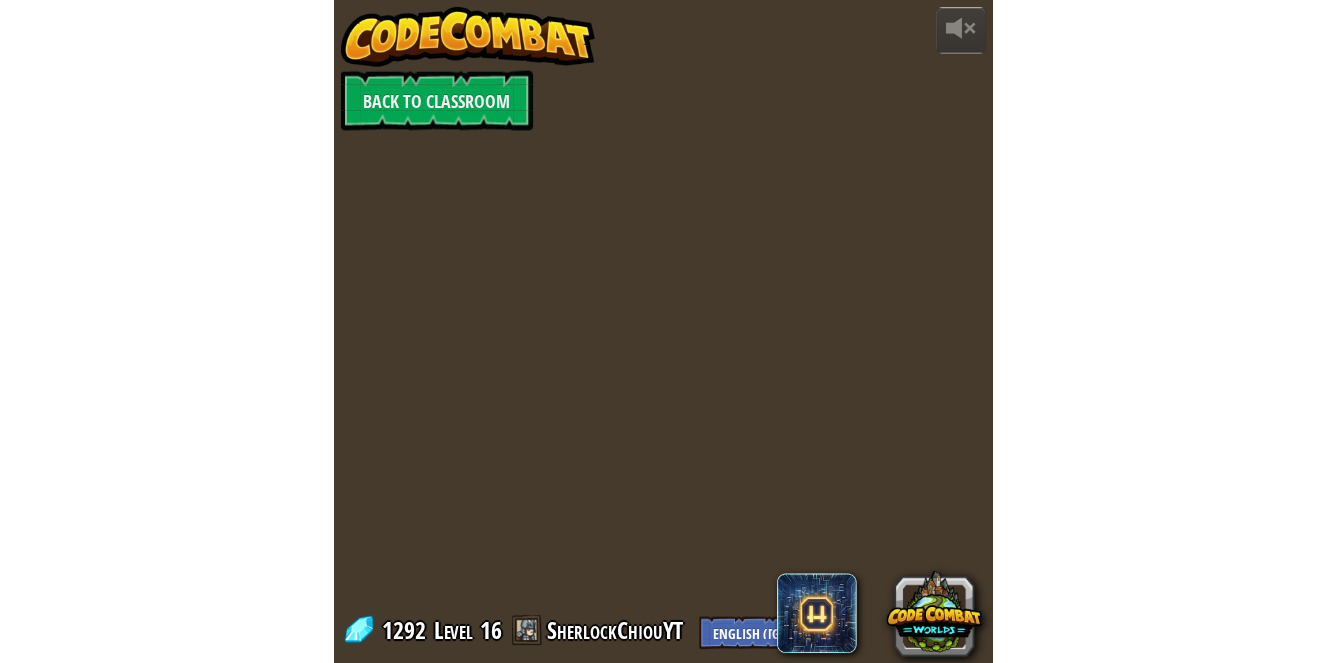 scroll, scrollTop: 0, scrollLeft: 0, axis: both 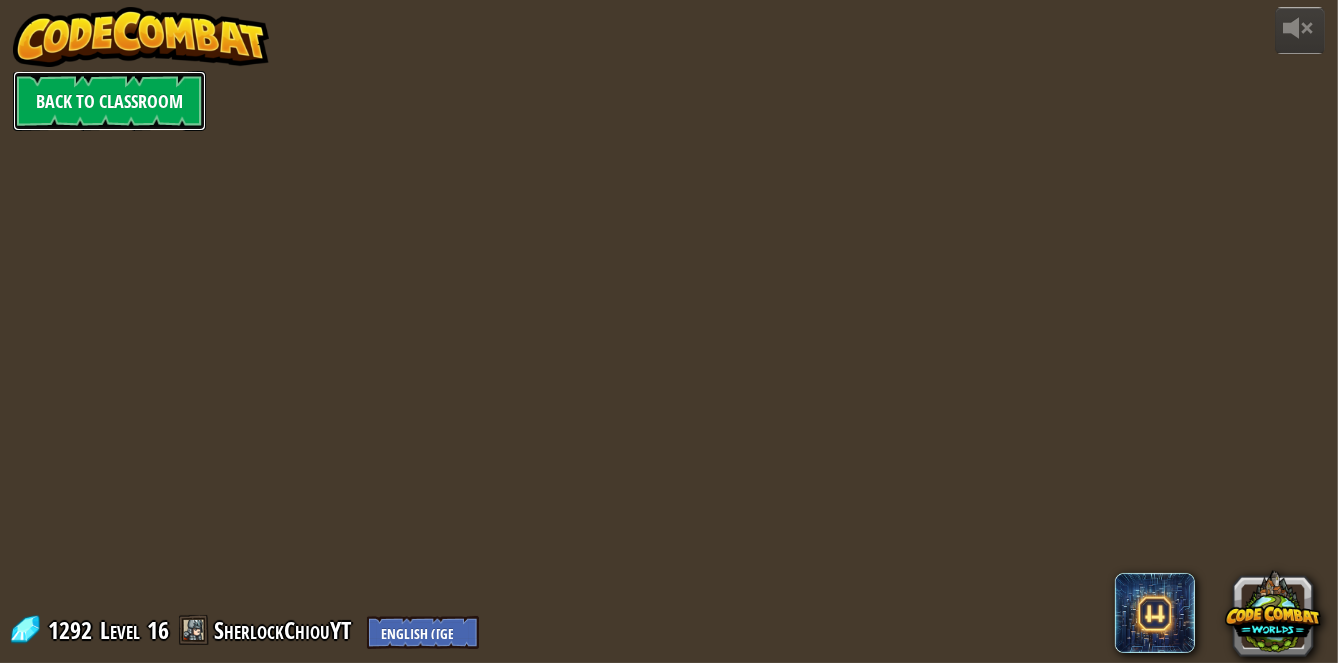 click on "Back to Classroom" at bounding box center (109, 101) 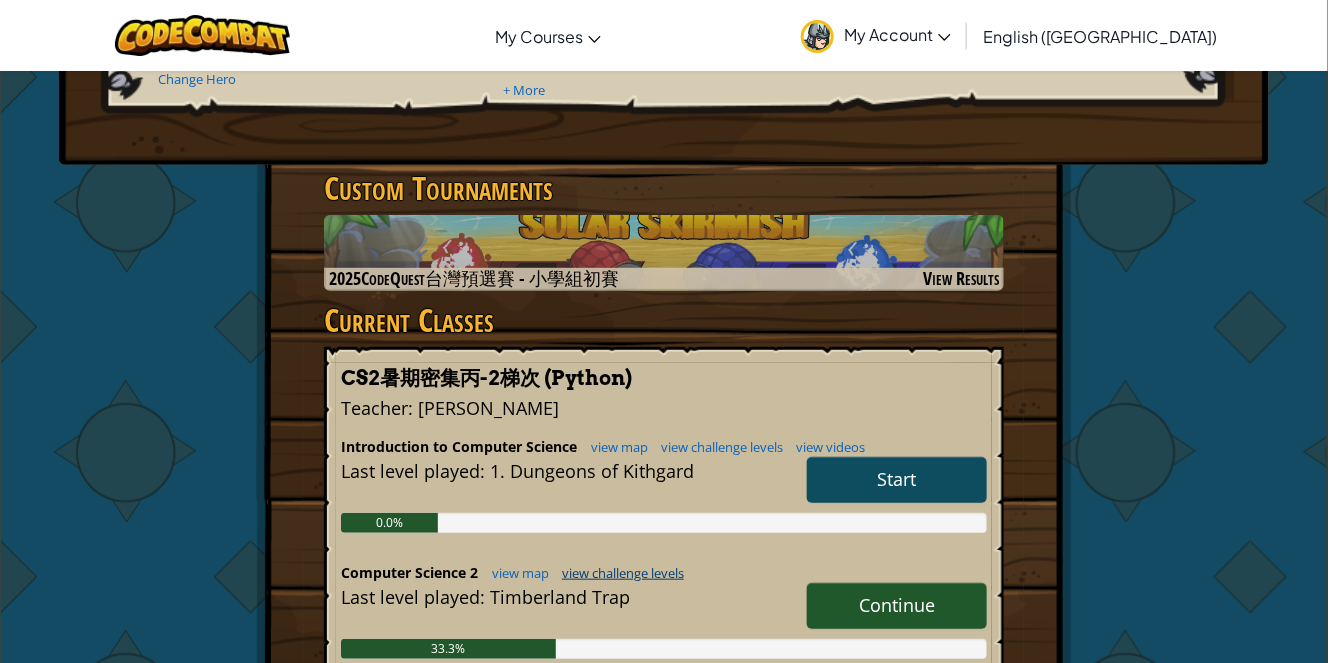 scroll, scrollTop: 266, scrollLeft: 0, axis: vertical 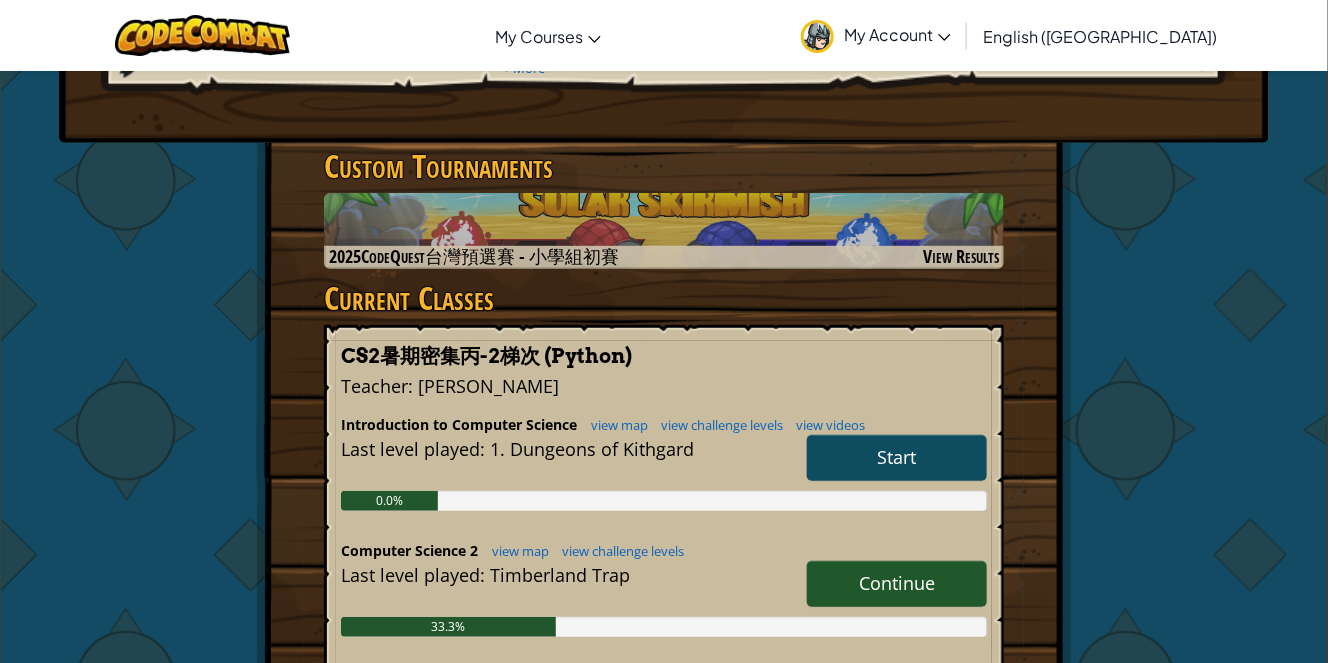 click on "Continue" at bounding box center (897, 583) 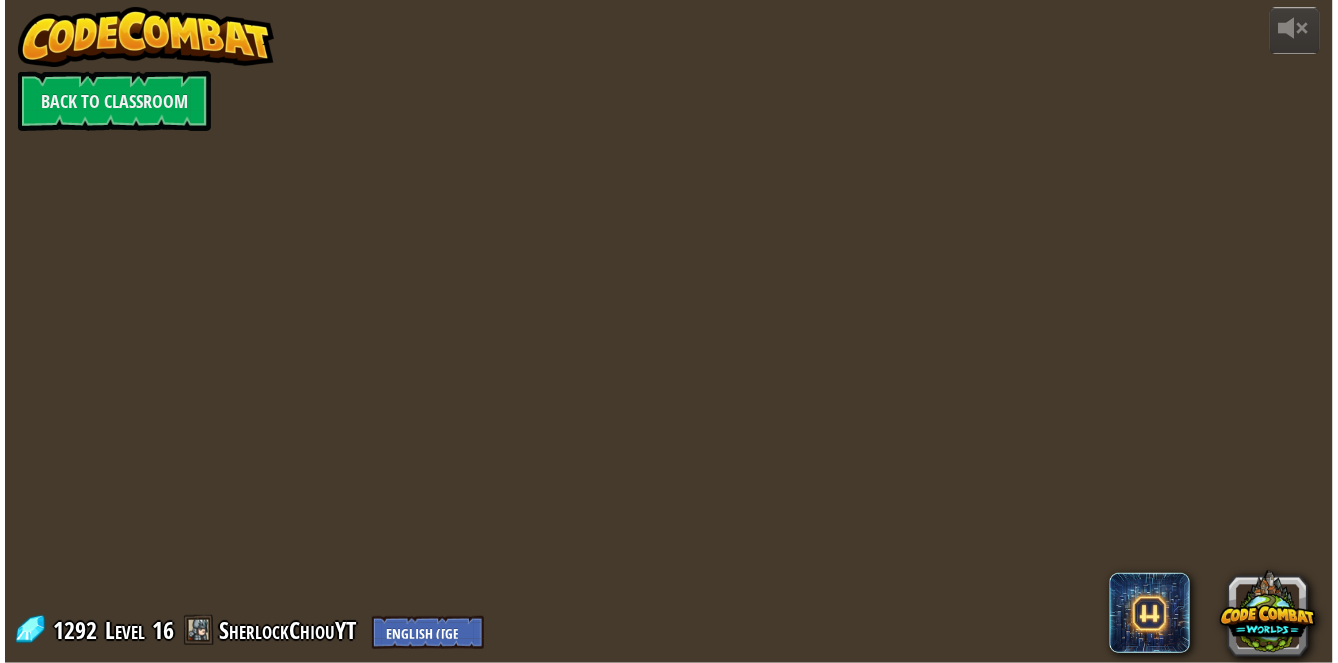 scroll, scrollTop: 0, scrollLeft: 0, axis: both 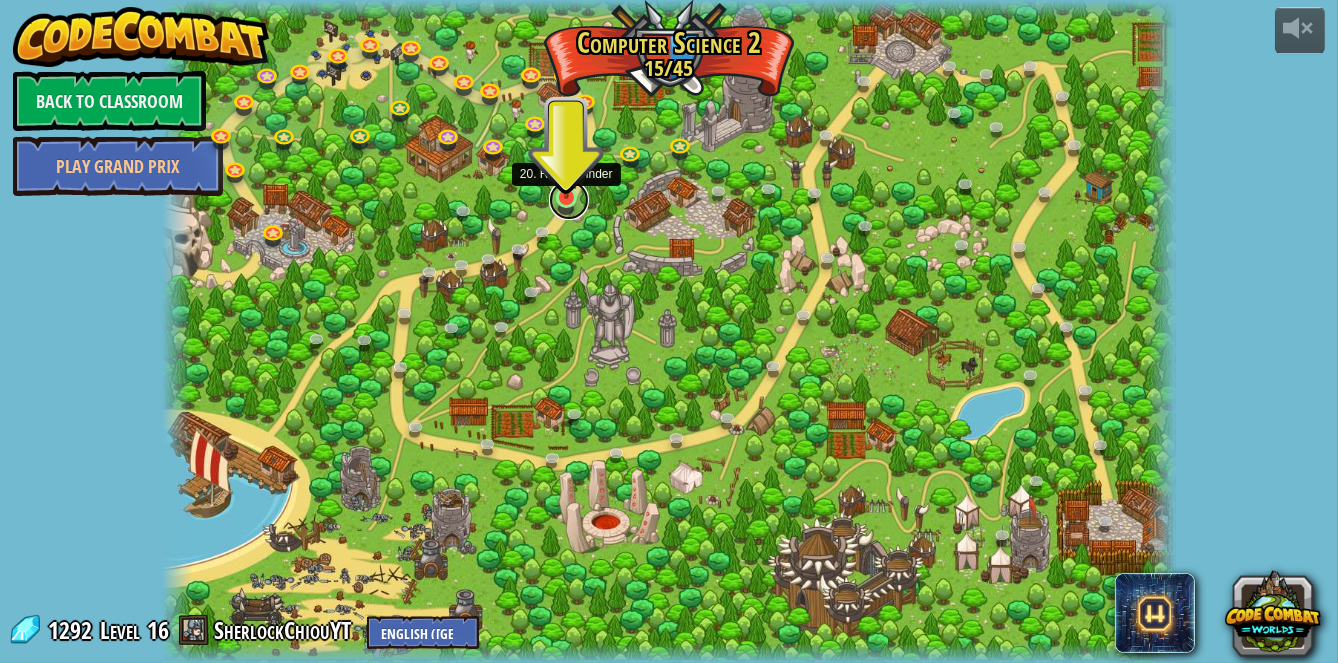 click at bounding box center [569, 200] 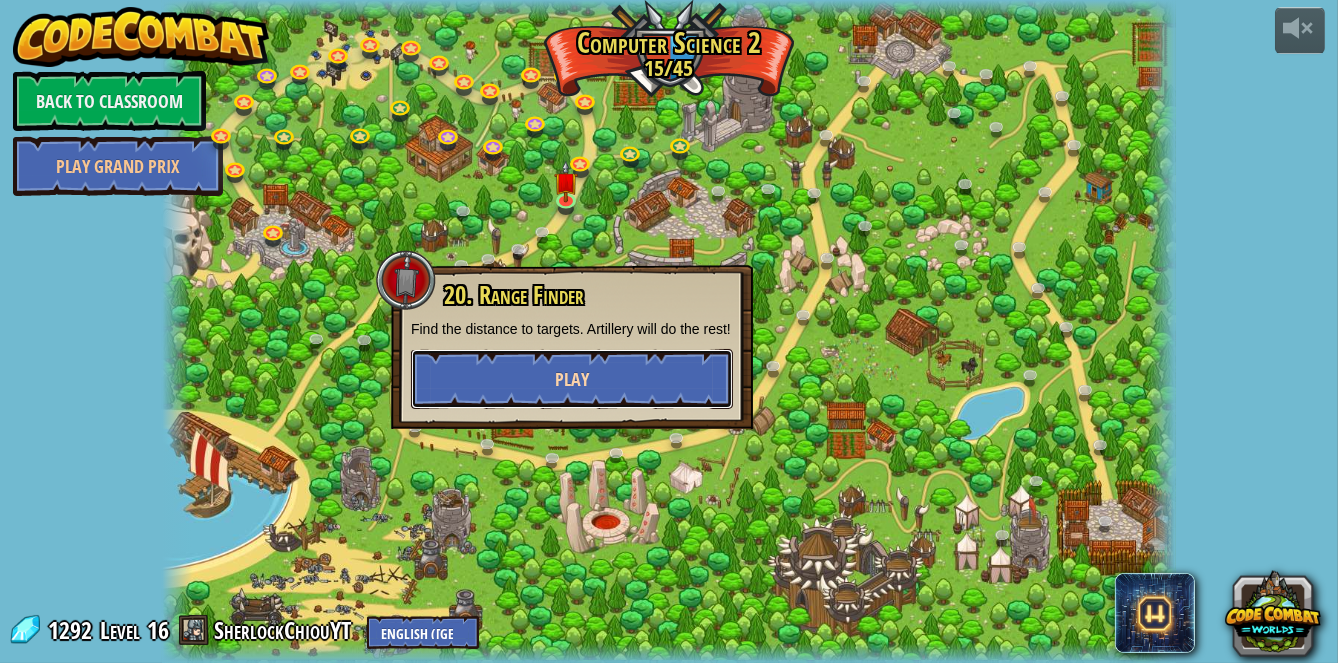 click on "Play" at bounding box center [572, 379] 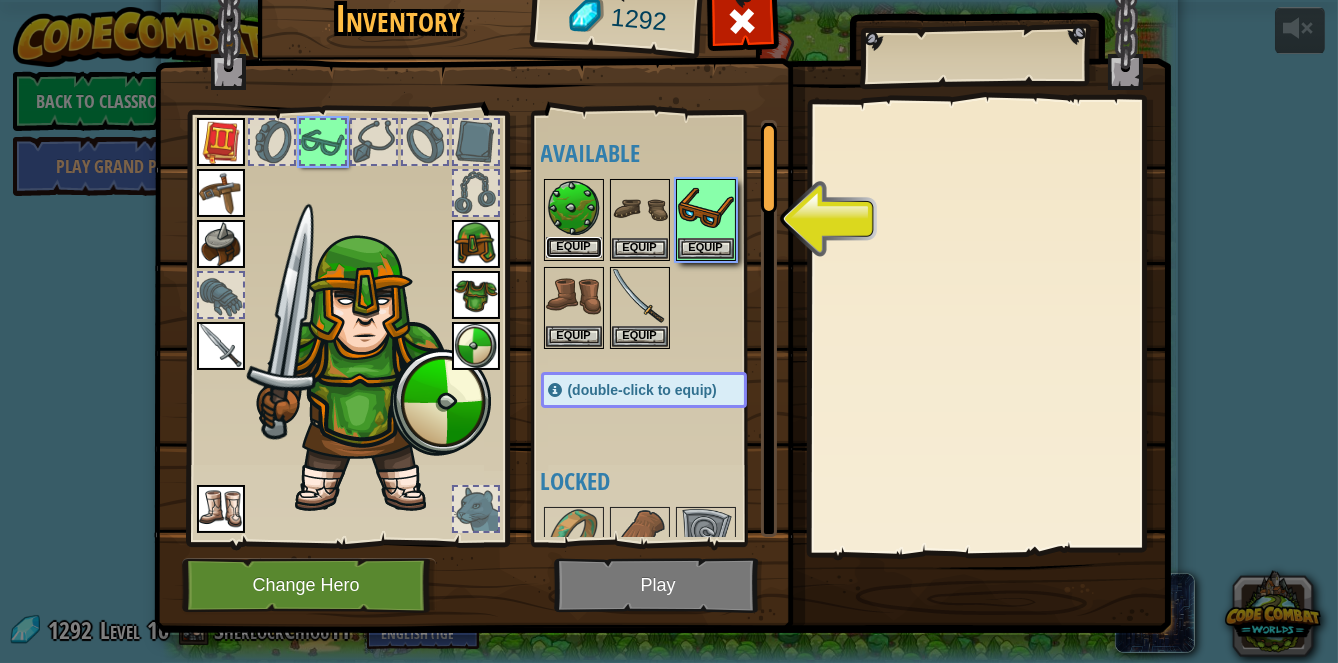 click on "Equip" at bounding box center [574, 247] 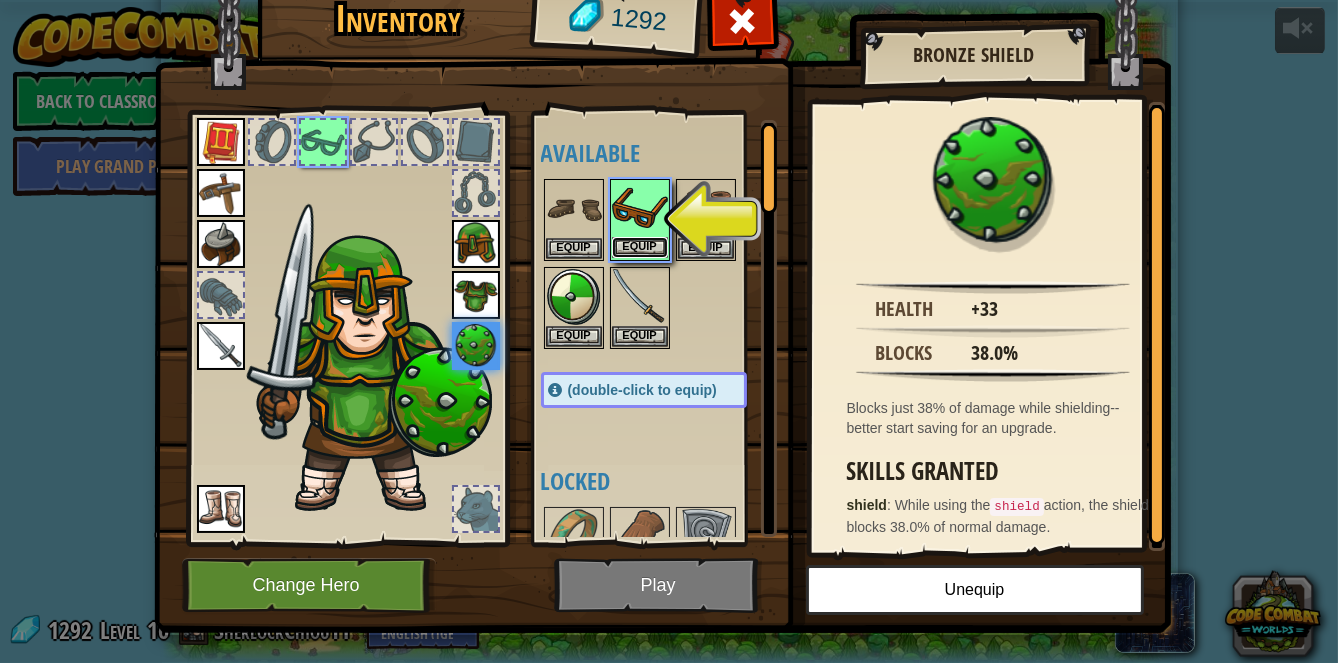 click on "Equip" at bounding box center (640, 247) 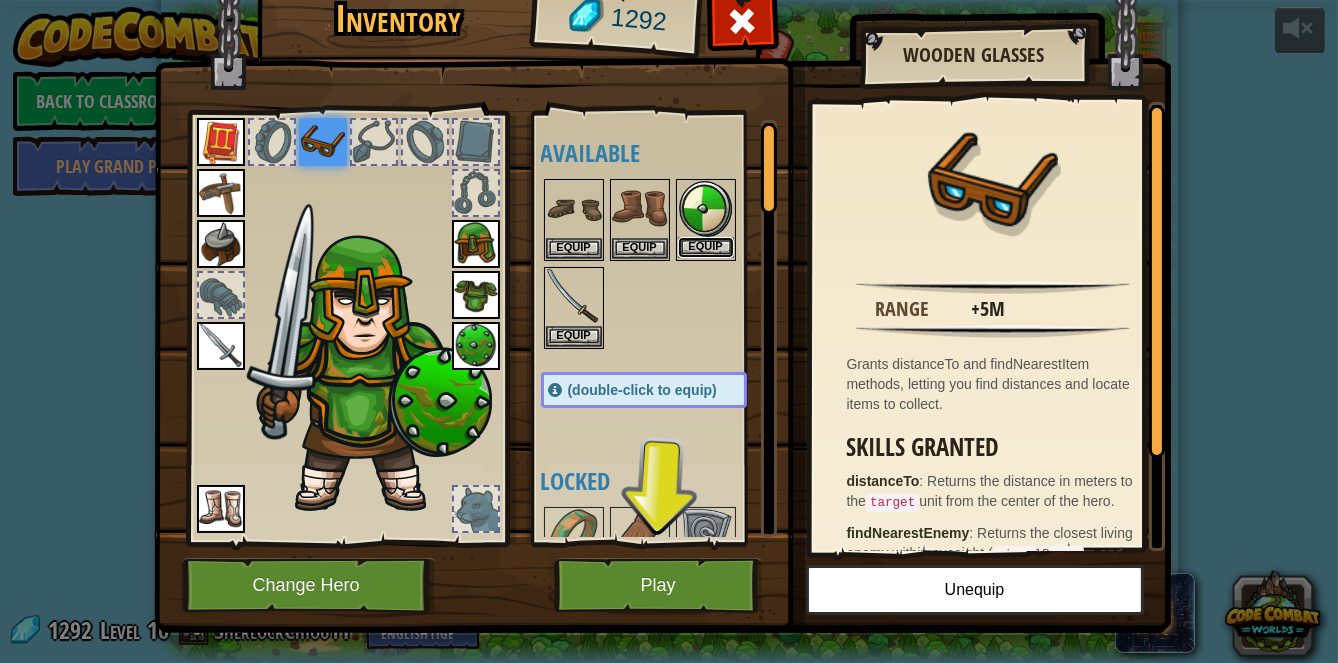 click on "Equip" at bounding box center (706, 247) 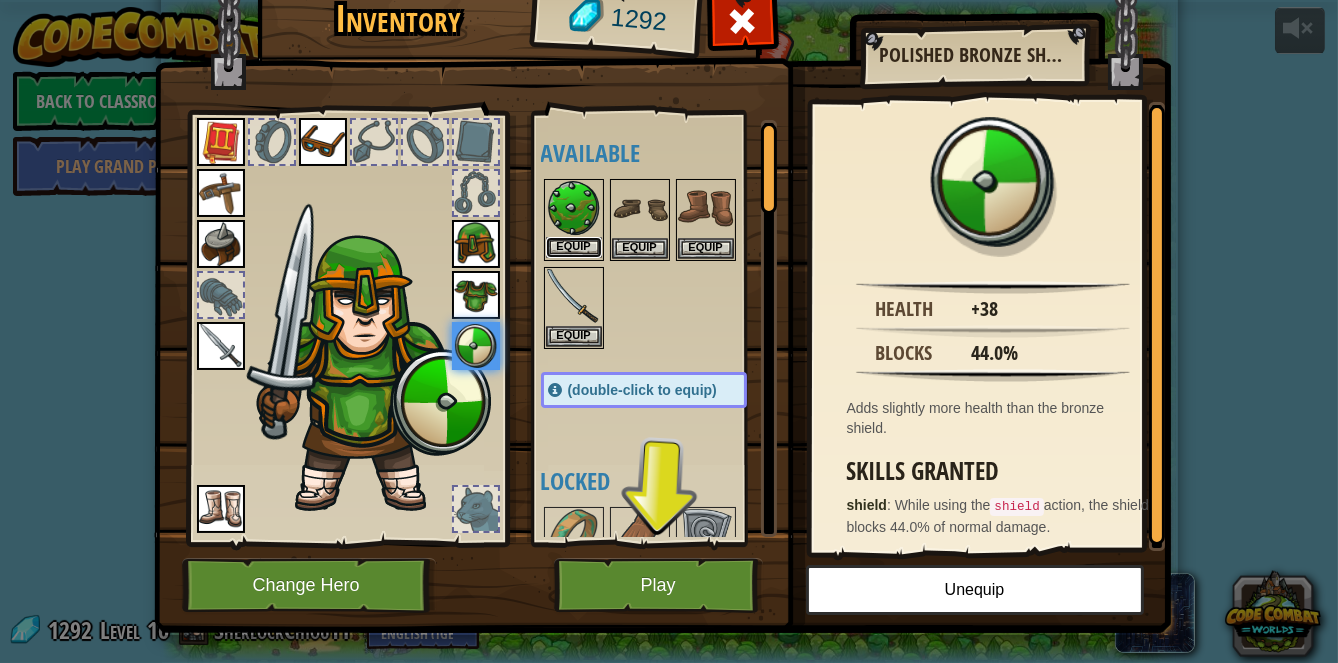 click on "Equip" at bounding box center (574, 247) 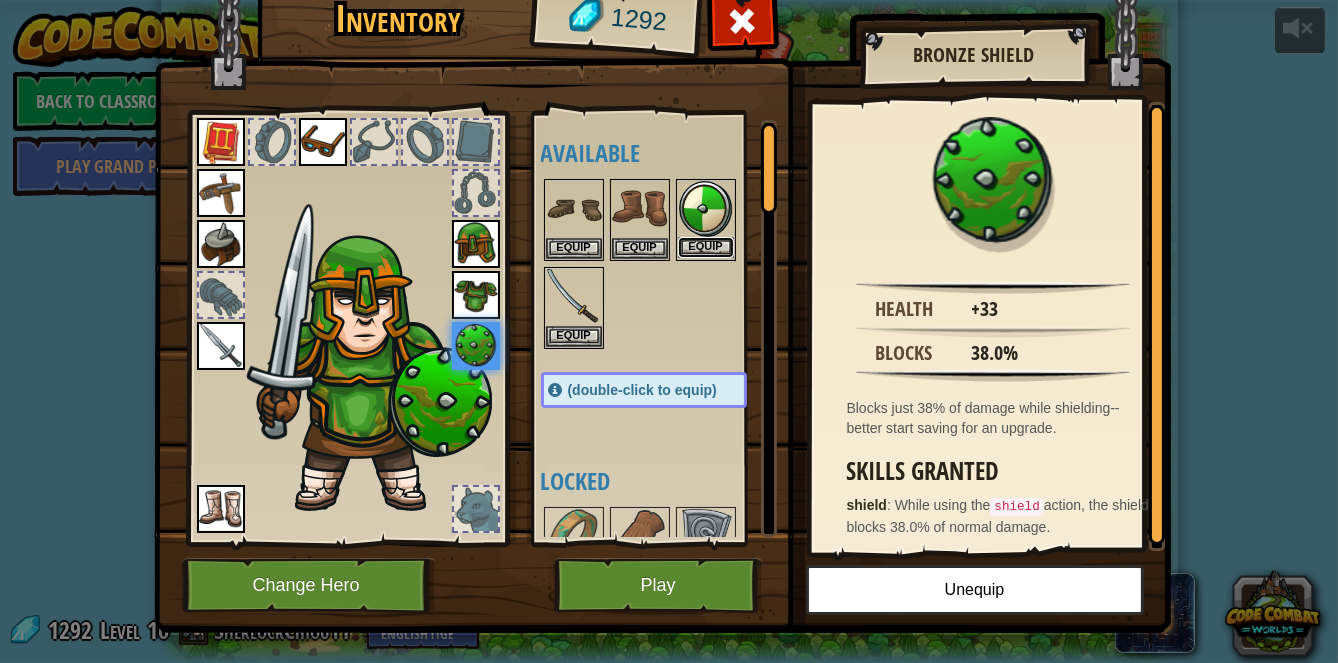 click on "Equip" at bounding box center [706, 247] 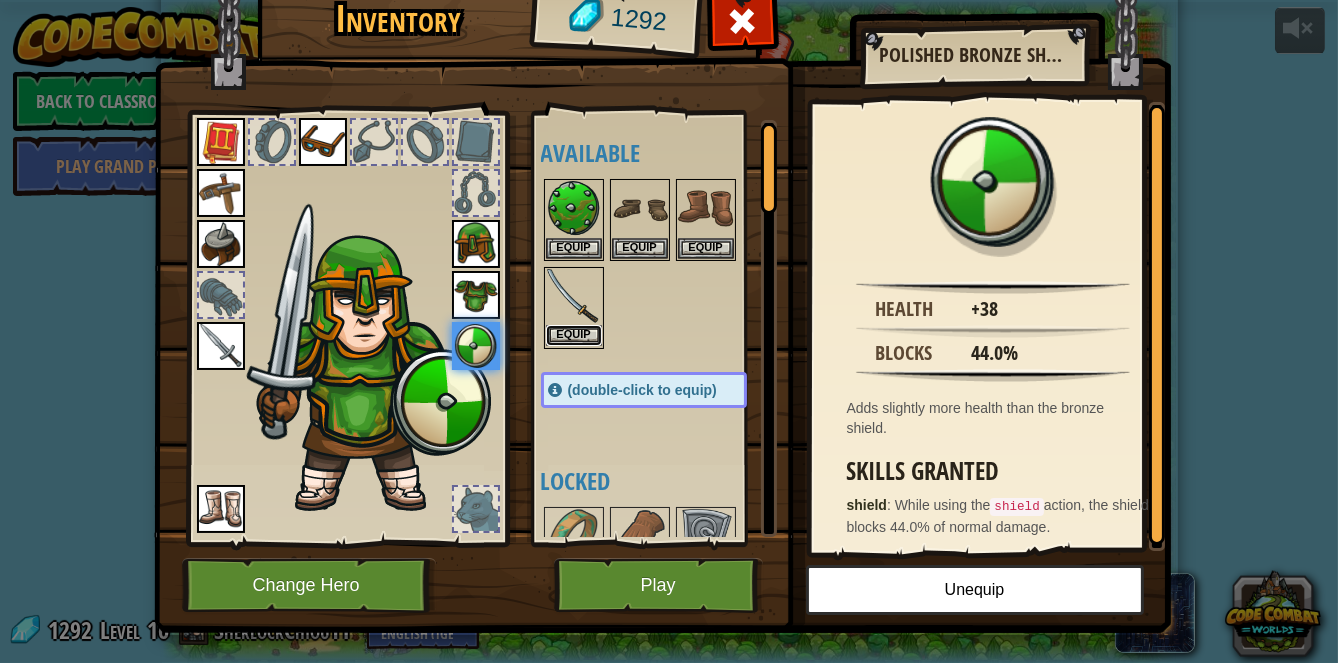 click on "Equip" at bounding box center [574, 335] 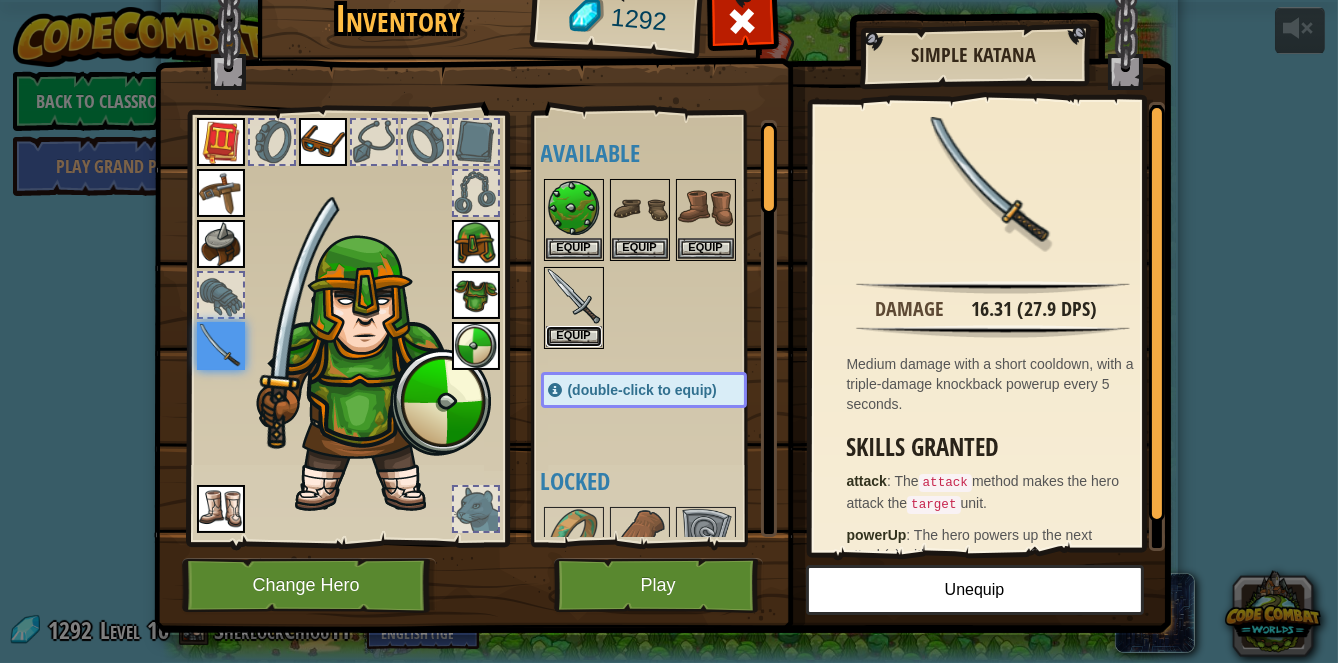 click on "Equip" at bounding box center [574, 336] 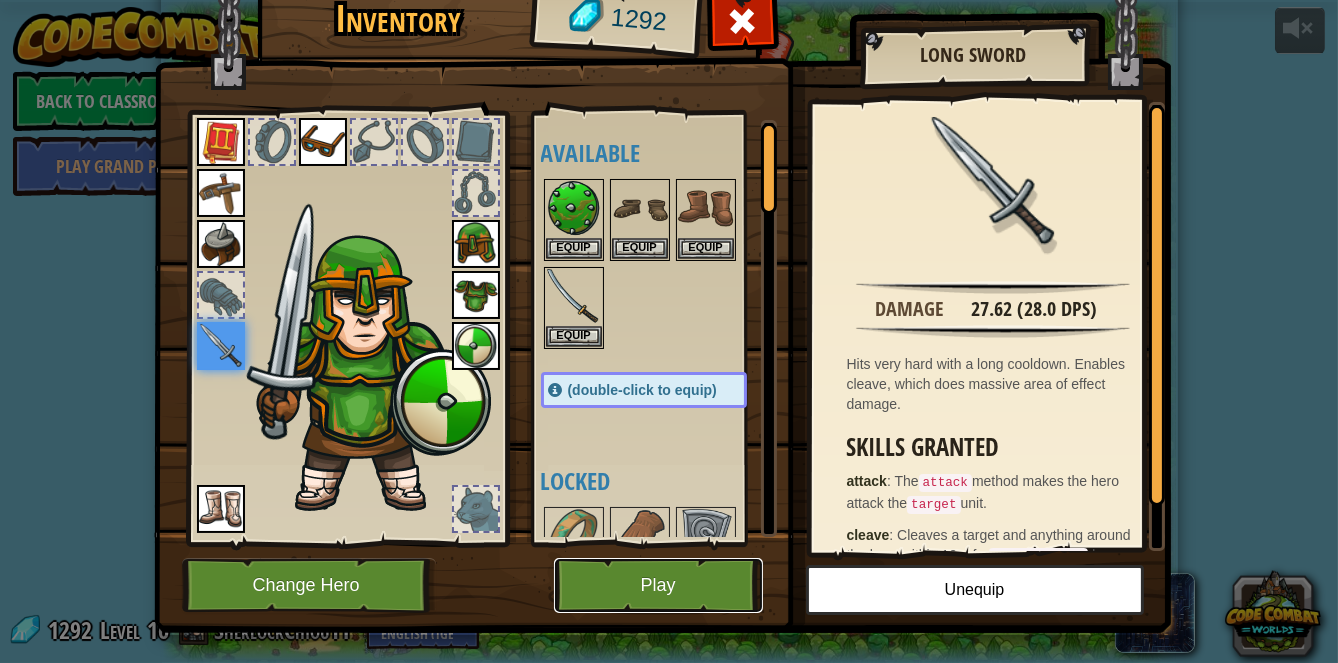 click on "Play" at bounding box center [658, 585] 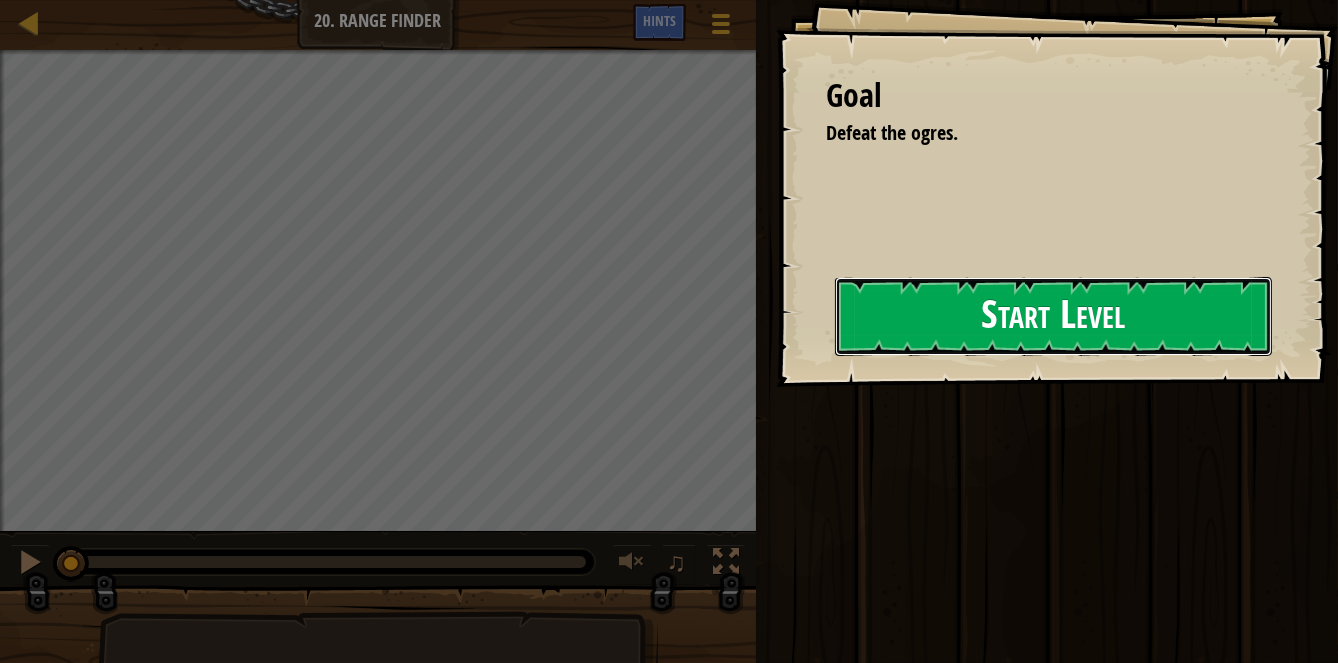 click on "Start Level" at bounding box center [1053, 316] 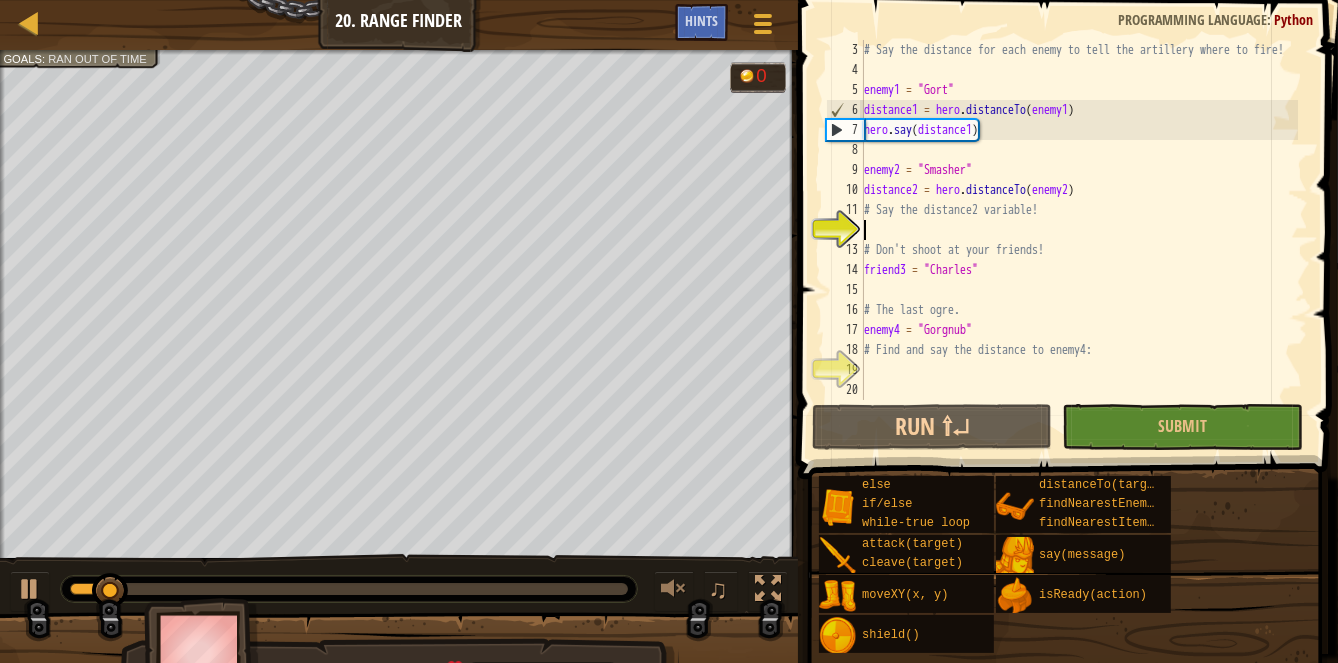 scroll, scrollTop: 0, scrollLeft: 0, axis: both 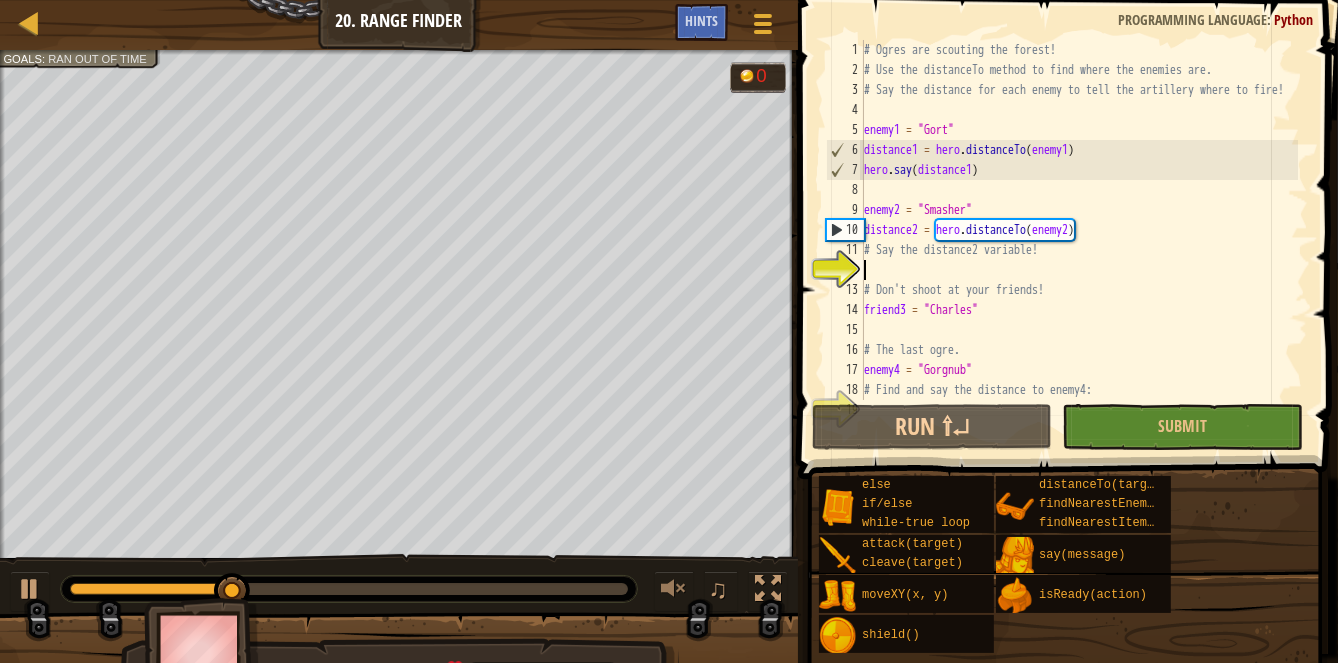 click on "# Ogres are scouting the forest! # Use the distanceTo method to find where the enemies are. # Say the distance for each enemy to tell the artillery where to fire! enemy1   =   "Gort" distance1   =   hero . distanceTo ( enemy1 ) hero . say ( distance1 ) enemy2   =   "Smasher" distance2   =   hero . distanceTo ( enemy2 ) # Say the distance2 variable! # Don't shoot at your friends! friend3   =   "Charles" # The last ogre. enemy4   =   "Gorgnub" # Find and say the distance to enemy4:" at bounding box center (1079, 240) 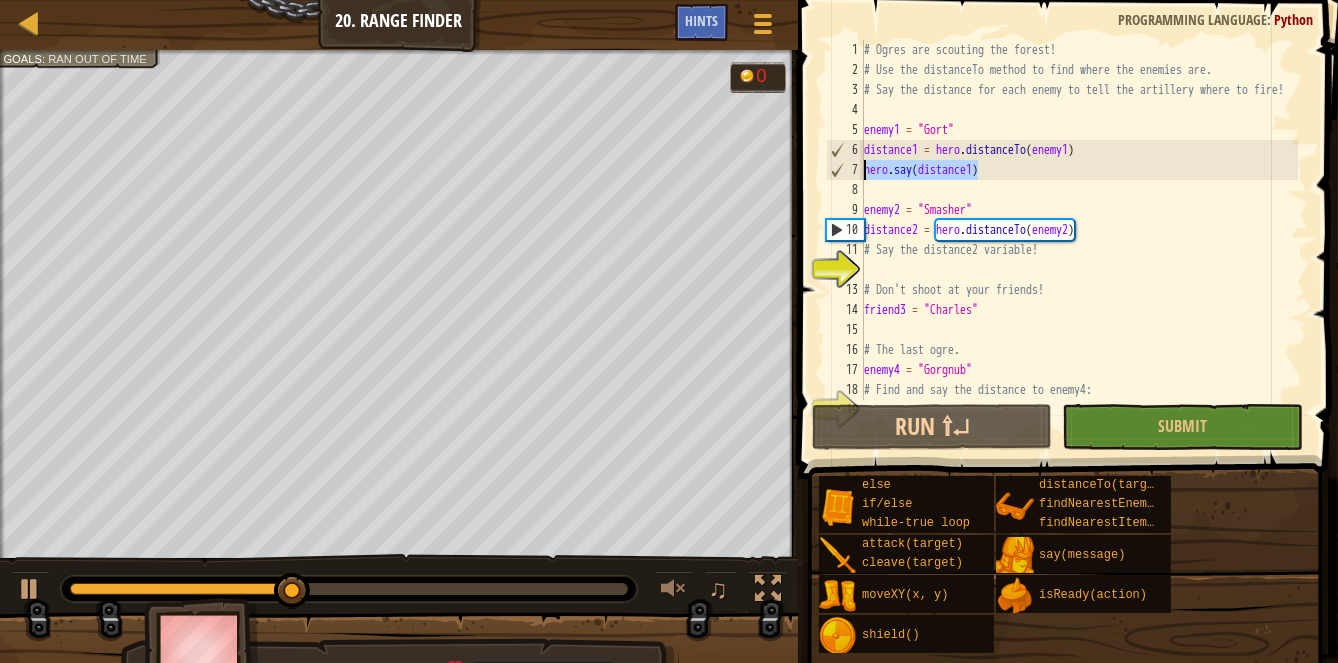 drag, startPoint x: 995, startPoint y: 172, endPoint x: 860, endPoint y: 162, distance: 135.36986 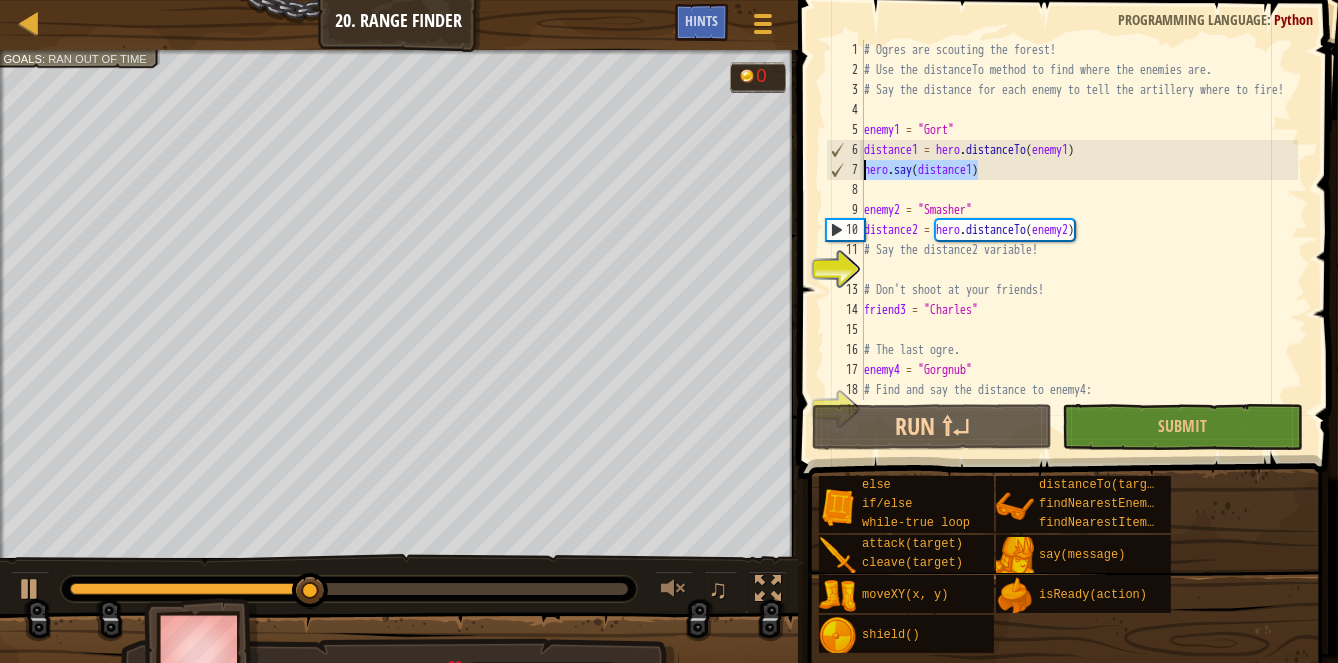 click on "# Ogres are scouting the forest! # Use the distanceTo method to find where the enemies are. # Say the distance for each enemy to tell the artillery where to fire! enemy1   =   "Gort" distance1   =   hero . distanceTo ( enemy1 ) hero . say ( distance1 ) enemy2   =   "Smasher" distance2   =   hero . distanceTo ( enemy2 ) # Say the distance2 variable! # Don't shoot at your friends! friend3   =   "Charles" # The last ogre. enemy4   =   "Gorgnub" # Find and say the distance to enemy4:" at bounding box center [1079, 240] 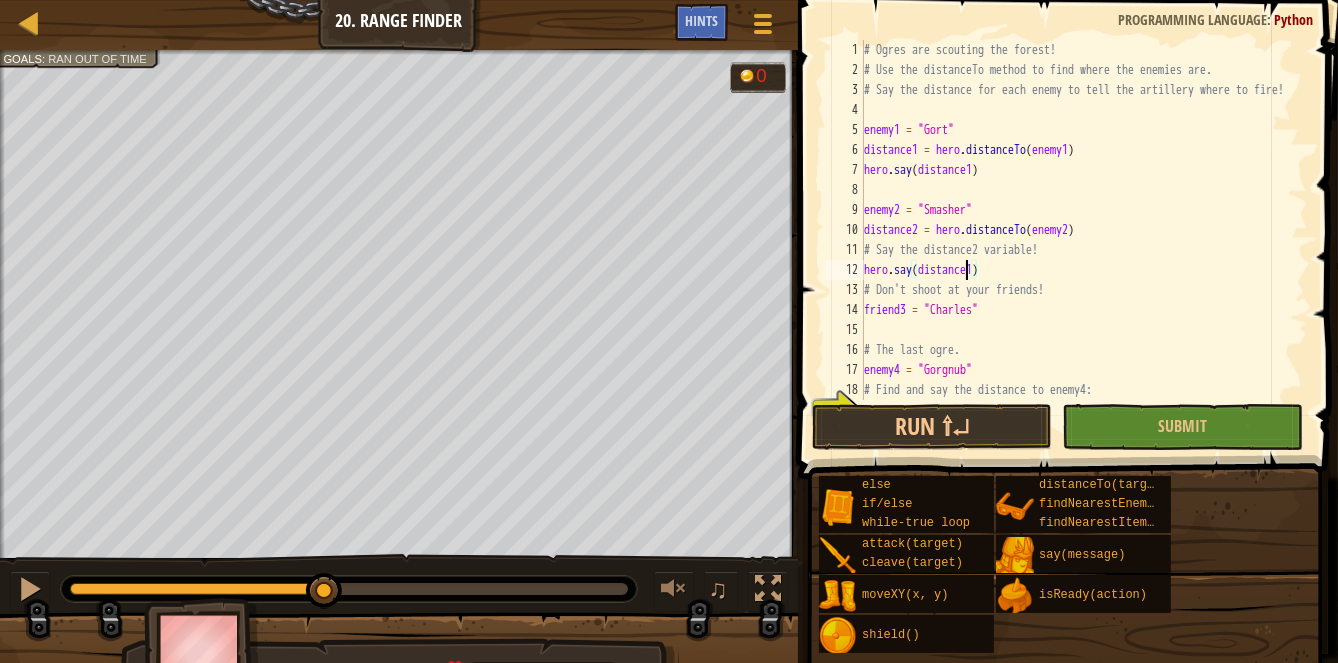 click on "# Ogres are scouting the forest! # Use the distanceTo method to find where the enemies are. # Say the distance for each enemy to tell the artillery where to fire! enemy1   =   "Gort" distance1   =   hero . distanceTo ( enemy1 ) hero . say ( distance1 ) enemy2   =   "Smasher" distance2   =   hero . distanceTo ( enemy2 ) # Say the distance2 variable! hero . say ( distance1 ) # Don't shoot at your friends! friend3   =   "Charles" # The last ogre. enemy4   =   "Gorgnub" # Find and say the distance to enemy4:" at bounding box center (1079, 240) 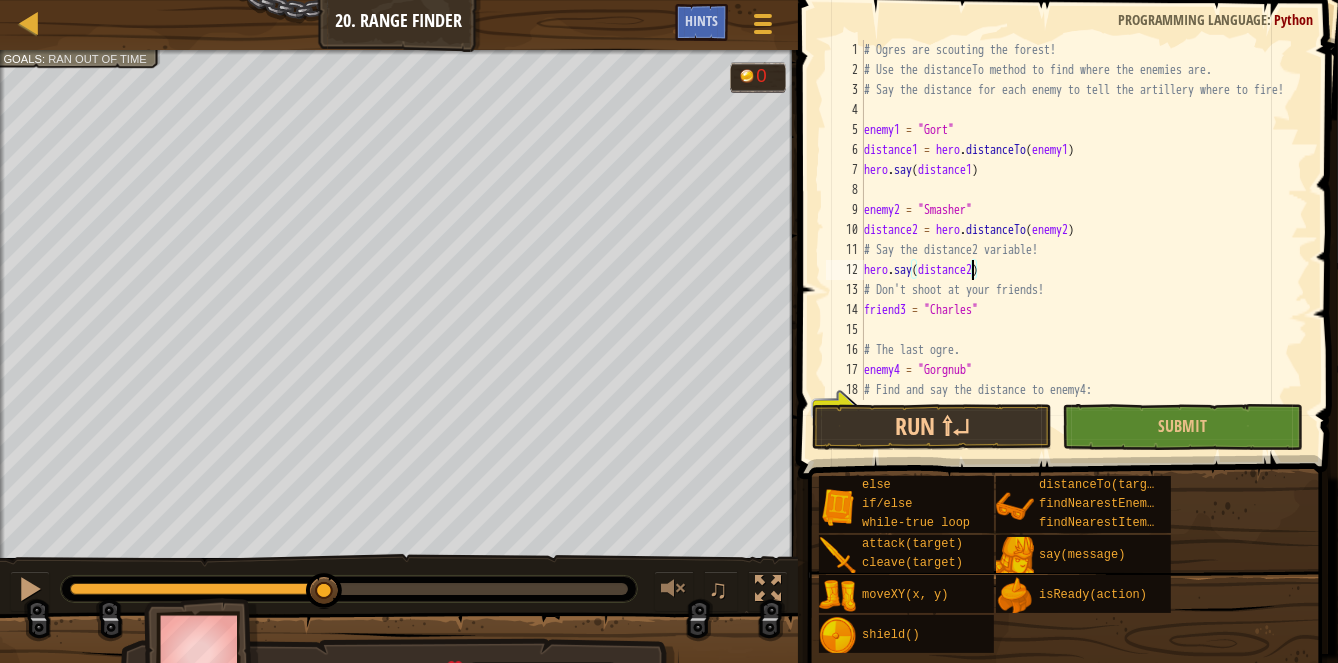 scroll, scrollTop: 9, scrollLeft: 8, axis: both 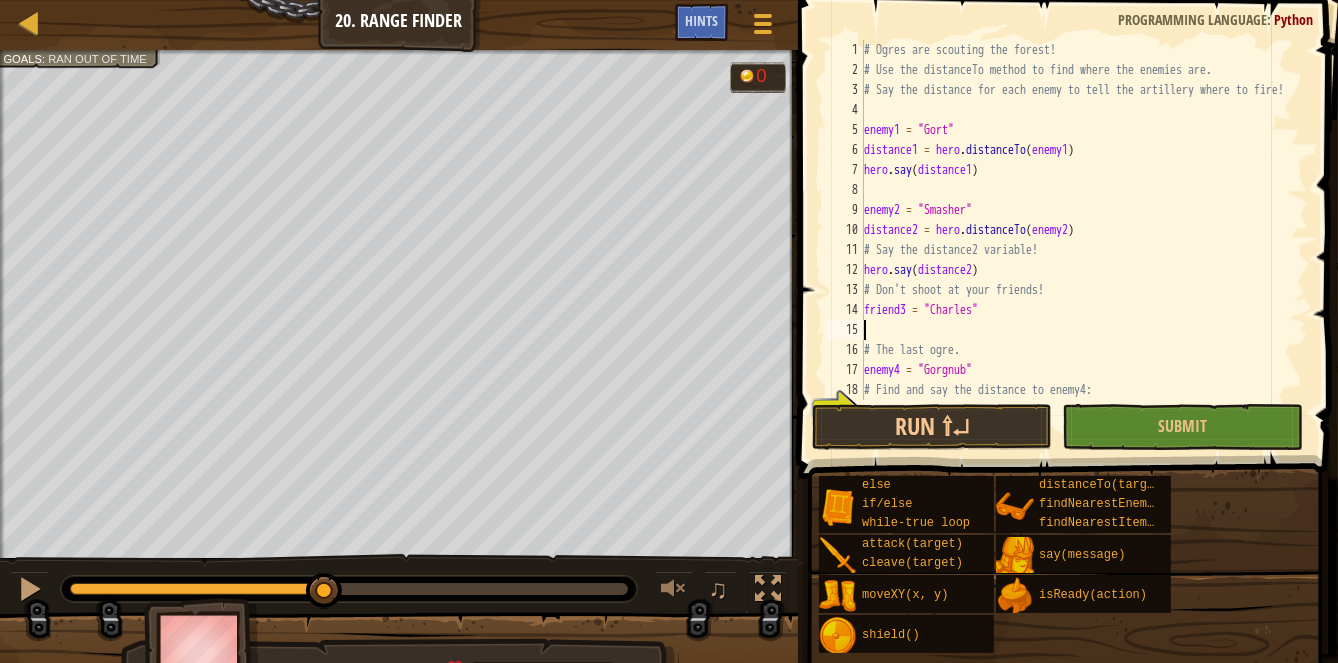 click on "# Ogres are scouting the forest! # Use the distanceTo method to find where the enemies are. # Say the distance for each enemy to tell the artillery where to fire! enemy1   =   "Gort" distance1   =   hero . distanceTo ( enemy1 ) hero . say ( distance1 ) enemy2   =   "Smasher" distance2   =   hero . distanceTo ( enemy2 ) # Say the distance2 variable! hero . say ( distance2 ) # Don't shoot at your friends! friend3   =   "Charles" # The last ogre. enemy4   =   "Gorgnub" # Find and say the distance to enemy4:" at bounding box center [1079, 240] 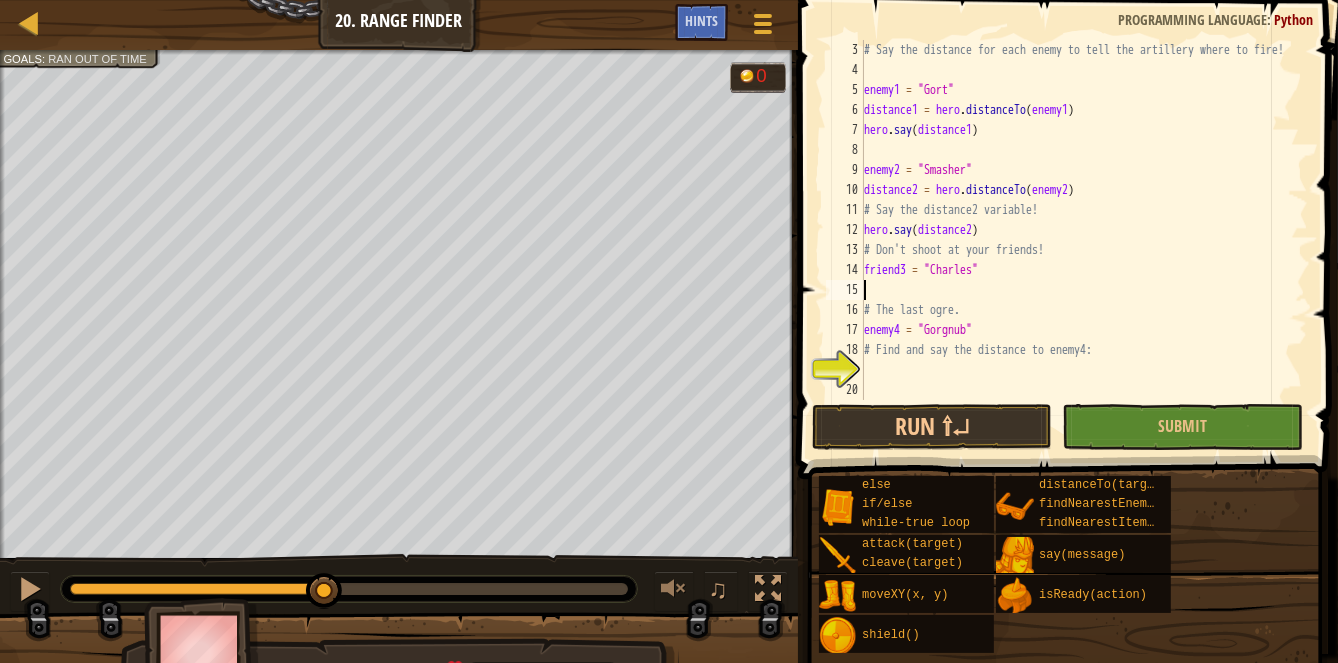 scroll, scrollTop: 40, scrollLeft: 0, axis: vertical 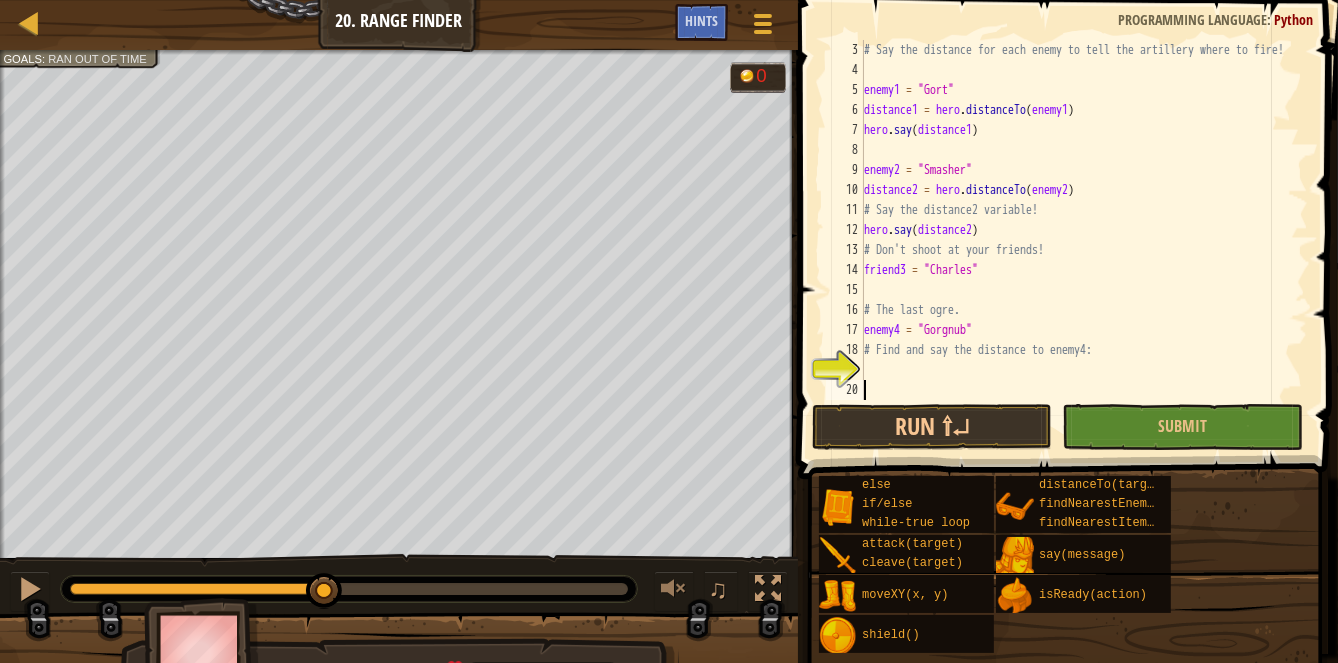 click on "# Say the distance for each enemy to tell the artillery where to fire! enemy1   =   "Gort" distance1   =   hero . distanceTo ( enemy1 ) hero . say ( distance1 ) enemy2   =   "Smasher" distance2   =   hero . distanceTo ( enemy2 ) # Say the distance2 variable! hero . say ( distance2 ) # Don't shoot at your friends! friend3   =   "Charles" # The last ogre. enemy4   =   "Gorgnub" # Find and say the distance to enemy4:" at bounding box center [1079, 240] 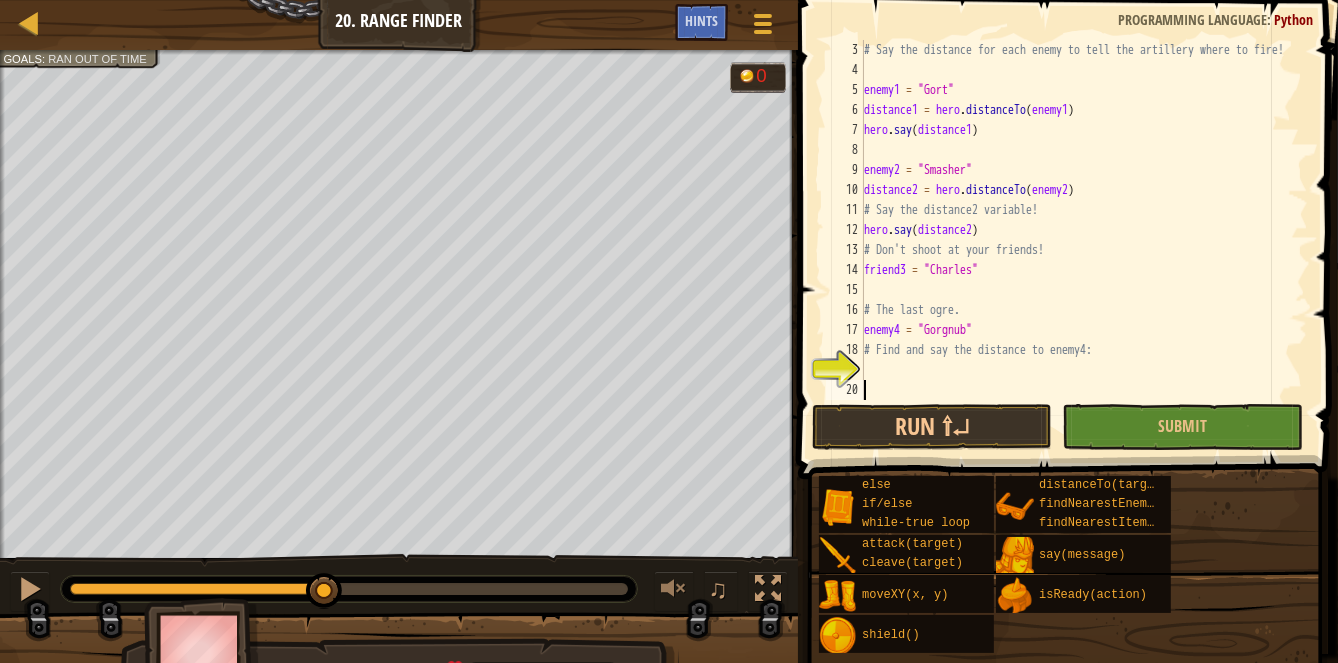 type on "# Find and say the distance to enemy4:" 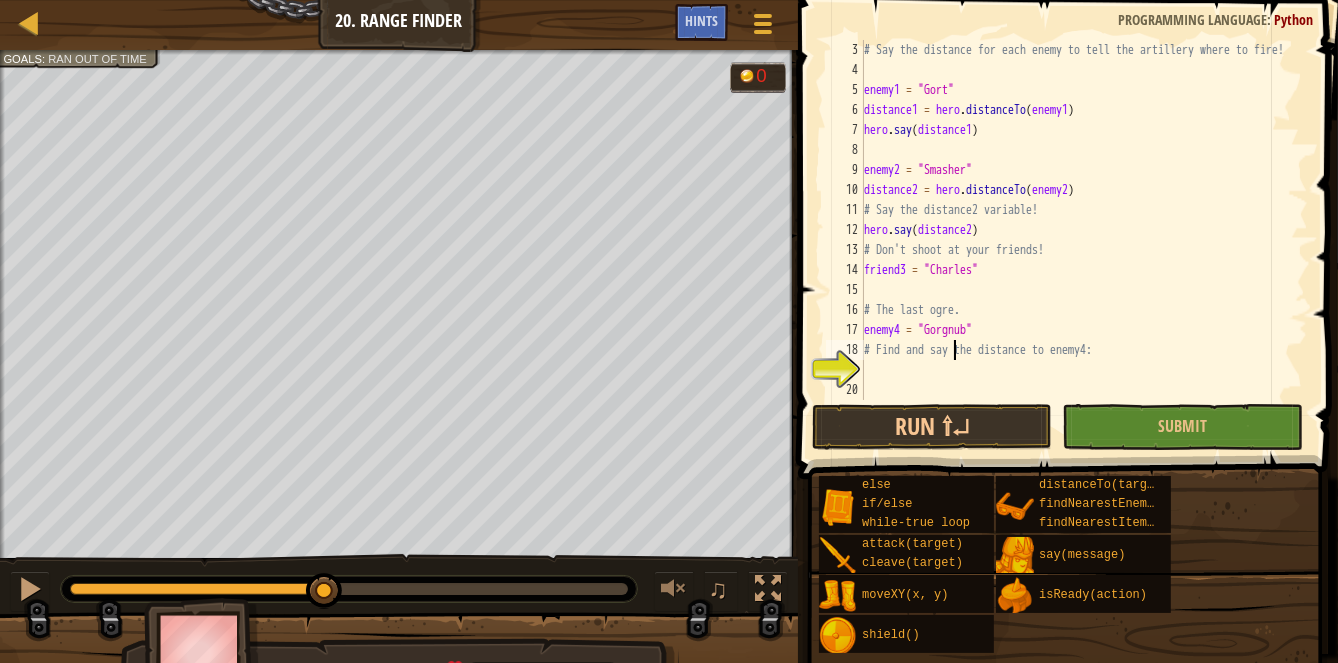 click on "# Say the distance for each enemy to tell the artillery where to fire! enemy1   =   "Gort" distance1   =   hero . distanceTo ( enemy1 ) hero . say ( distance1 ) enemy2   =   "Smasher" distance2   =   hero . distanceTo ( enemy2 ) # Say the distance2 variable! hero . say ( distance2 ) # Don't shoot at your friends! friend3   =   "Charles" # The last ogre. enemy4   =   "Gorgnub" # Find and say the distance to enemy4:" at bounding box center (1079, 240) 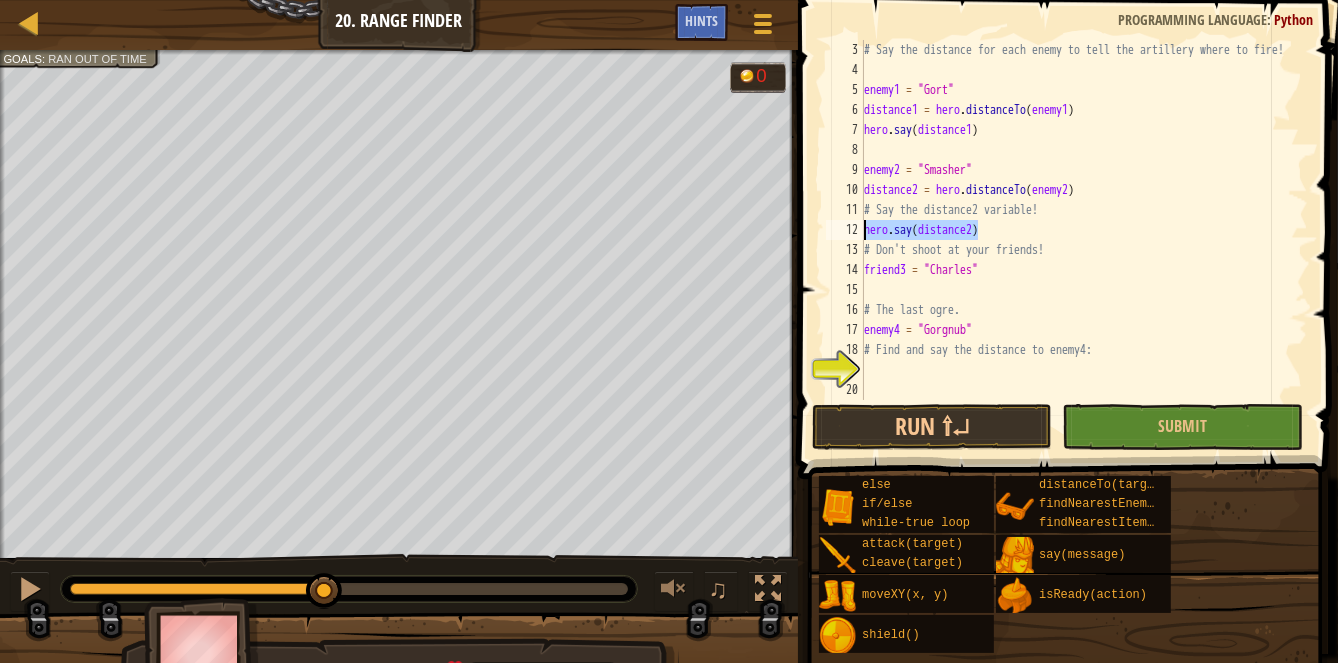 drag, startPoint x: 995, startPoint y: 233, endPoint x: 825, endPoint y: 222, distance: 170.35551 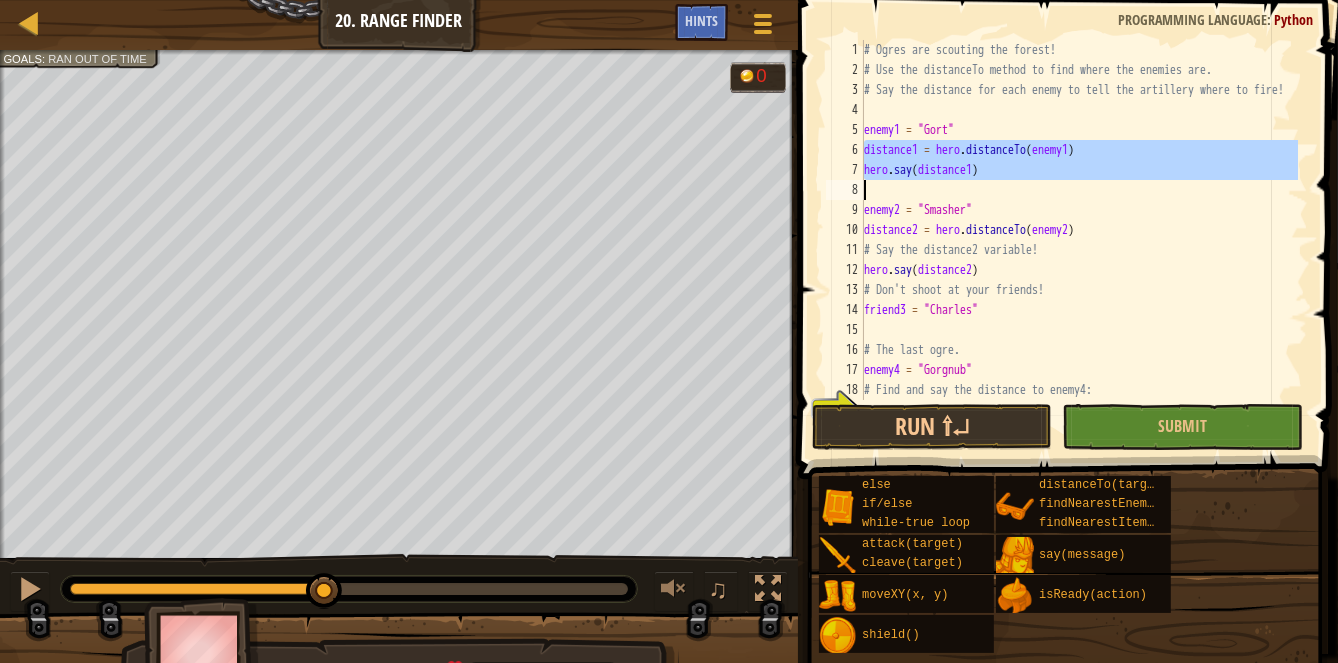 drag, startPoint x: 866, startPoint y: 149, endPoint x: 994, endPoint y: 183, distance: 132.43866 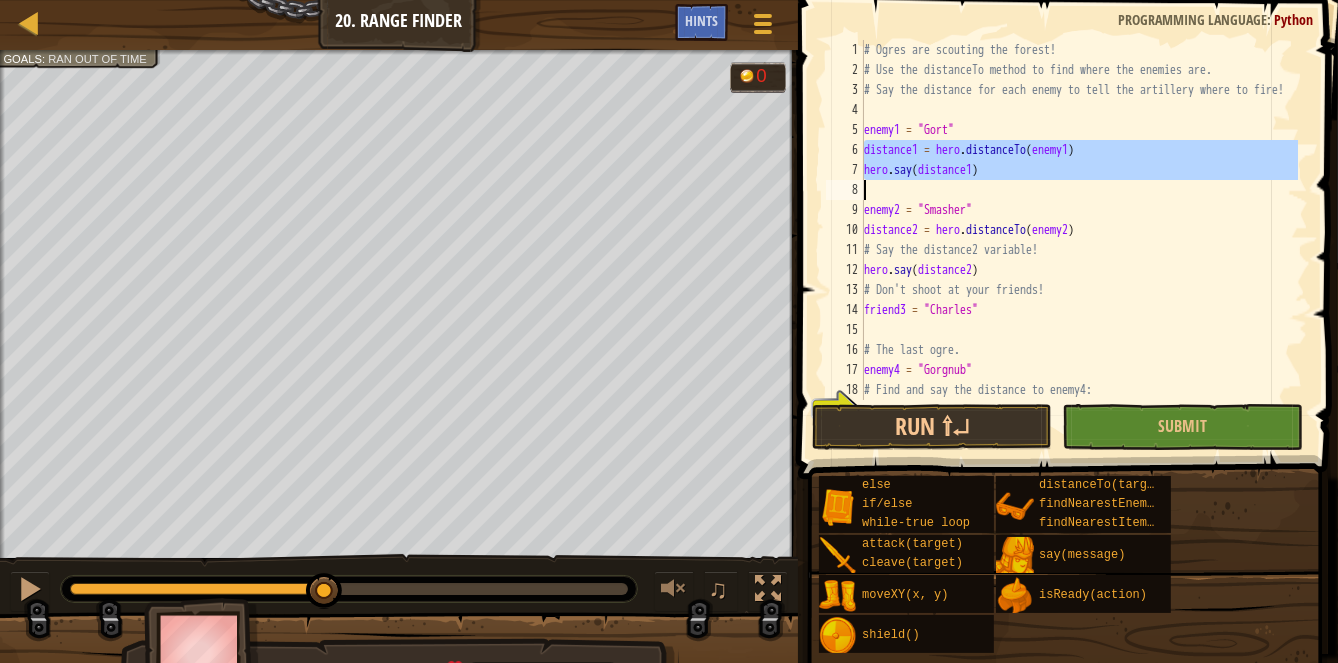 click on "# Ogres are scouting the forest! # Use the distanceTo method to find where the enemies are. # Say the distance for each enemy to tell the artillery where to fire! enemy1   =   "Gort" distance1   =   hero . distanceTo ( enemy1 ) hero . say ( distance1 ) enemy2   =   "Smasher" distance2   =   hero . distanceTo ( enemy2 ) # Say the distance2 variable! hero . say ( distance2 ) # Don't shoot at your friends! friend3   =   "Charles" # The last ogre. enemy4   =   "Gorgnub" # Find and say the distance to enemy4:" at bounding box center [1079, 240] 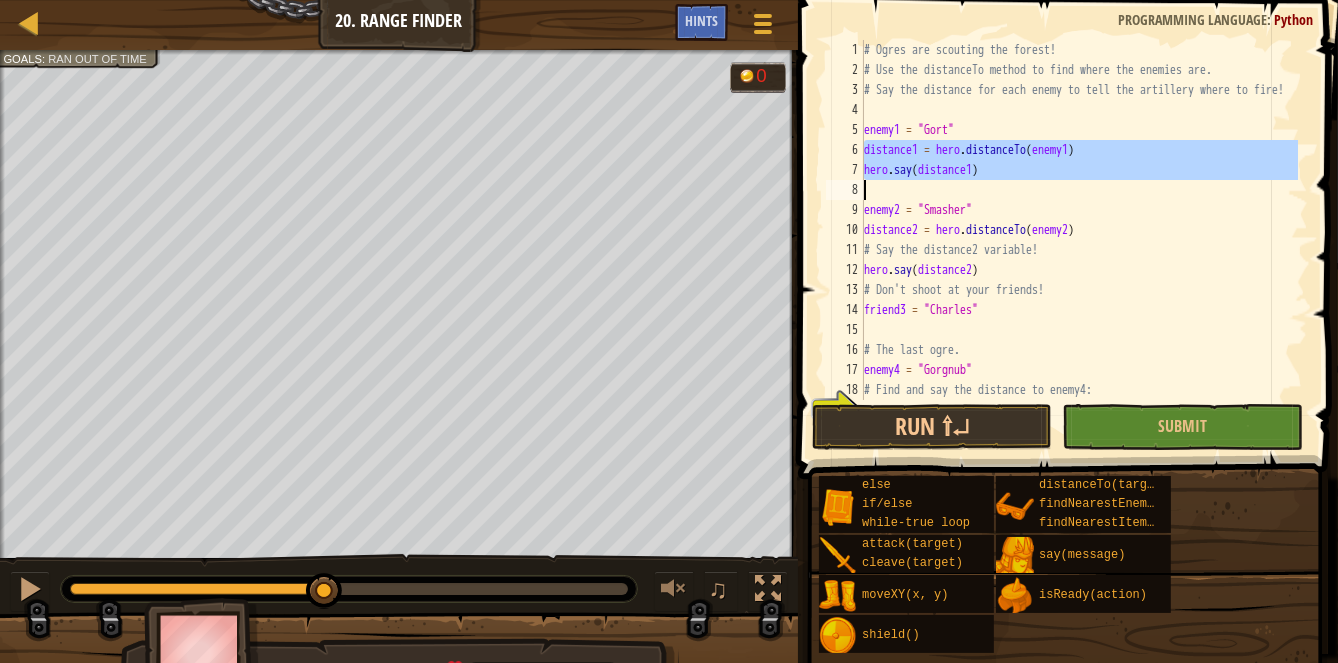 type on "hero.say(distance1)" 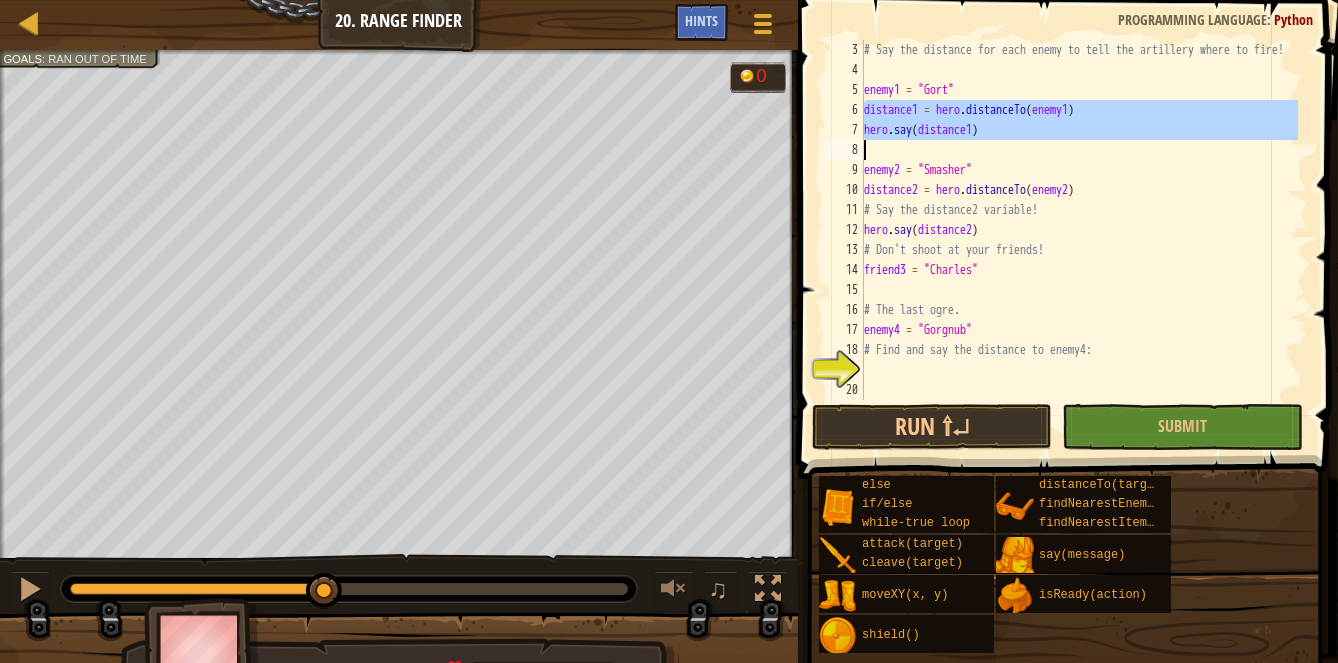 click on "# Say the distance for each enemy to tell the artillery where to fire! enemy1   =   "Gort" distance1   =   hero . distanceTo ( enemy1 ) hero . say ( distance1 ) enemy2   =   "Smasher" distance2   =   hero . distanceTo ( enemy2 ) # Say the distance2 variable! hero . say ( distance2 ) # Don't shoot at your friends! friend3   =   "Charles" # The last ogre. enemy4   =   "Gorgnub" # Find and say the distance to enemy4:" at bounding box center (1079, 240) 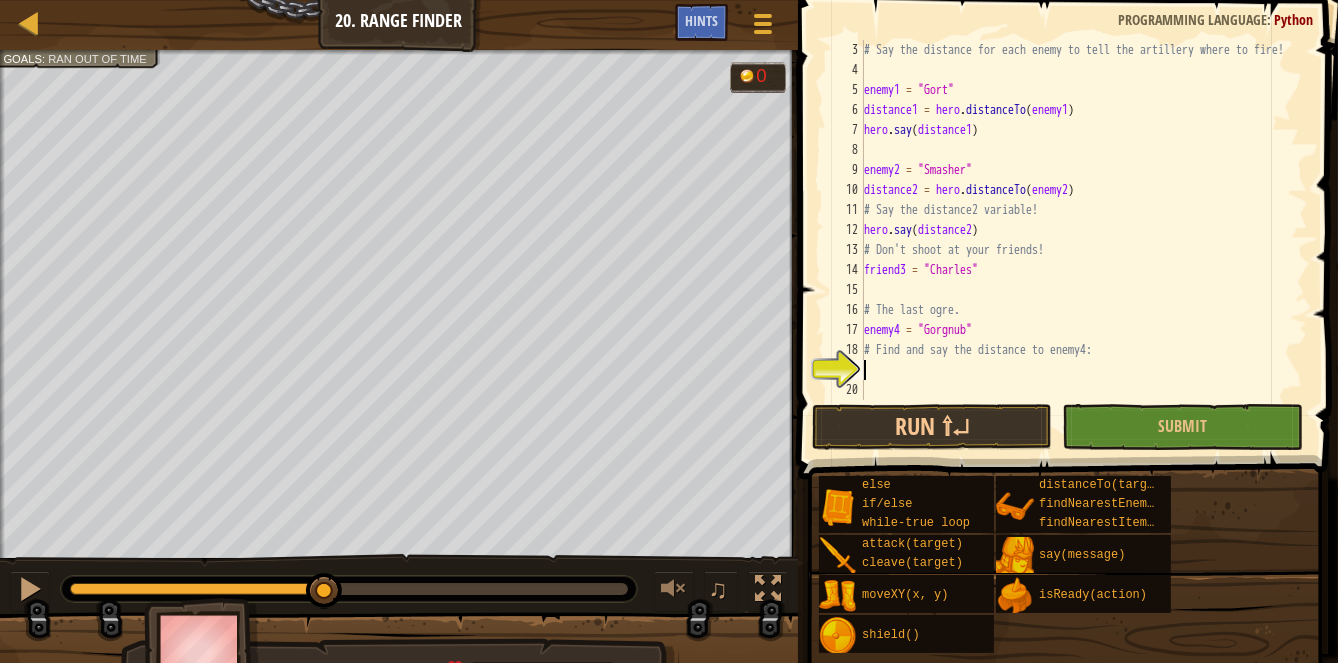 scroll, scrollTop: 60, scrollLeft: 0, axis: vertical 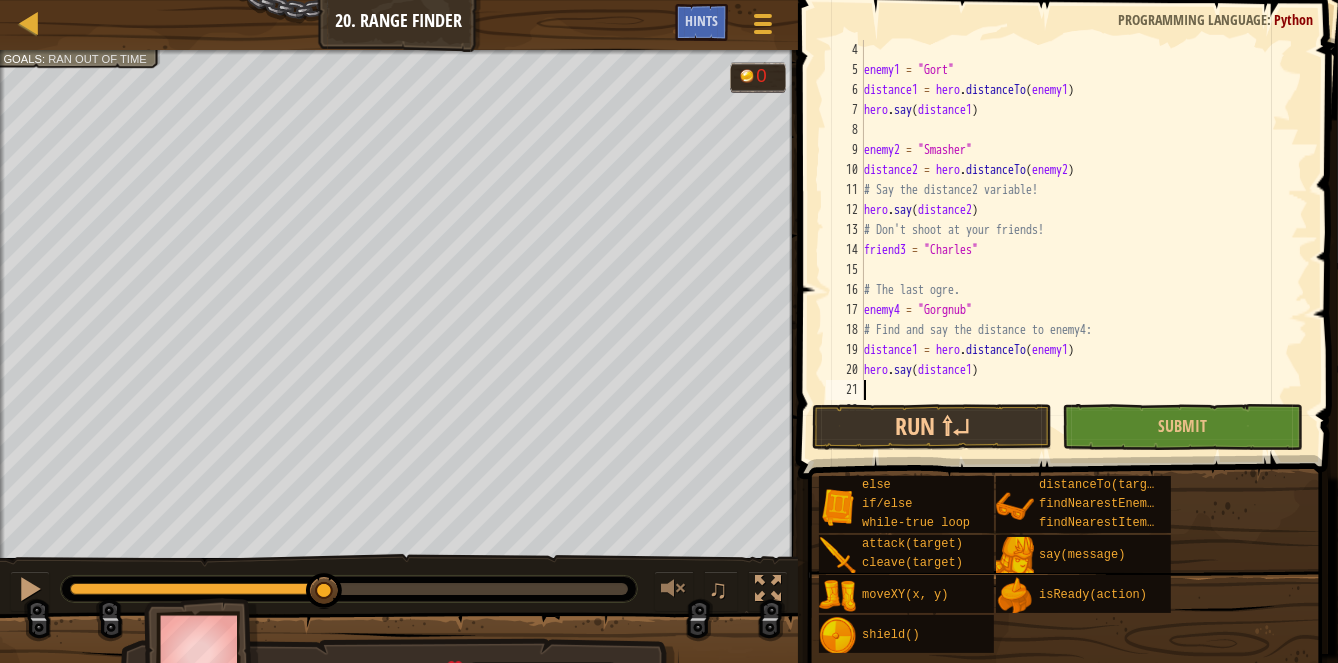 click on "enemy1   =   "Gort" distance1   =   hero . distanceTo ( enemy1 ) hero . say ( distance1 ) enemy2   =   "Smasher" distance2   =   hero . distanceTo ( enemy2 ) # Say the distance2 variable! hero . say ( distance2 ) # Don't shoot at your friends! friend3   =   "Charles" # The last ogre. enemy4   =   "Gorgnub" # Find and say the distance to enemy4: distance1   =   hero . distanceTo ( enemy1 ) hero . say ( distance1 )" at bounding box center [1079, 240] 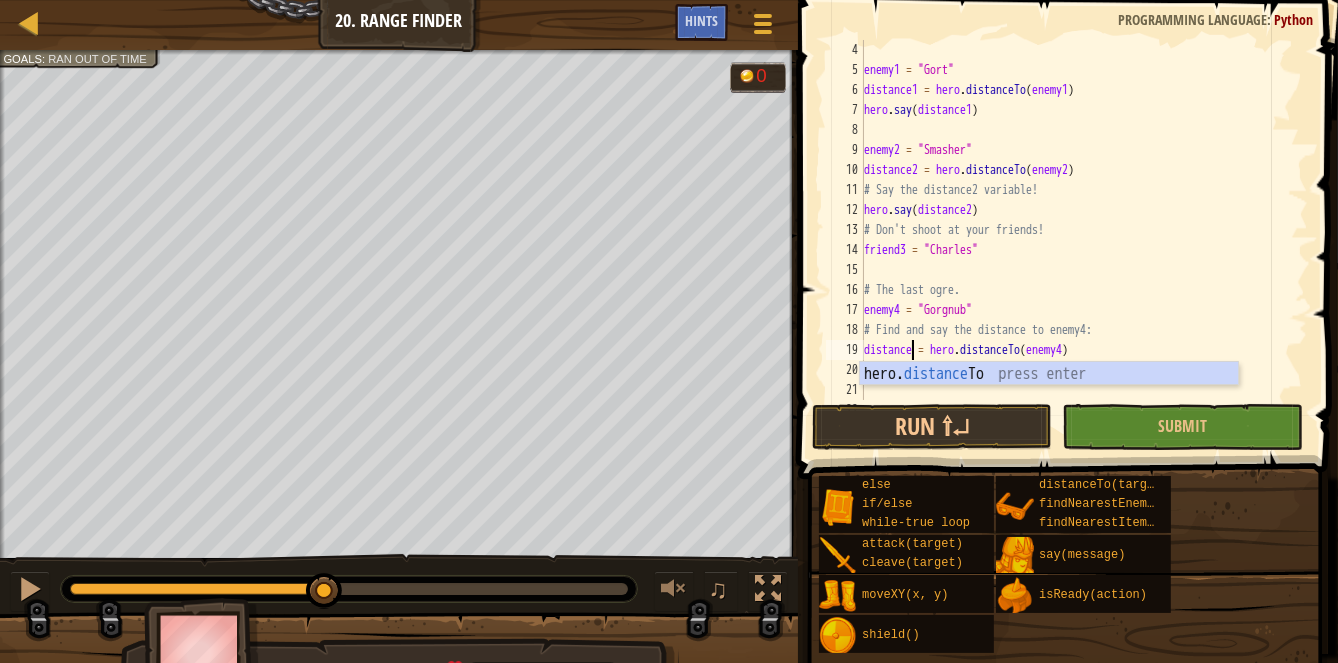 scroll, scrollTop: 9, scrollLeft: 4, axis: both 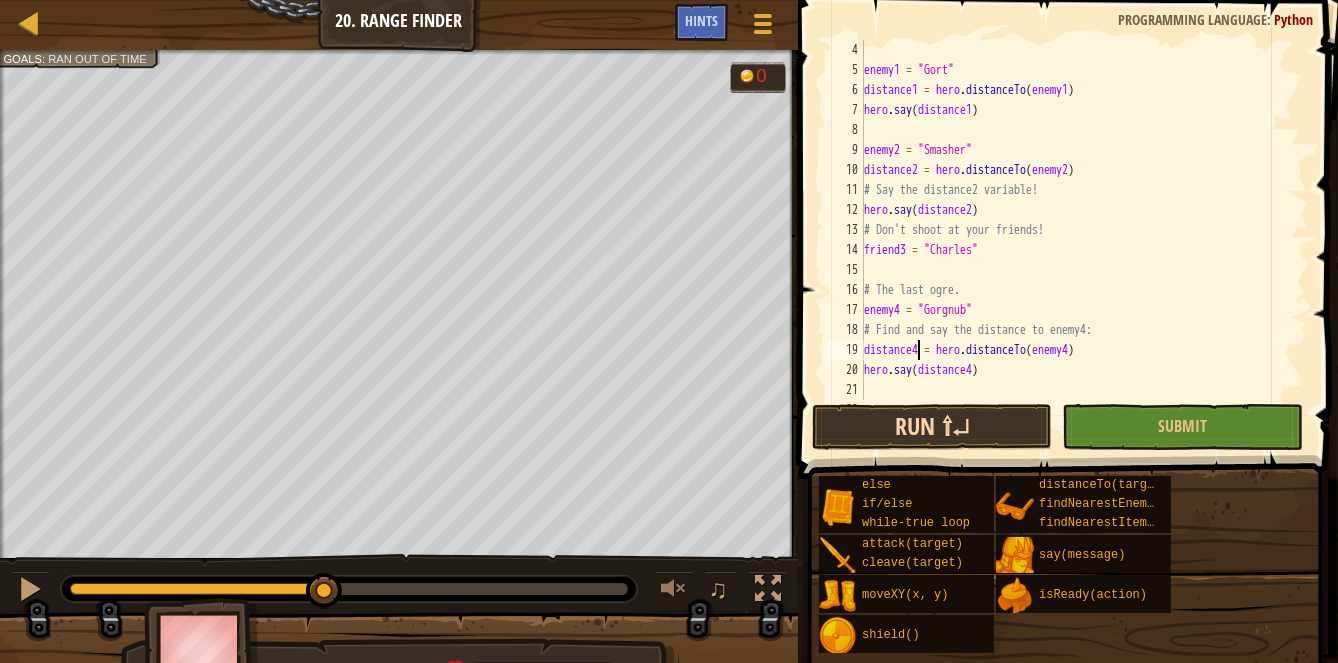 type on "distance4 = hero.distanceTo(enemy4)" 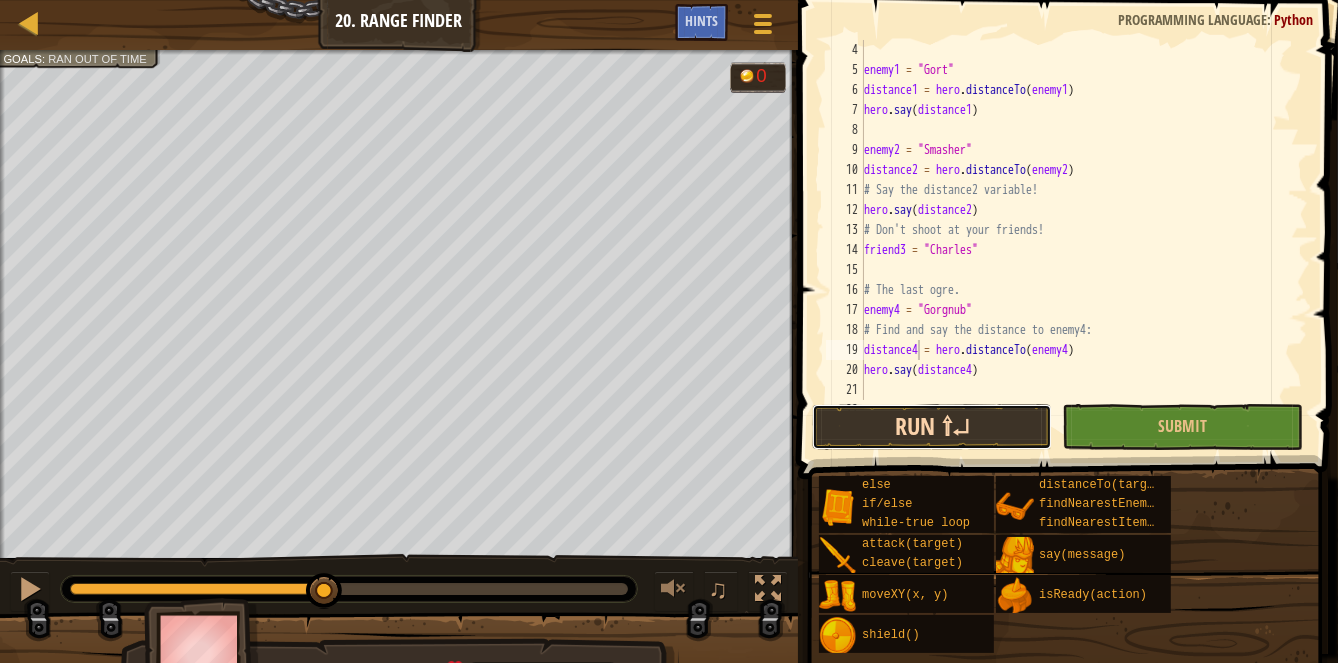 click on "Run ⇧↵" at bounding box center [932, 427] 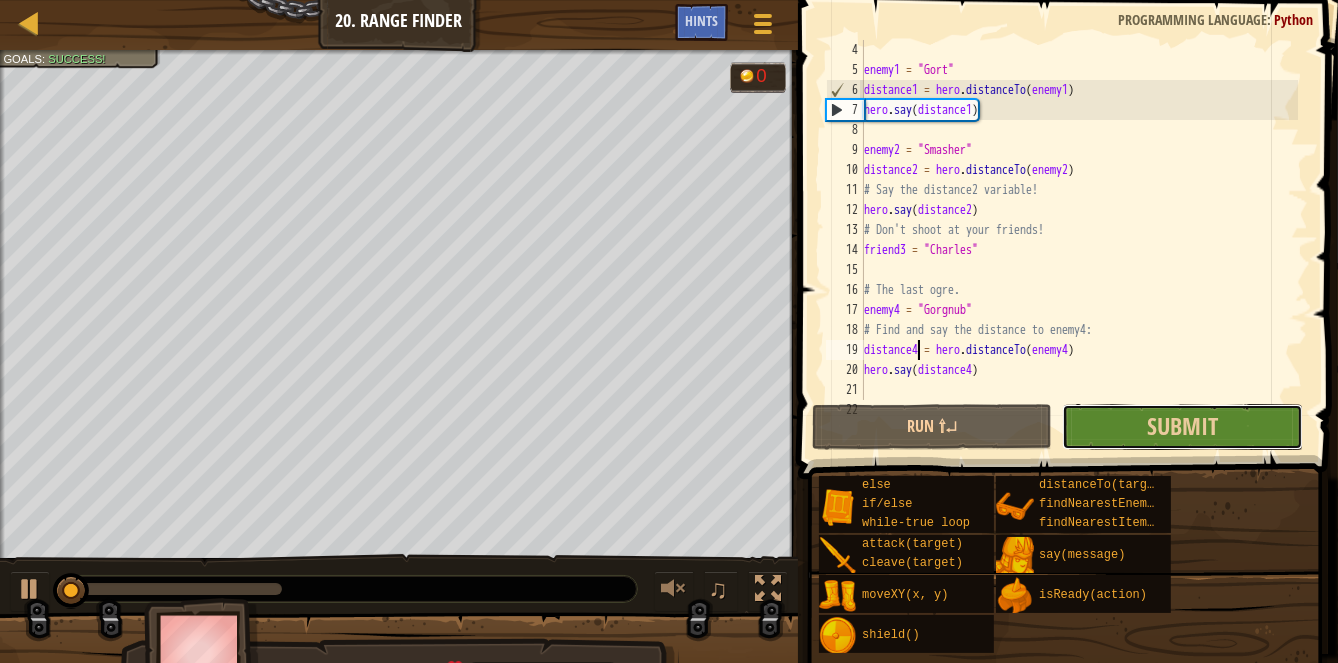 click on "Submit" at bounding box center (1182, 427) 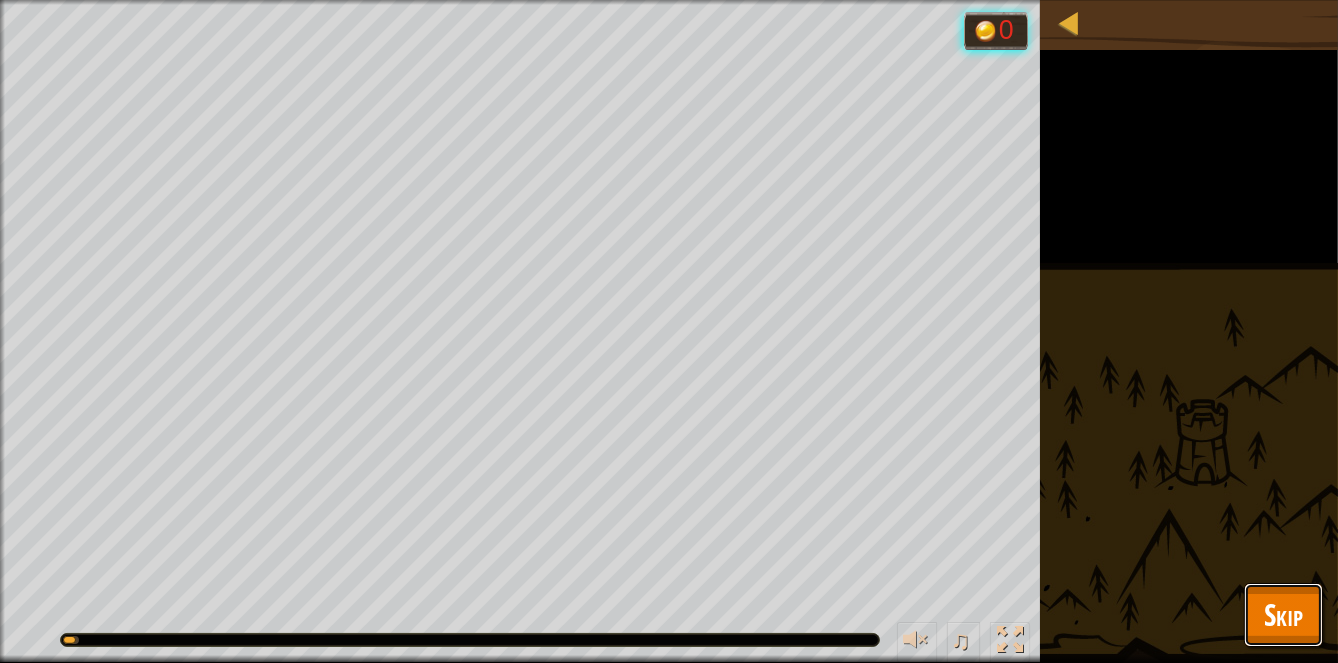 click on "Skip" at bounding box center [1283, 615] 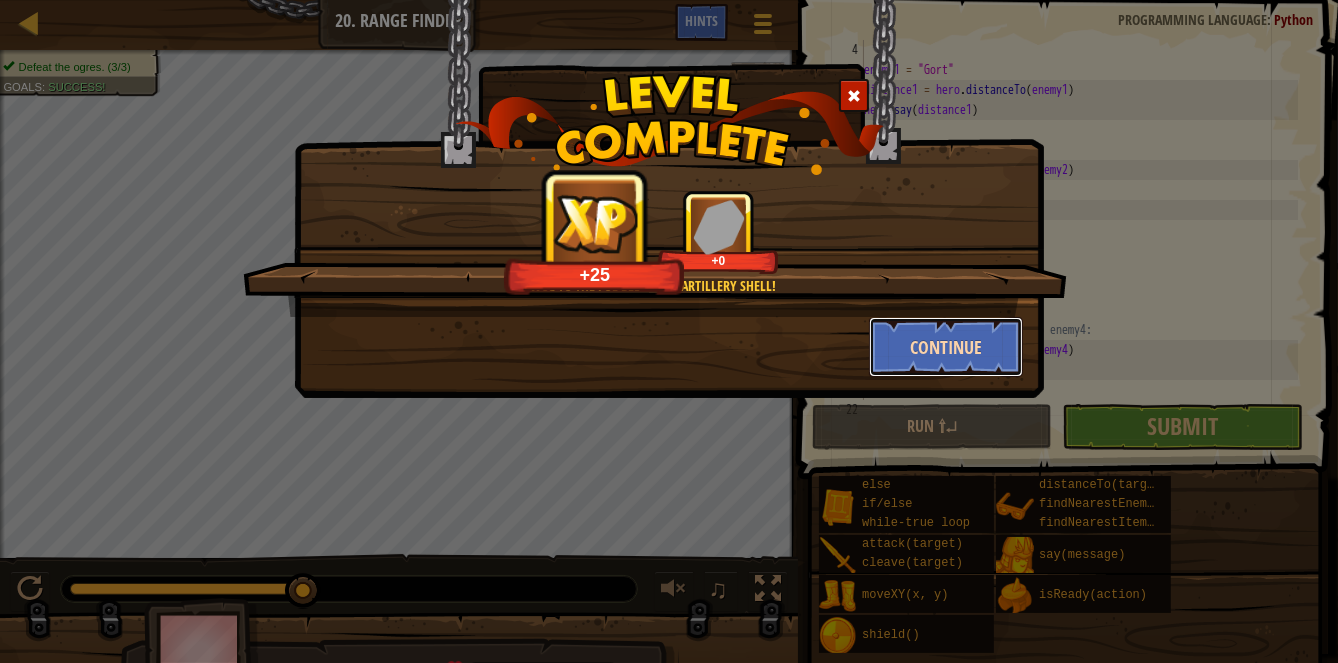 click on "Continue" at bounding box center [946, 347] 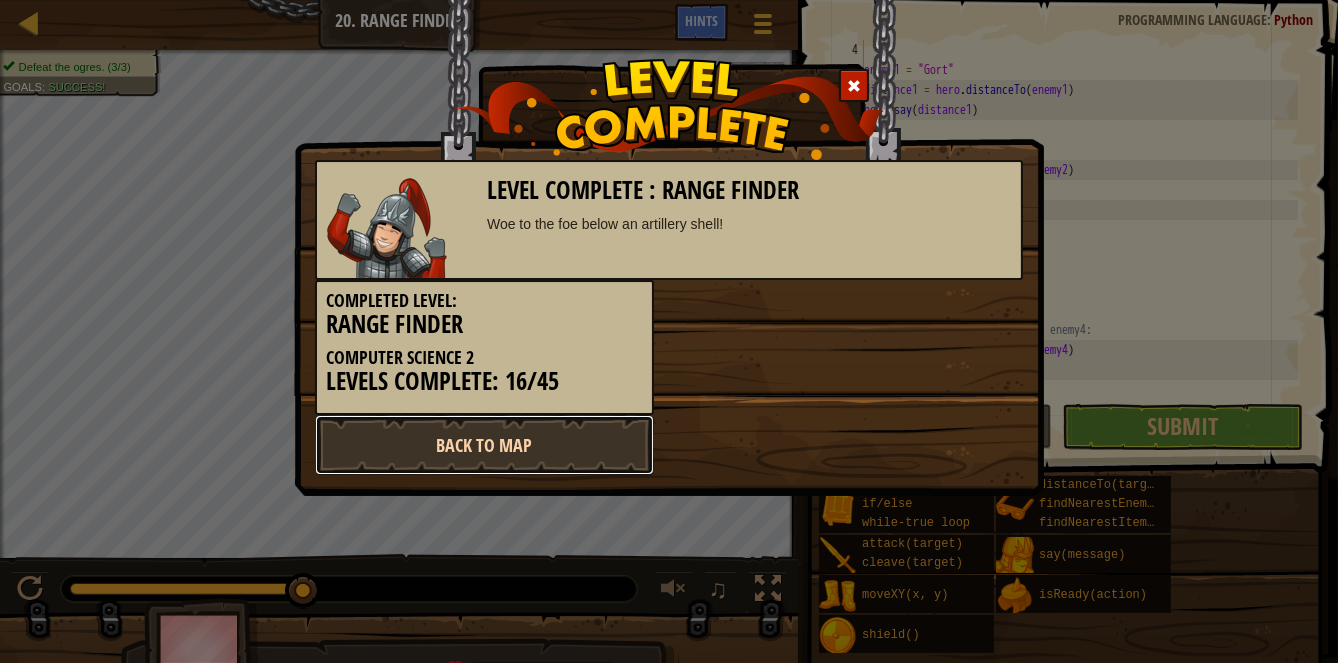 click on "Back to Map" at bounding box center [484, 445] 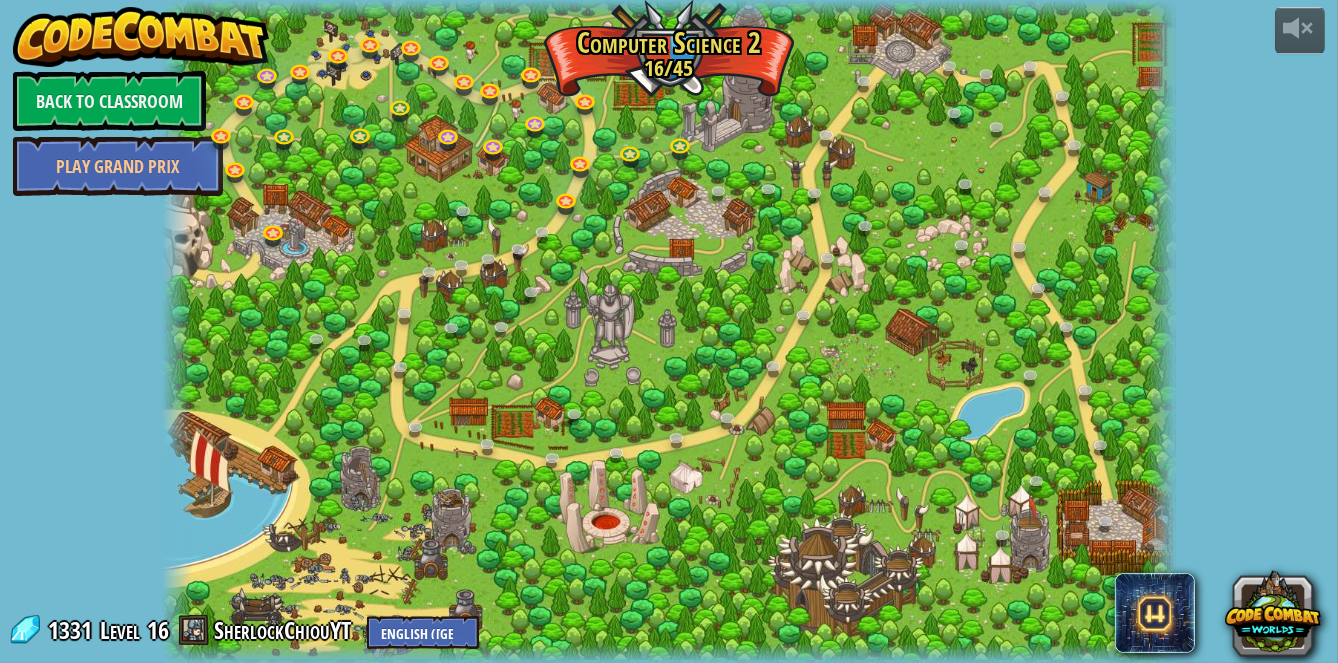 click at bounding box center (669, 331) 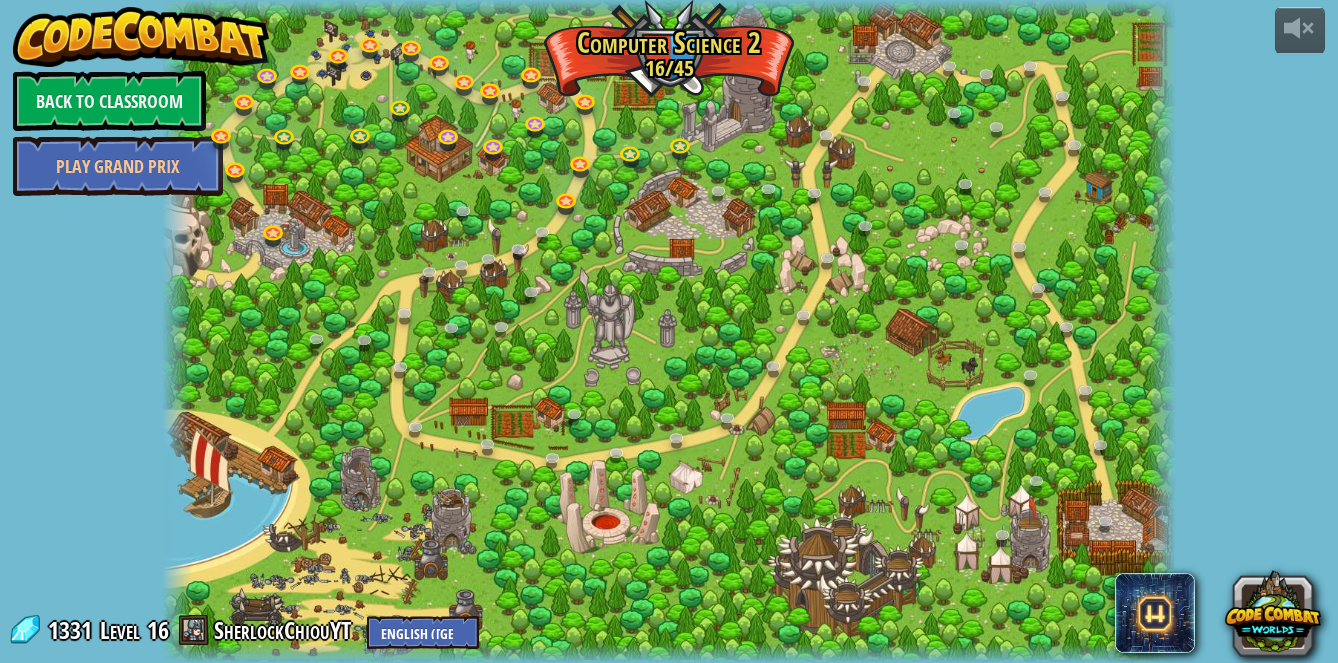 scroll, scrollTop: 0, scrollLeft: 0, axis: both 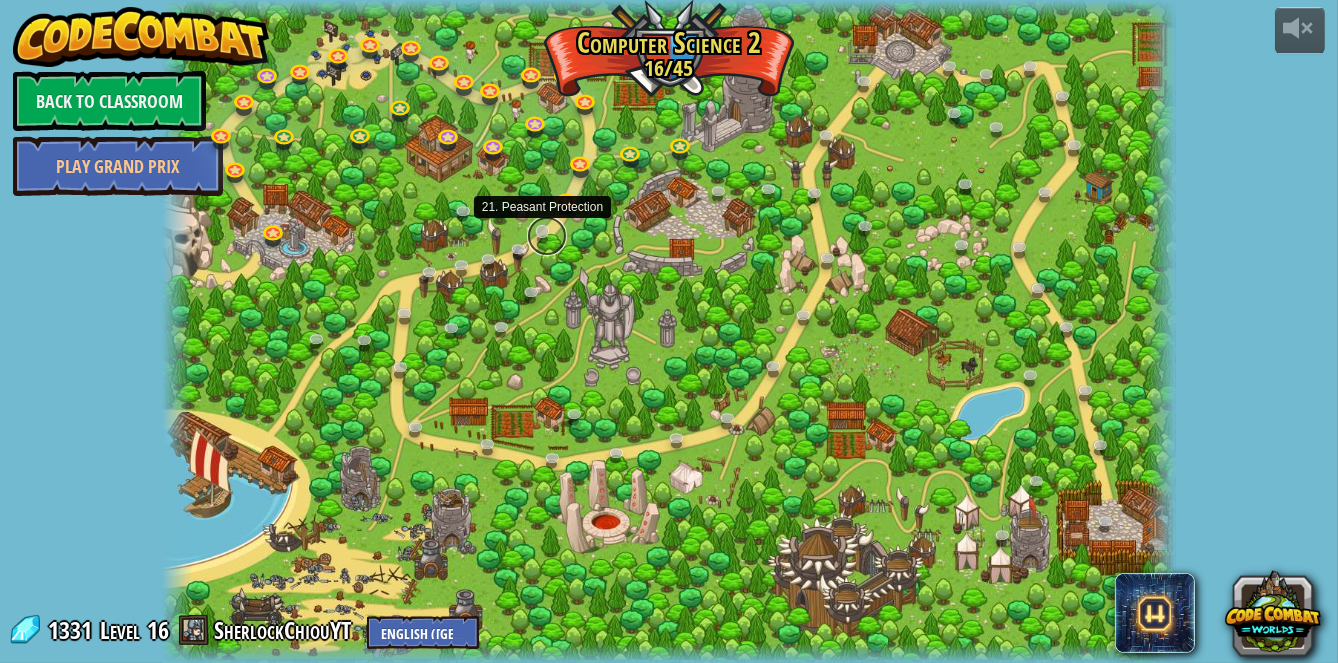click at bounding box center [547, 236] 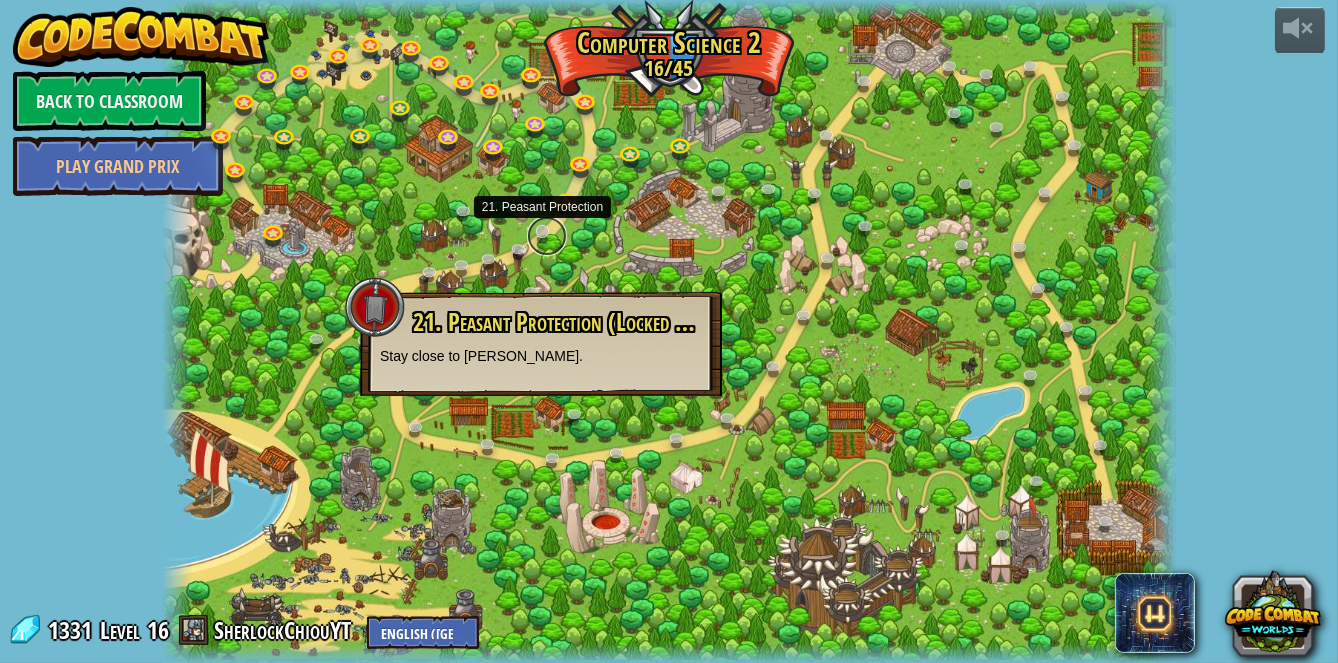click at bounding box center (547, 236) 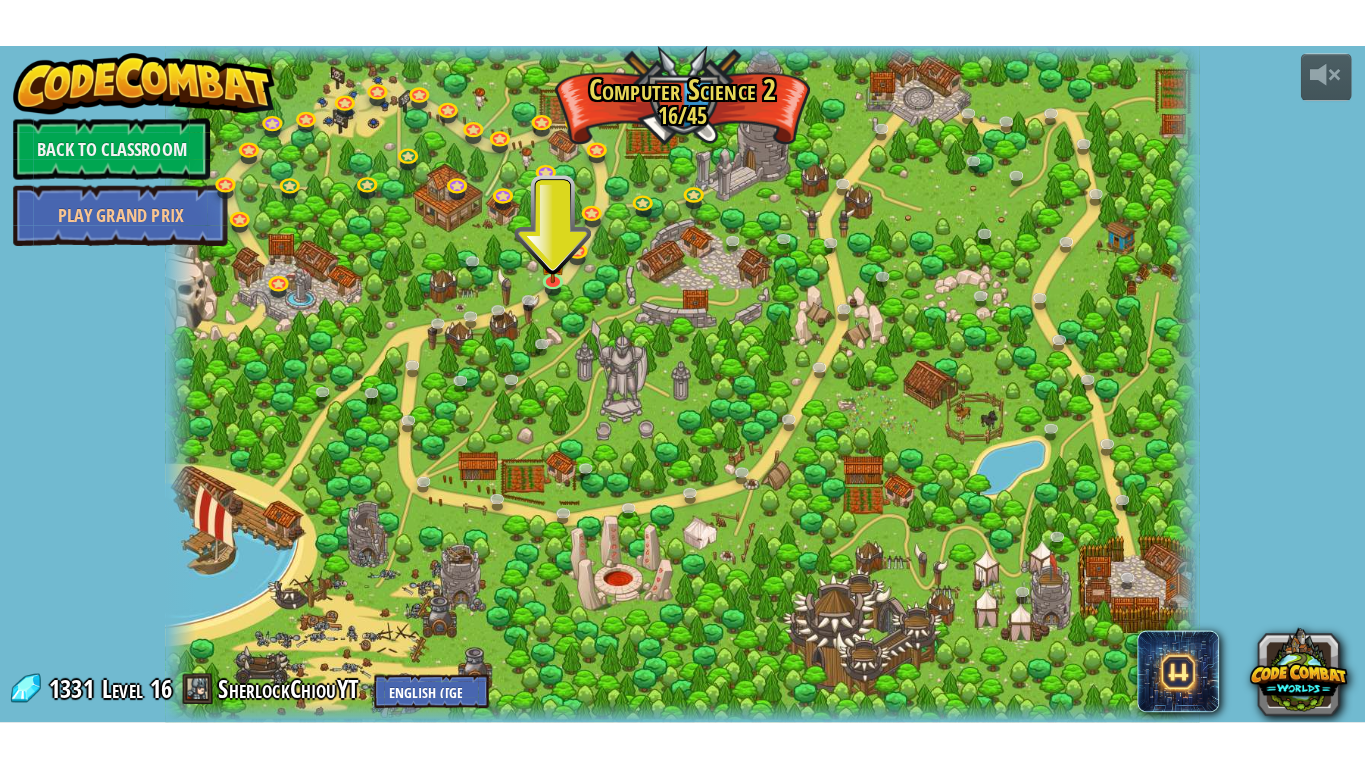 scroll, scrollTop: 0, scrollLeft: 0, axis: both 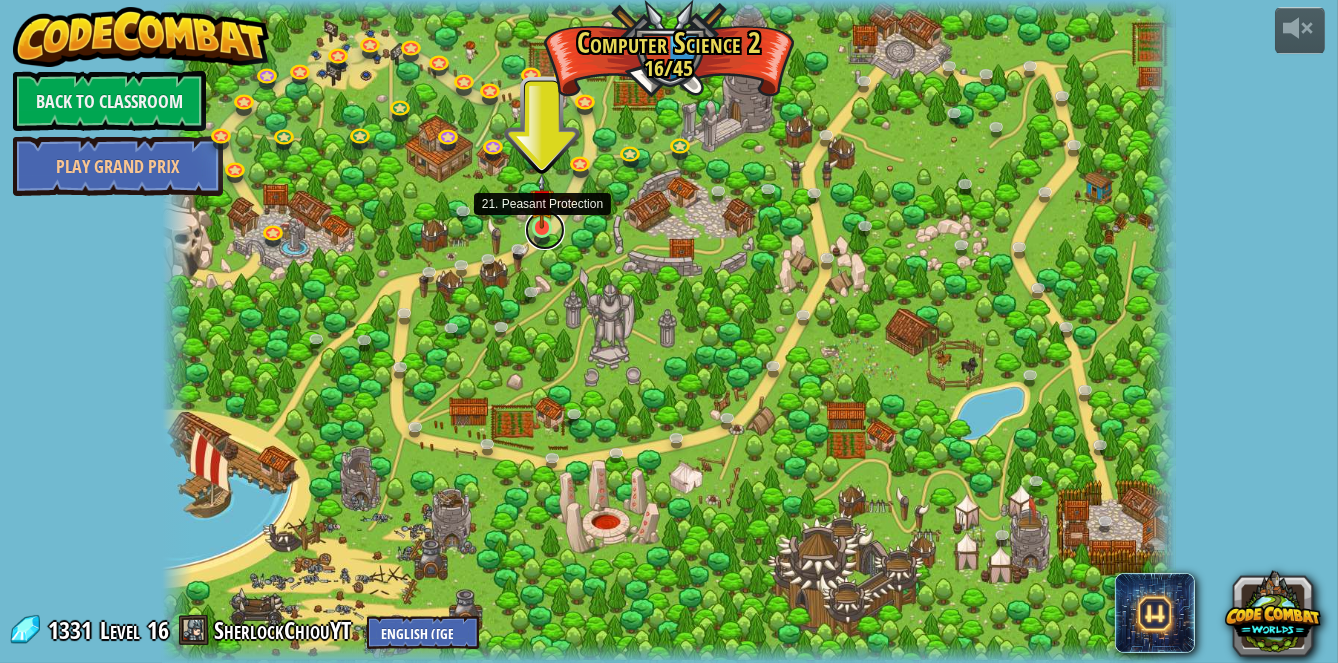 click at bounding box center (545, 230) 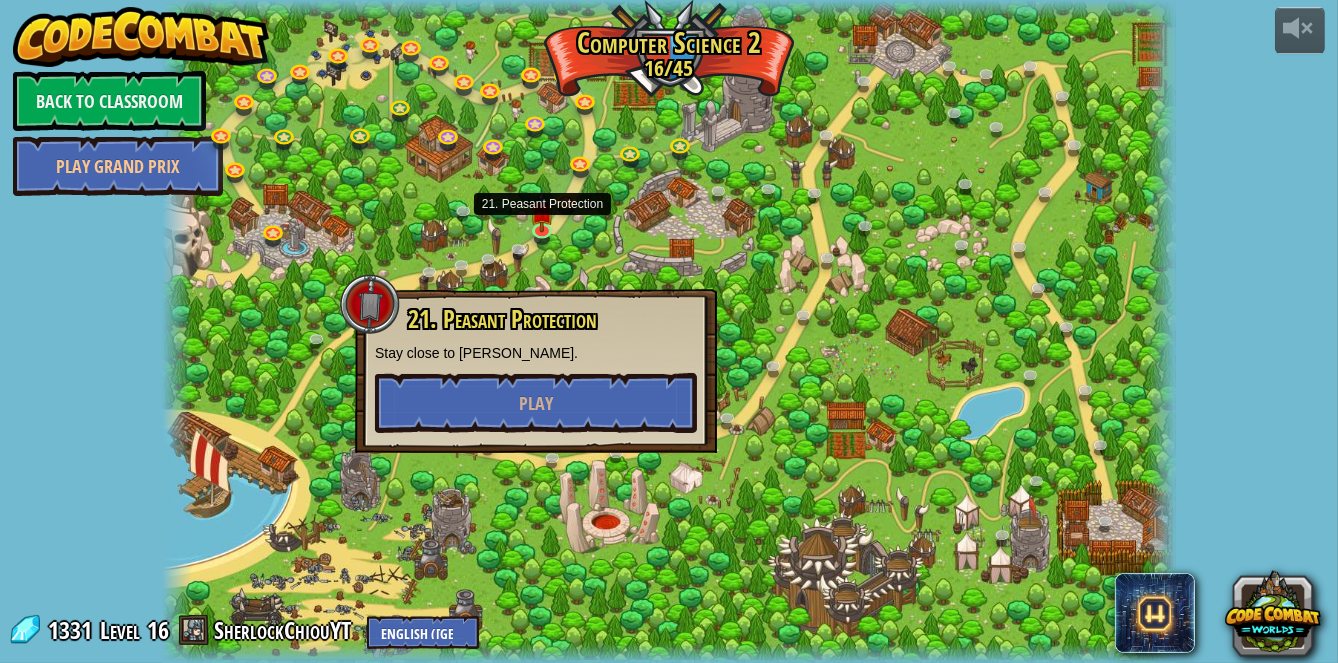 click on "Stay close to [PERSON_NAME]." at bounding box center [536, 353] 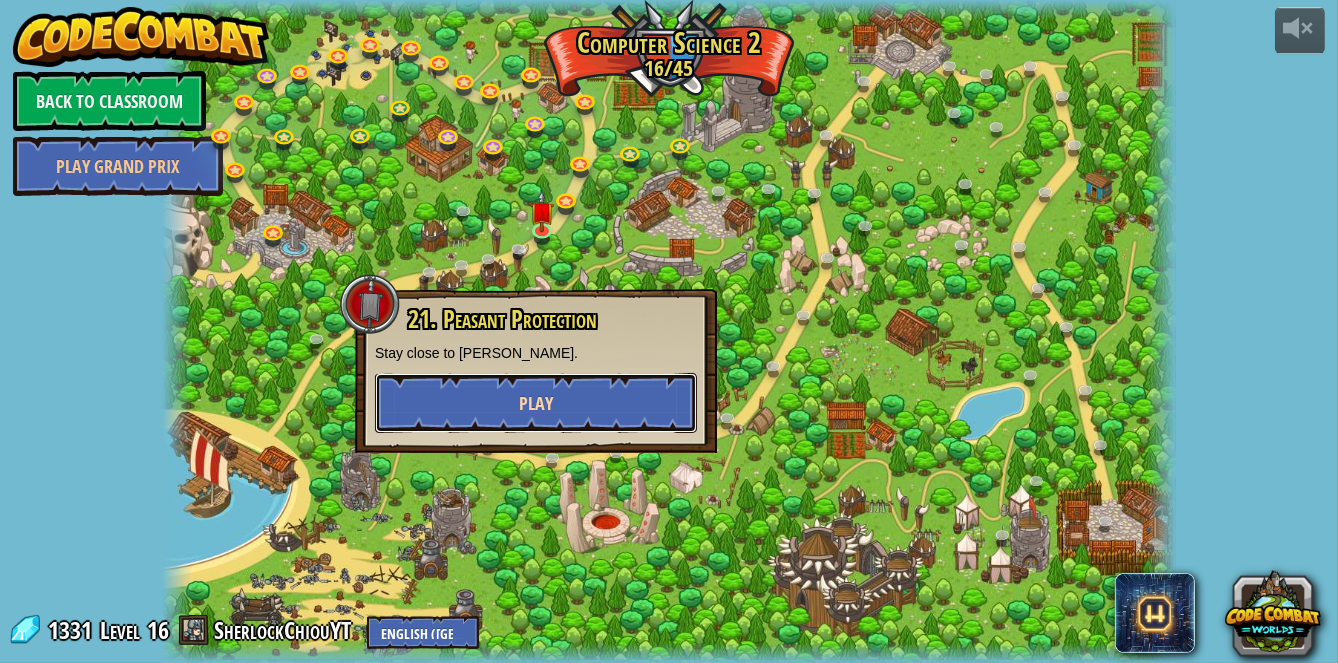 click on "Play" at bounding box center [536, 403] 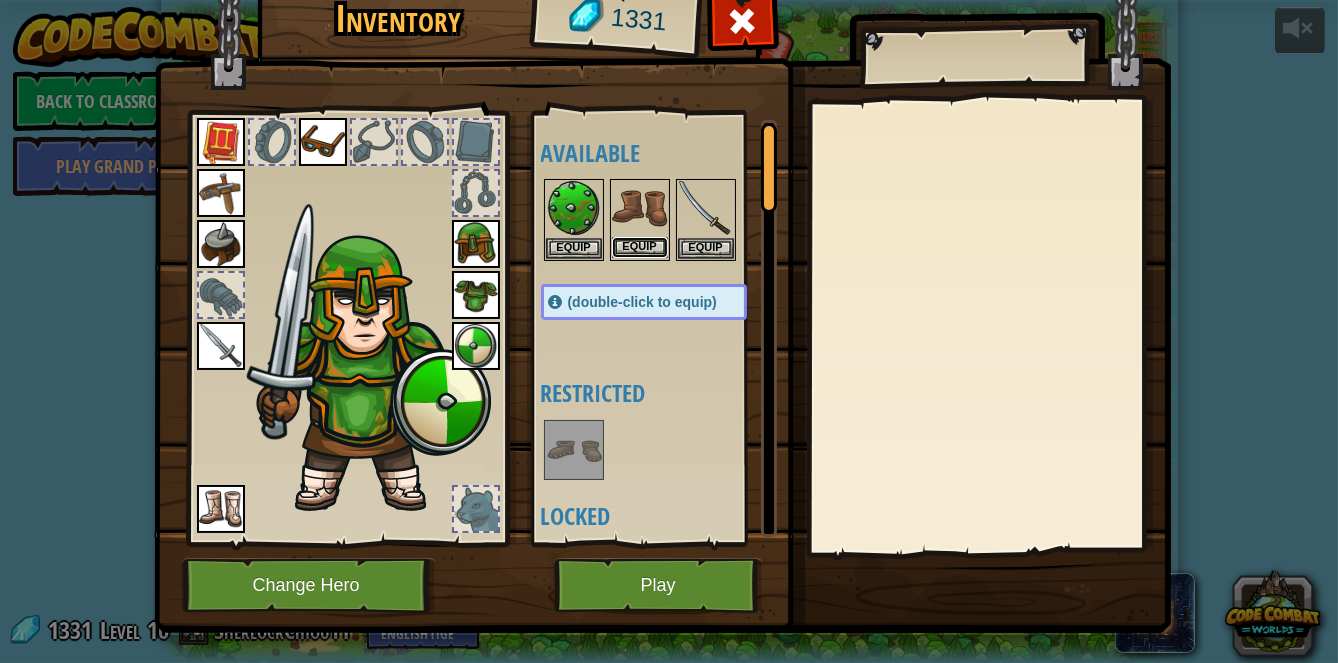 click on "Equip" at bounding box center [640, 247] 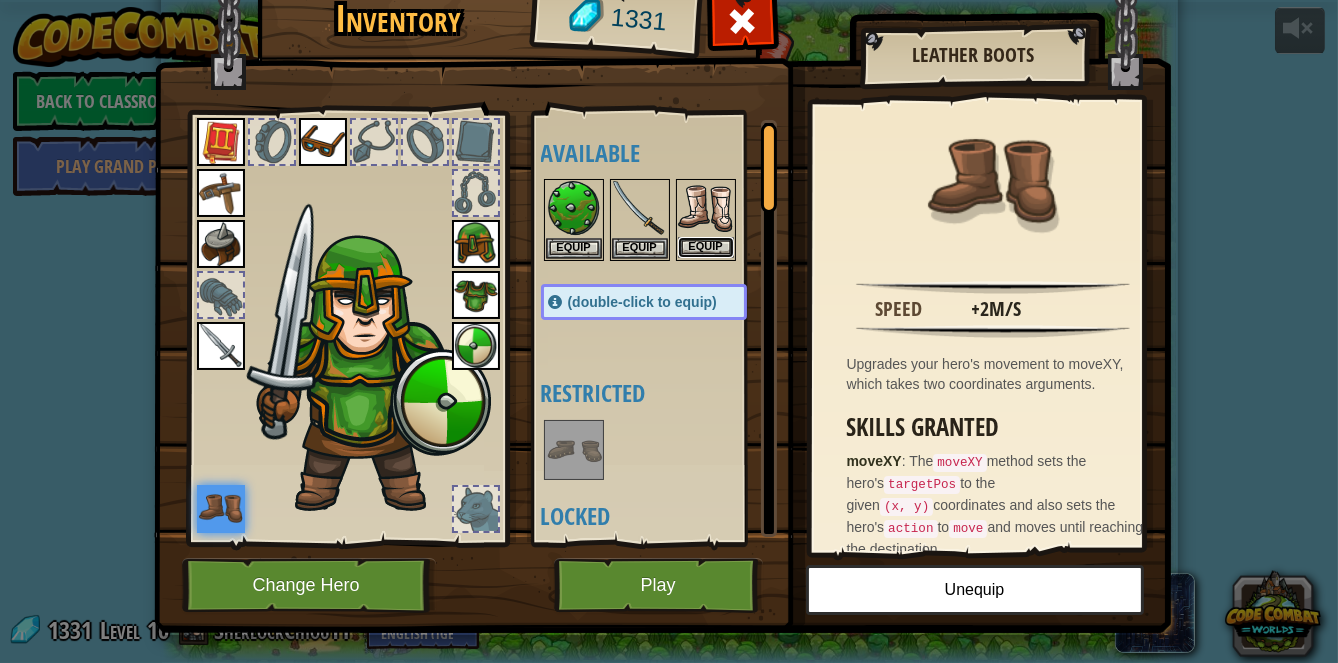 click on "Equip" at bounding box center [706, 247] 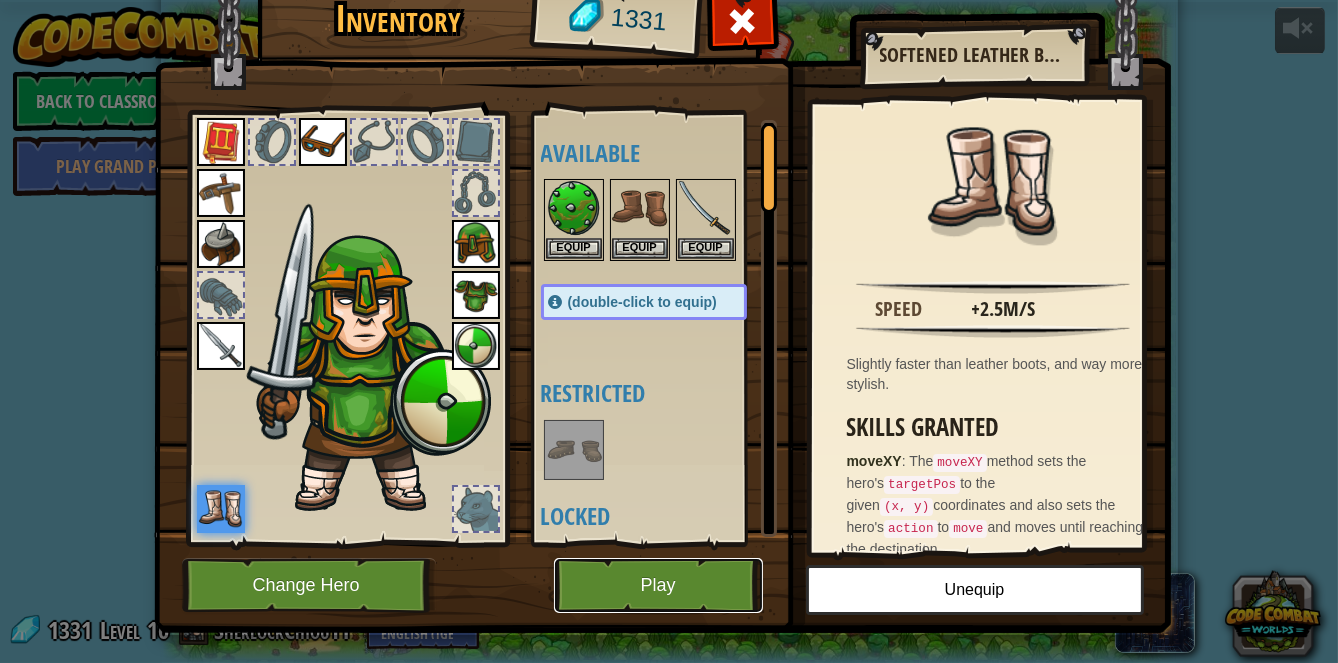 click on "Play" at bounding box center (658, 585) 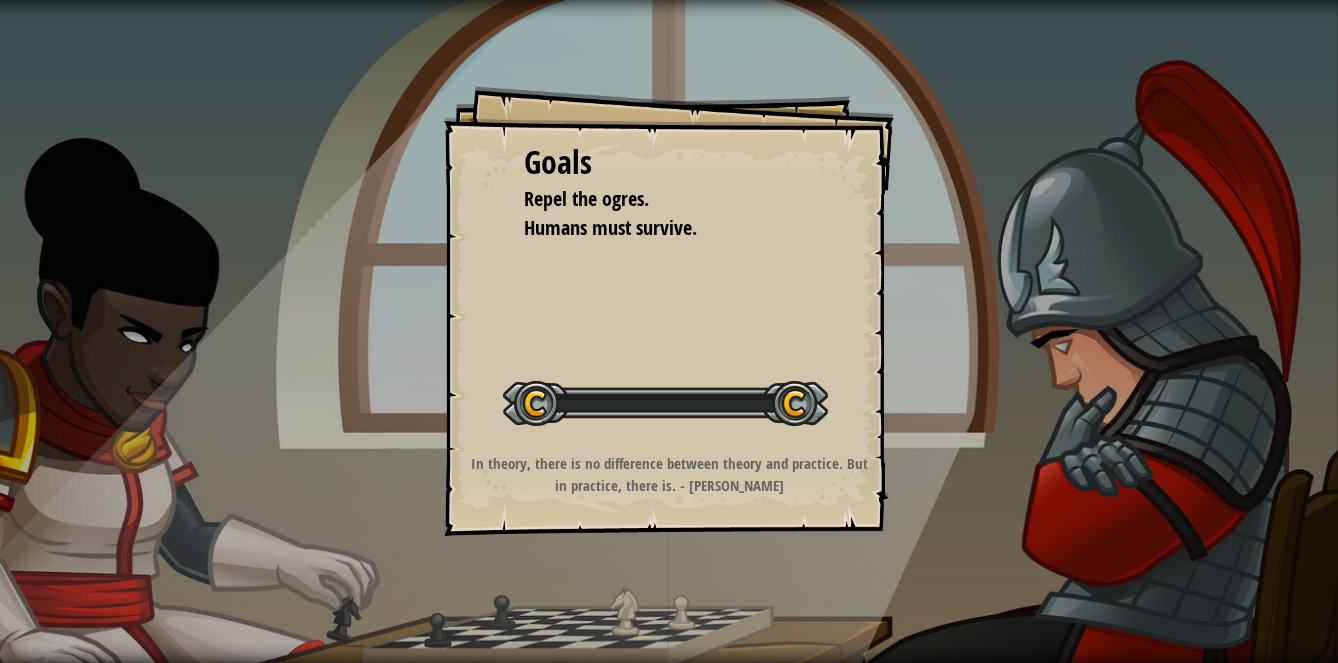 click on "Goals Repel the ogres. Humans must survive. Start Level Error loading from server. Try refreshing the page. You'll need a subscription to play this level. Subscribe You'll need to join a course to play this level. Back to my courses Ask your teacher to assign a license to you so you can continue to play CodeCombat! Back to my courses This level is locked. Back to my courses In theory, there is no difference between theory and practice. But in practice, there is. - Yogi Berra" at bounding box center (669, 331) 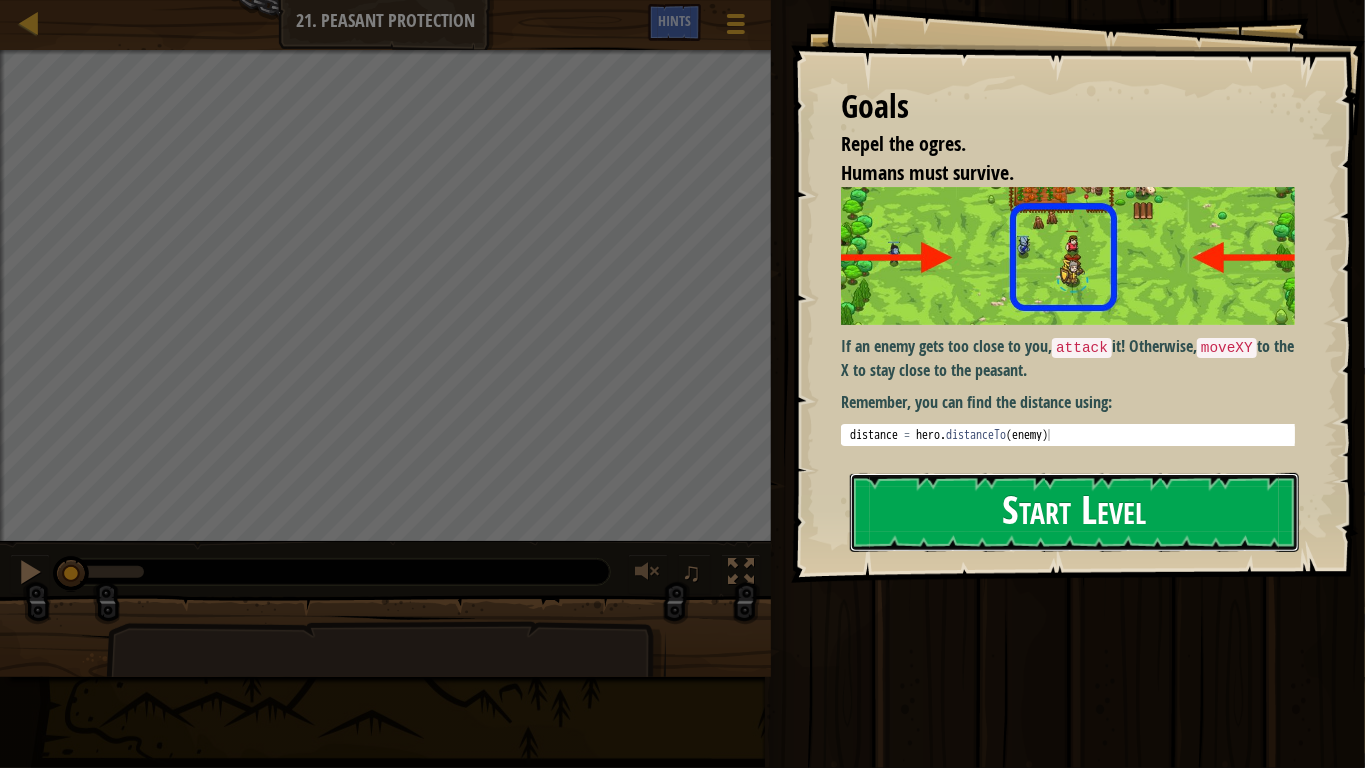 click on "Start Level" at bounding box center [1074, 512] 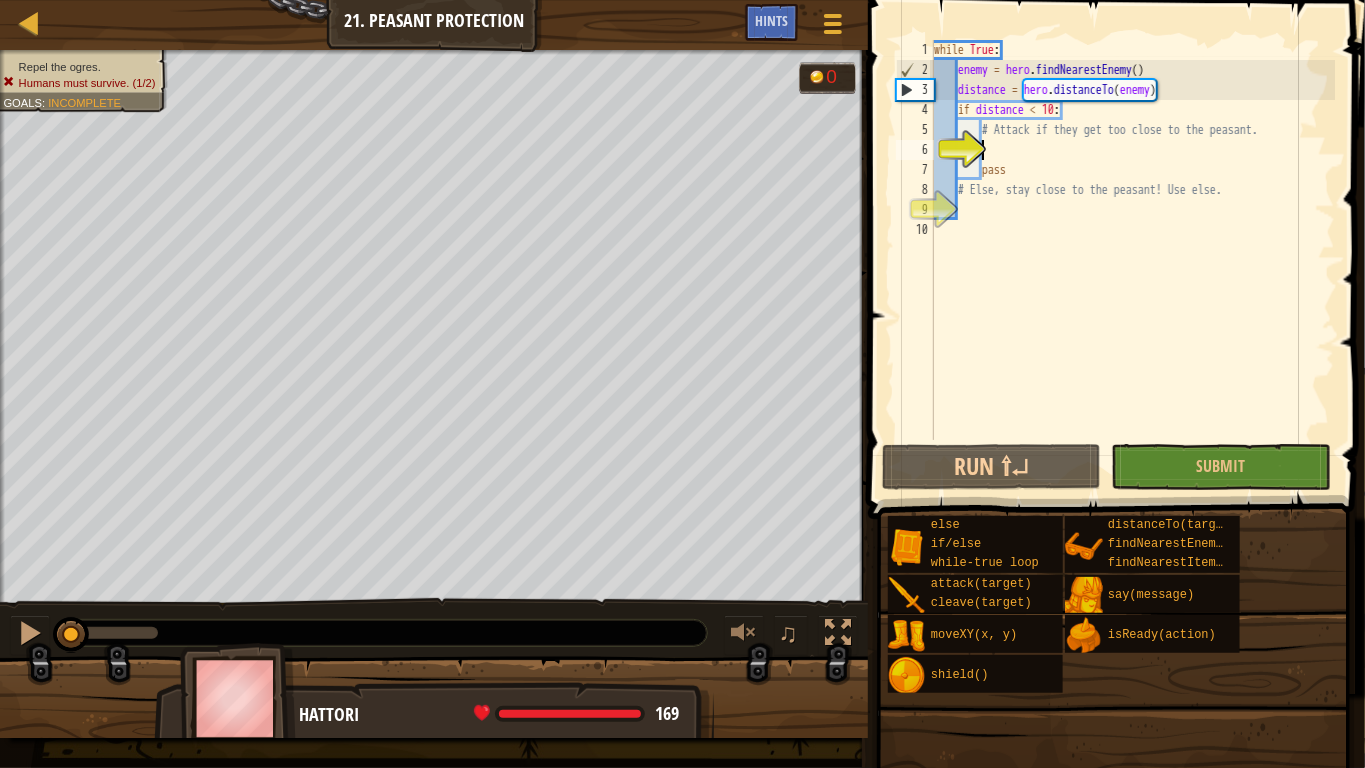 click on "while   True :      enemy   =   hero . findNearestEnemy ( )      distance   =   hero . distanceTo ( enemy )      if   distance   <   10 :          # Attack if they get too close to the peasant.                   pass      # Else, stay close to the peasant! Use else." at bounding box center (1132, 260) 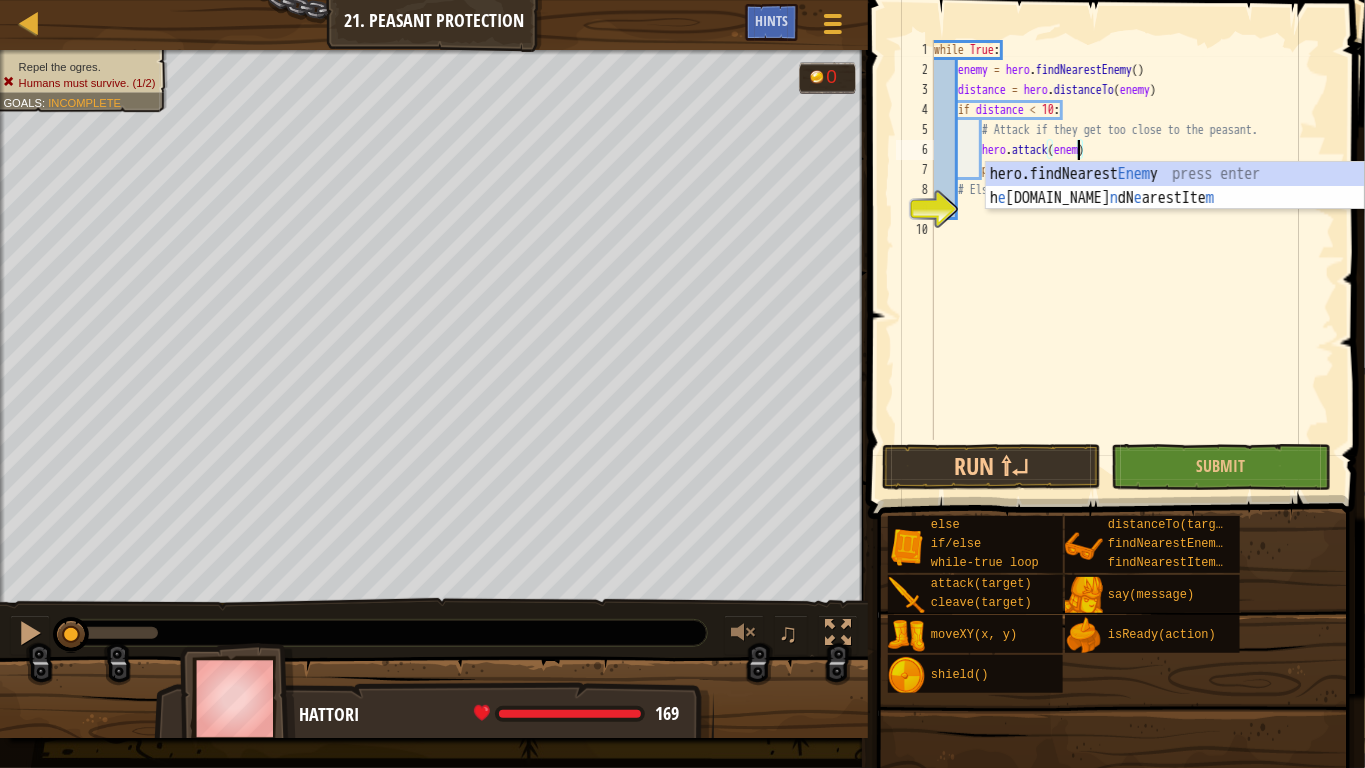 scroll, scrollTop: 9, scrollLeft: 11, axis: both 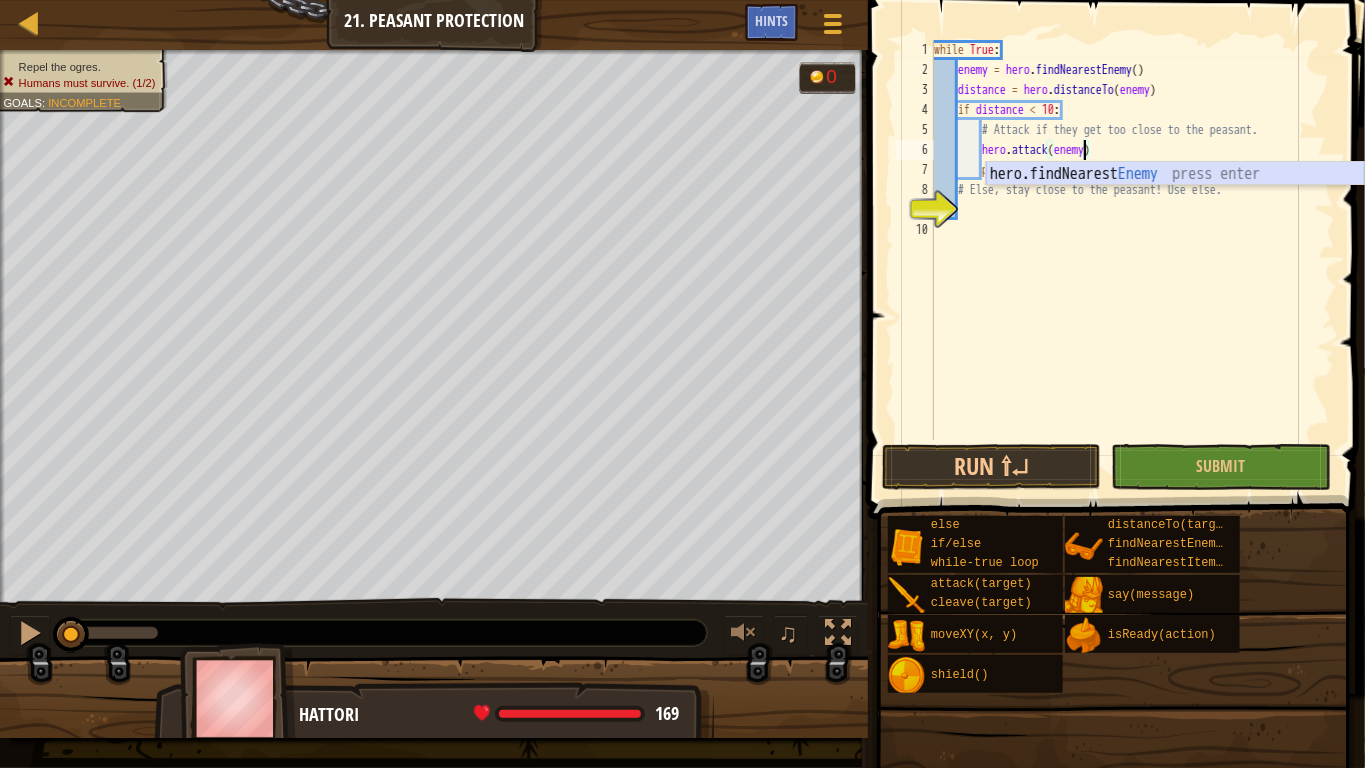 click on "hero.findNearest Enemy press enter" at bounding box center [1175, 198] 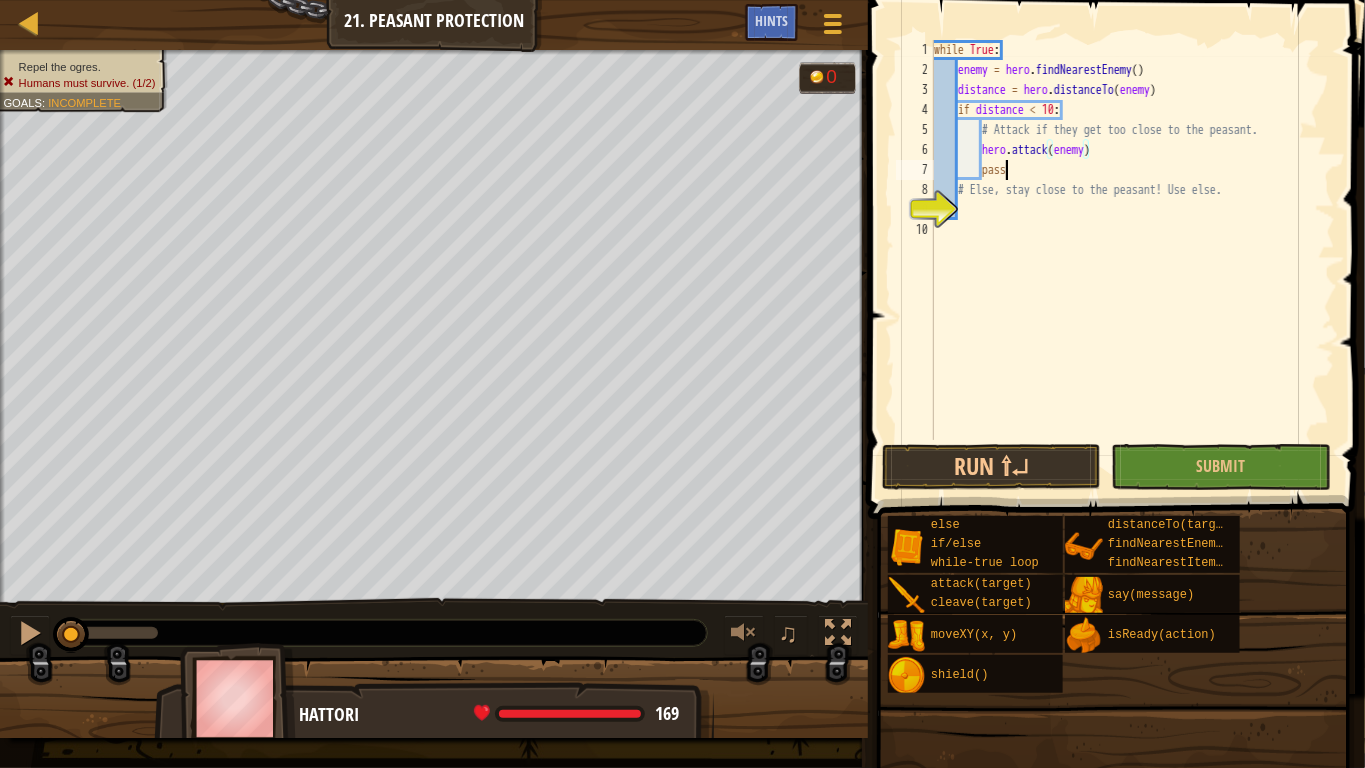 click on "while   True :      enemy   =   hero . findNearestEnemy ( )      distance   =   hero . distanceTo ( enemy )      if   distance   <   10 :          # Attack if they get too close to the peasant.          hero . attack ( enemy )          pass      # Else, stay close to the peasant! Use else." at bounding box center [1132, 260] 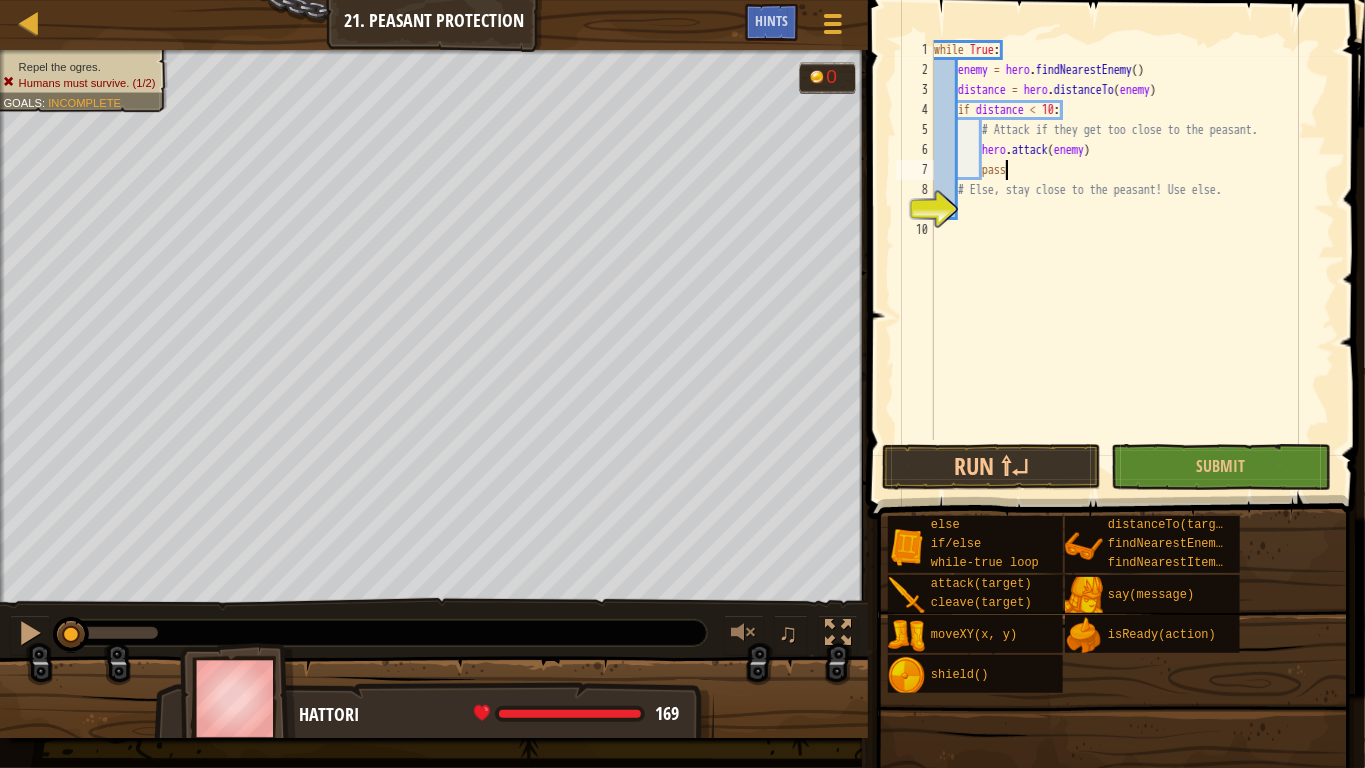 click on "while   True :      enemy   =   hero . findNearestEnemy ( )      distance   =   hero . distanceTo ( enemy )      if   distance   <   10 :          # Attack if they get too close to the peasant.          hero . attack ( enemy )          pass      # Else, stay close to the peasant! Use else." at bounding box center (1132, 260) 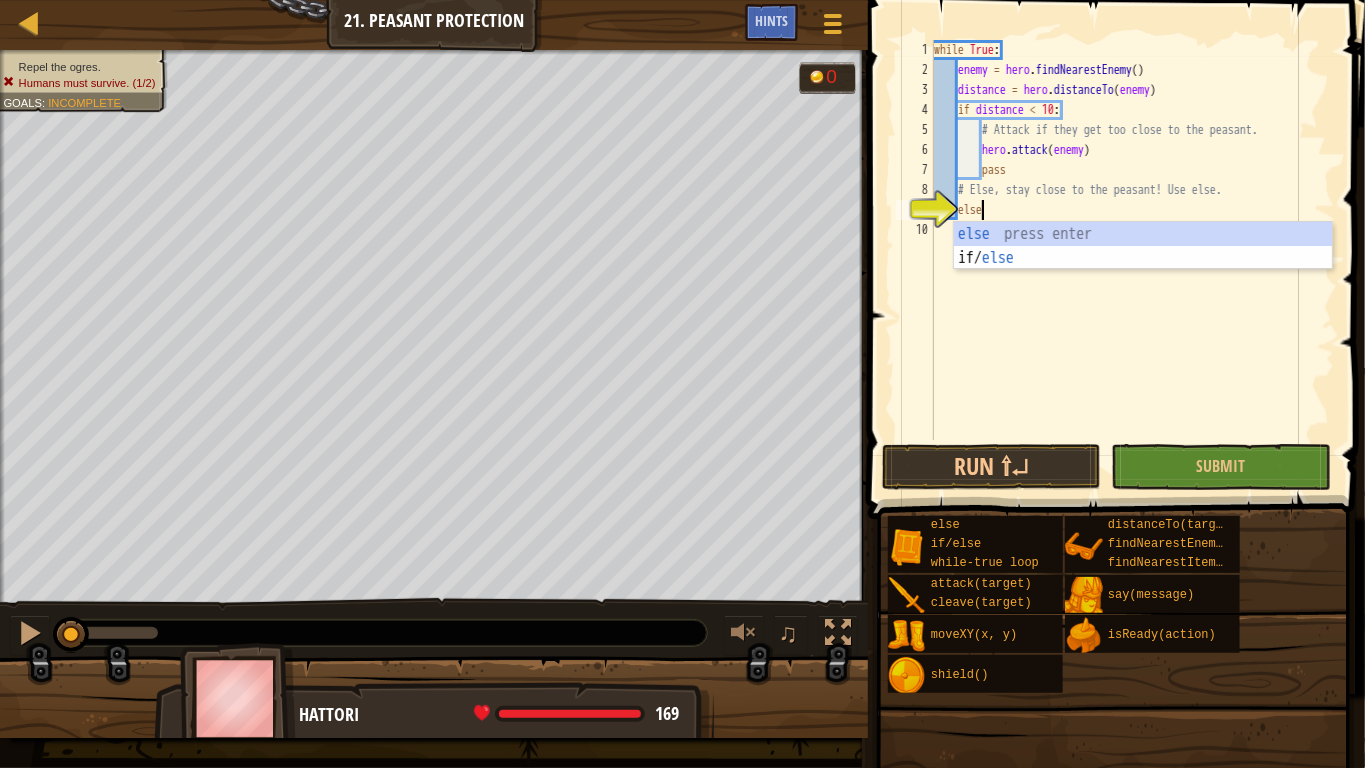 type on "else:" 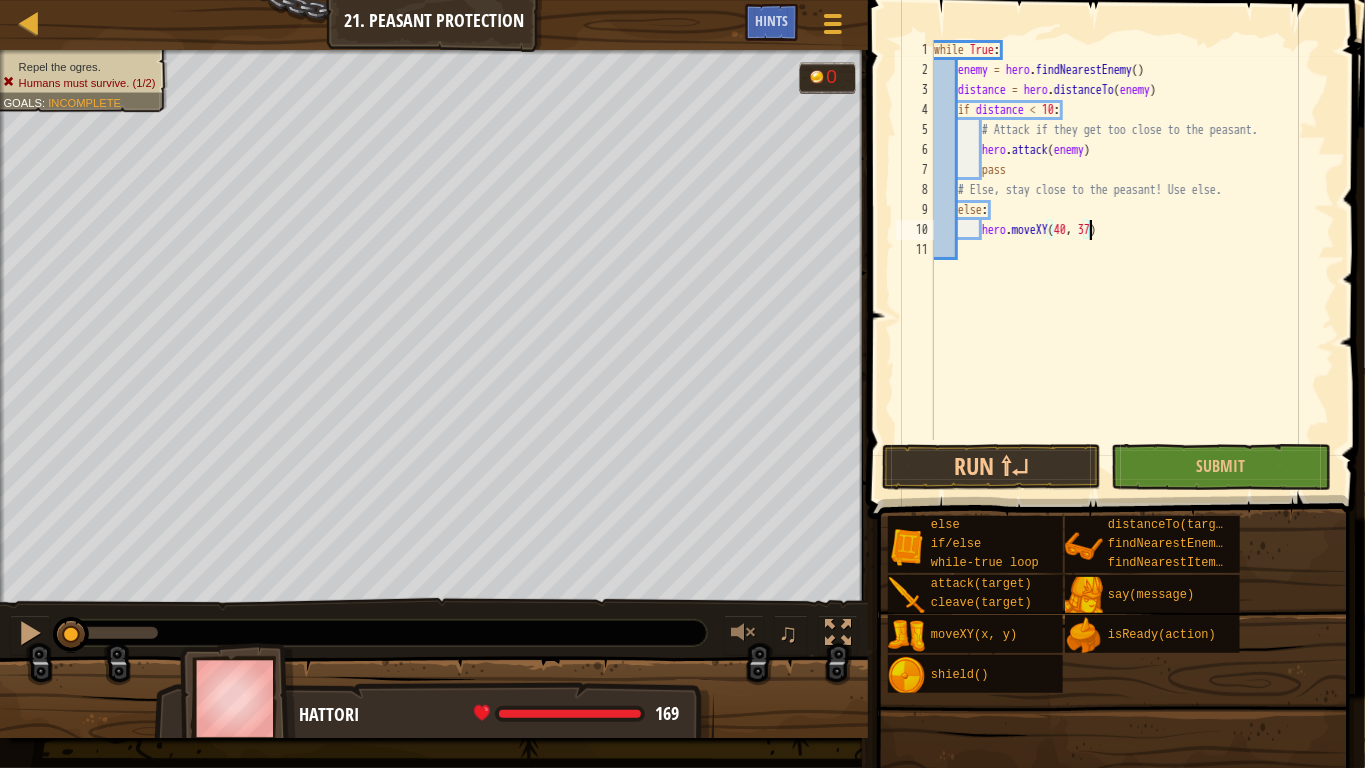scroll, scrollTop: 9, scrollLeft: 12, axis: both 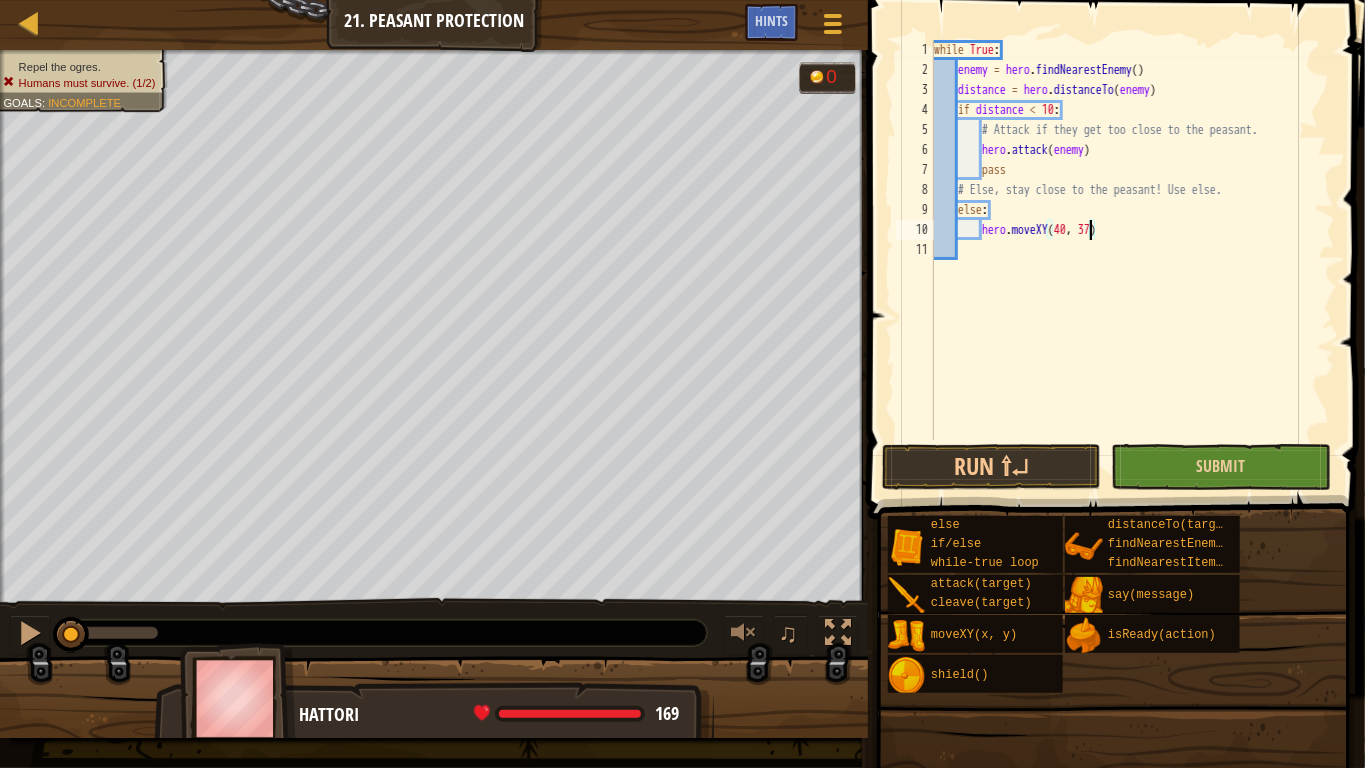 type on "hero.moveXY(40, 37)" 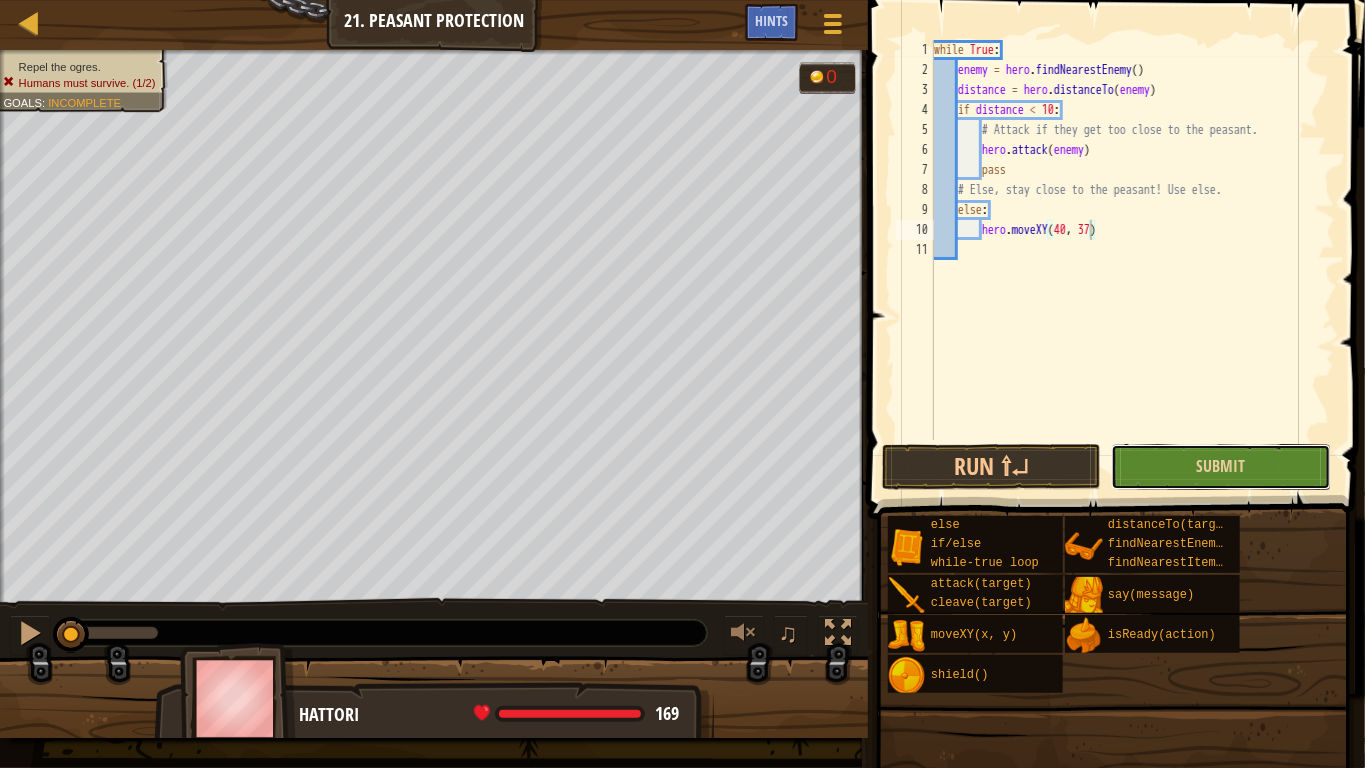 click on "Submit" at bounding box center [1220, 467] 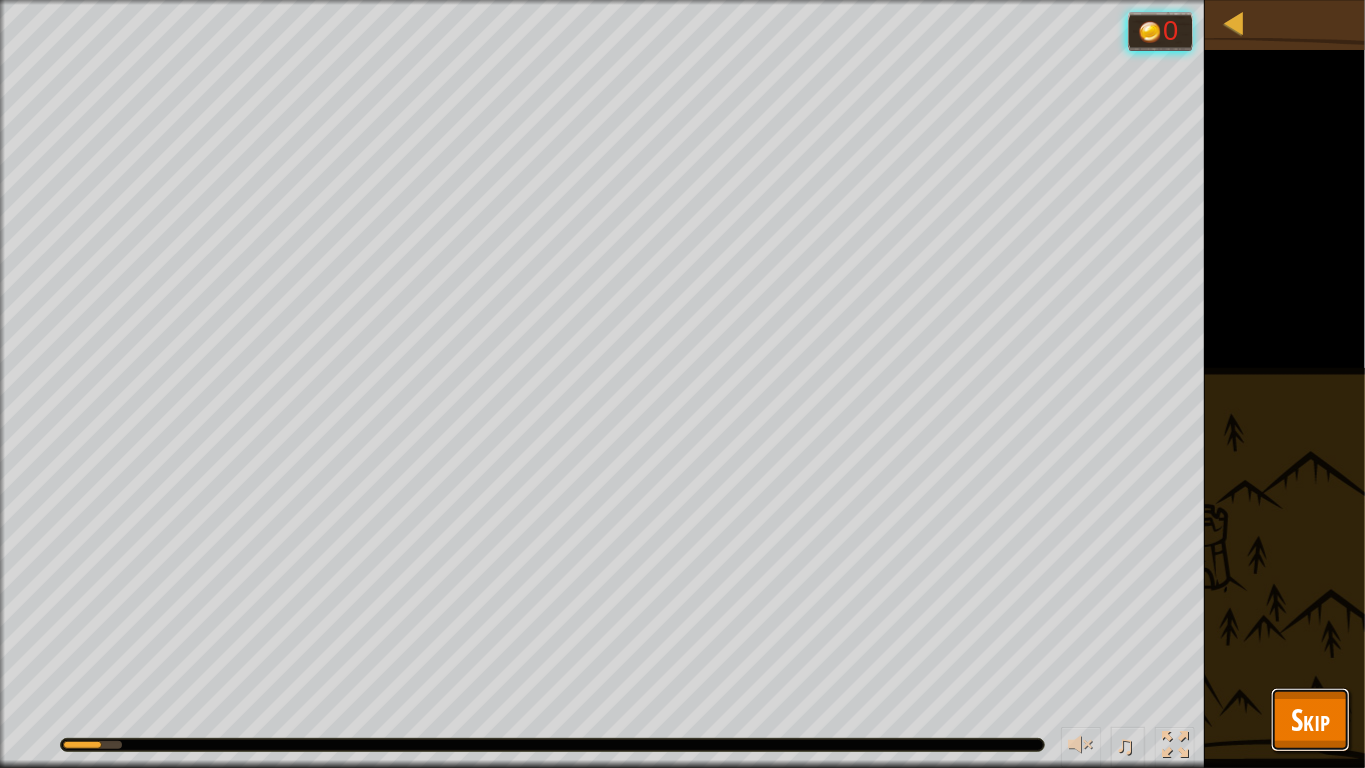 click on "Skip" at bounding box center (1310, 719) 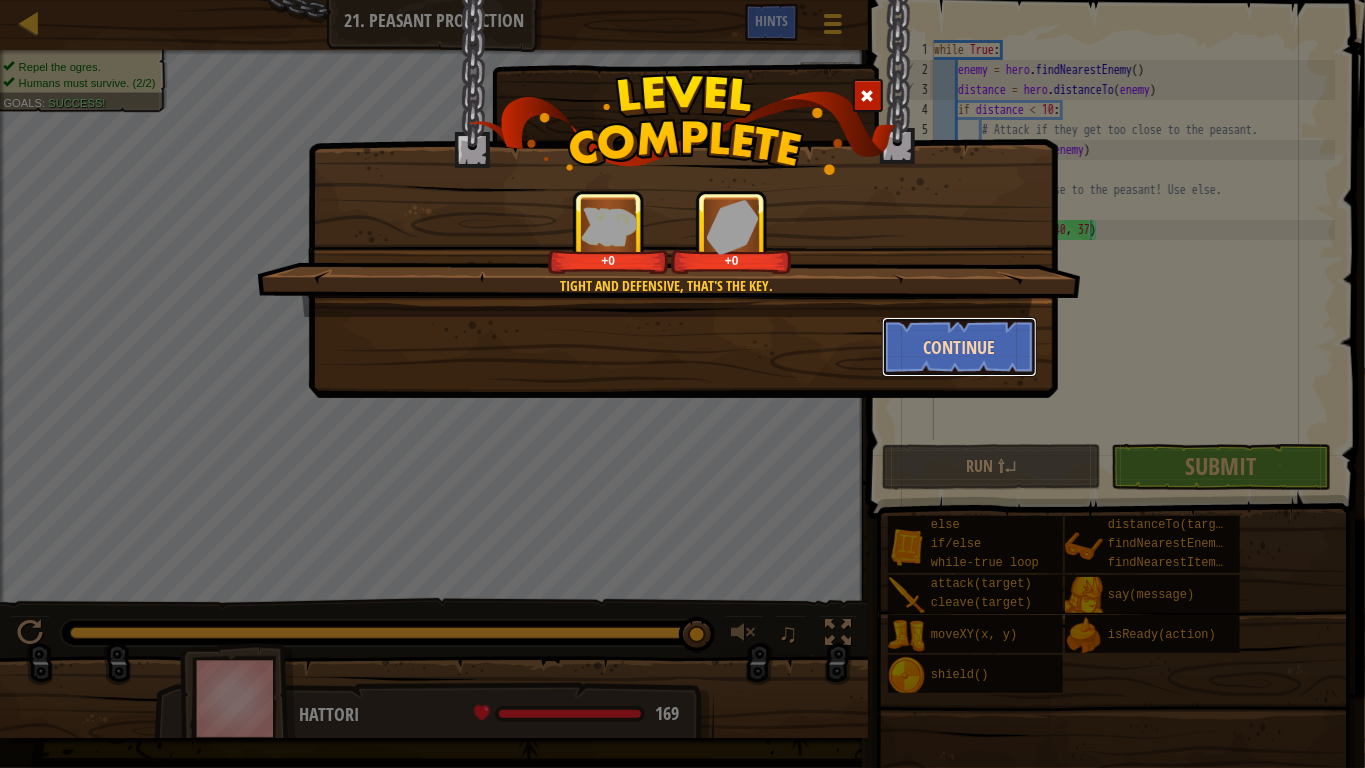 click on "Continue" at bounding box center [959, 347] 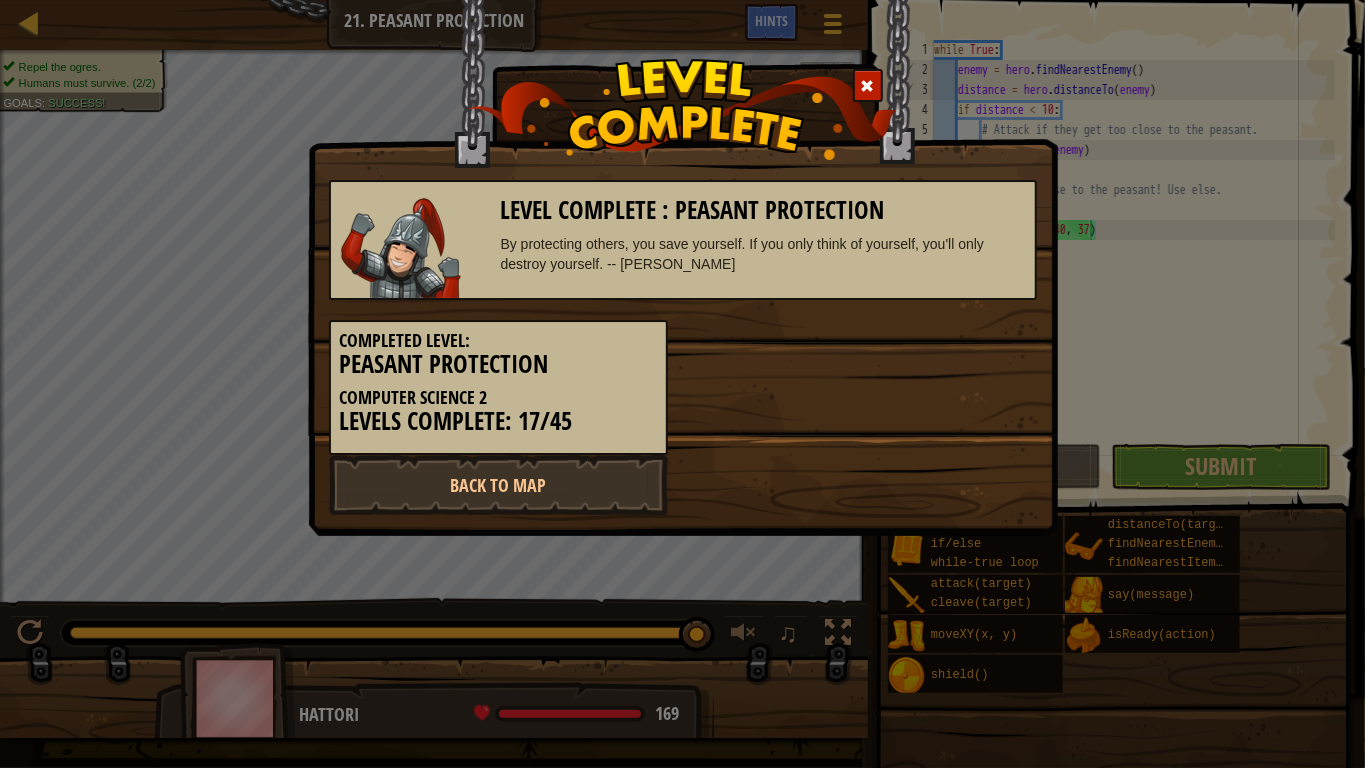 drag, startPoint x: 897, startPoint y: 419, endPoint x: 935, endPoint y: 416, distance: 38.118237 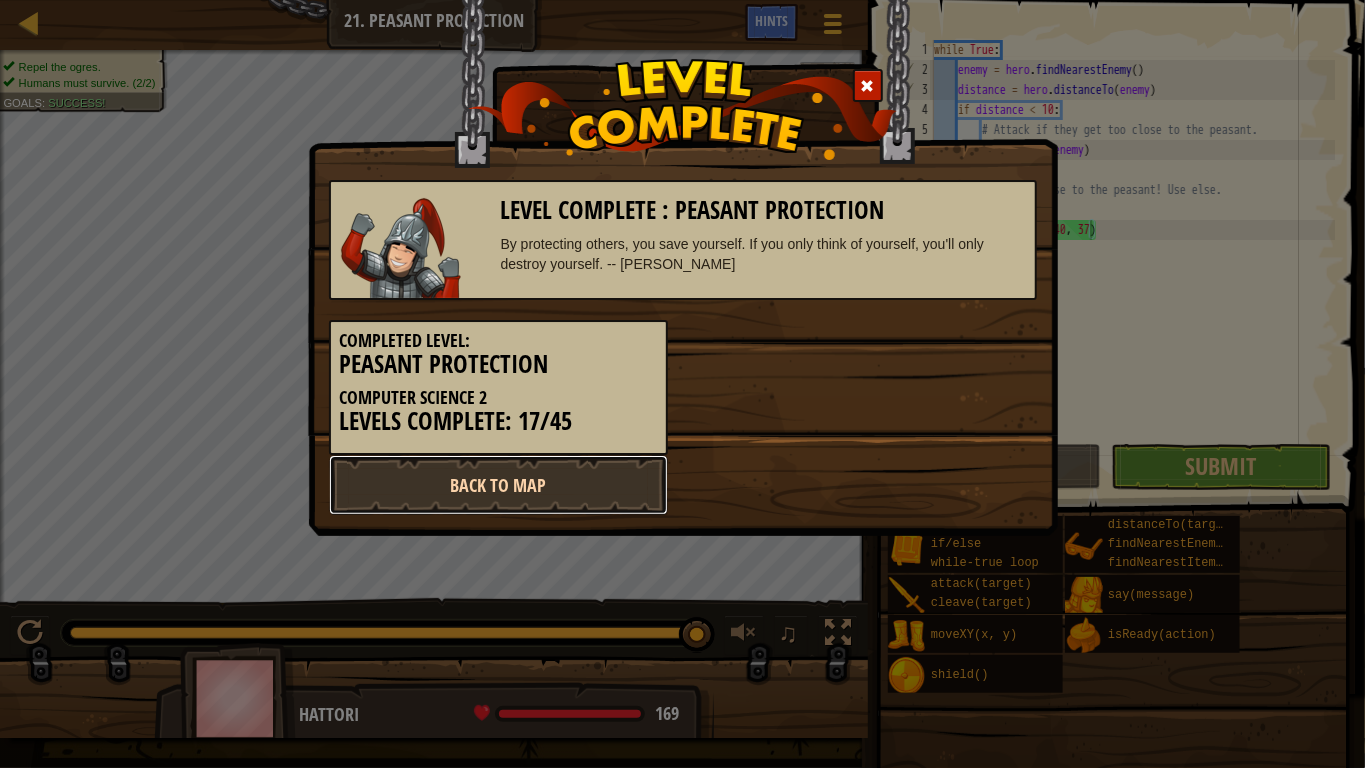 click on "Back to Map" at bounding box center [498, 485] 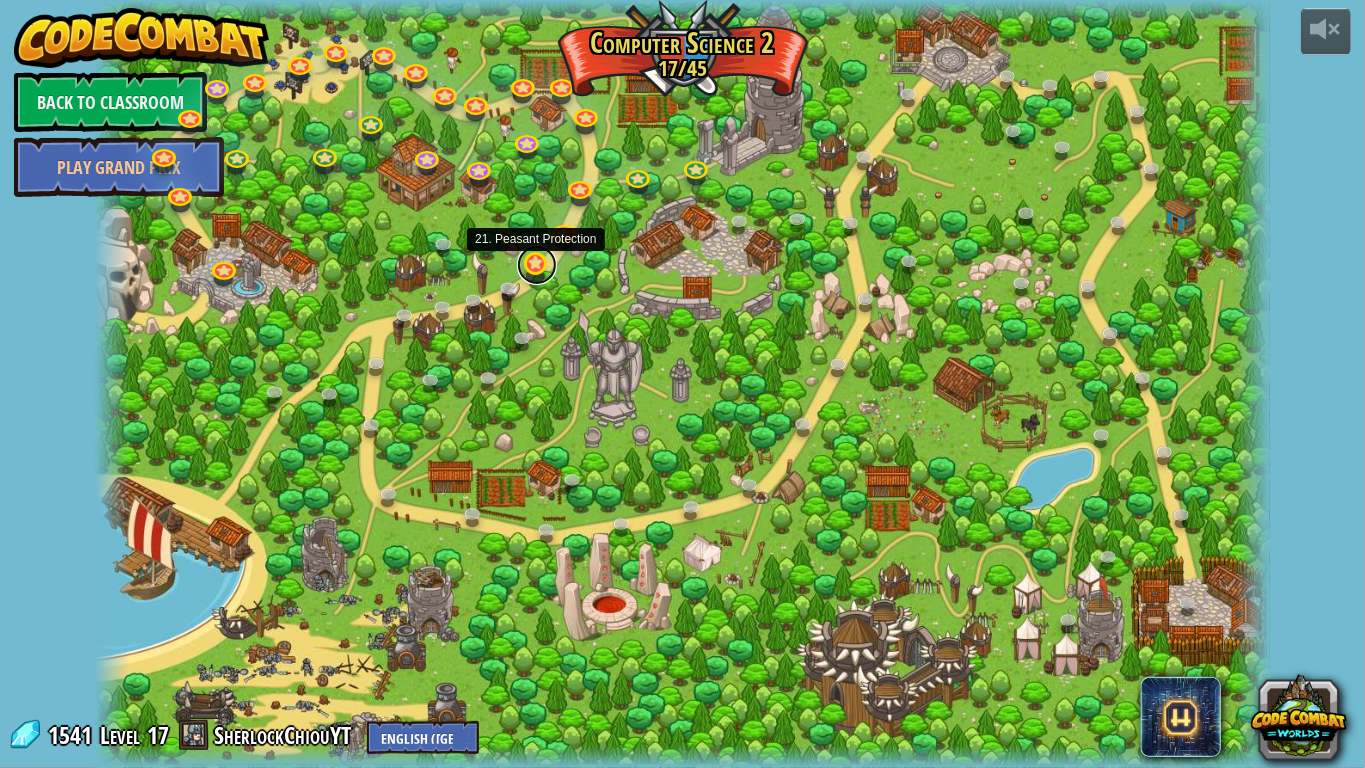 click at bounding box center (537, 265) 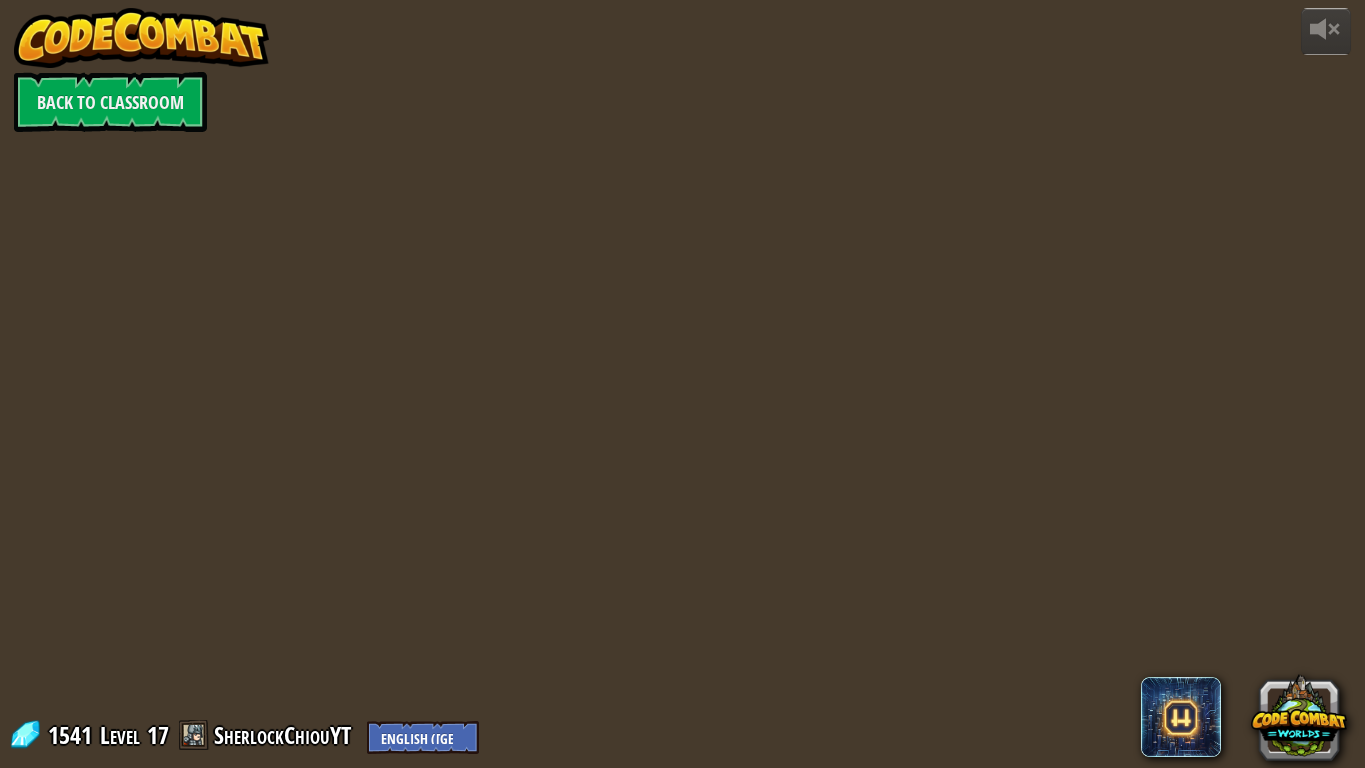 scroll, scrollTop: 0, scrollLeft: 0, axis: both 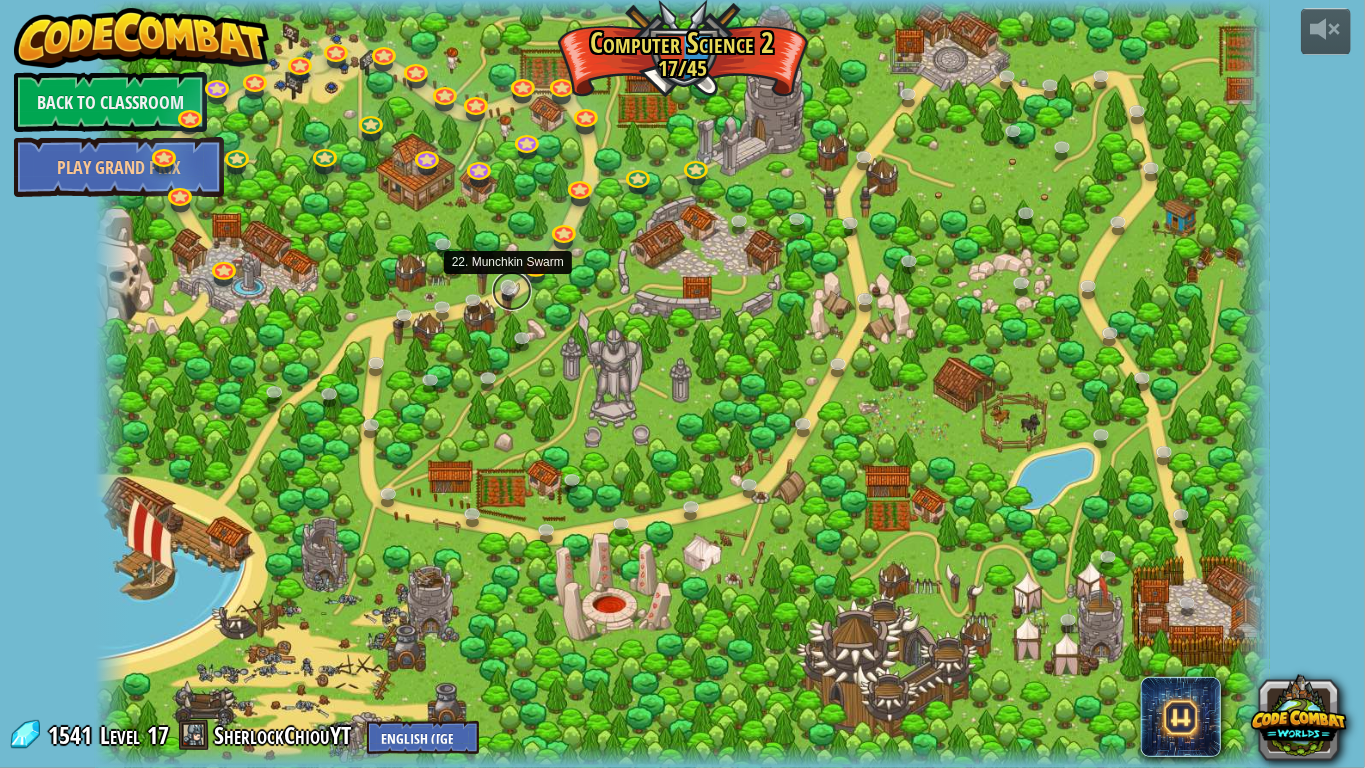 click at bounding box center (512, 291) 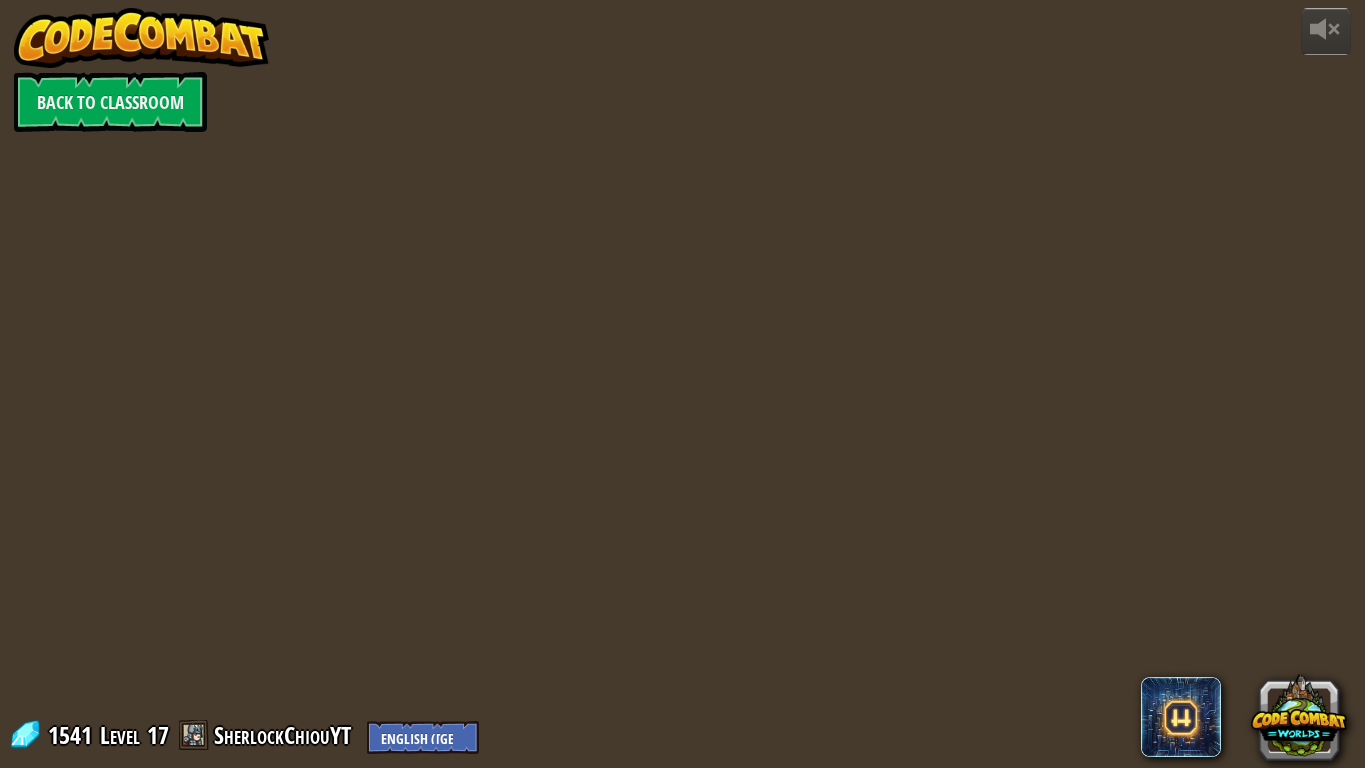 scroll, scrollTop: 0, scrollLeft: 0, axis: both 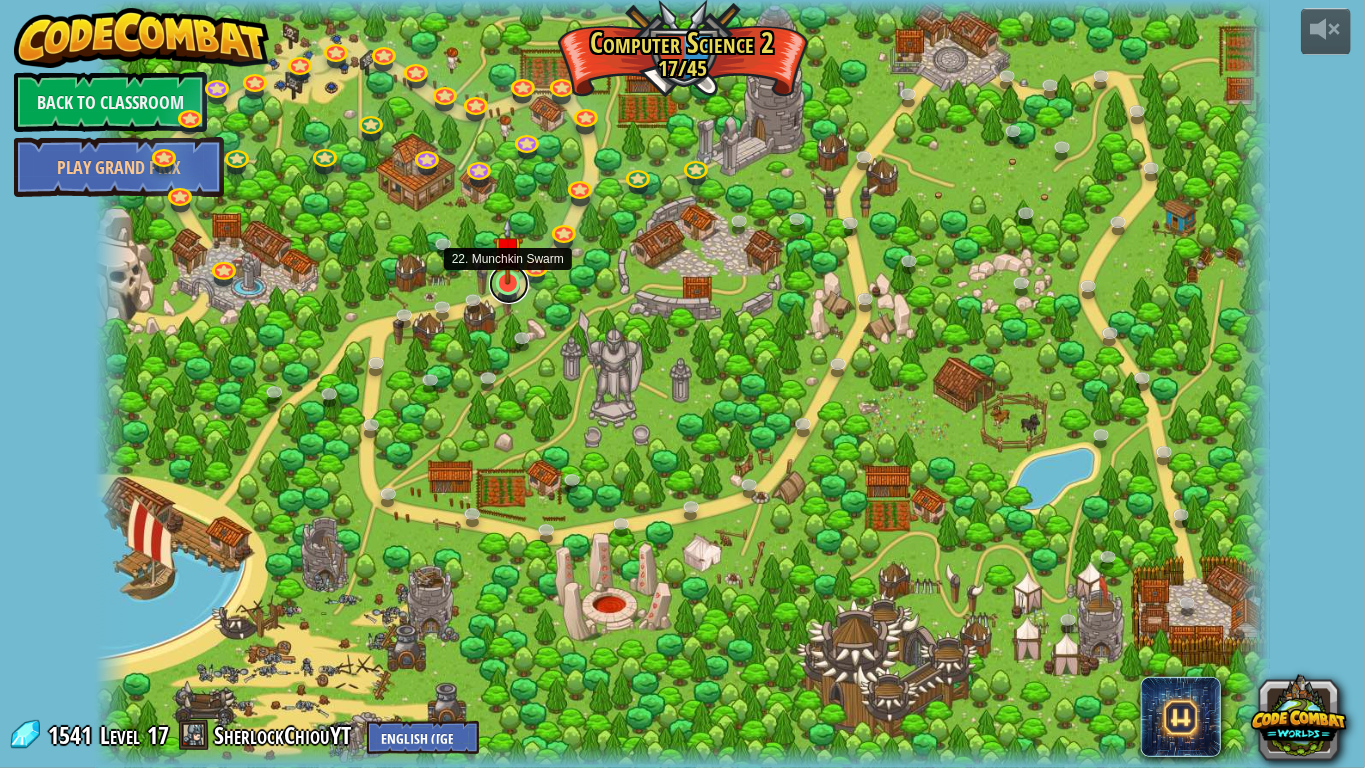 click at bounding box center [509, 284] 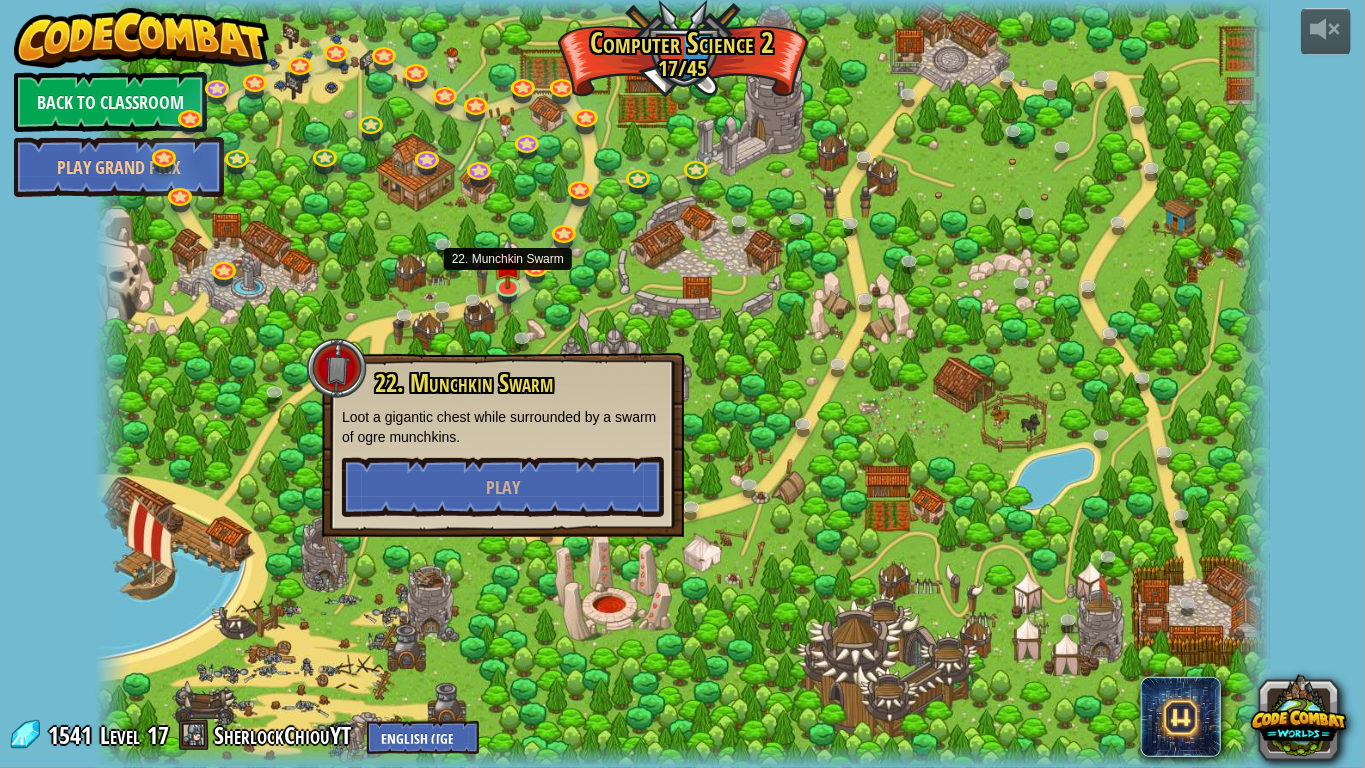 click on "22. Munchkin Swarm Loot a gigantic chest while surrounded by a swarm of ogre munchkins.
Play" at bounding box center (503, 443) 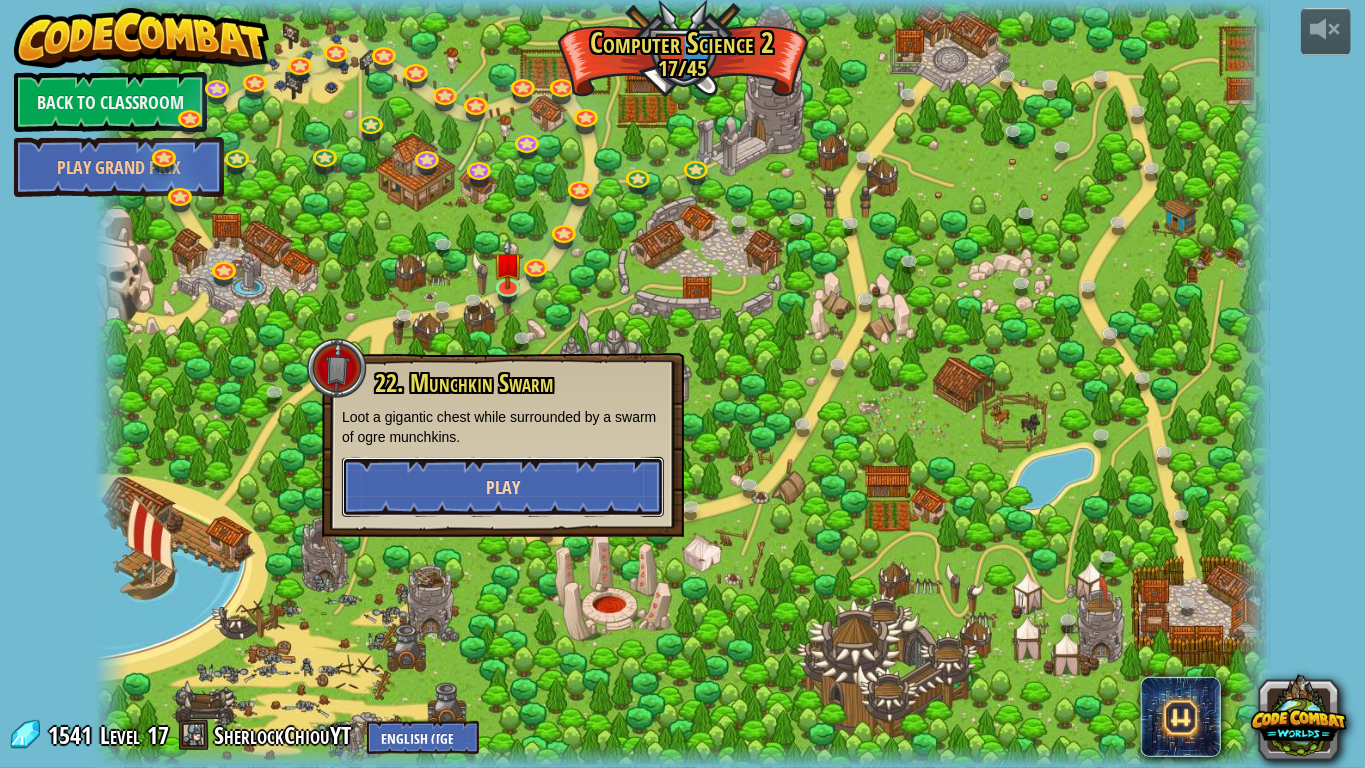 click on "Play" at bounding box center (503, 487) 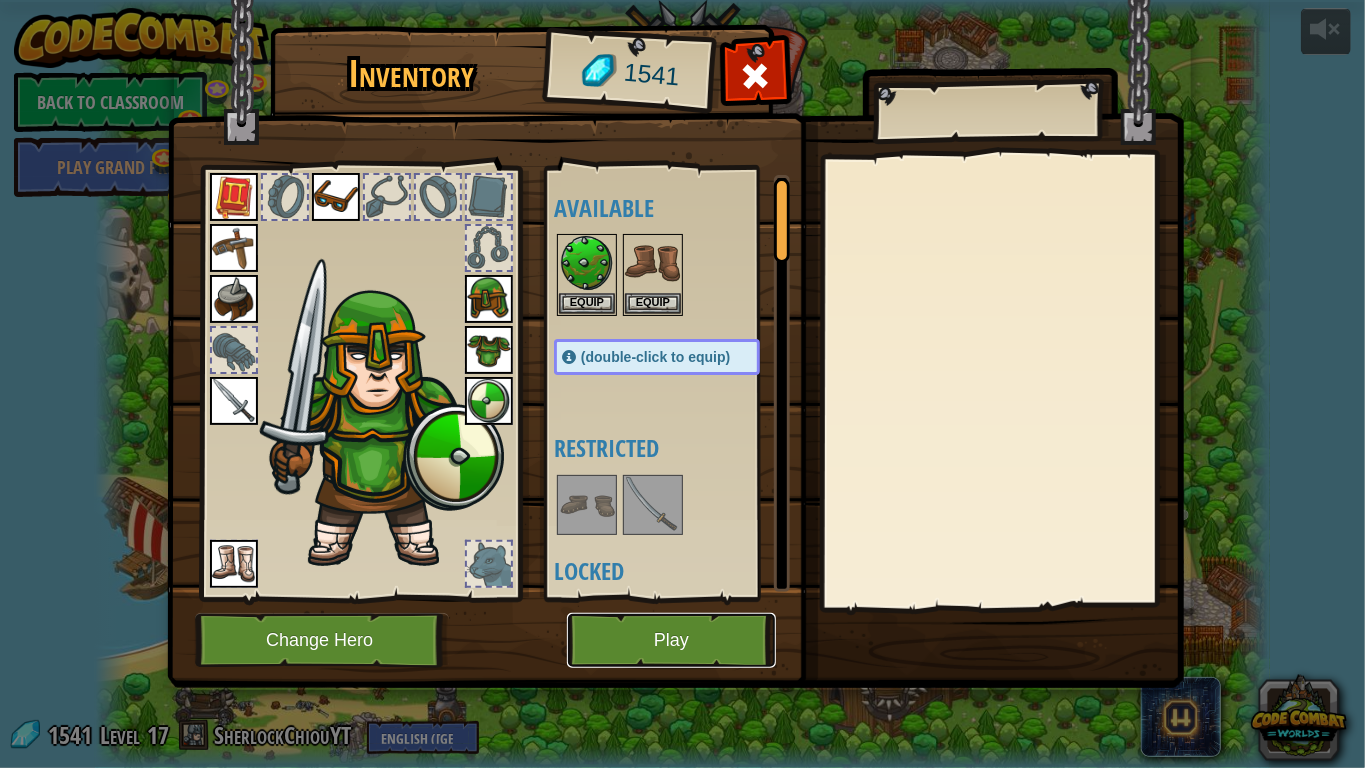 click on "Play" at bounding box center (671, 640) 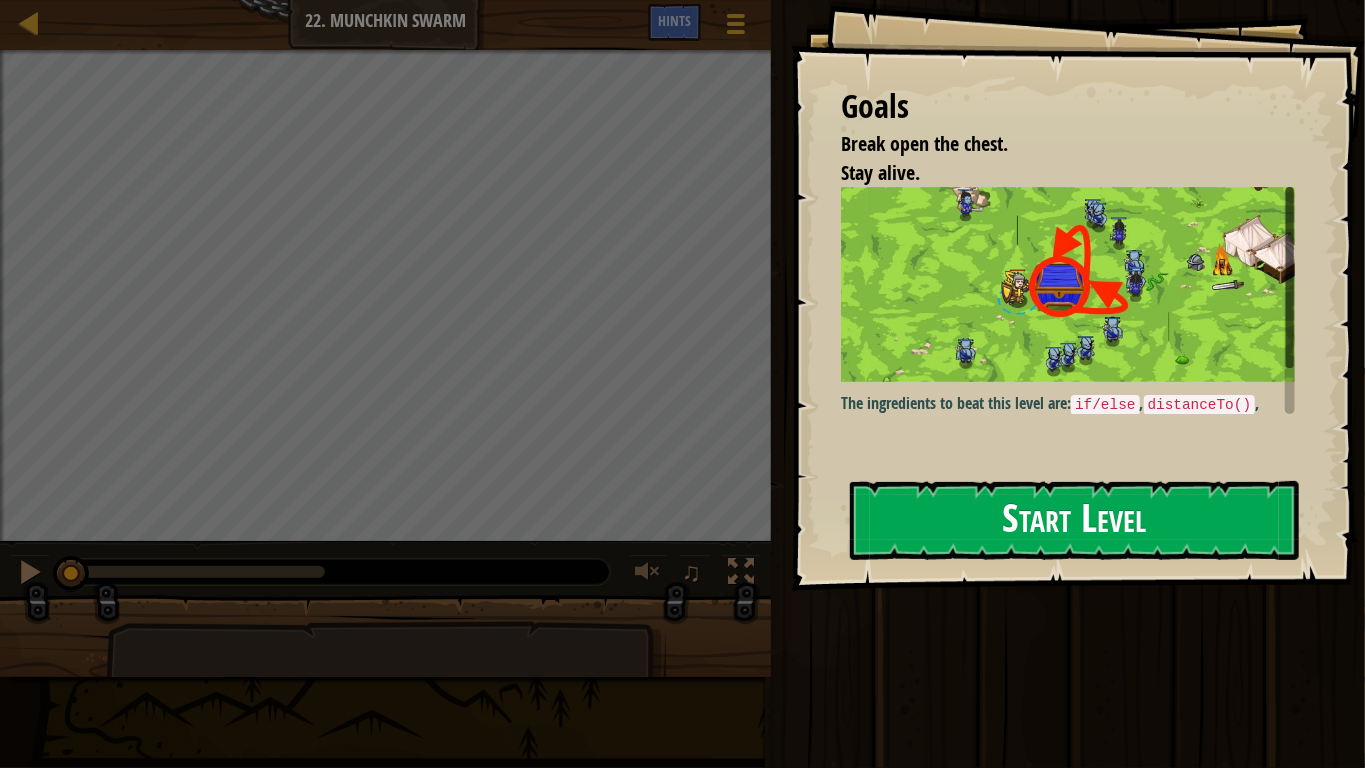drag, startPoint x: 1051, startPoint y: 523, endPoint x: 1043, endPoint y: 513, distance: 12.806249 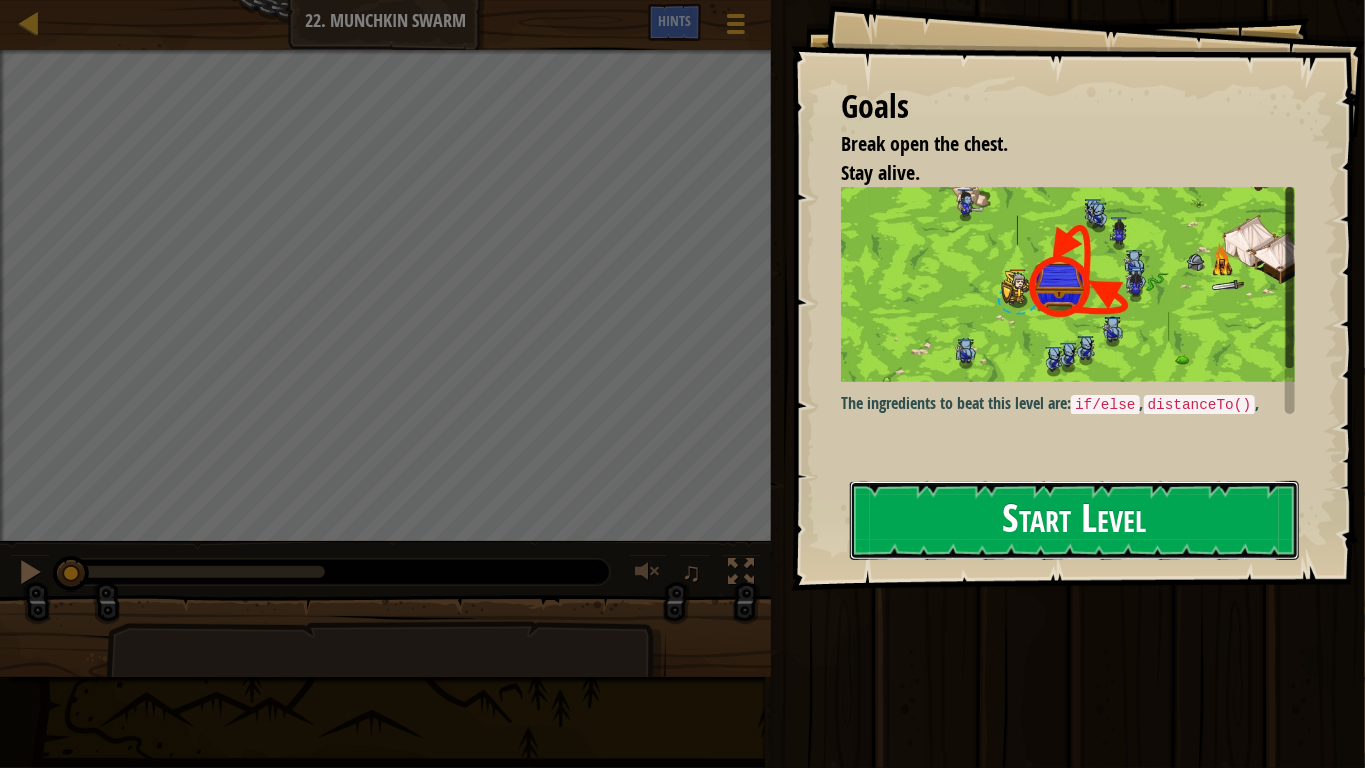 click on "Start Level" at bounding box center (1074, 520) 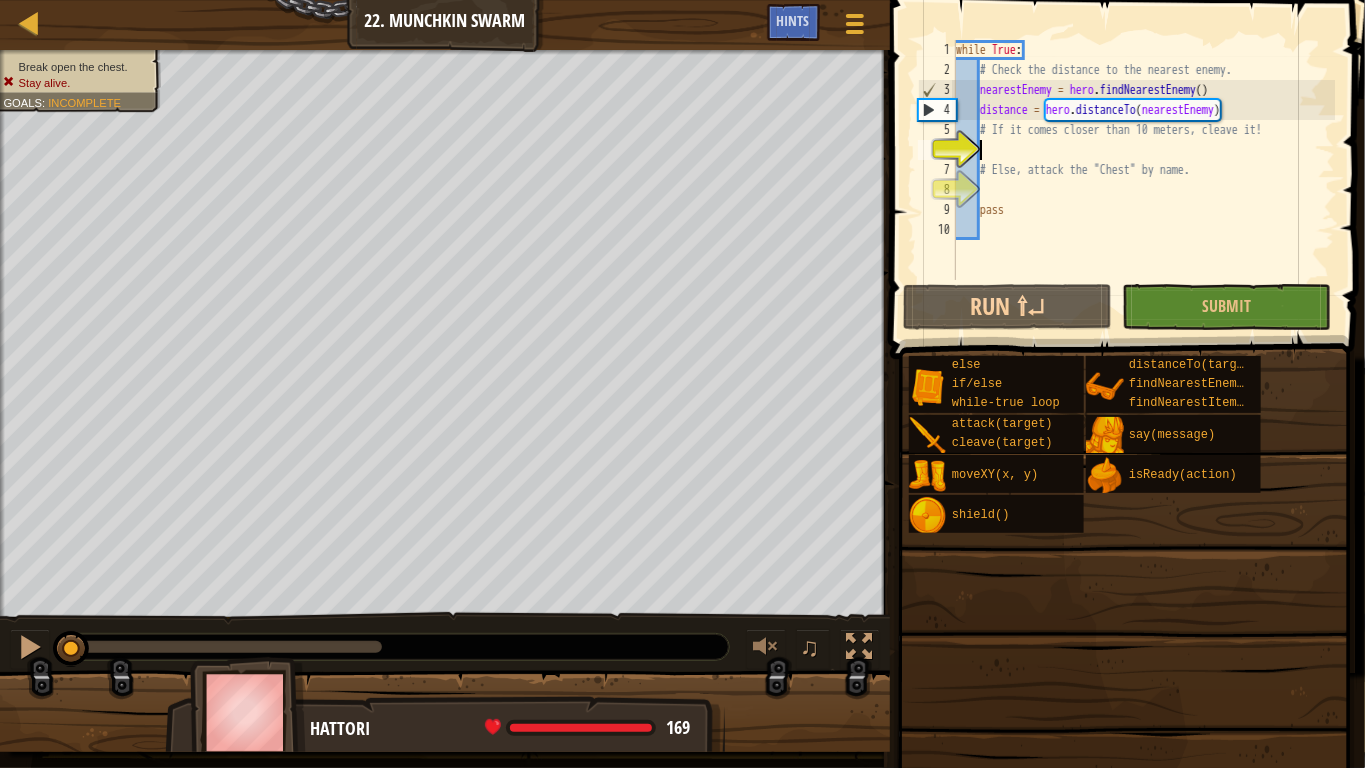 click on "while   True :      # Check the distance to the nearest enemy.      nearestEnemy   =   hero . findNearestEnemy ( )      distance   =   hero . distanceTo ( nearestEnemy )      # If it comes closer than 10 meters, cleave it!           # Else, attack the "Chest" by name.           pass" at bounding box center [1203, 180] 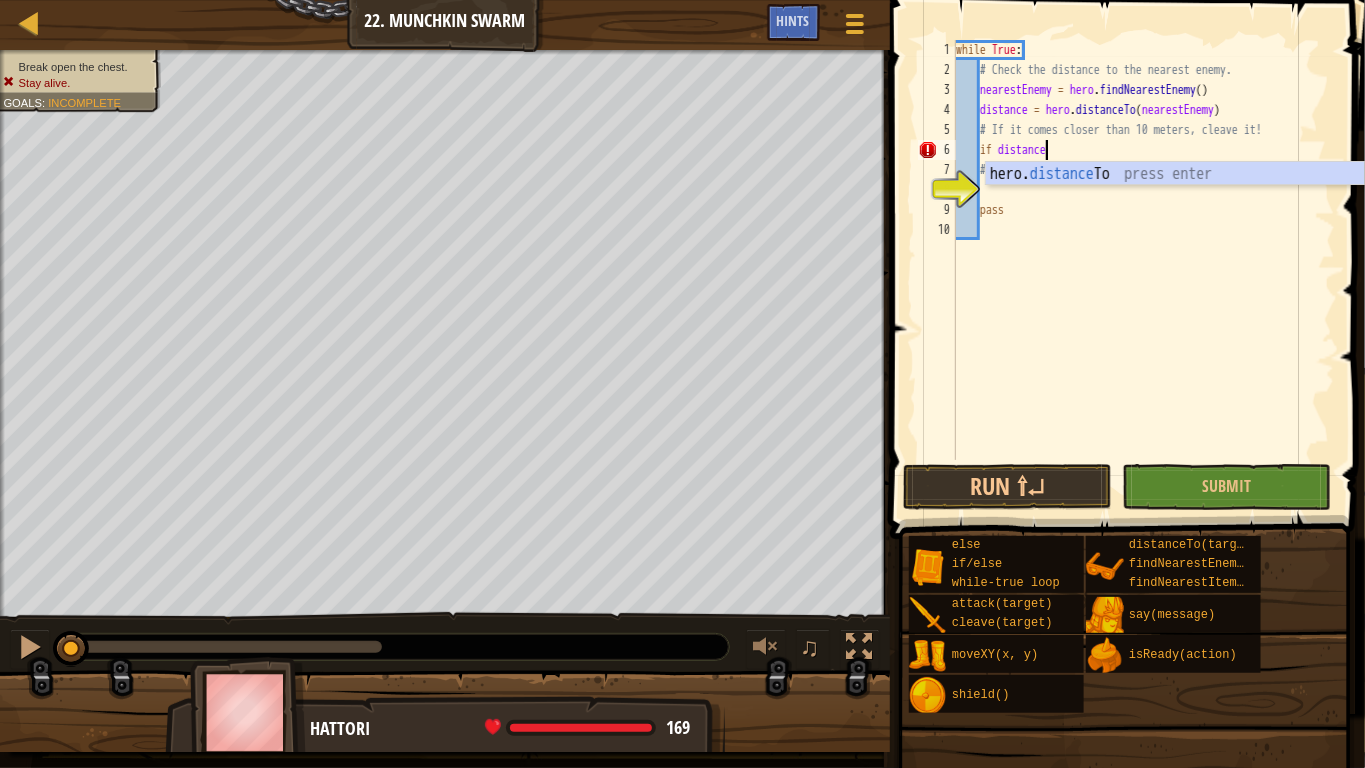 scroll, scrollTop: 9, scrollLeft: 6, axis: both 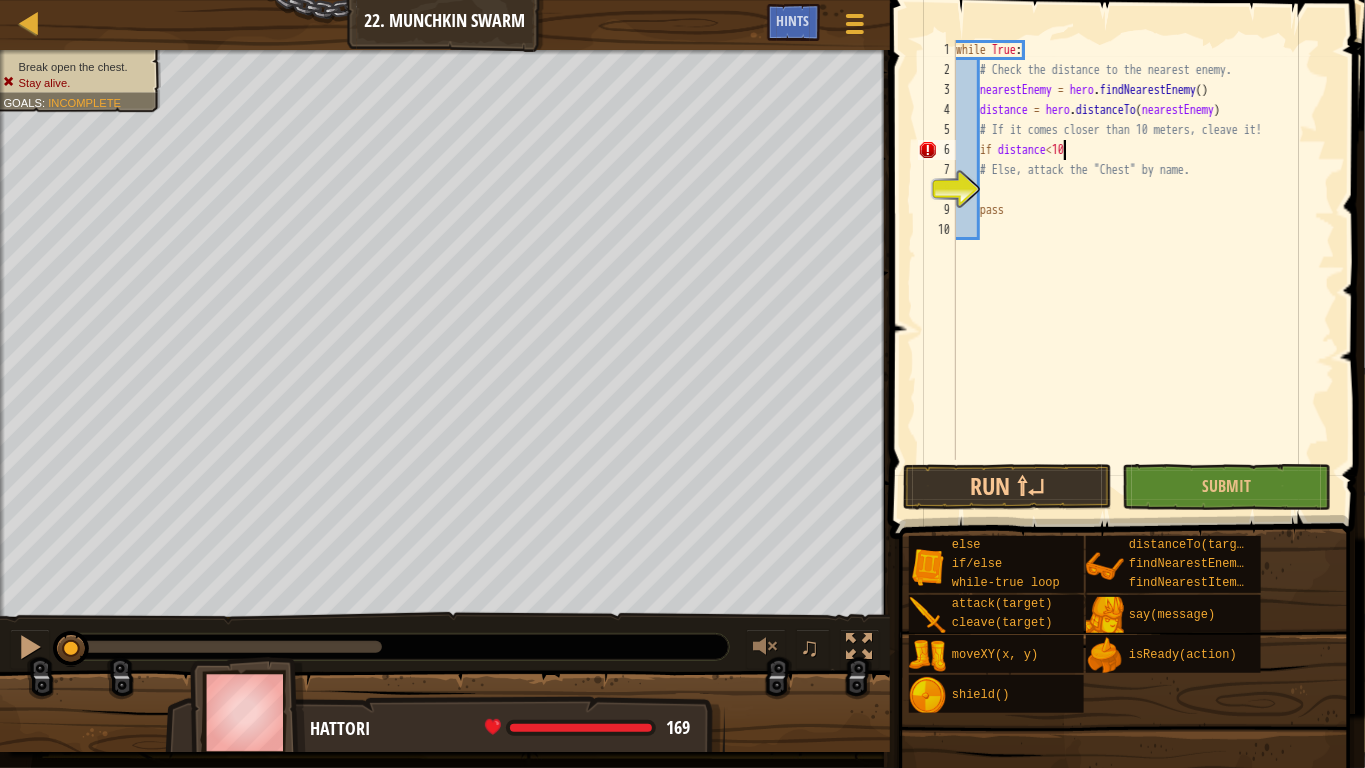 type on "if distance<10:" 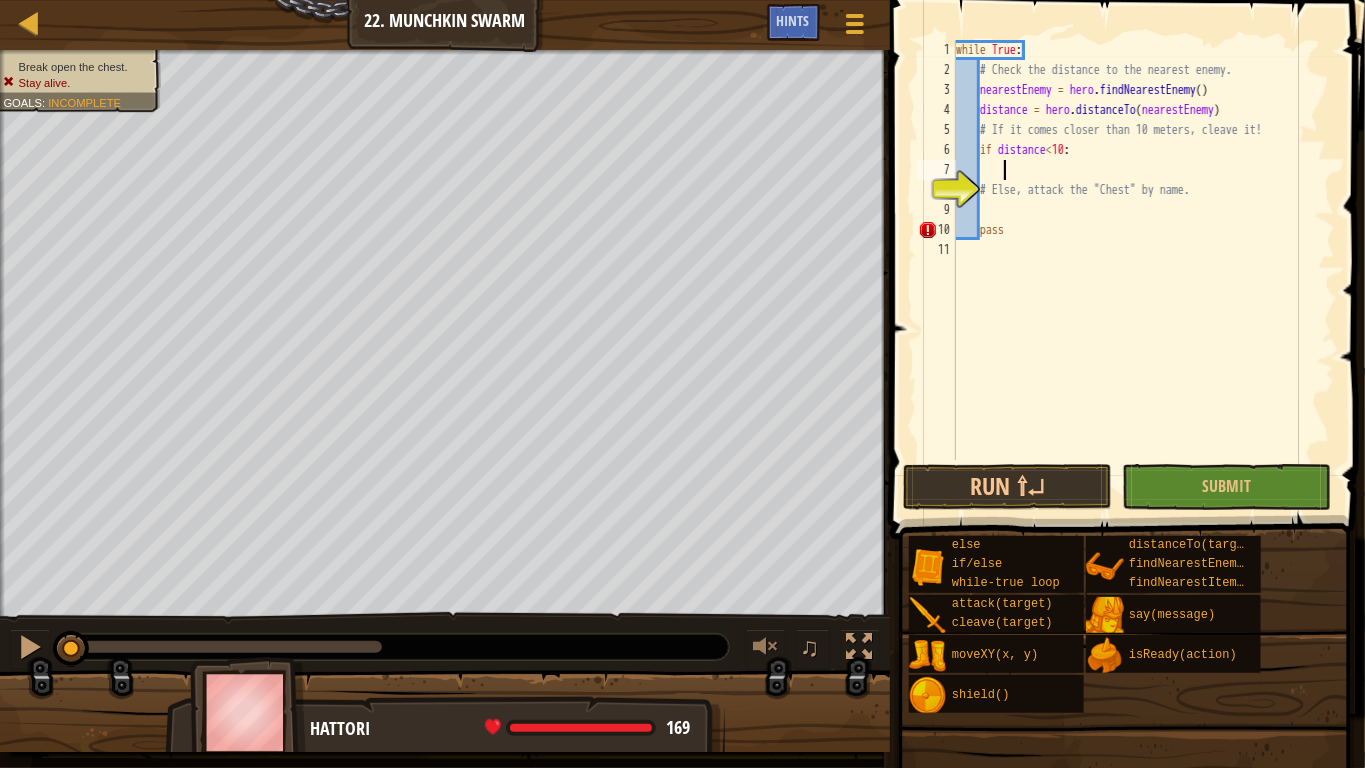 scroll, scrollTop: 9, scrollLeft: 2, axis: both 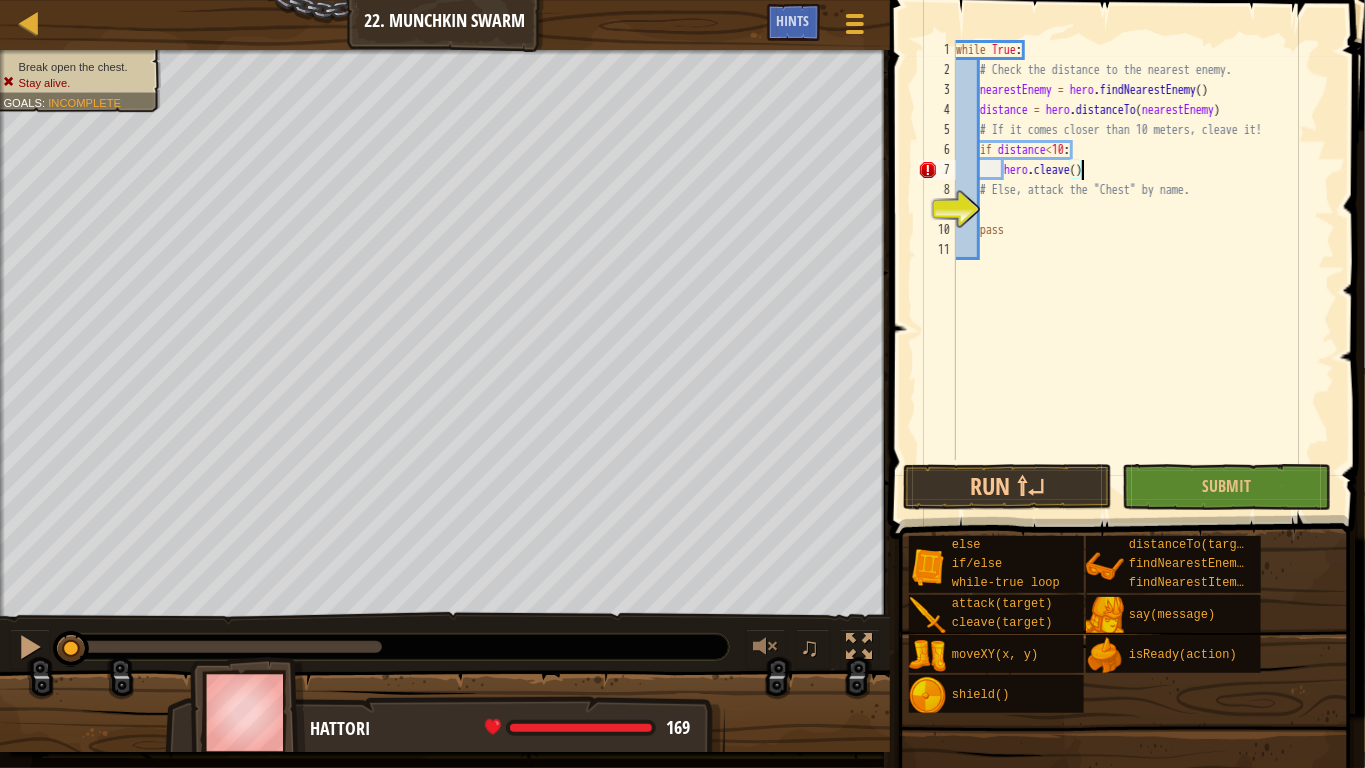 type on "# Else, attack the "Chest" by name." 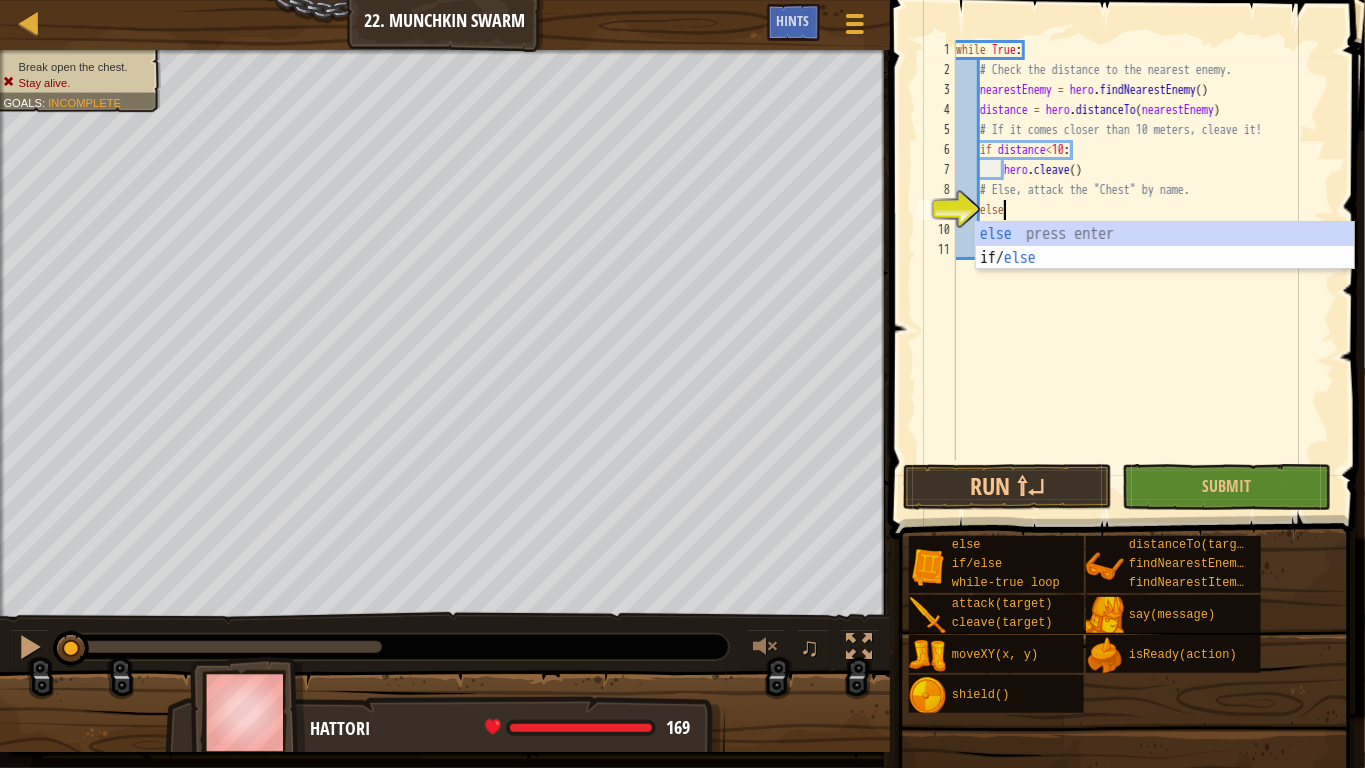type on "else:" 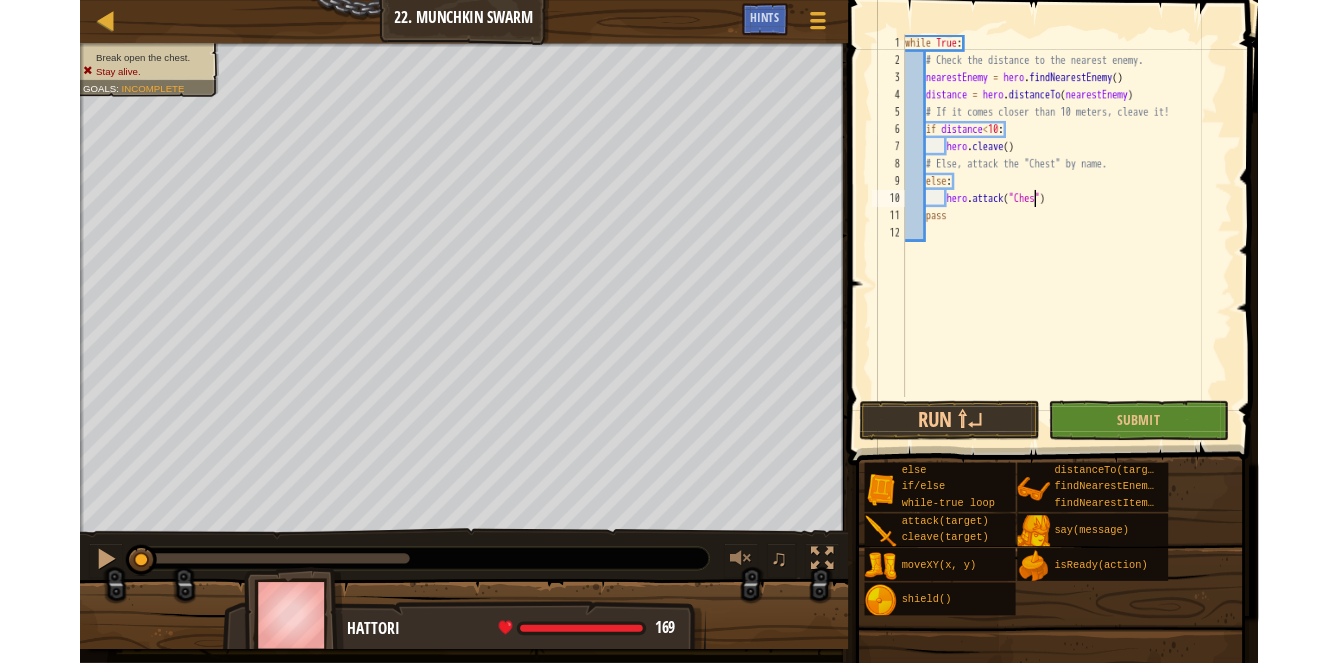 scroll, scrollTop: 9, scrollLeft: 12, axis: both 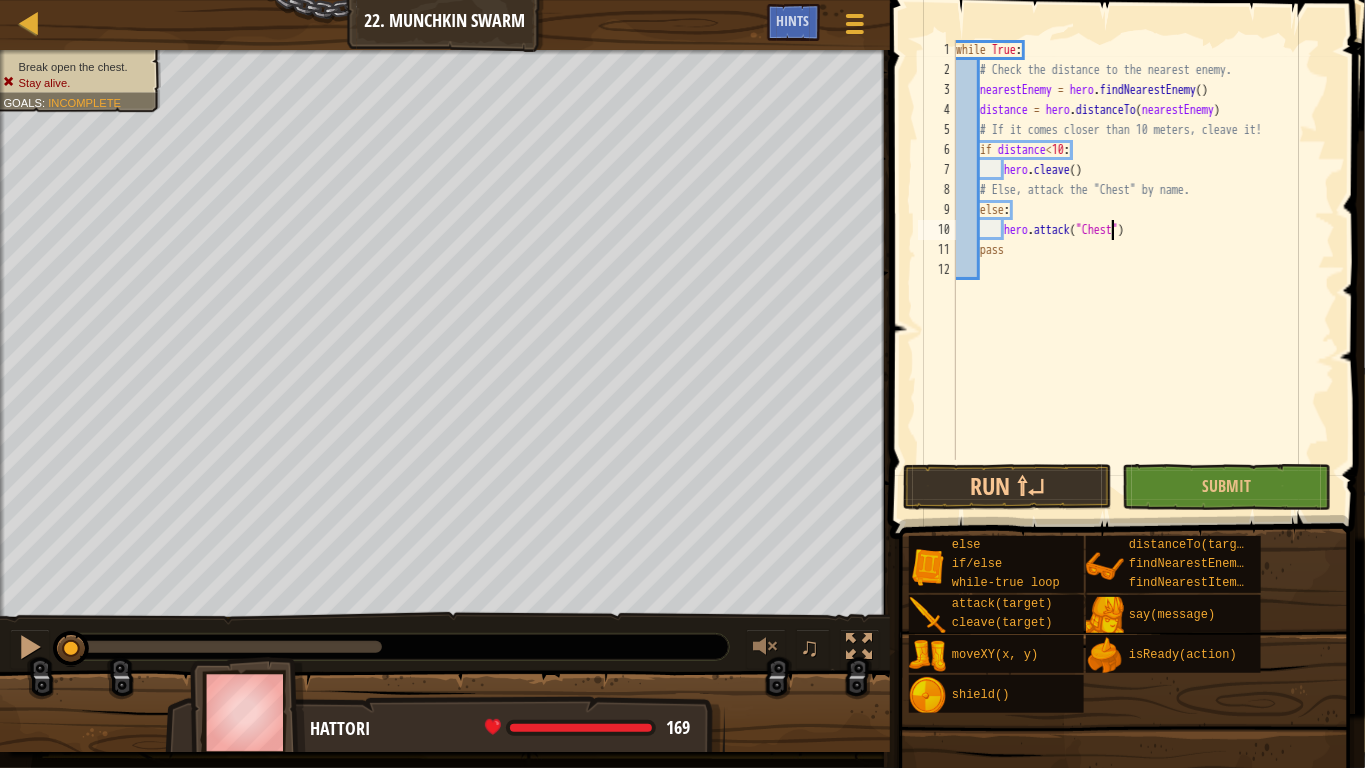 type on "hero.attack("Chest")" 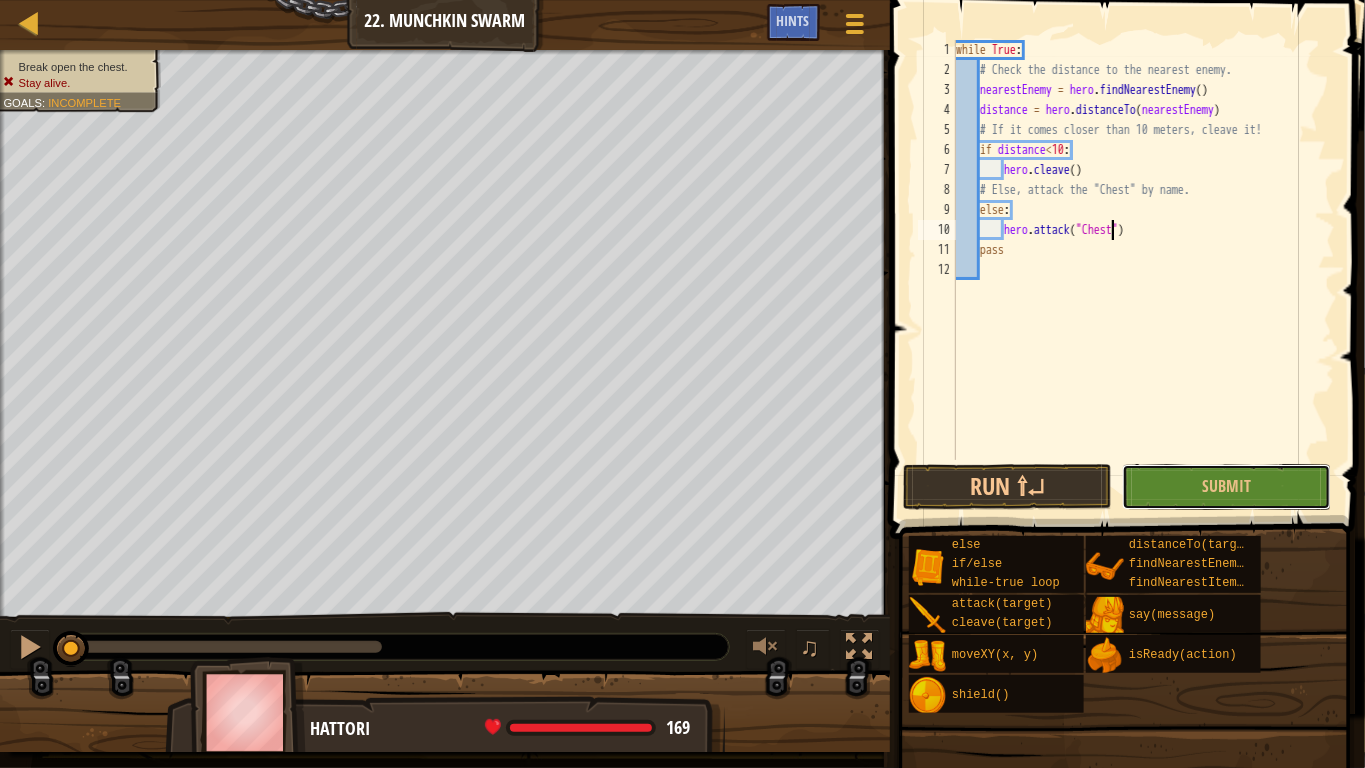 click on "Submit" at bounding box center [1226, 487] 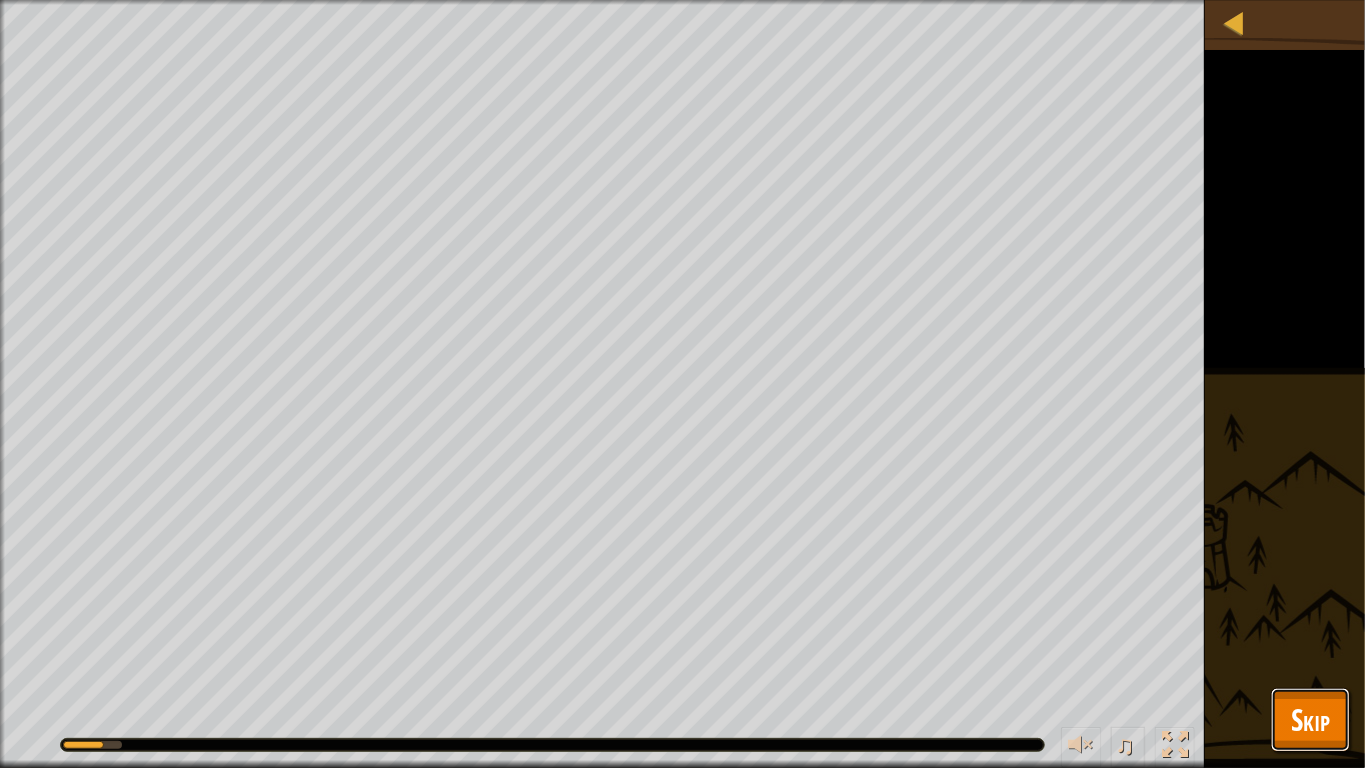 click on "Skip" at bounding box center (1310, 720) 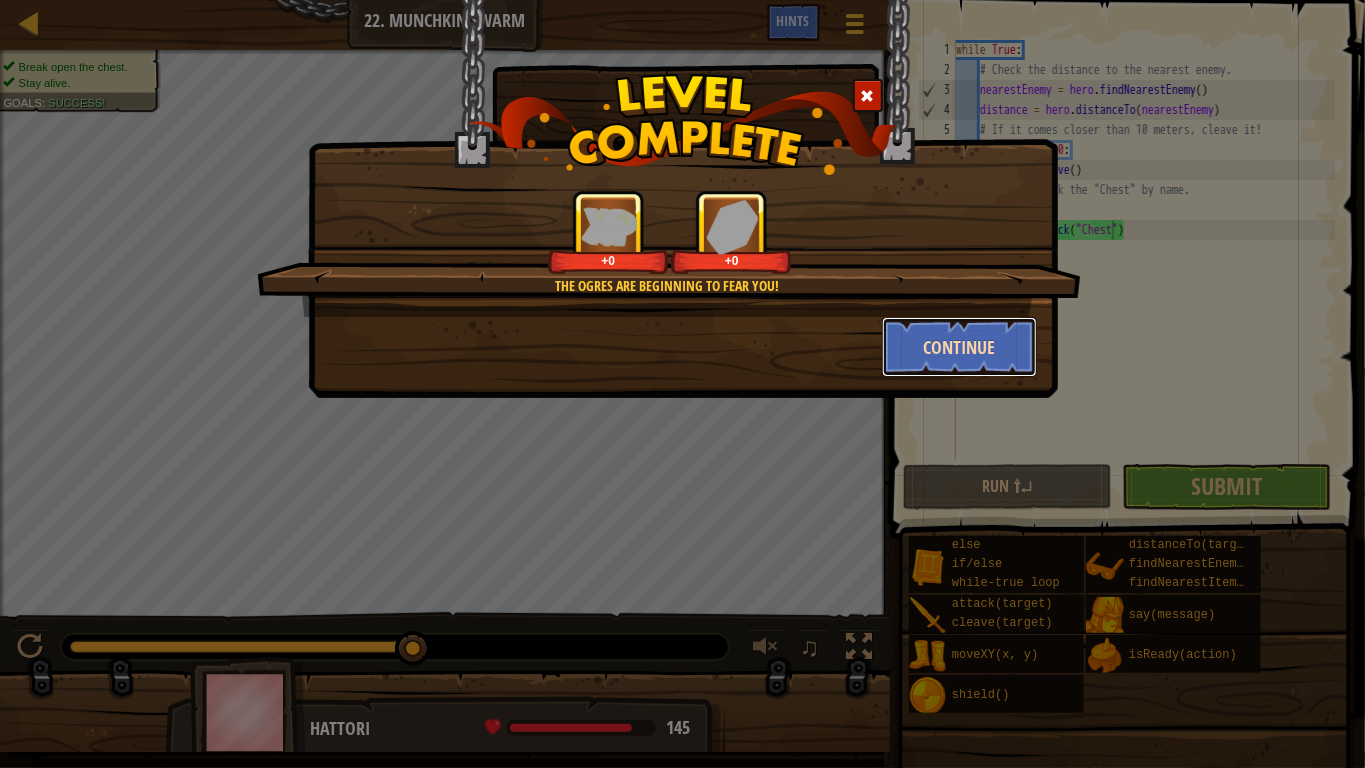 click on "Continue" at bounding box center (959, 347) 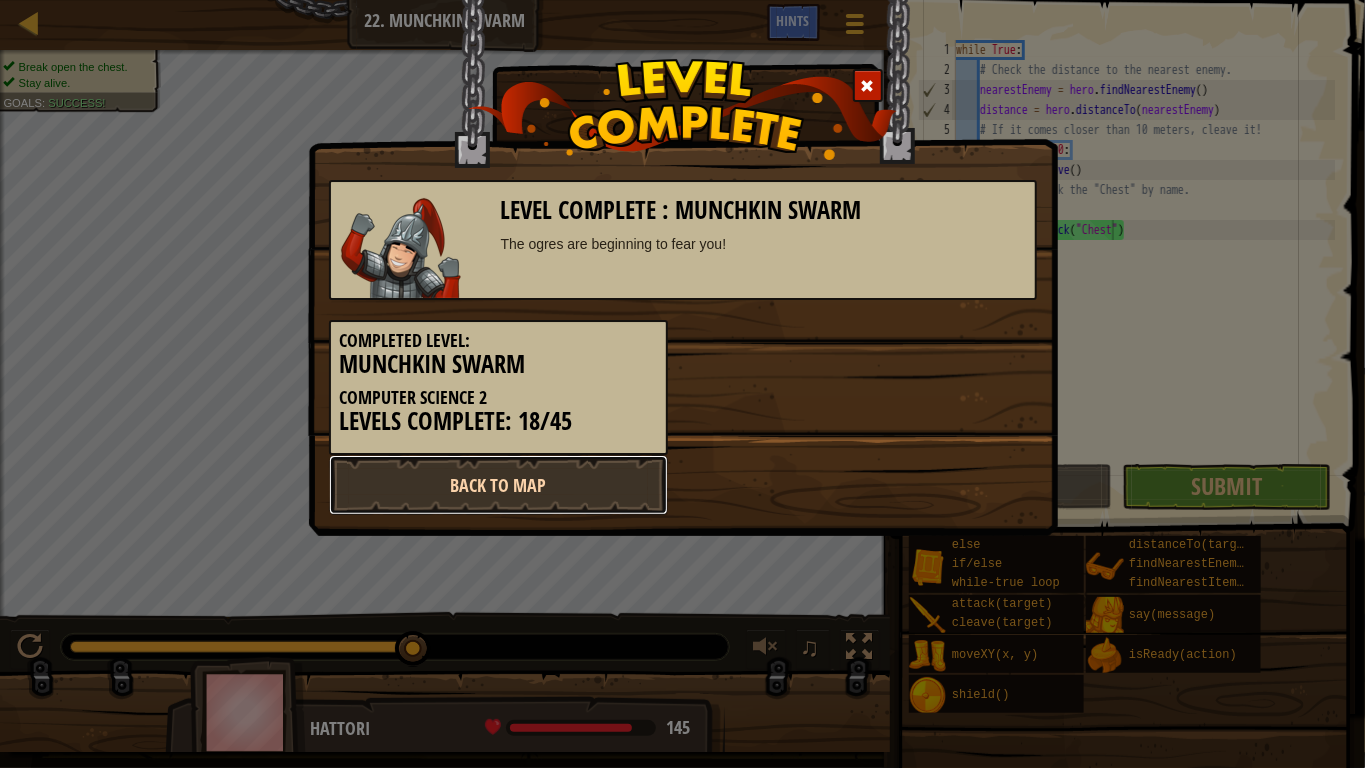 click on "Back to Map" at bounding box center (498, 485) 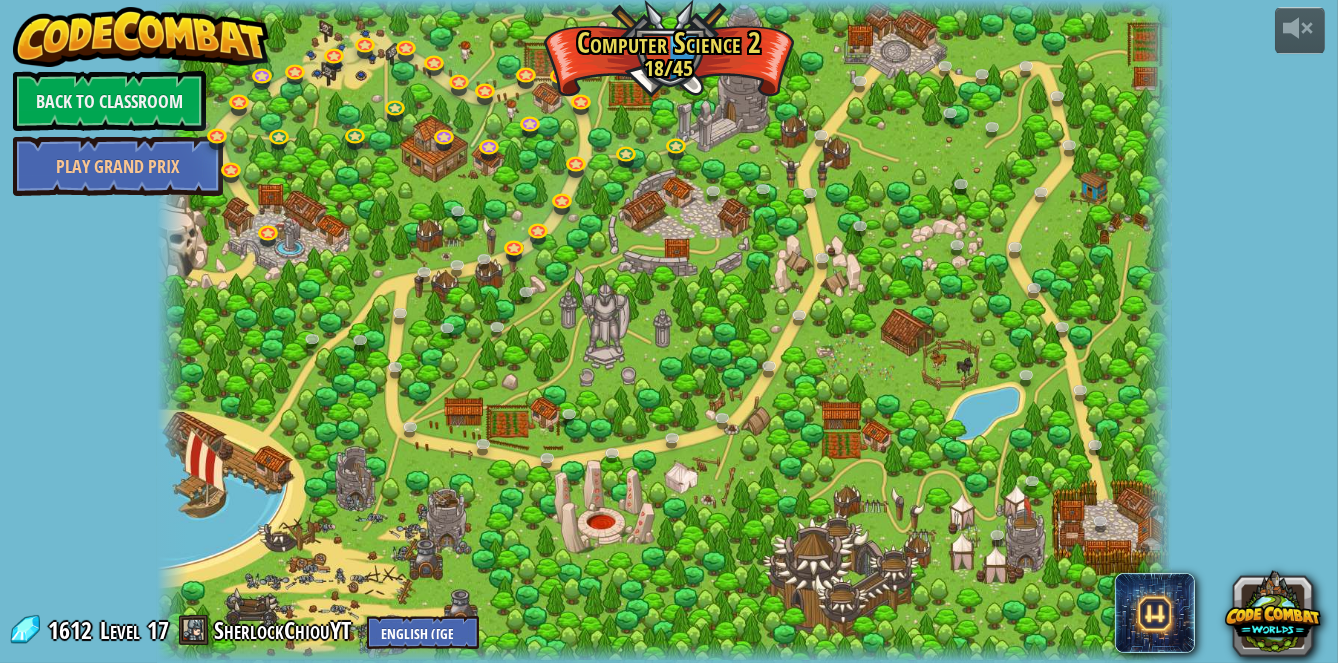 click at bounding box center (664, 331) 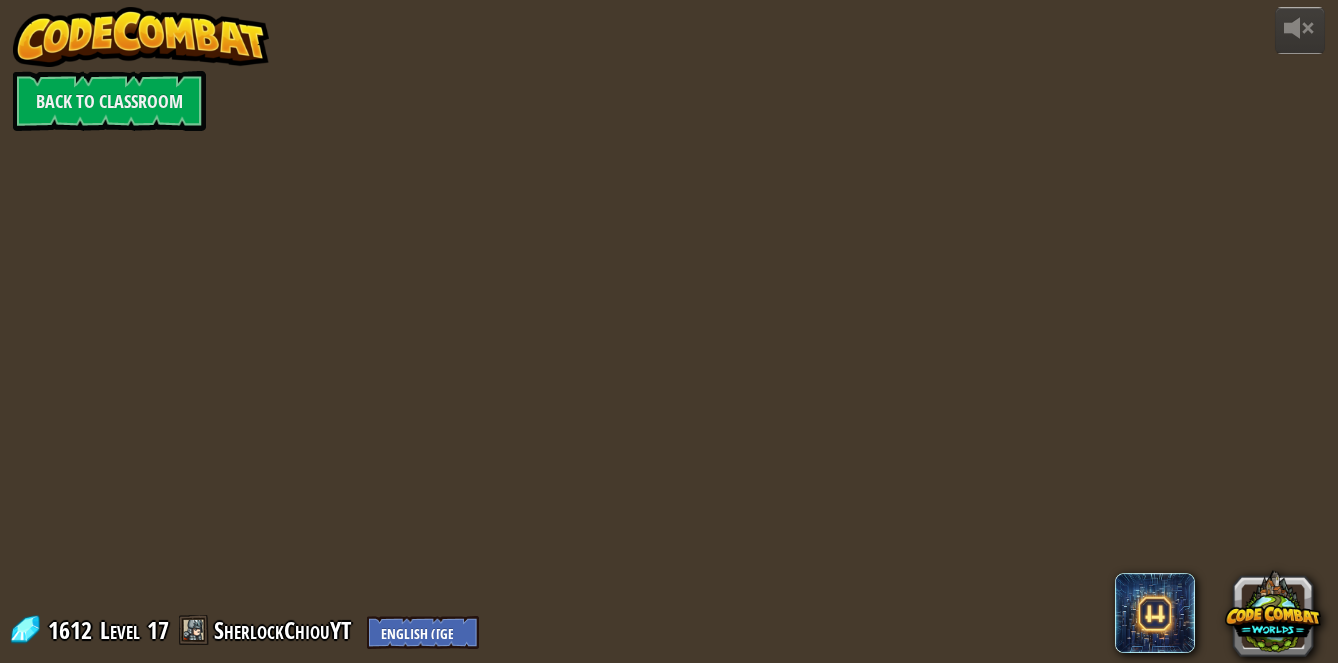 scroll, scrollTop: 0, scrollLeft: 0, axis: both 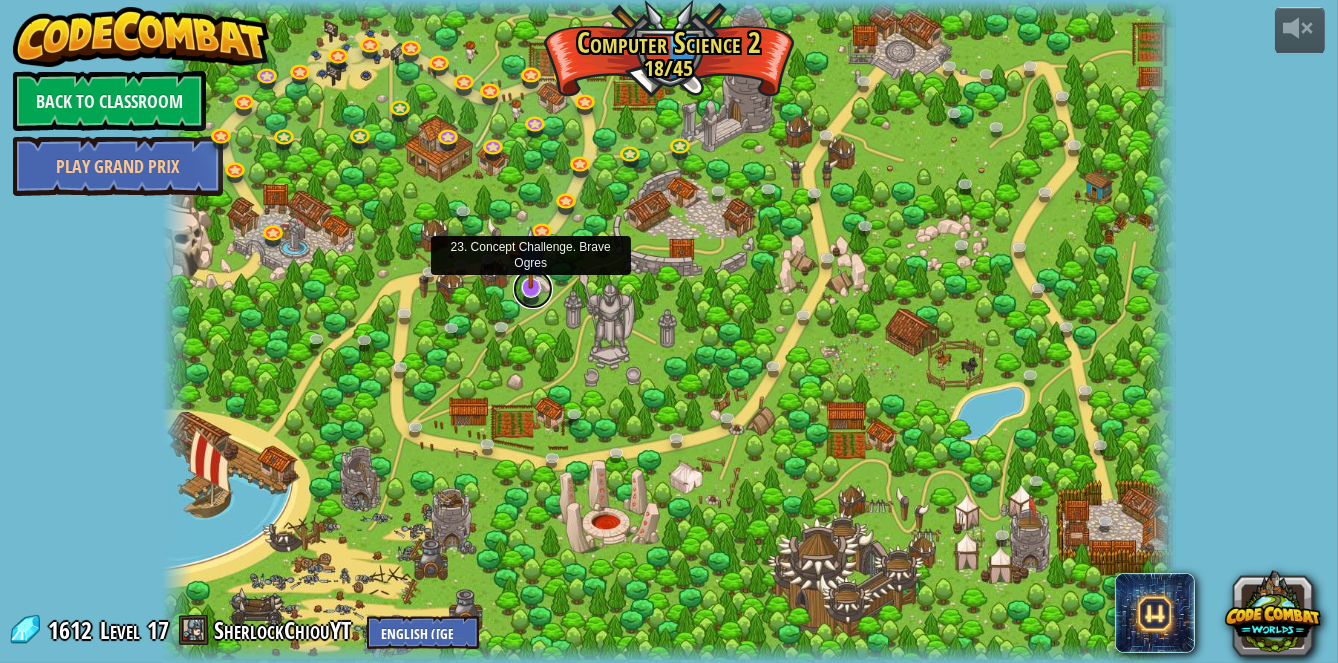 click at bounding box center (533, 289) 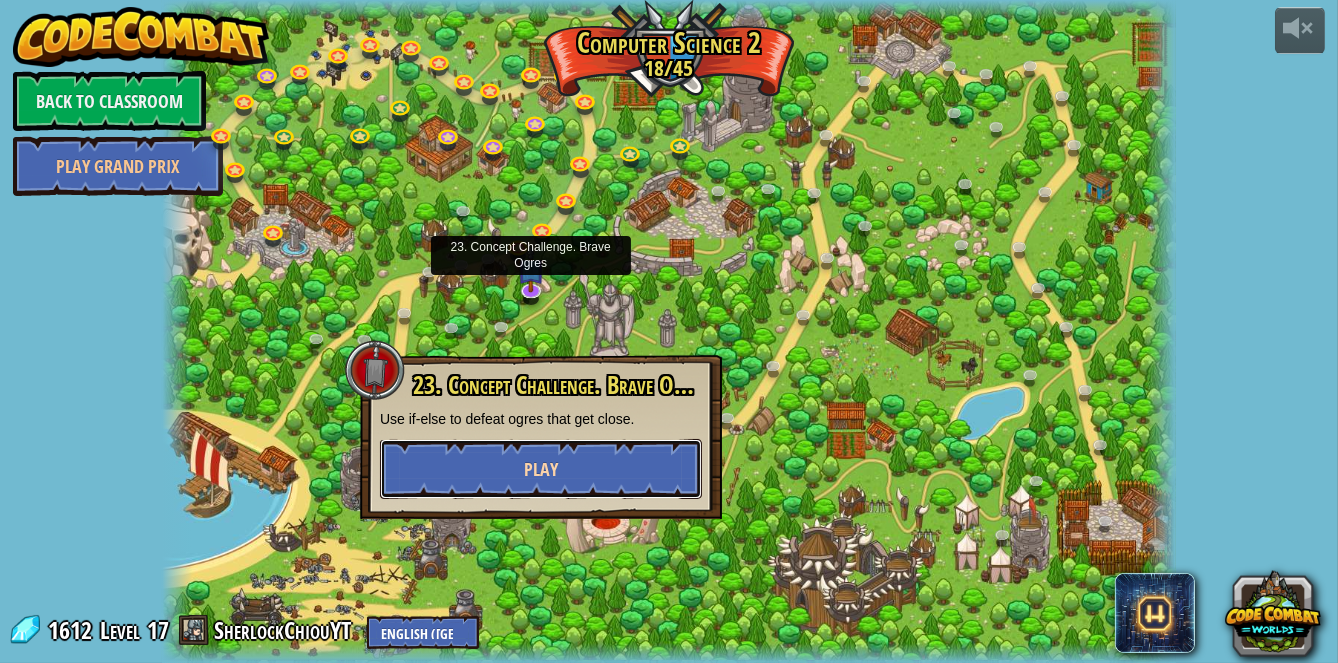 click on "Play" at bounding box center [541, 469] 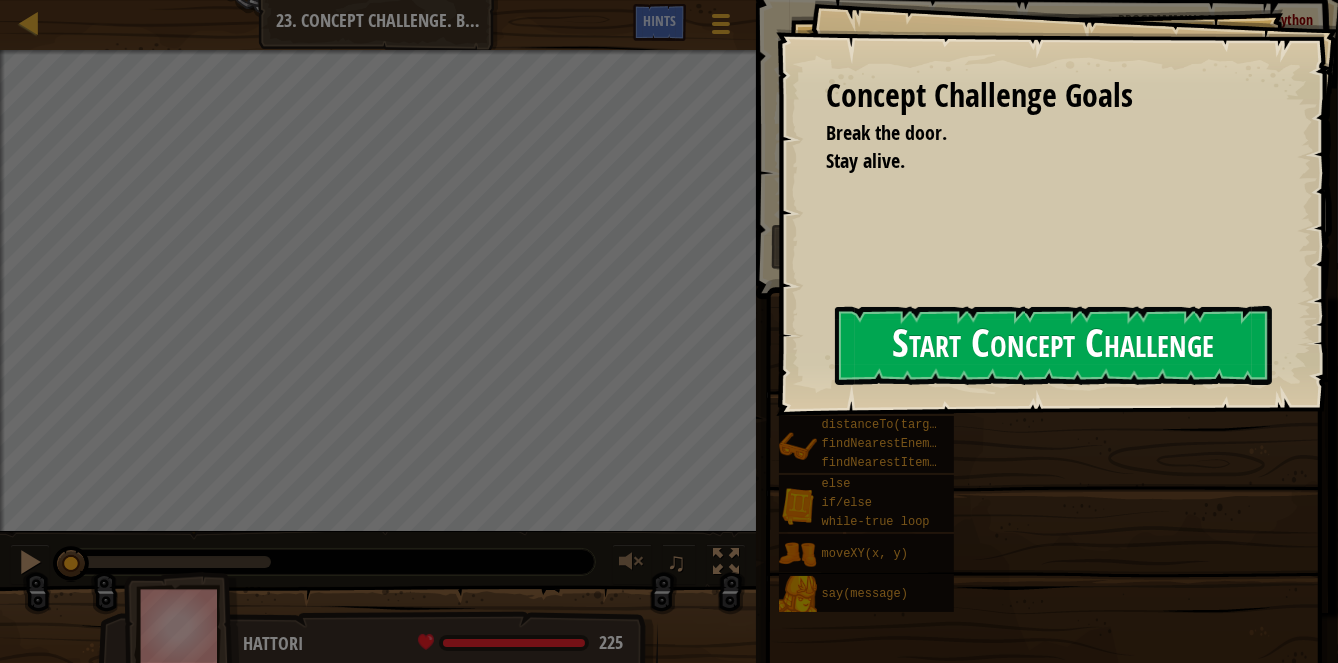 drag, startPoint x: 968, startPoint y: 318, endPoint x: 978, endPoint y: 333, distance: 18.027756 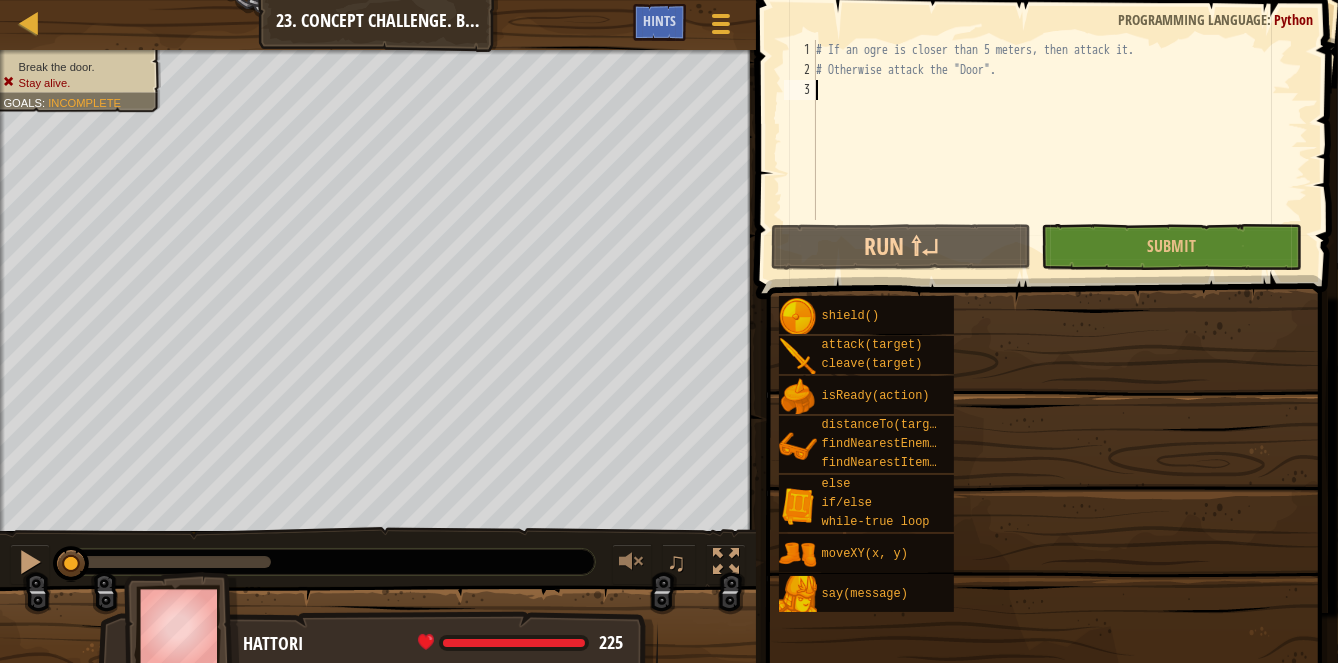 click on "# If an ogre is closer than 5 meters, then attack it. # Otherwise attack the "Door"." at bounding box center [1060, 150] 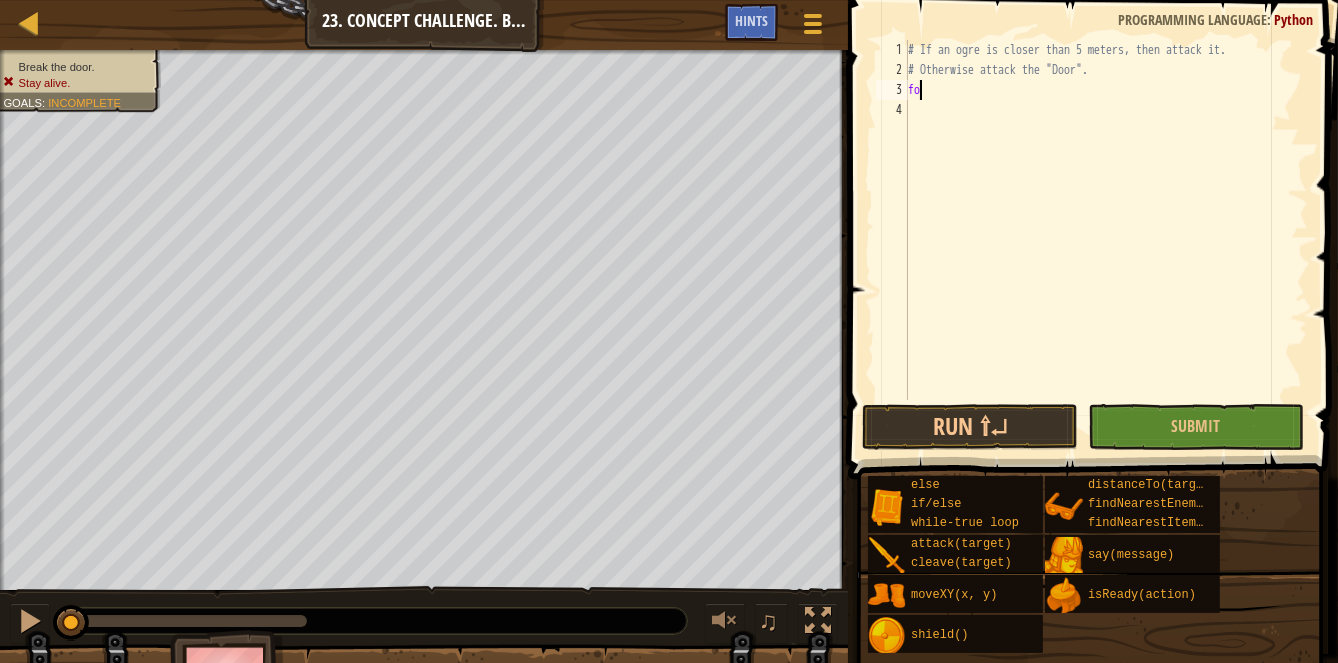 scroll, scrollTop: 9, scrollLeft: 0, axis: vertical 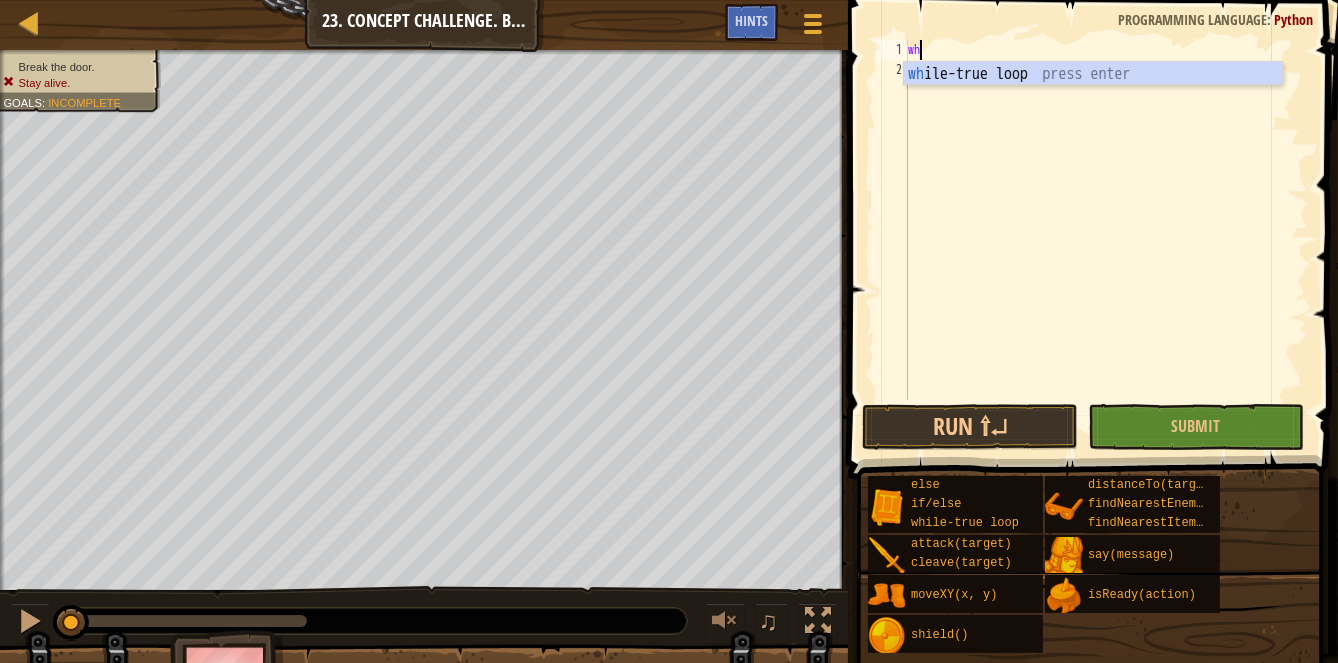type on "while" 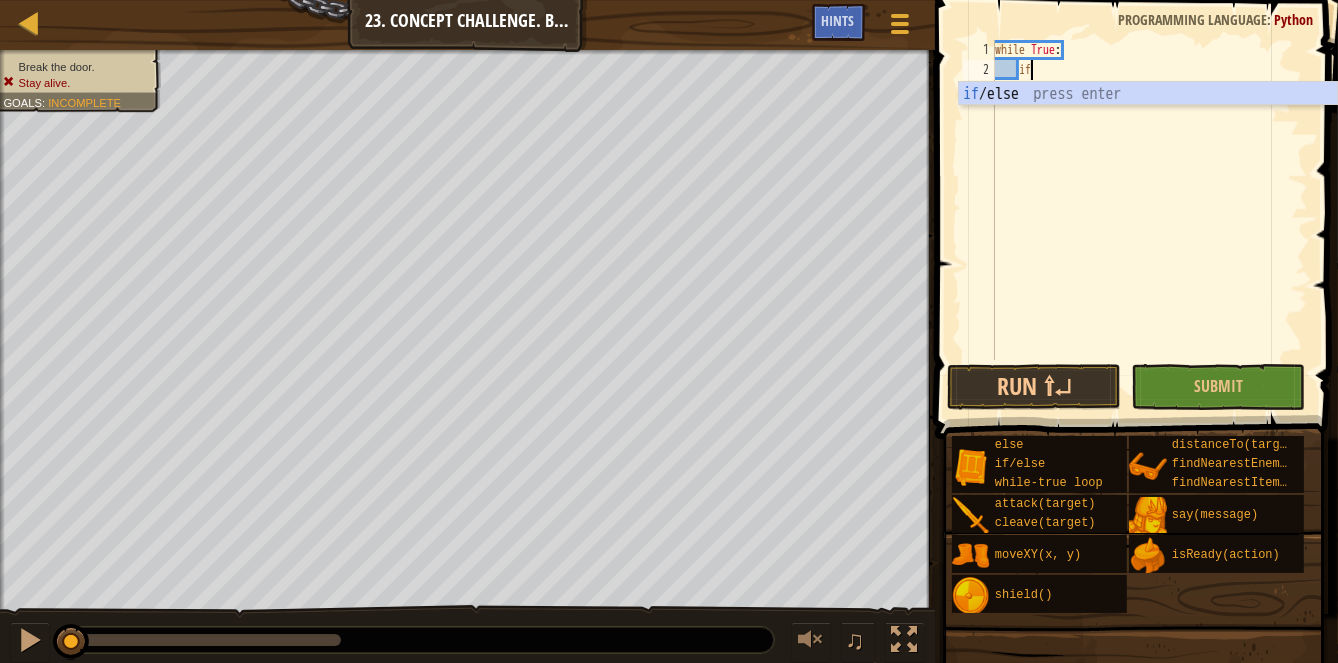 scroll, scrollTop: 9, scrollLeft: 2, axis: both 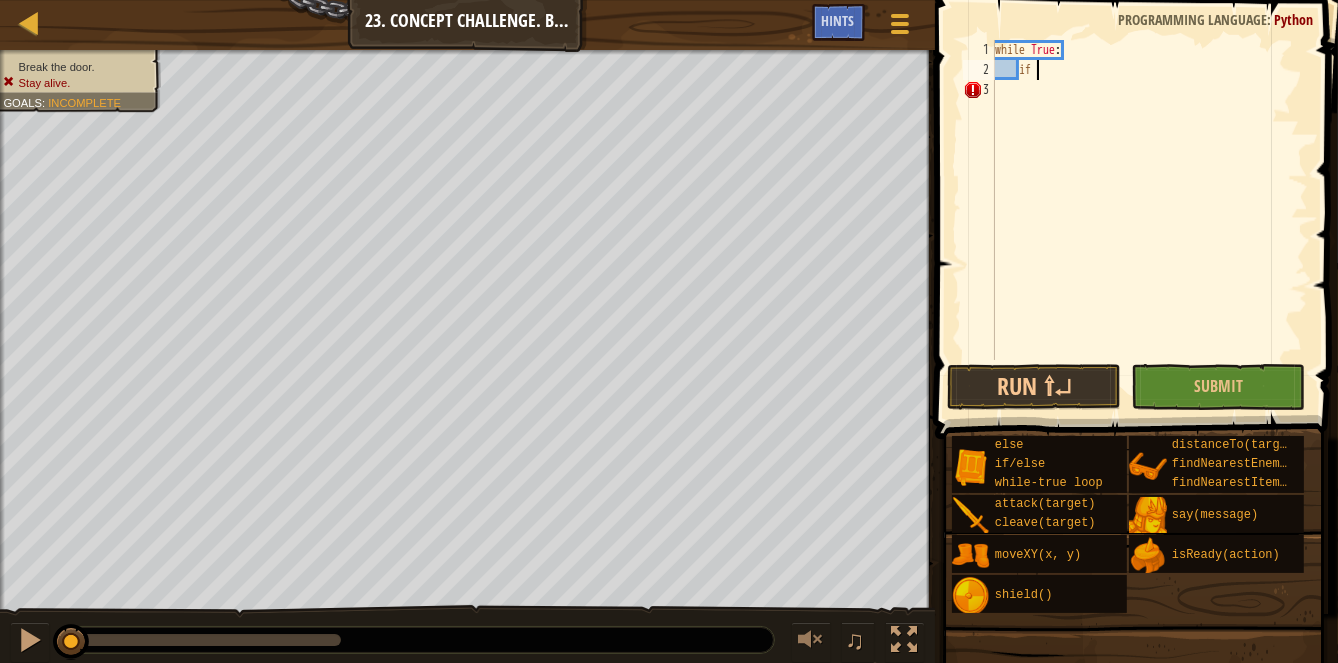 type on "if" 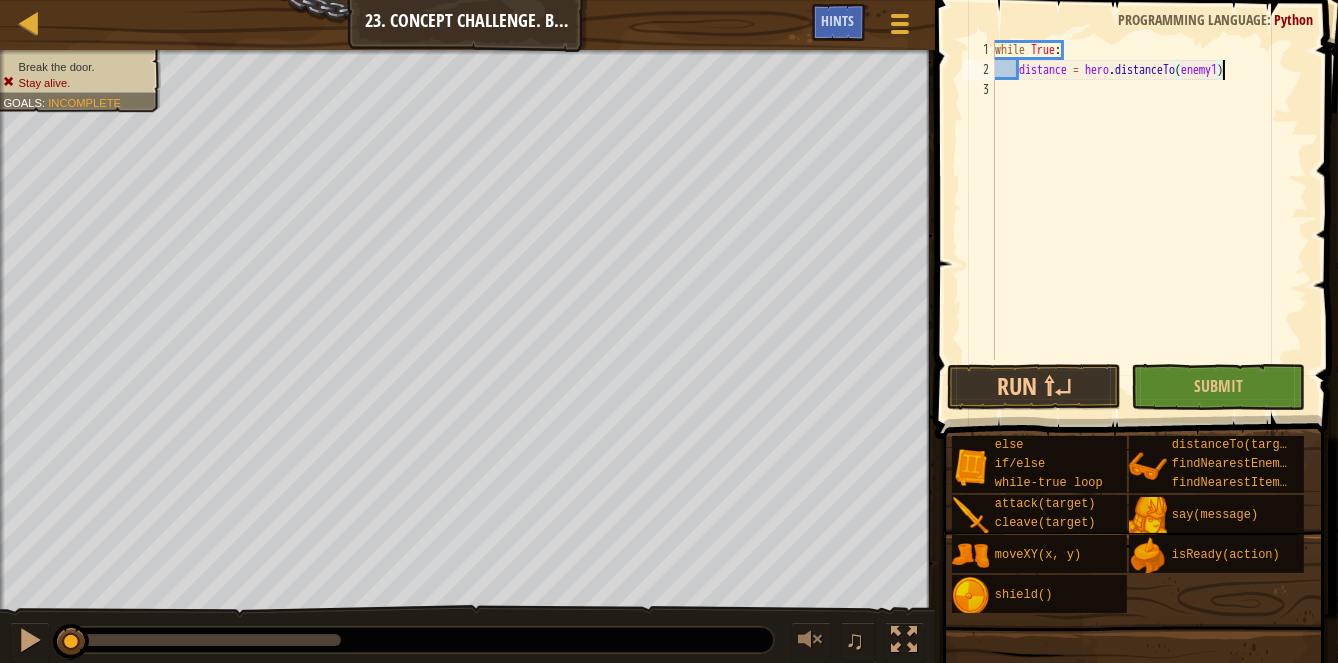 scroll, scrollTop: 9, scrollLeft: 4, axis: both 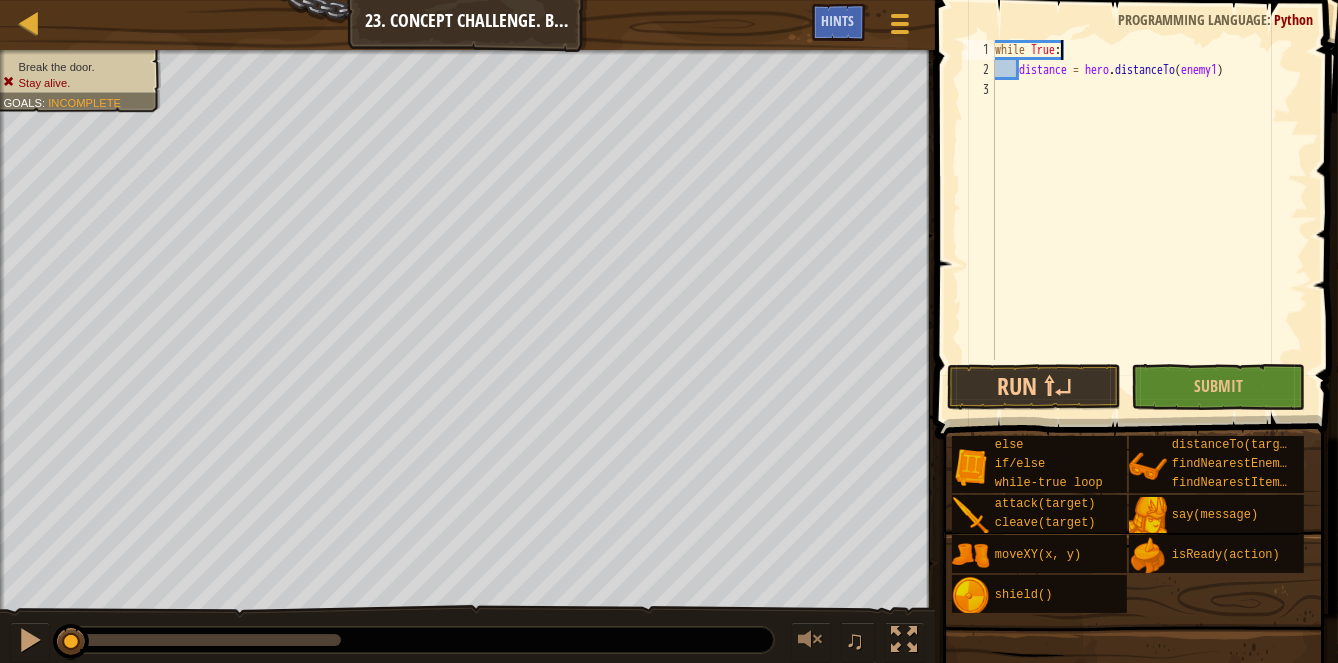 type on "distance = hero.distanceTo(enemy1)" 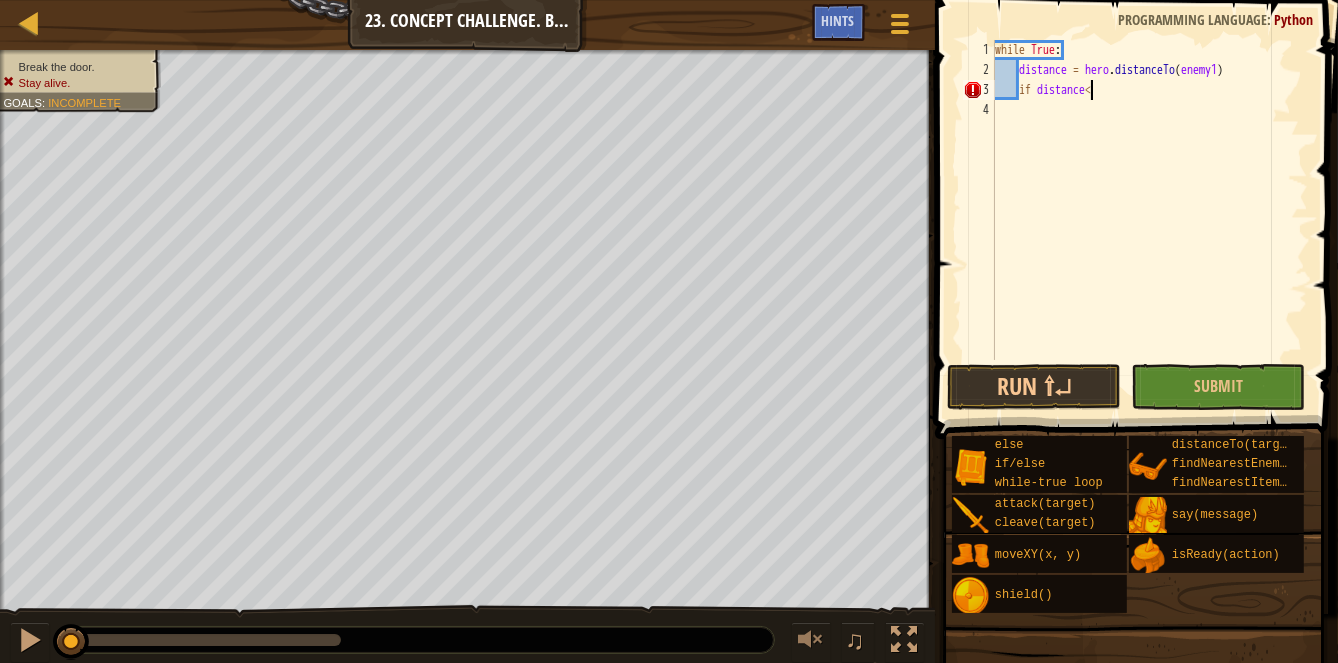 scroll, scrollTop: 9, scrollLeft: 7, axis: both 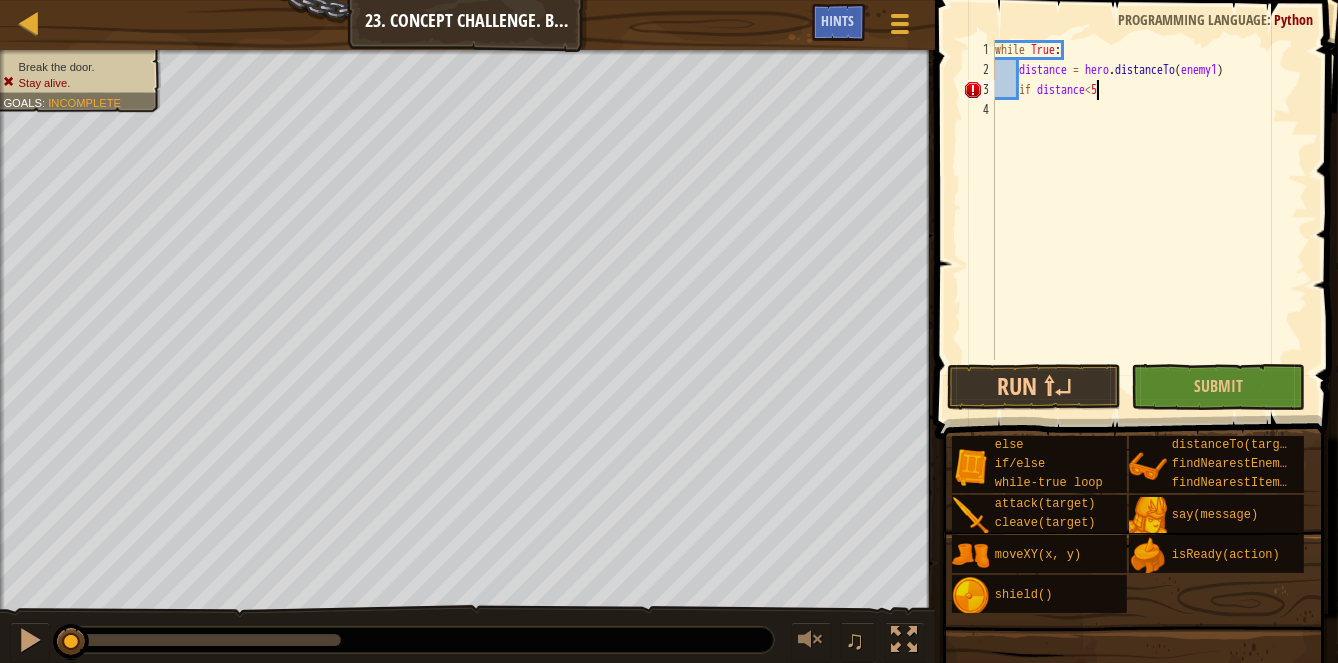 type on "if distance<5:" 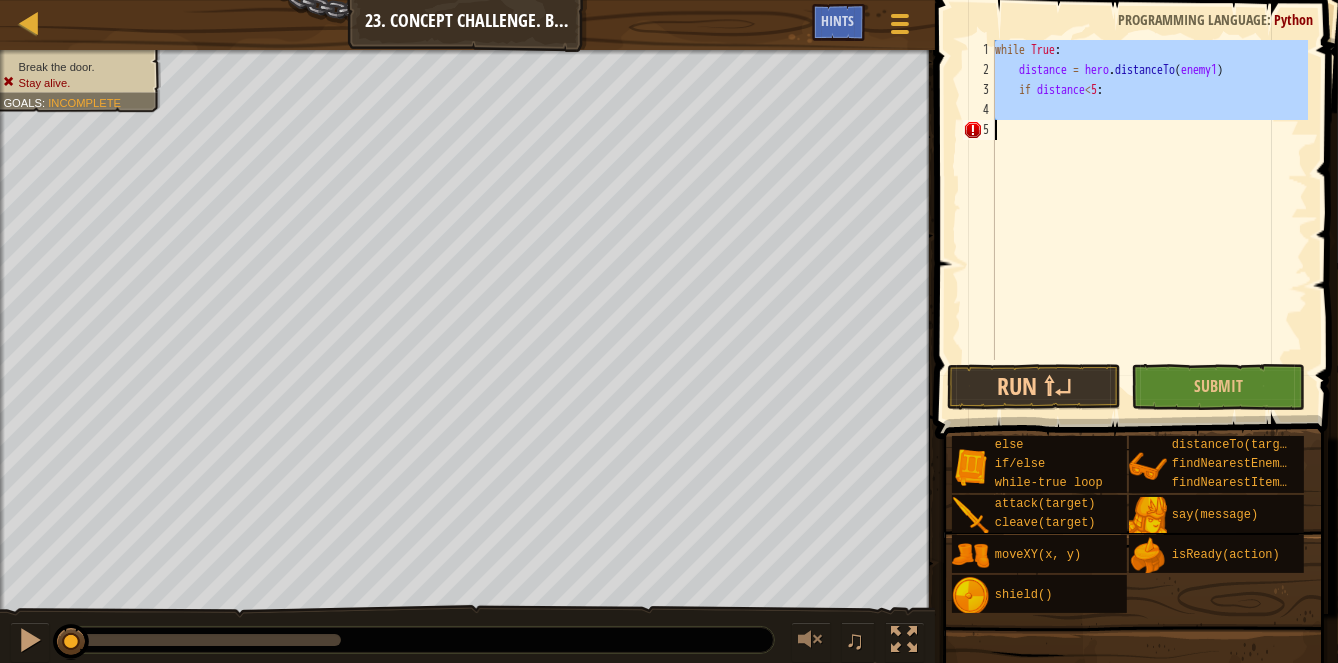 scroll, scrollTop: 9, scrollLeft: 0, axis: vertical 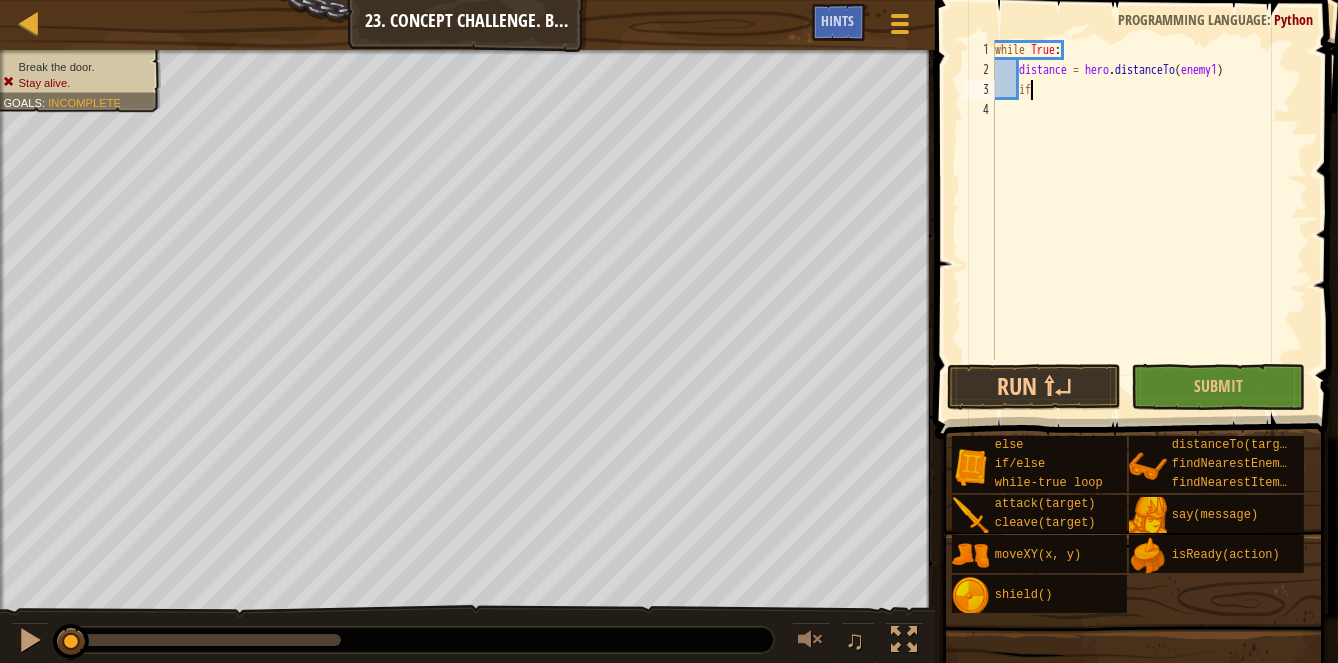type on "i" 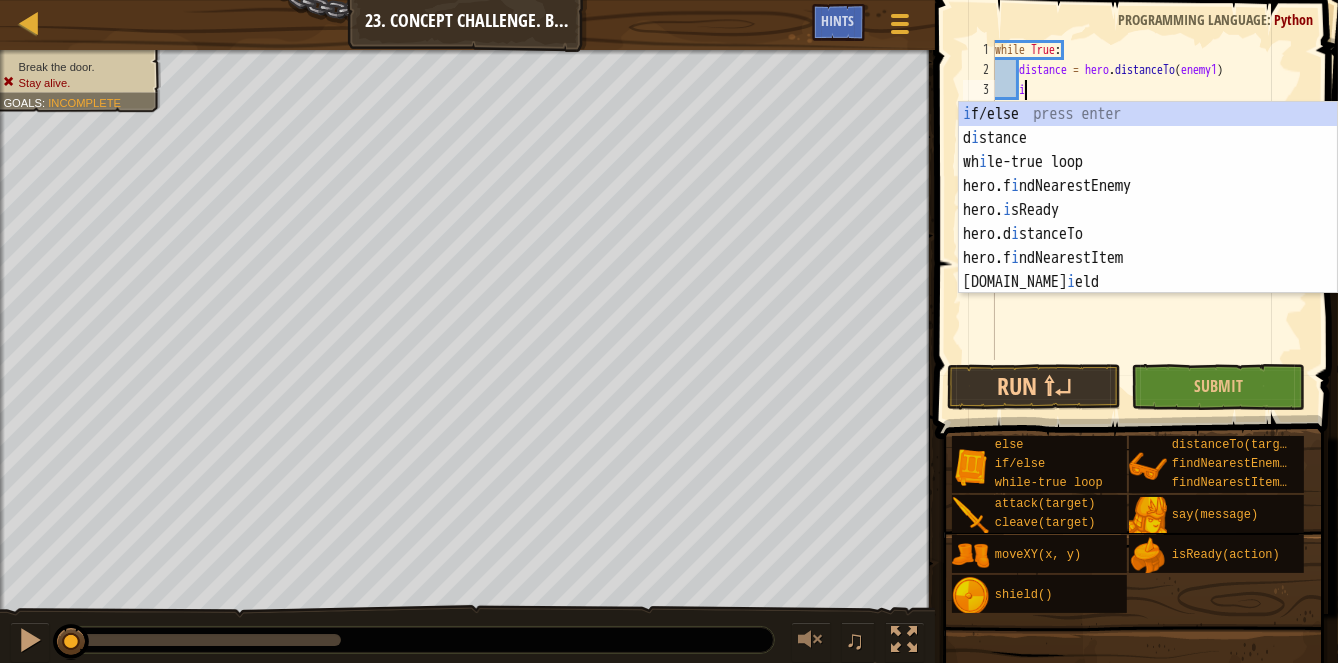 type on "distance" 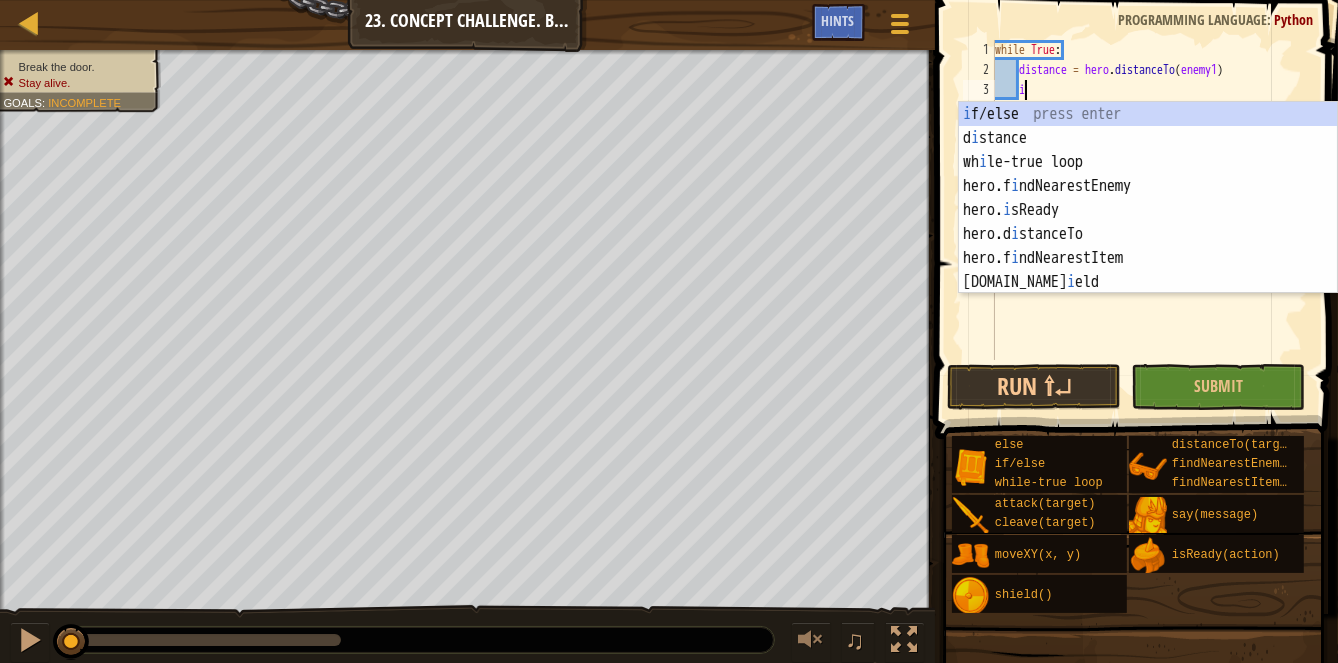 type on "if" 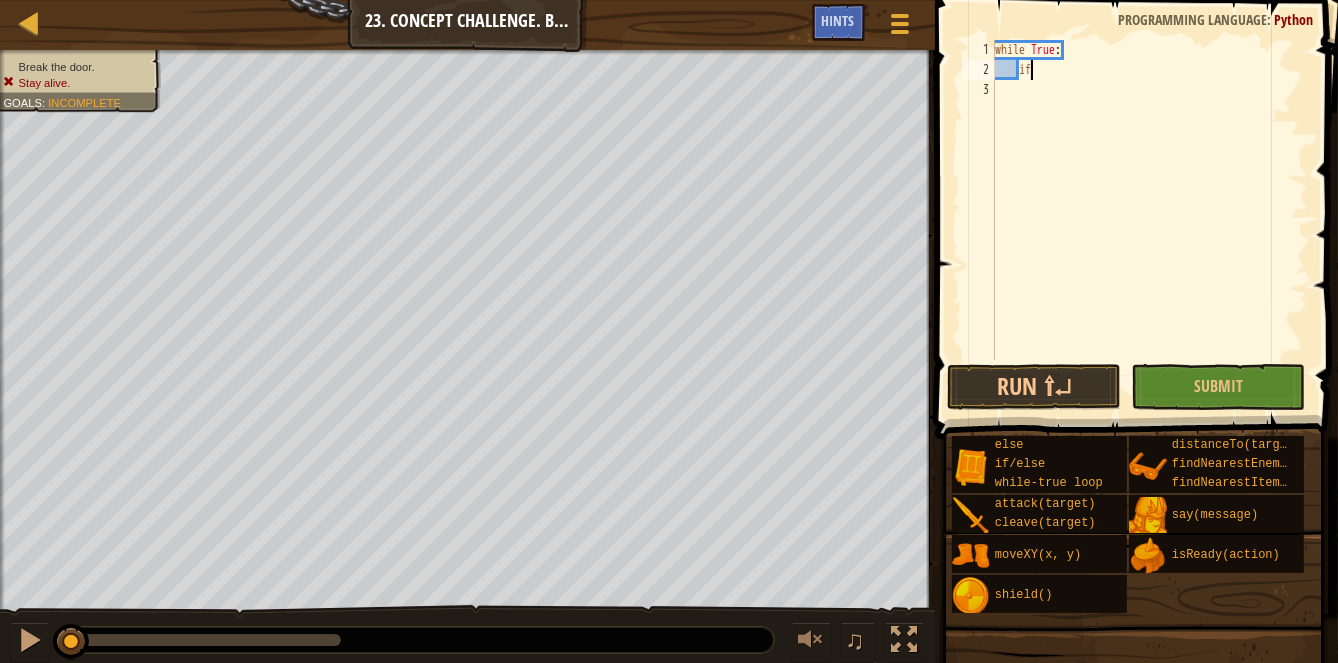 type on "f" 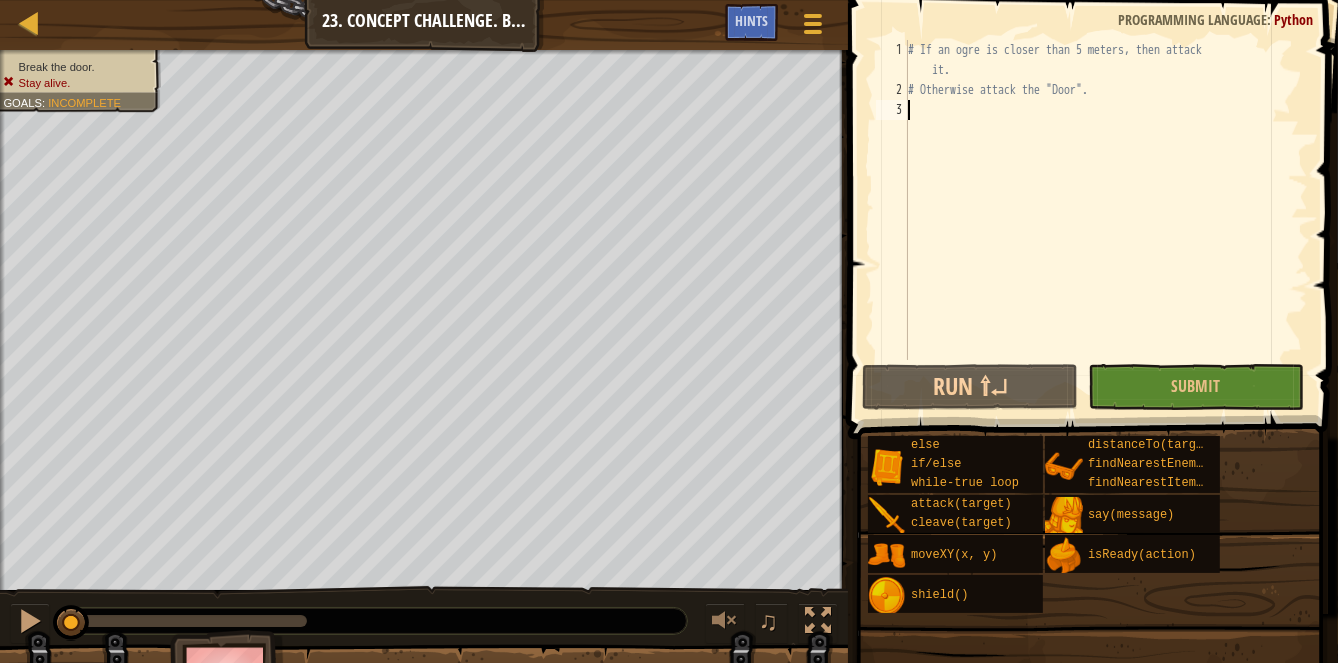 type on "# Otherwise attack the "Door"." 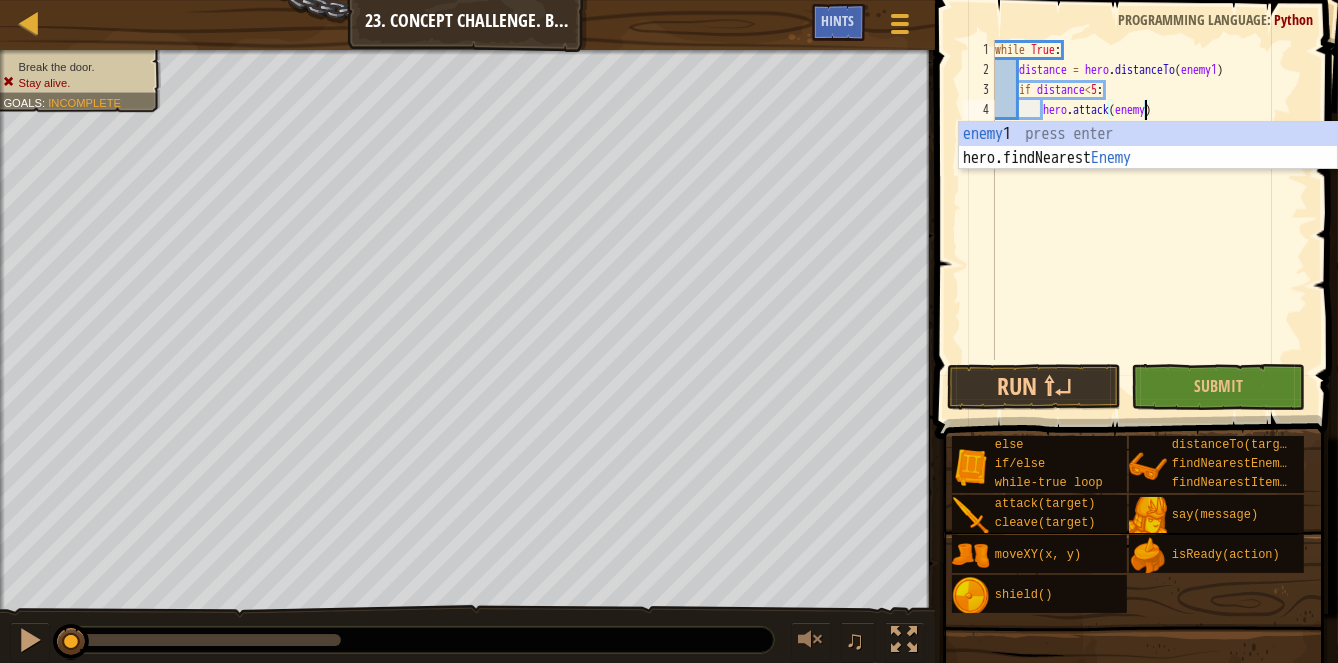 scroll, scrollTop: 9, scrollLeft: 11, axis: both 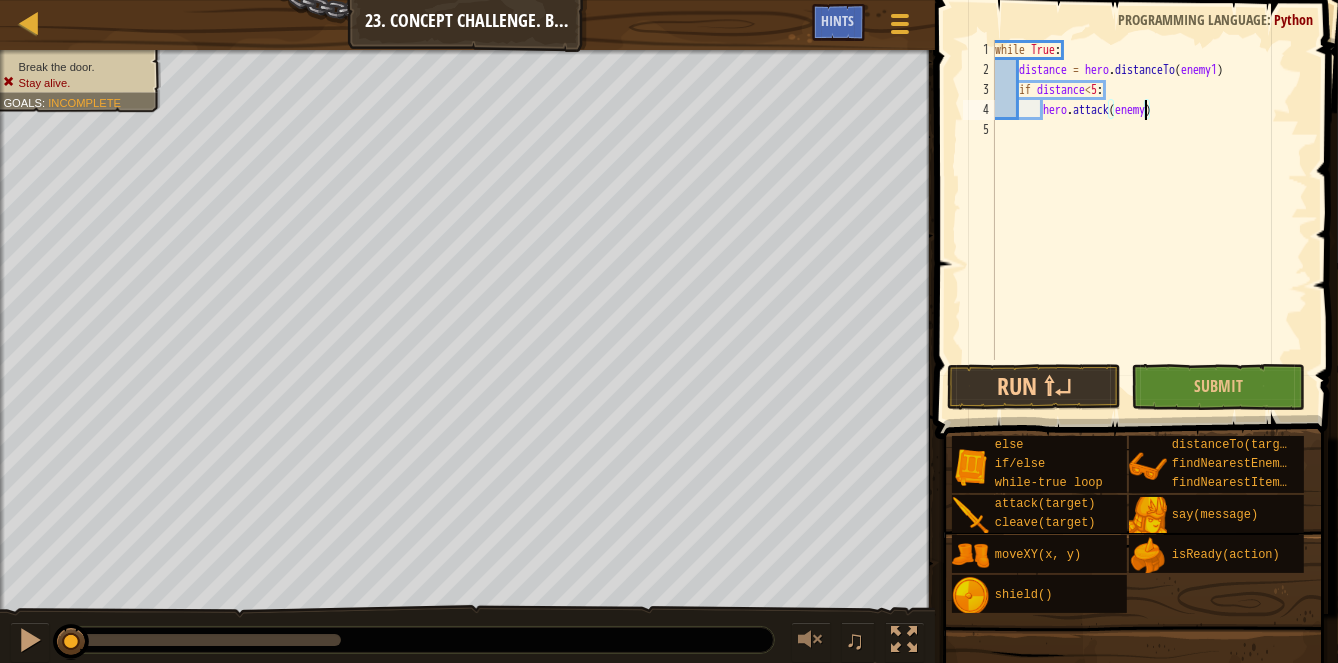 type on "hero.attack(enemy1)" 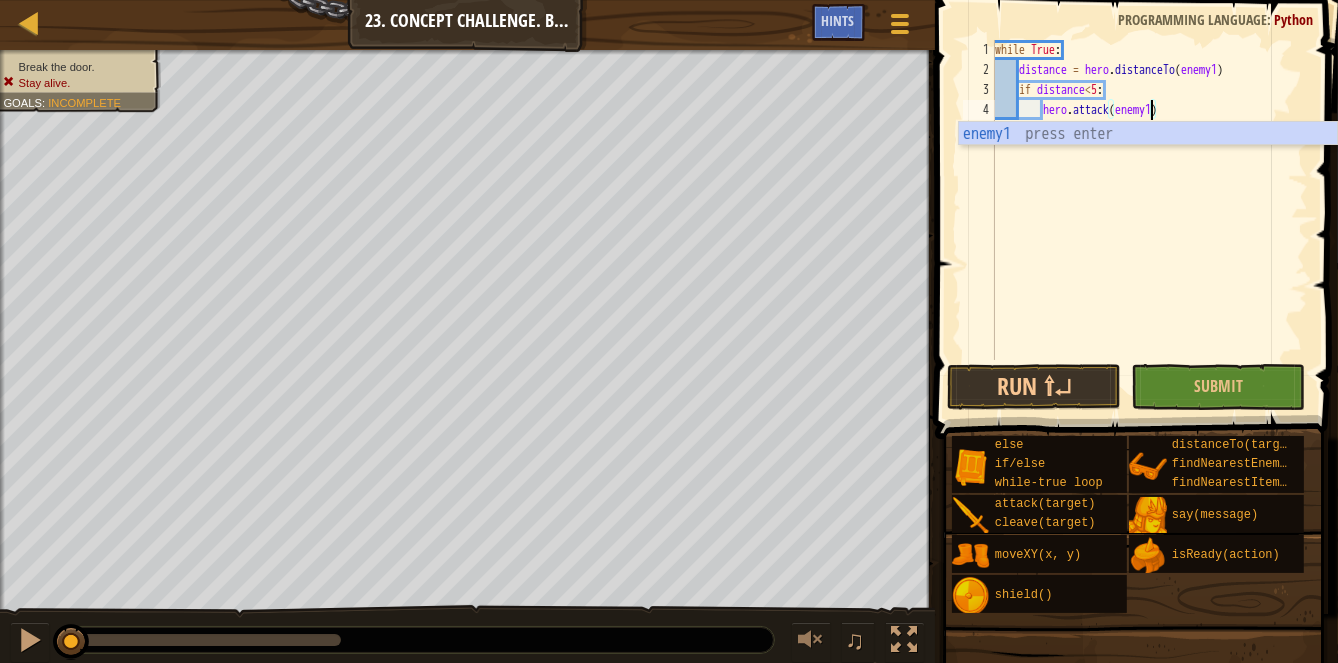 scroll, scrollTop: 9, scrollLeft: 12, axis: both 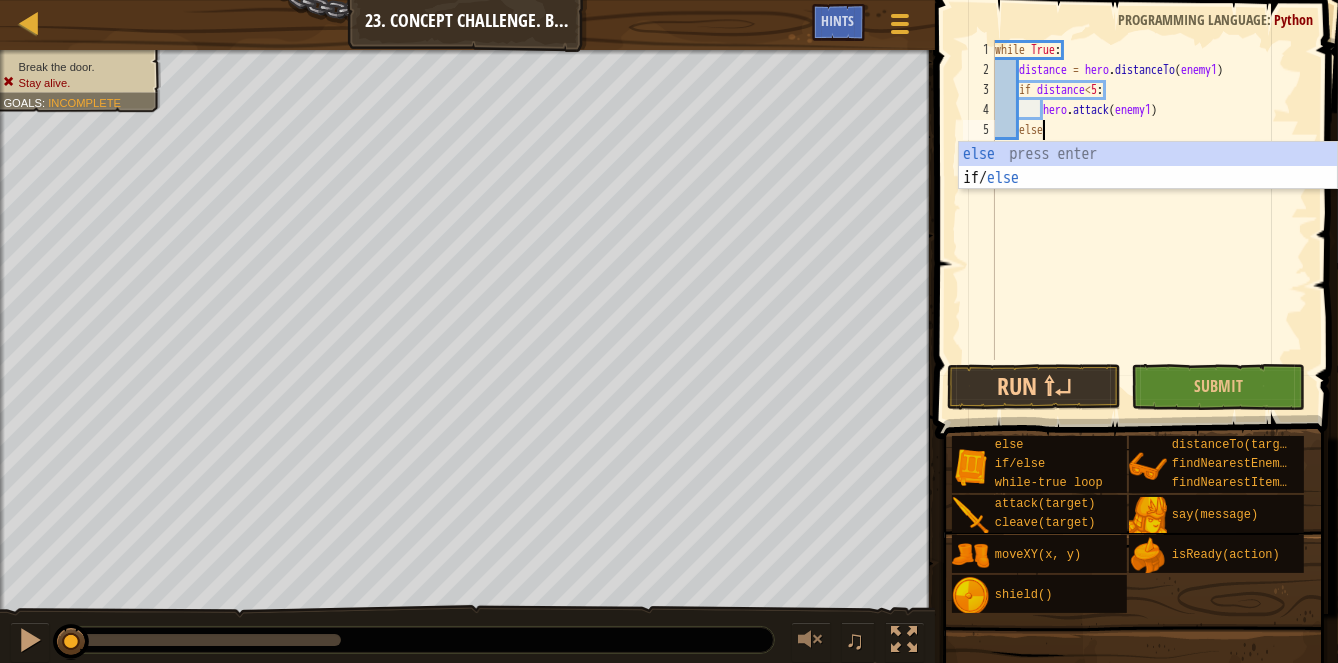 type on "else:" 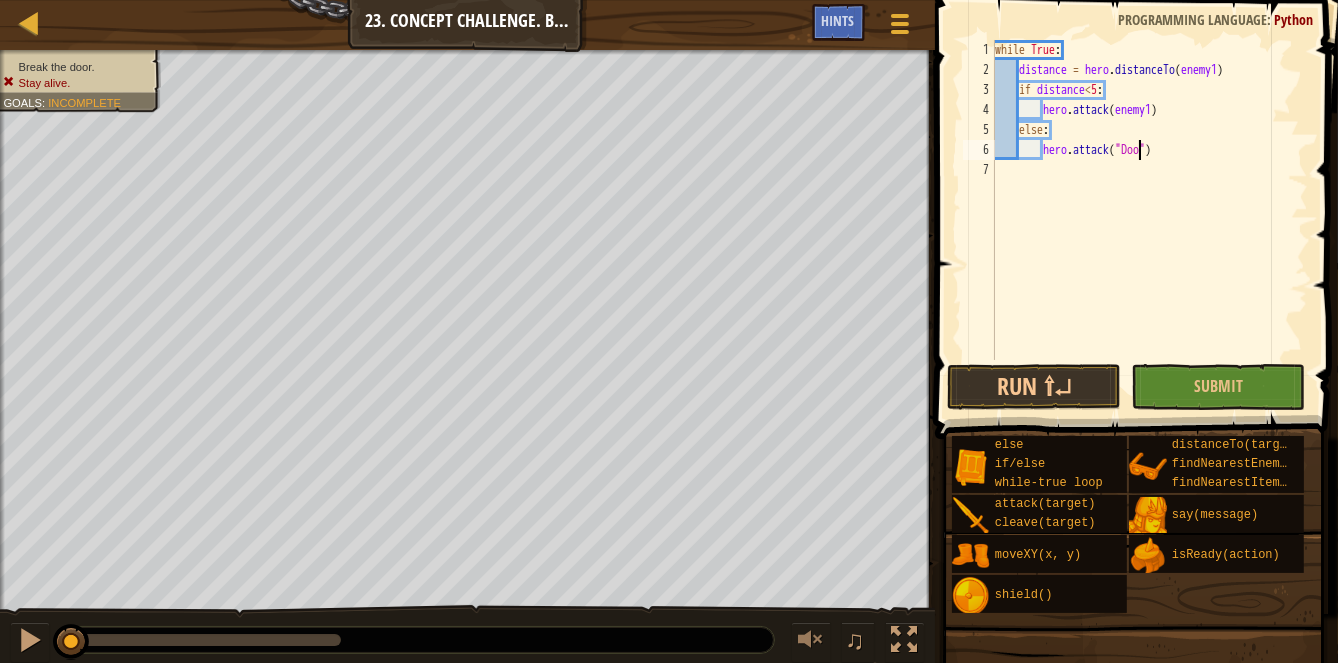 scroll, scrollTop: 9, scrollLeft: 12, axis: both 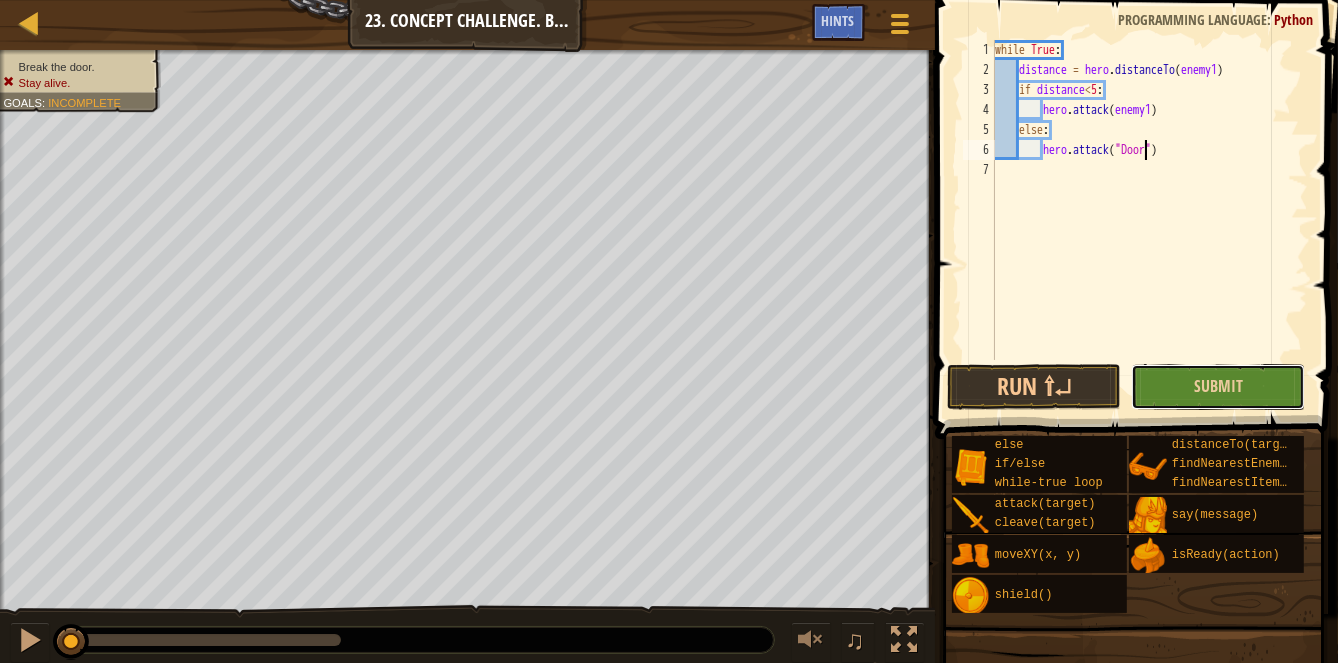 click on "Submit" at bounding box center [1218, 387] 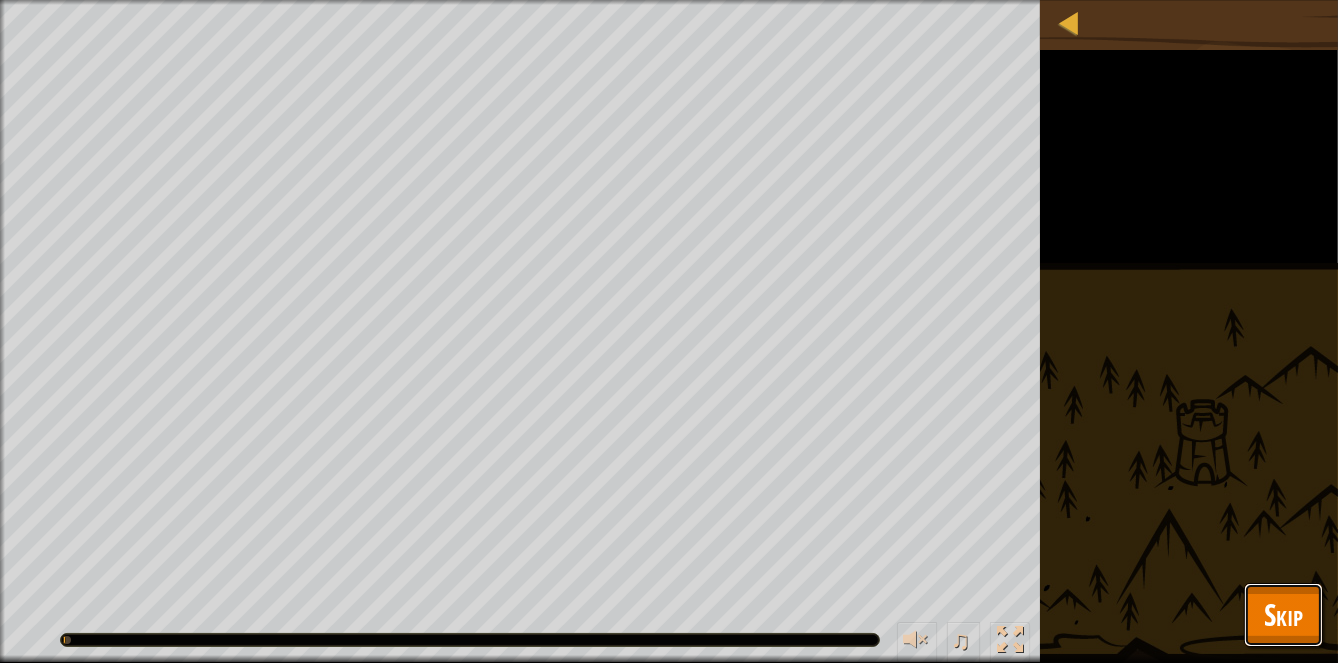 click on "Skip" at bounding box center (1283, 615) 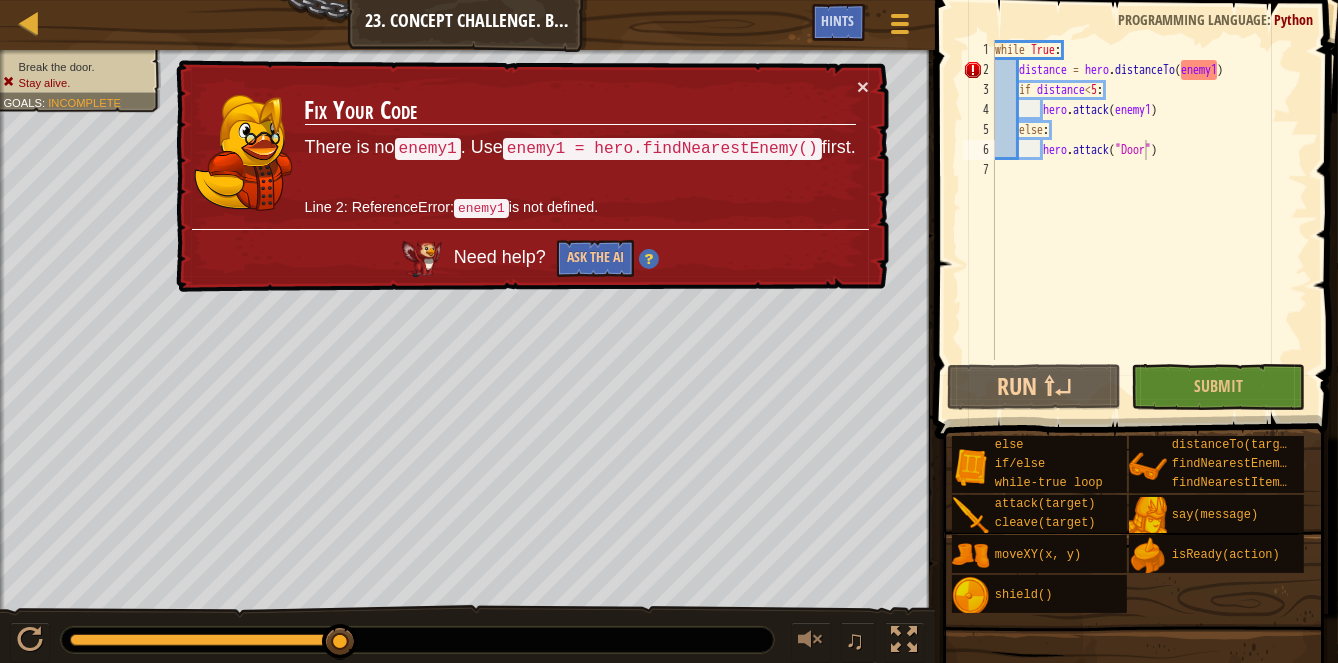 type on "while True:" 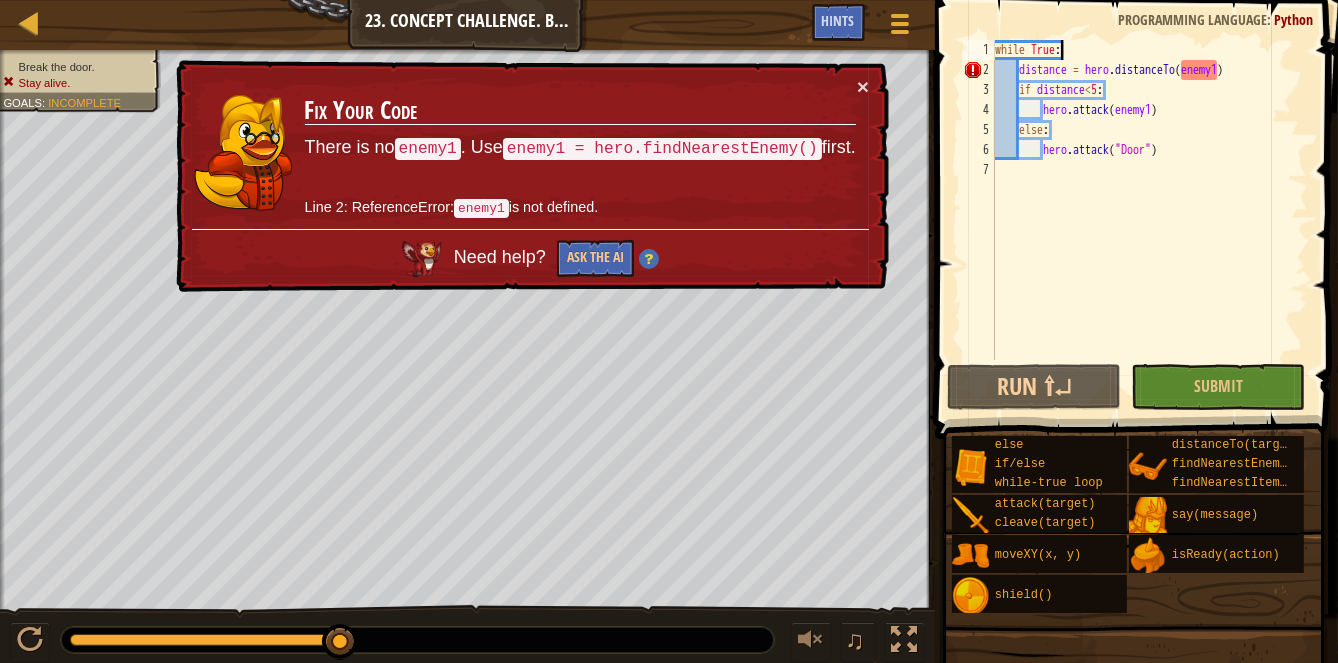 click on "while   True :      distance   =   hero . distanceTo ( enemy1 )      if   distance < 5 :          hero . attack ( enemy1 )      else :          hero . attack ( "Door" )" at bounding box center (1149, 220) 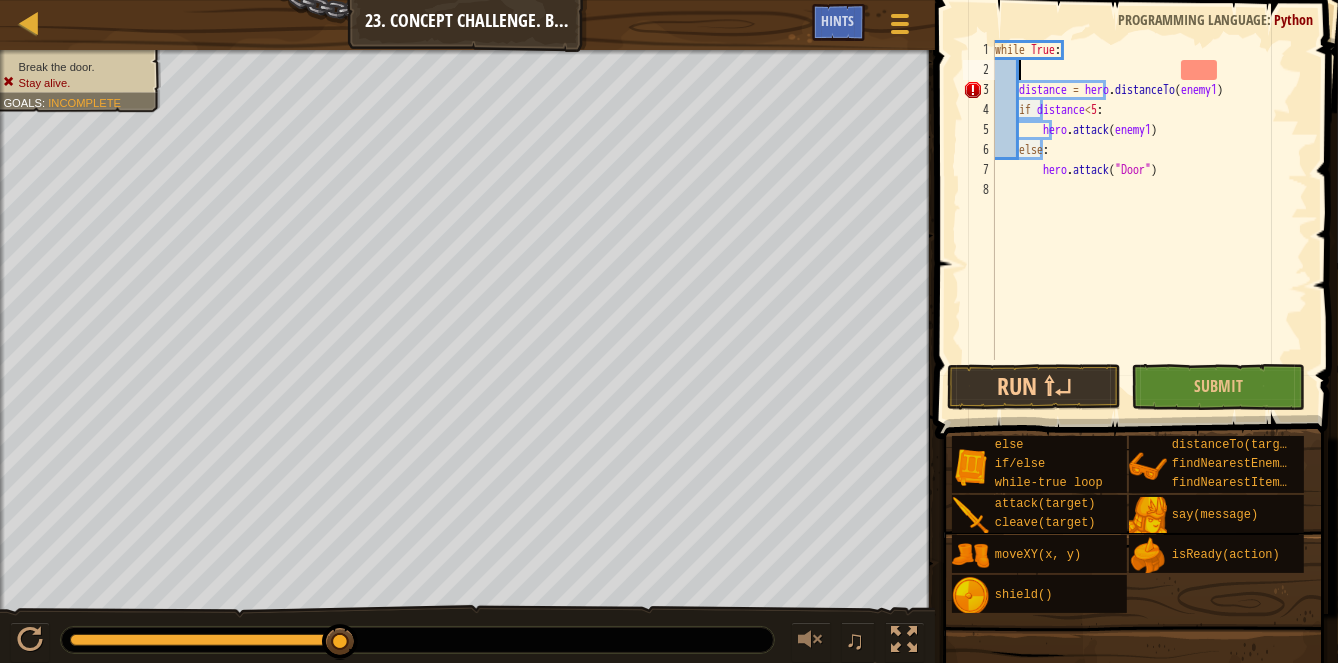 scroll, scrollTop: 9, scrollLeft: 1, axis: both 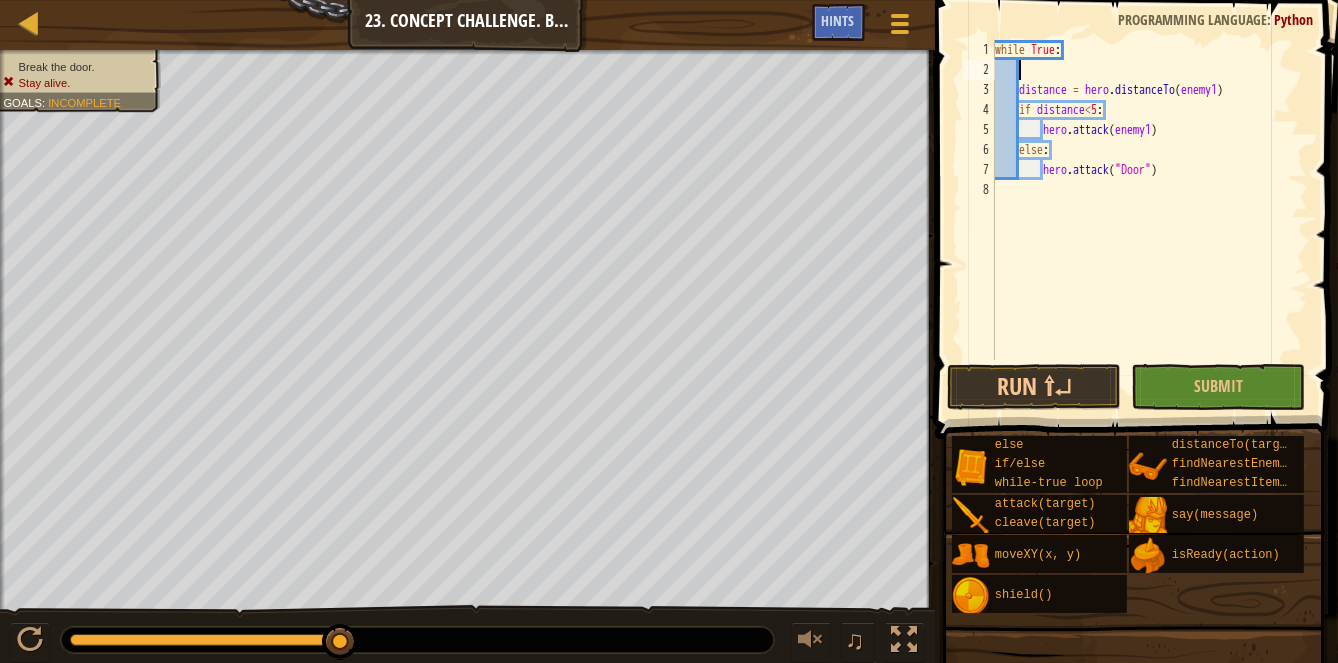type on "d" 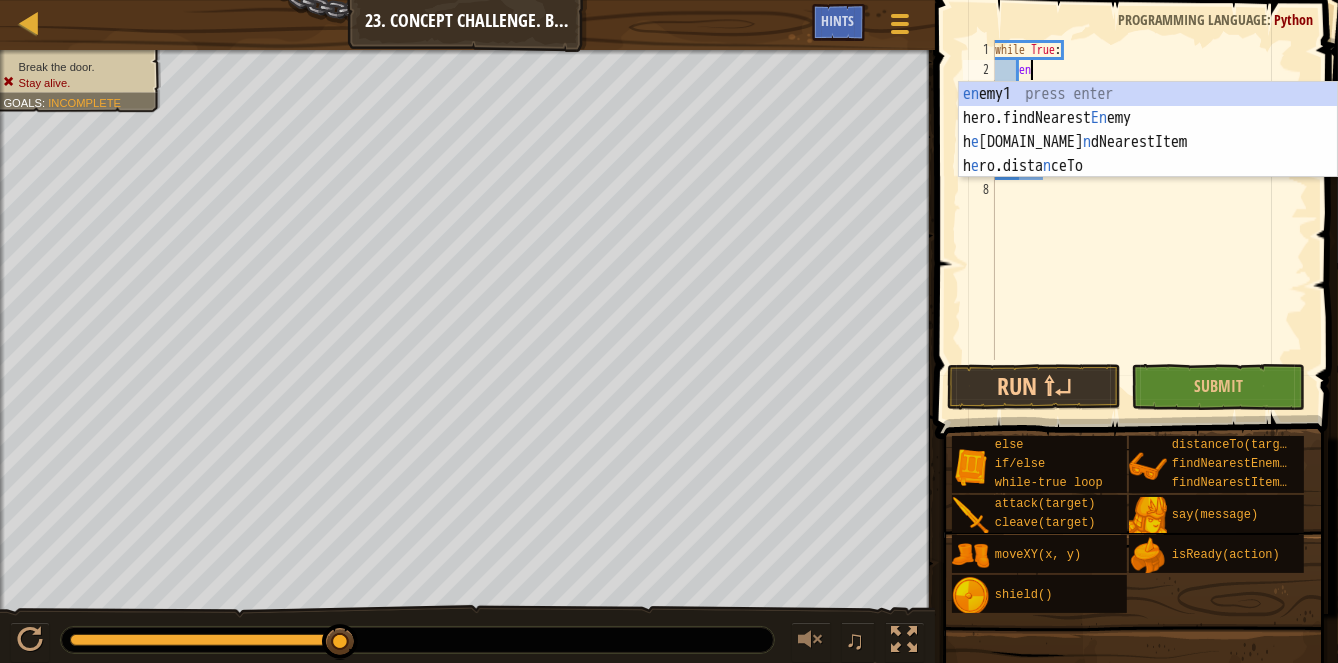 scroll, scrollTop: 9, scrollLeft: 2, axis: both 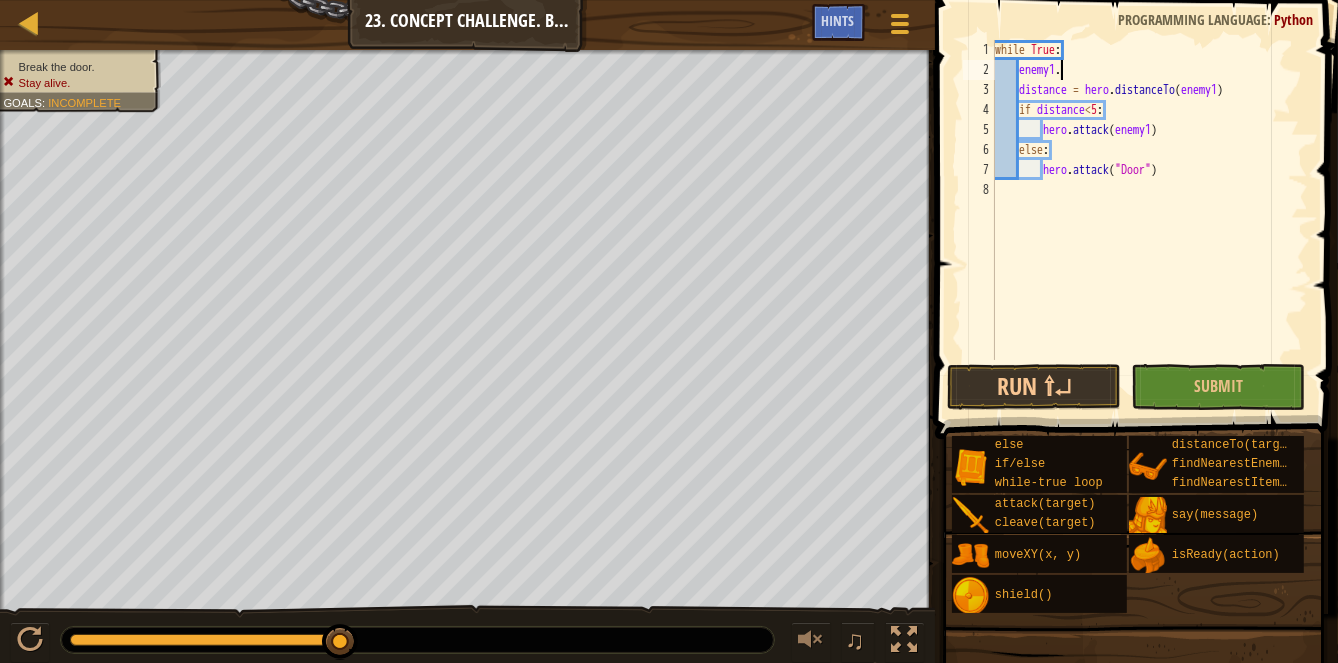 type on "enemy1" 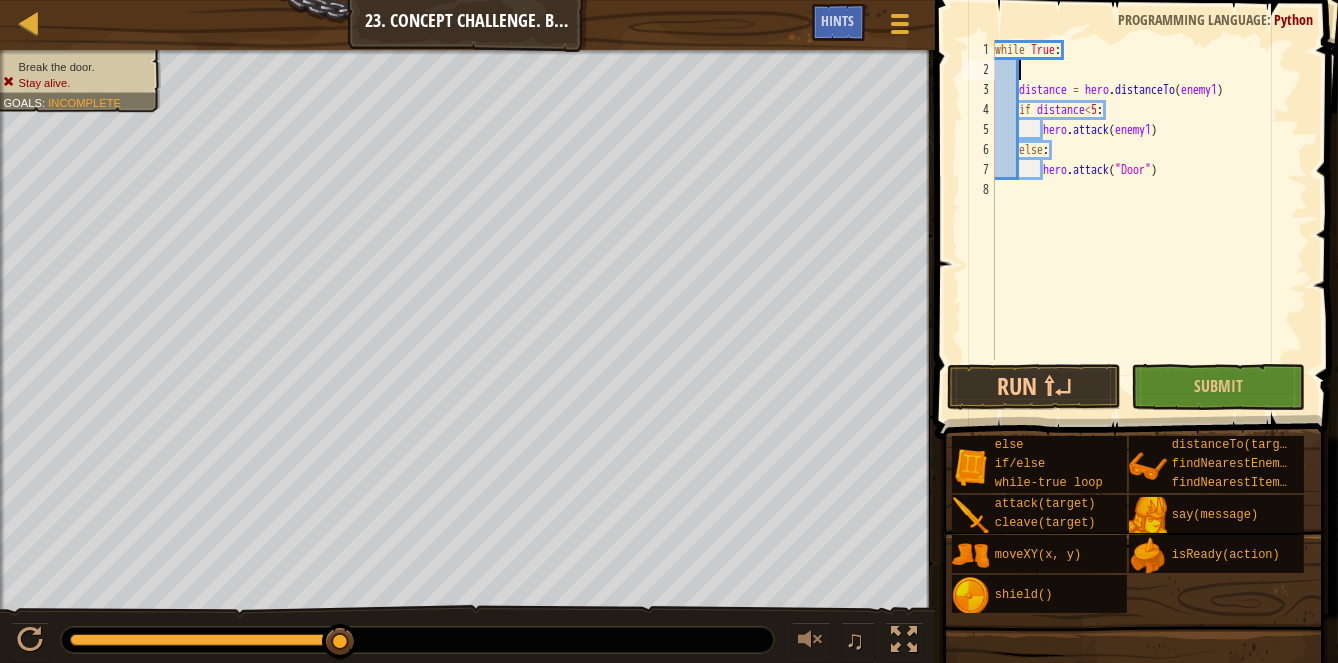 type on "f" 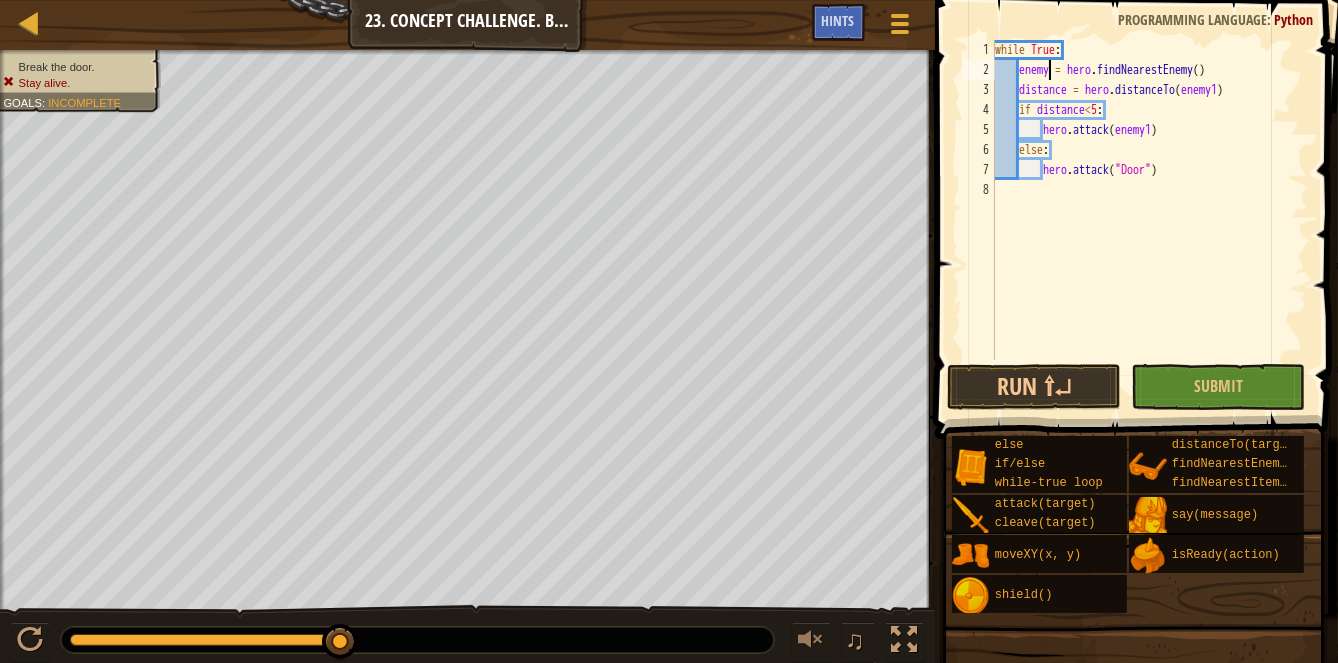 scroll, scrollTop: 9, scrollLeft: 4, axis: both 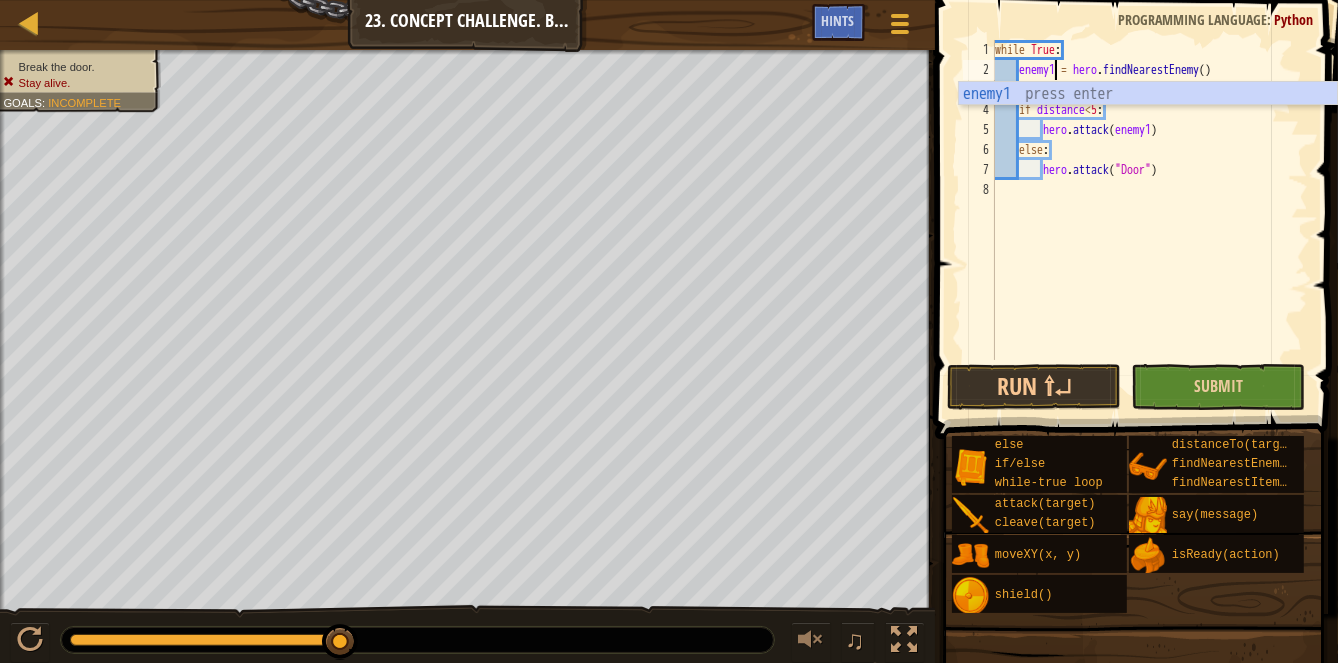 type on "enemy1 = hero.findNearestEnemy()" 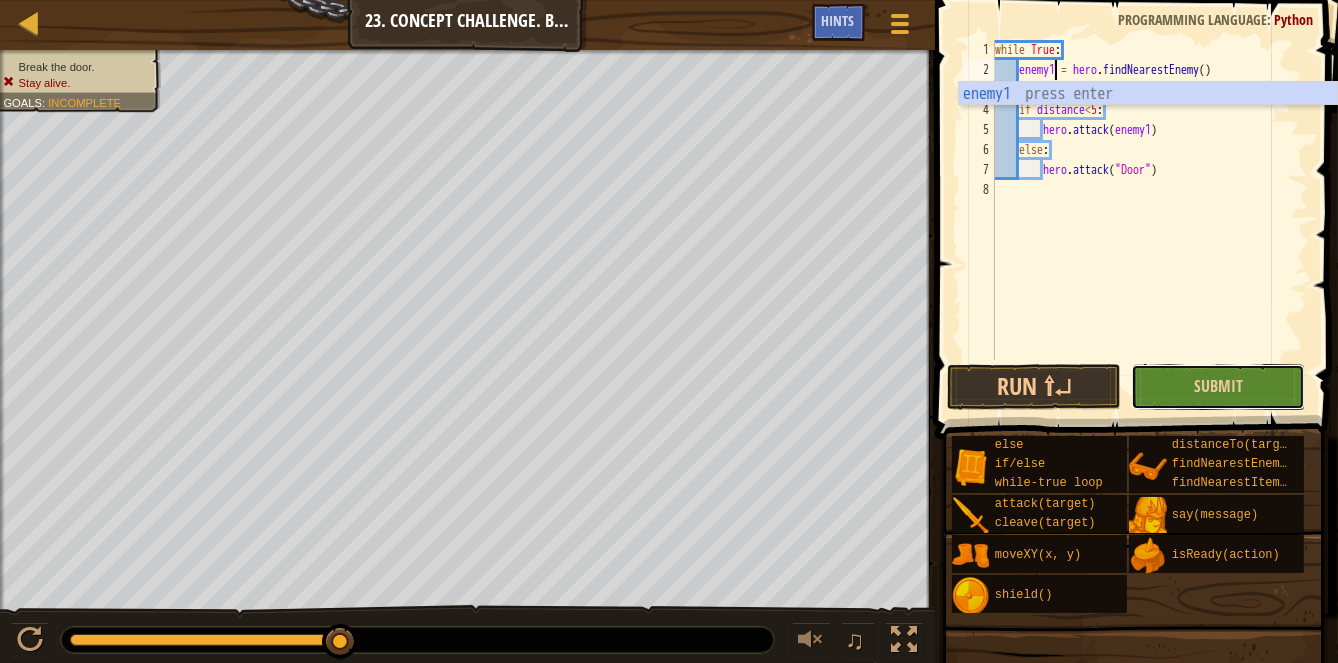 click on "Submit" at bounding box center [1218, 387] 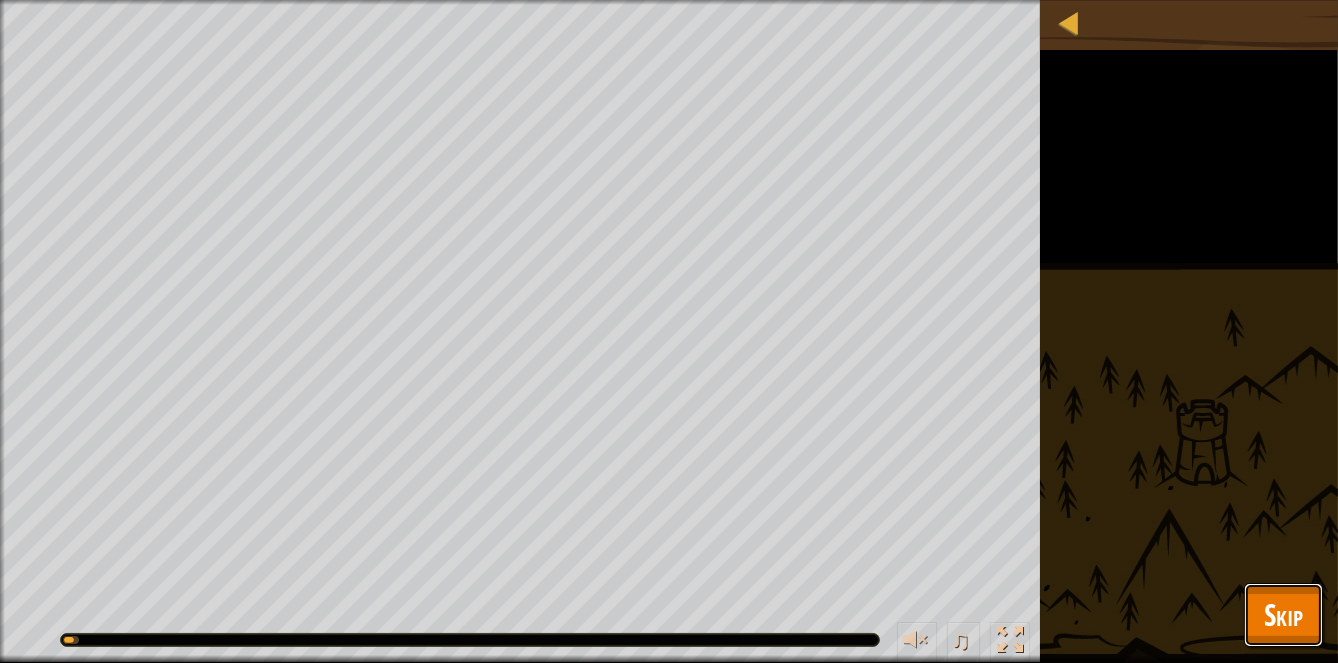 click on "Skip" at bounding box center [1283, 614] 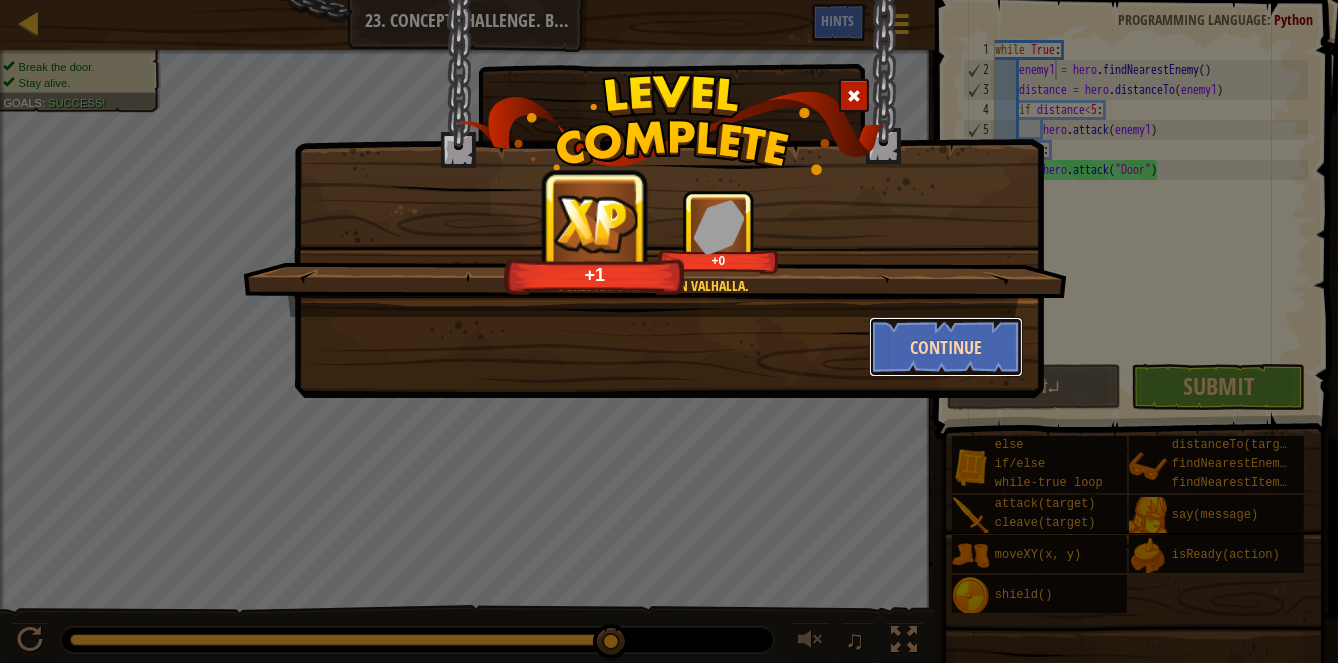 click on "Continue" at bounding box center [946, 347] 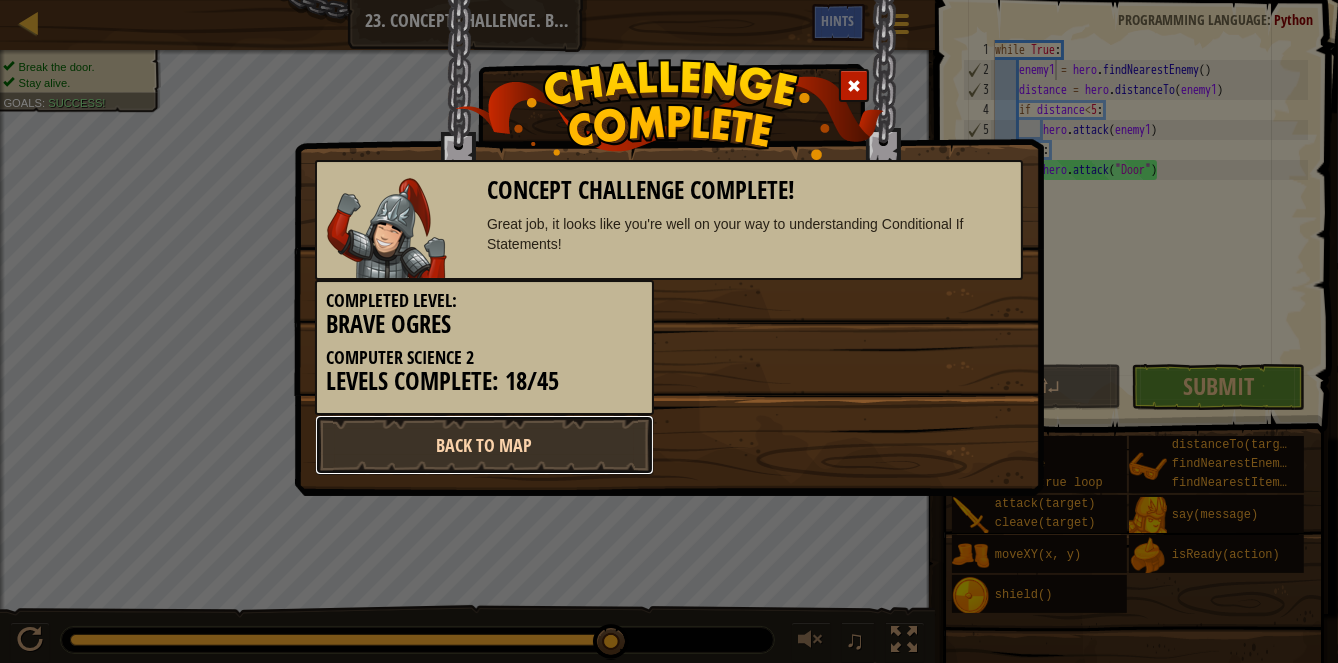 click on "Back to Map" at bounding box center (484, 445) 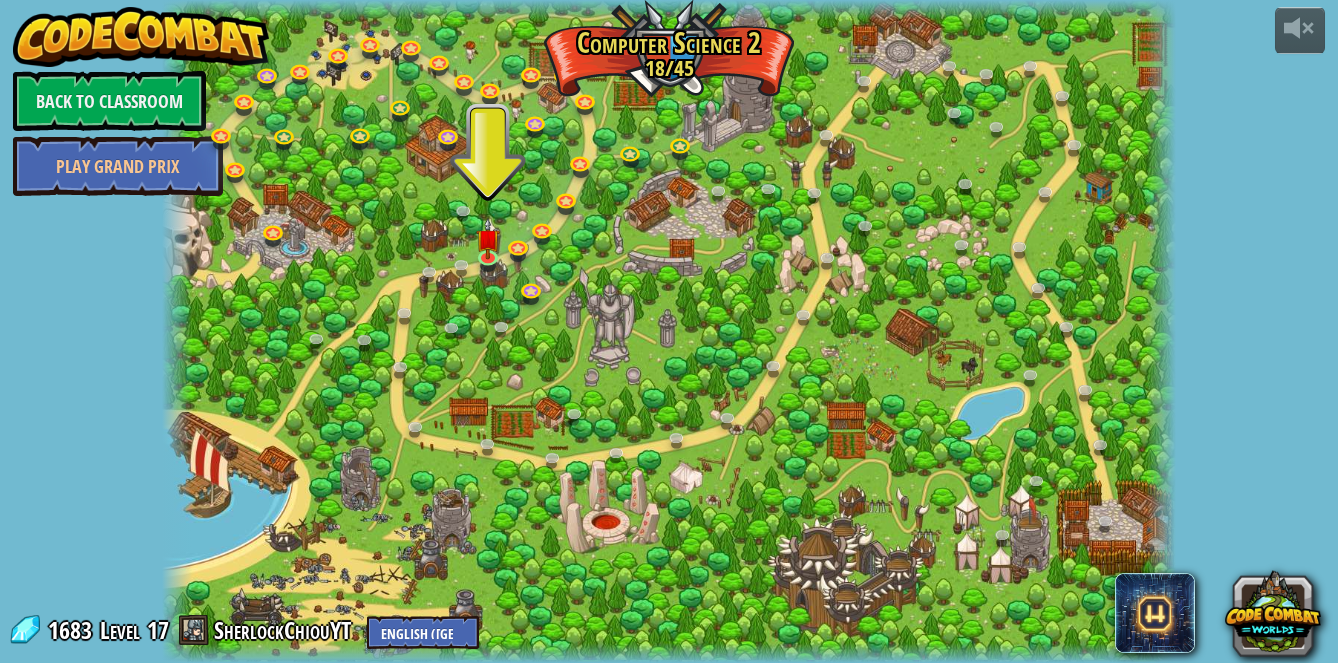 scroll, scrollTop: 0, scrollLeft: 0, axis: both 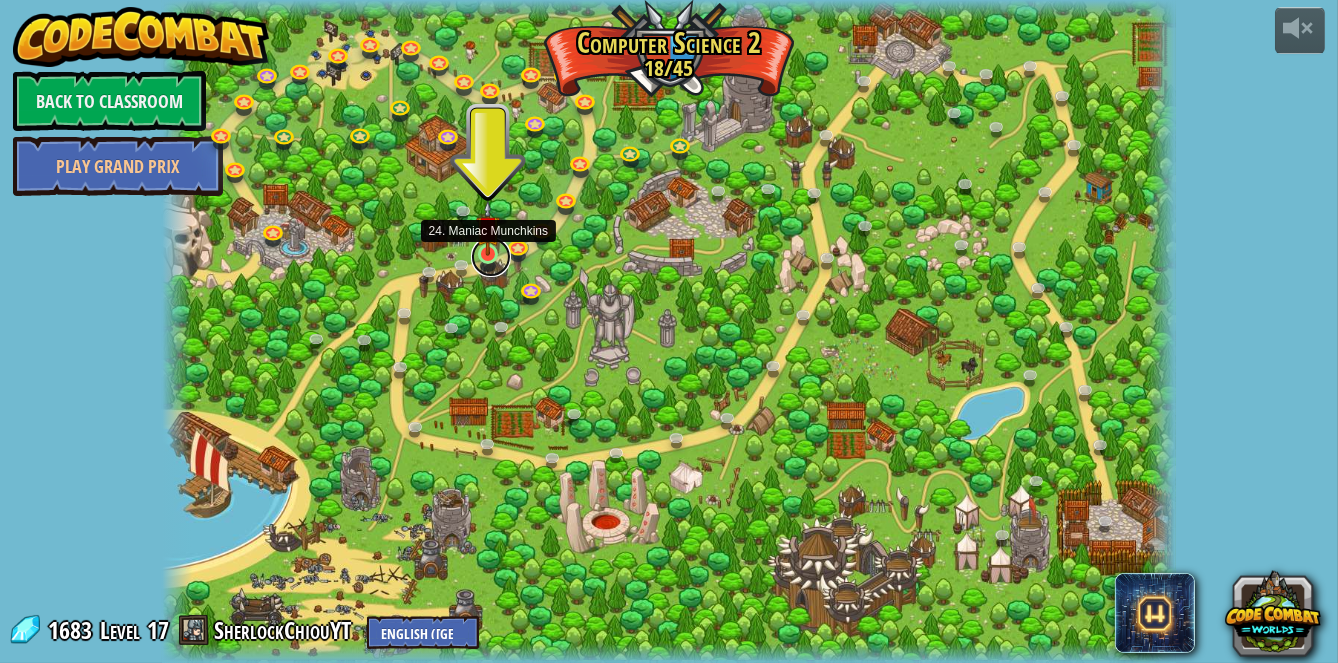 click at bounding box center (491, 257) 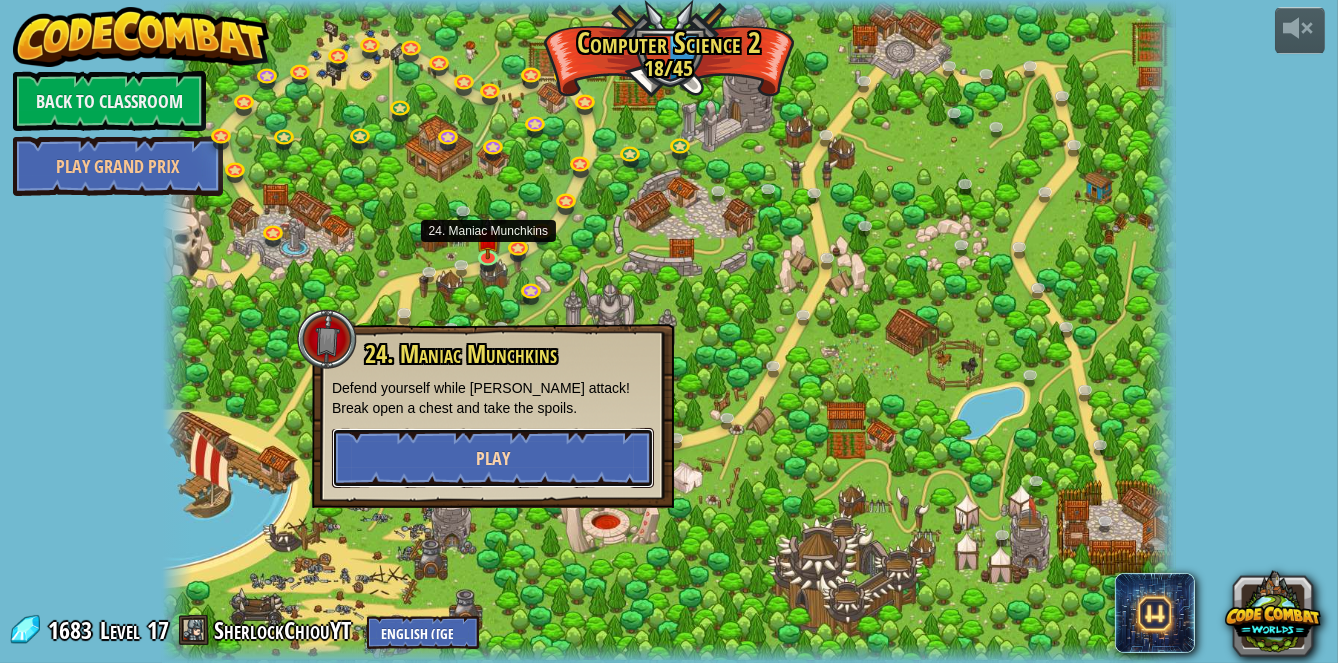 click on "Play" at bounding box center (493, 458) 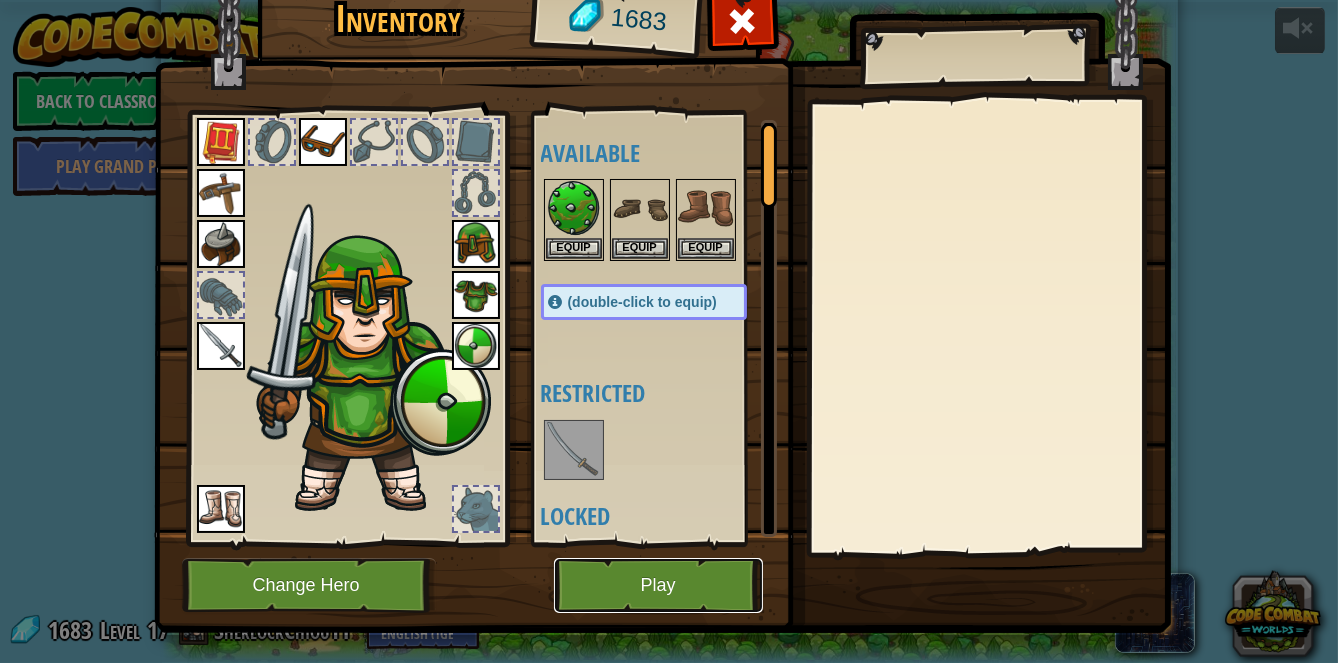 click on "Play" at bounding box center (658, 585) 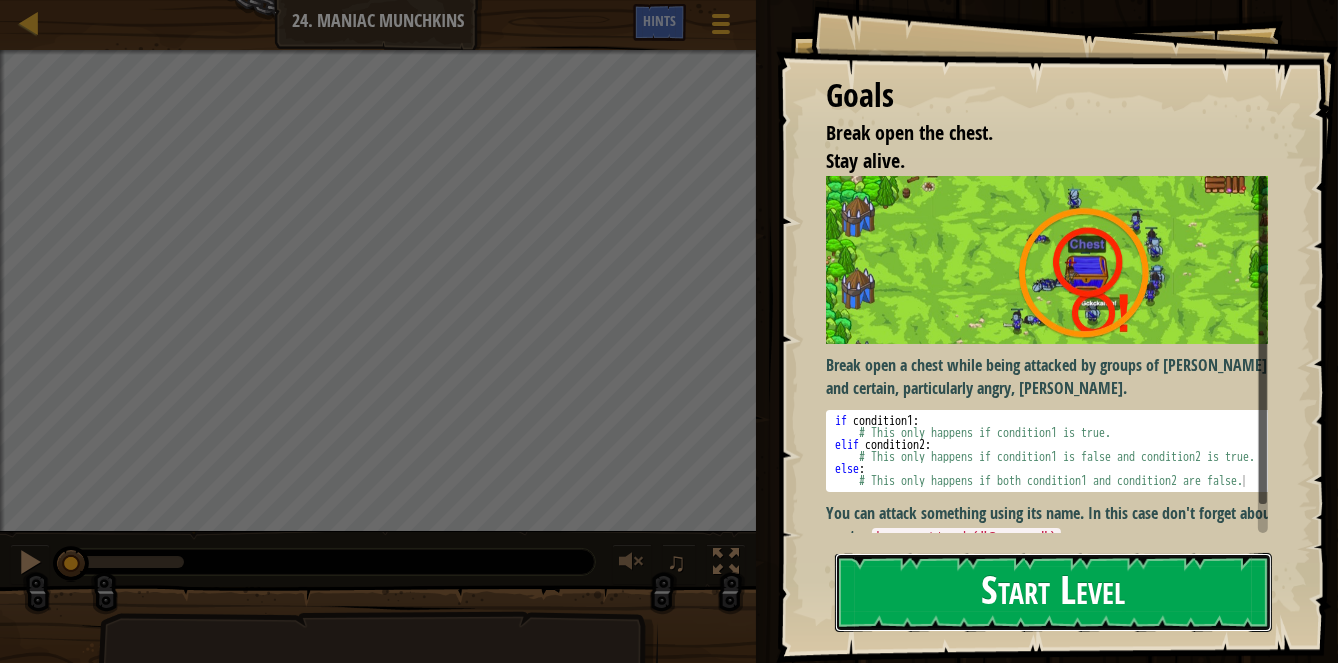 click on "Start Level" at bounding box center [1053, 592] 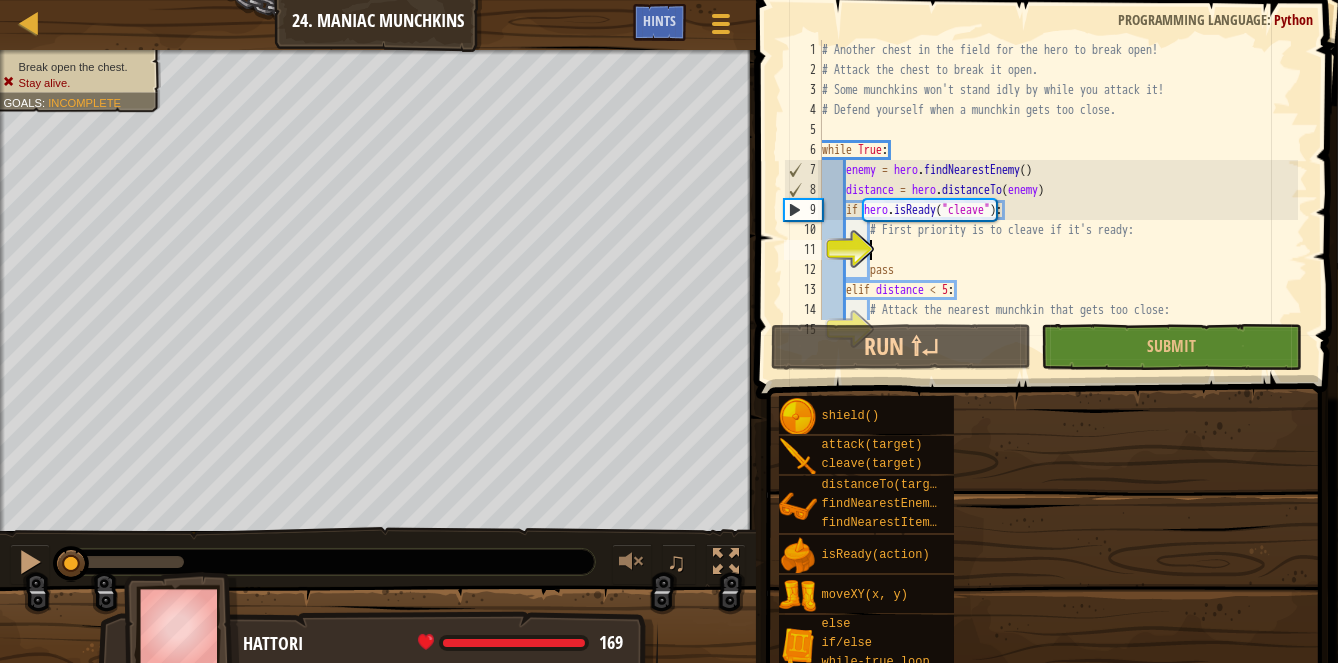 click on "# Another chest in the field for the hero to break open! # Attack the chest to break it open. # Some munchkins won't stand idly by while you attack it! # Defend yourself when a munchkin gets too close. while   True :      enemy   =   hero . findNearestEnemy ( )      distance   =   hero . distanceTo ( enemy )      if   hero . isReady ( "cleave" ) :          # First priority is to cleave if it's ready:                   pass      elif   distance   <   5 :          # Attack the nearest munchkin that gets too close:" at bounding box center [1058, 200] 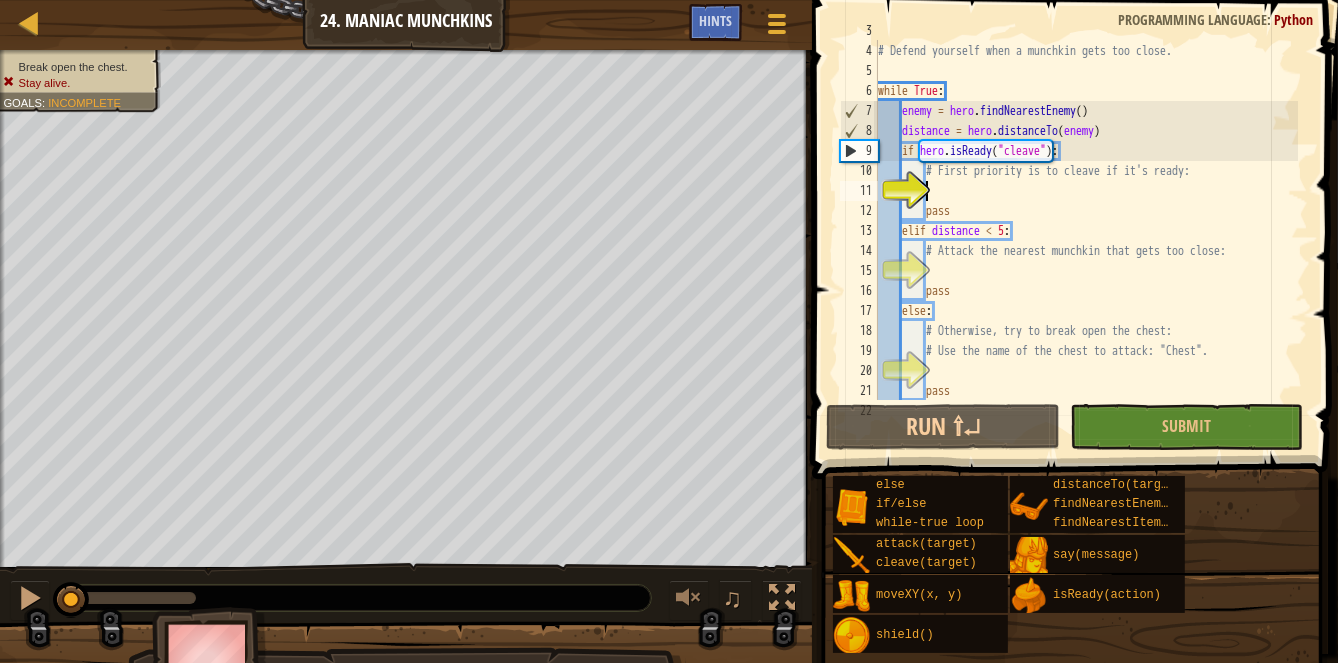 scroll, scrollTop: 60, scrollLeft: 0, axis: vertical 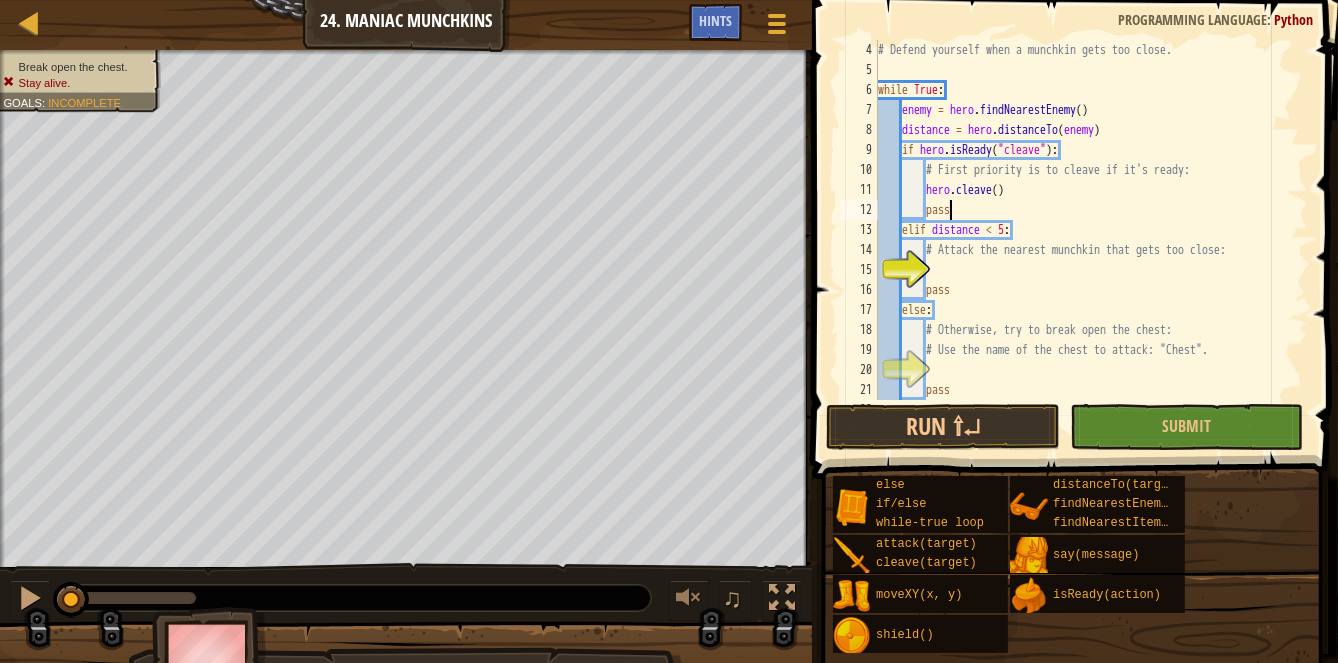 type on "# Attack the nearest munchkin that gets too close:" 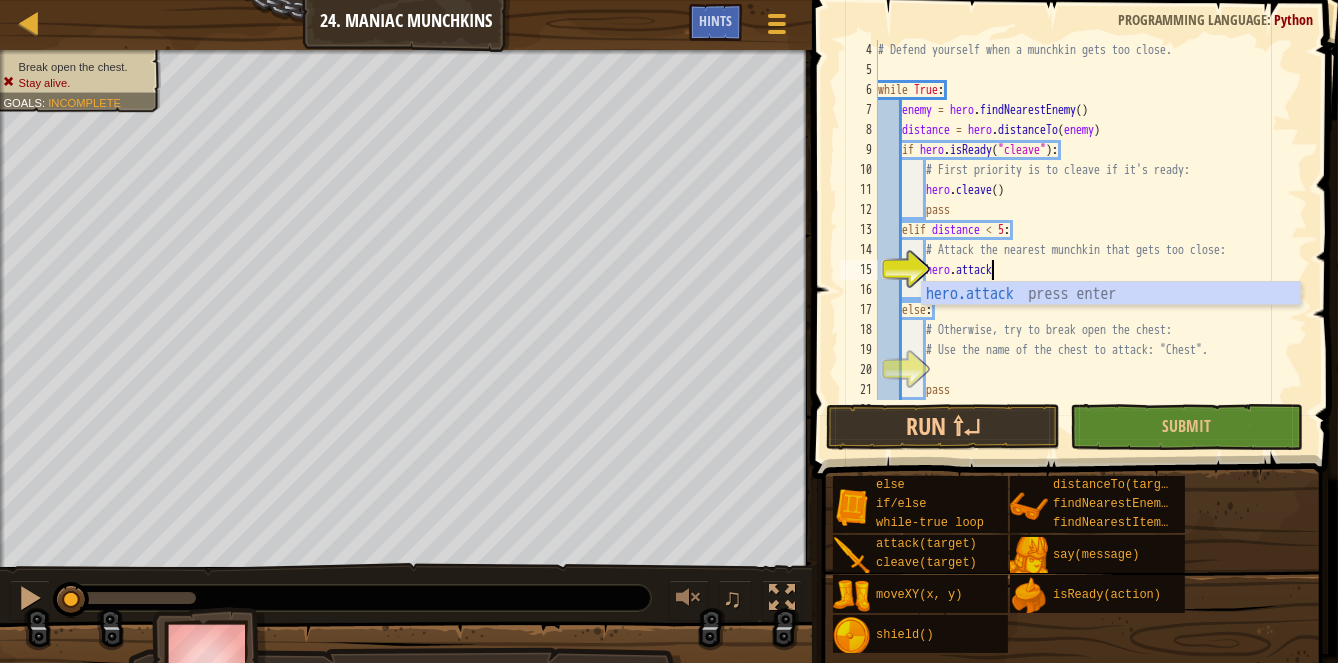 scroll, scrollTop: 9, scrollLeft: 9, axis: both 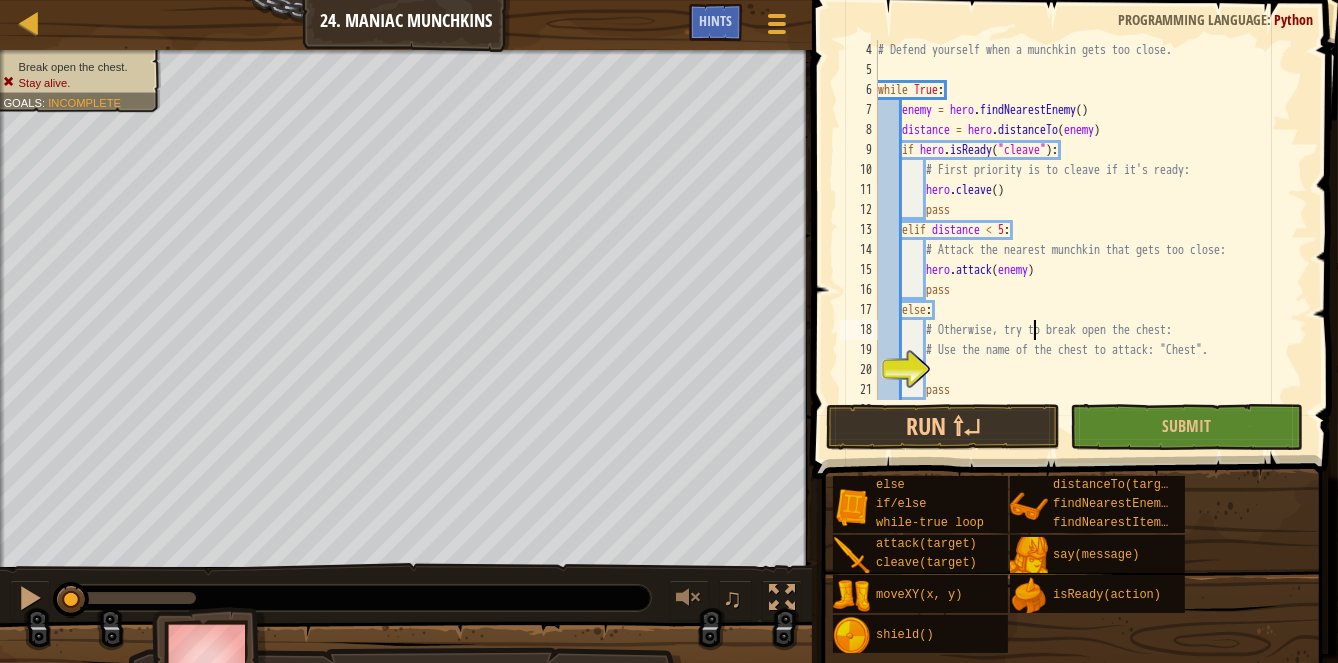 type on "# Use the name of the chest to attack: "Chest"." 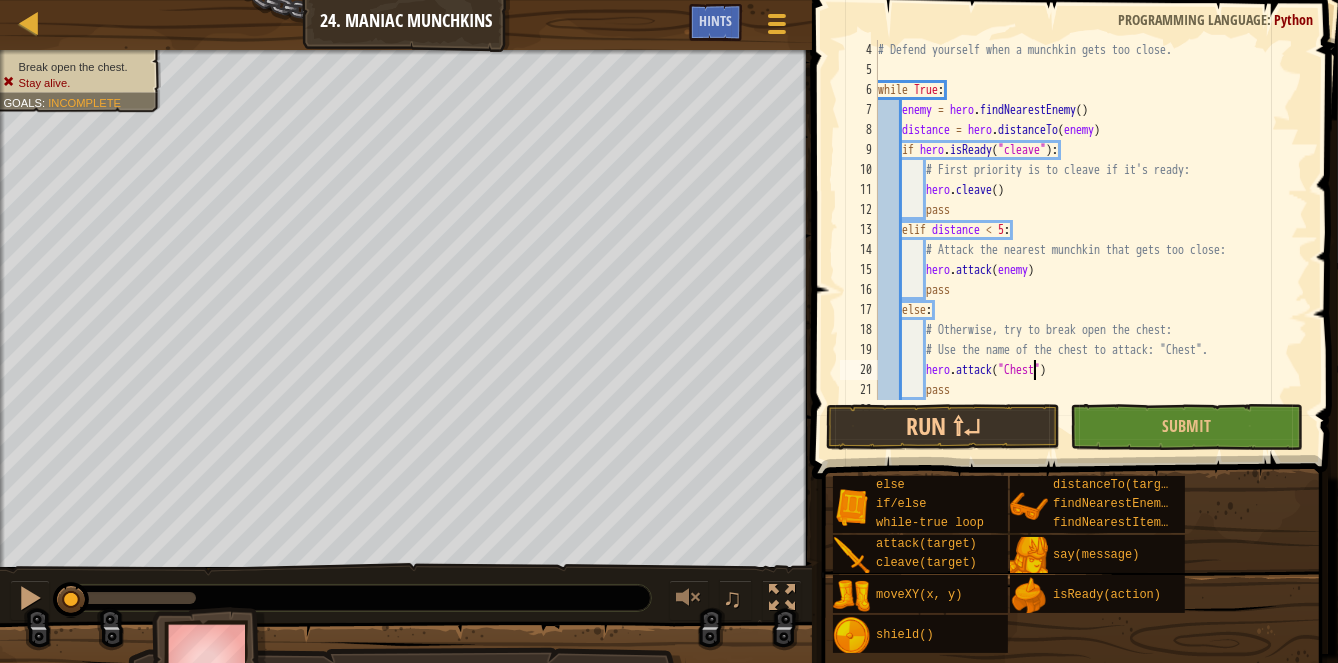 scroll, scrollTop: 9, scrollLeft: 12, axis: both 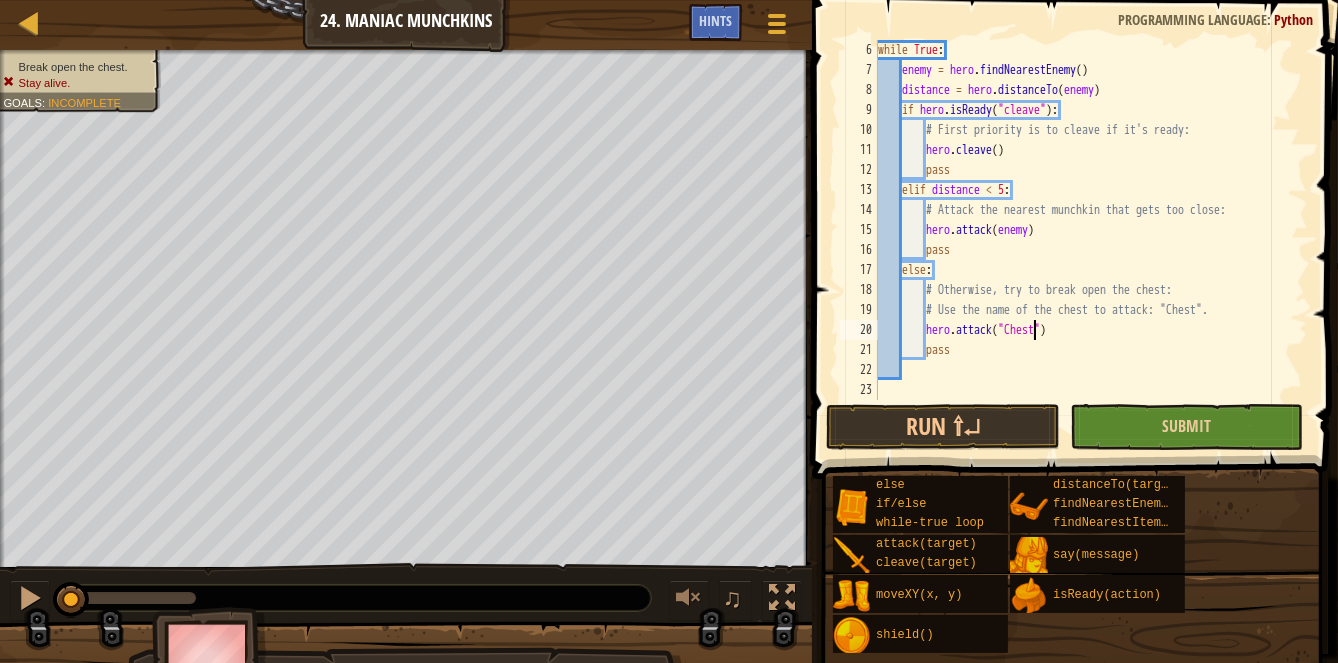 type on "hero.attack("Chest")" 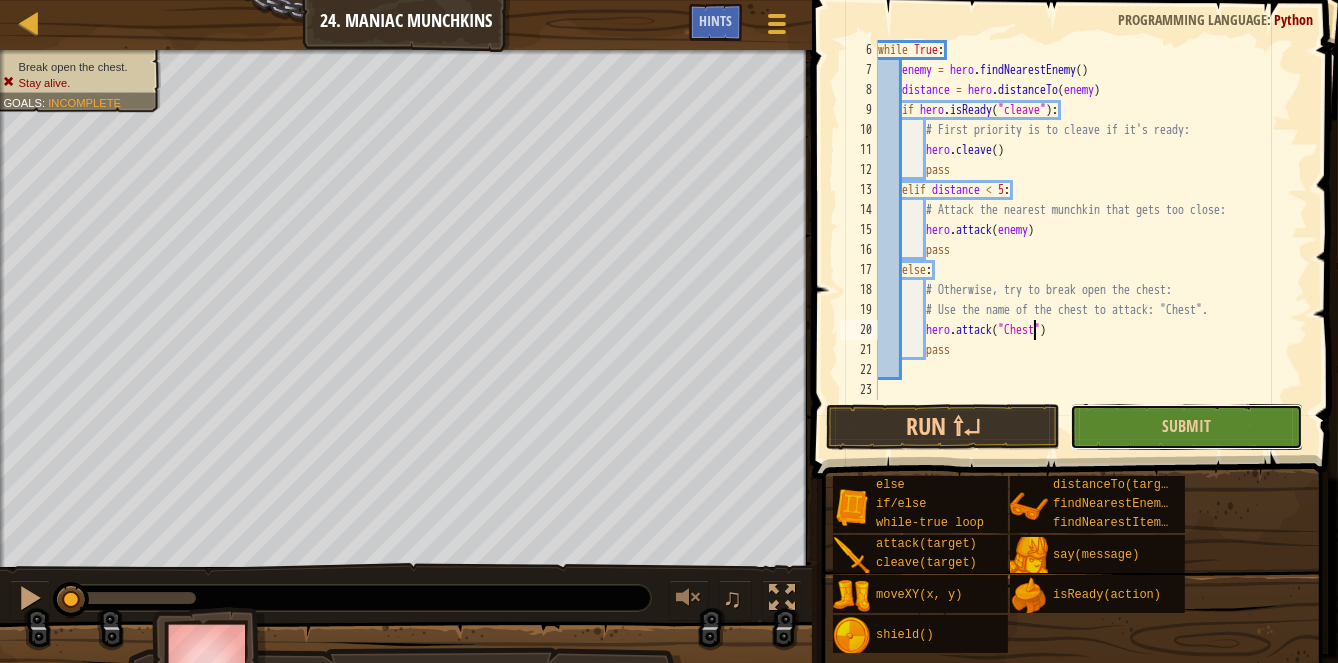 click on "Submit" at bounding box center (1186, 427) 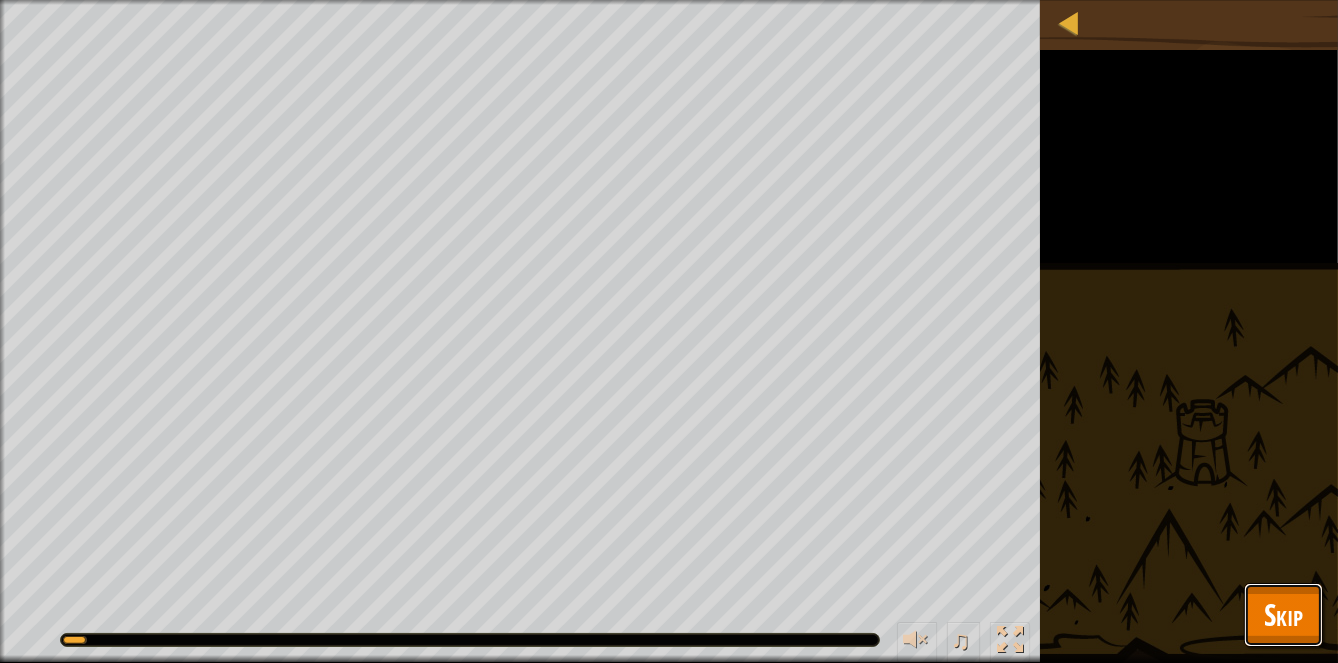 click on "Skip" at bounding box center [1283, 614] 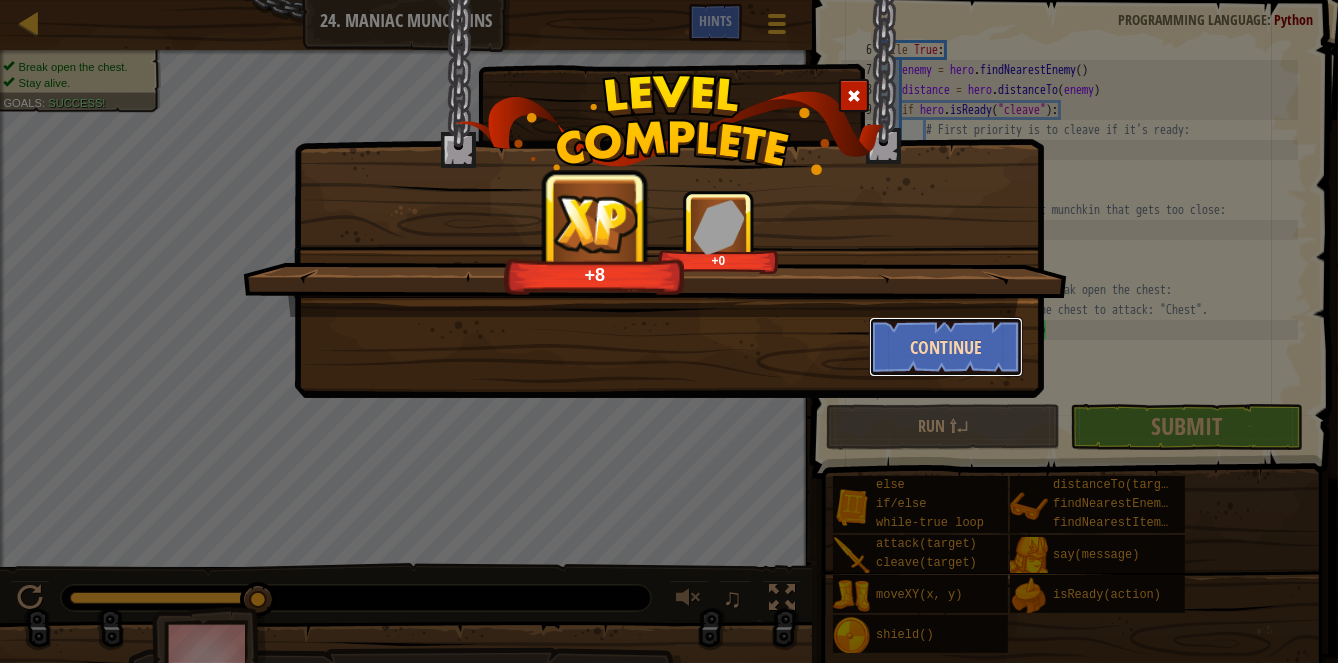 click on "Continue" at bounding box center (946, 347) 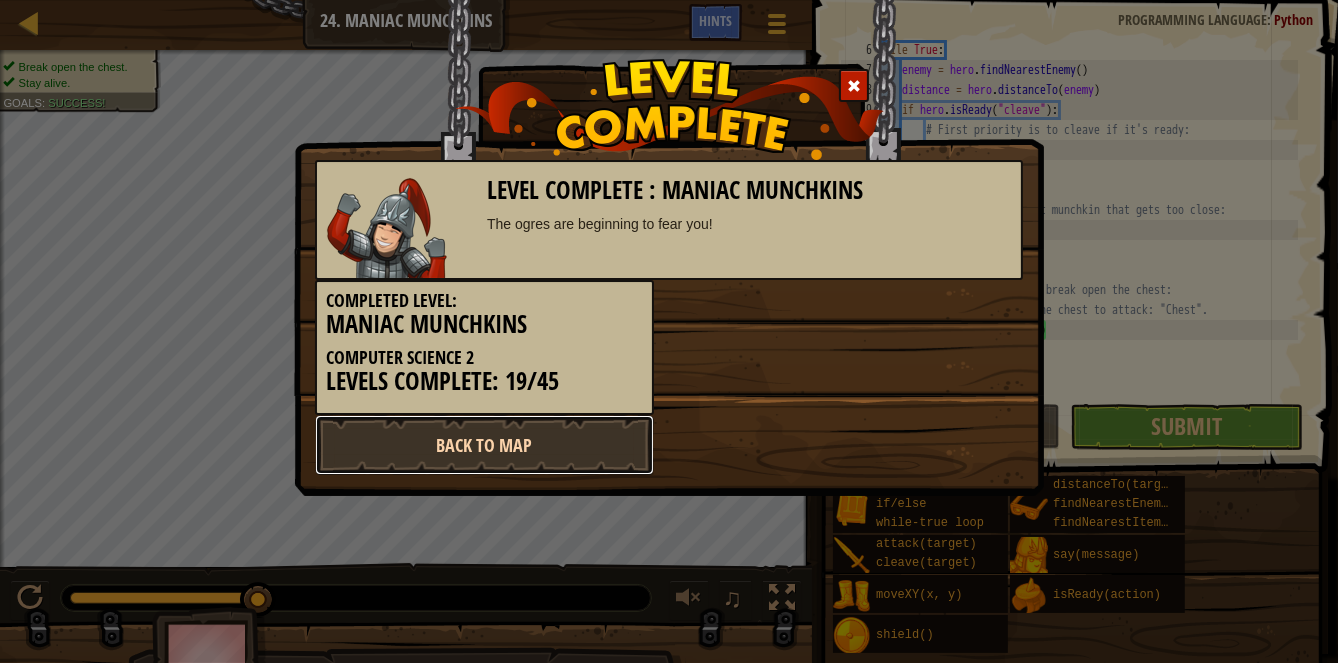 click on "Back to Map" at bounding box center [484, 445] 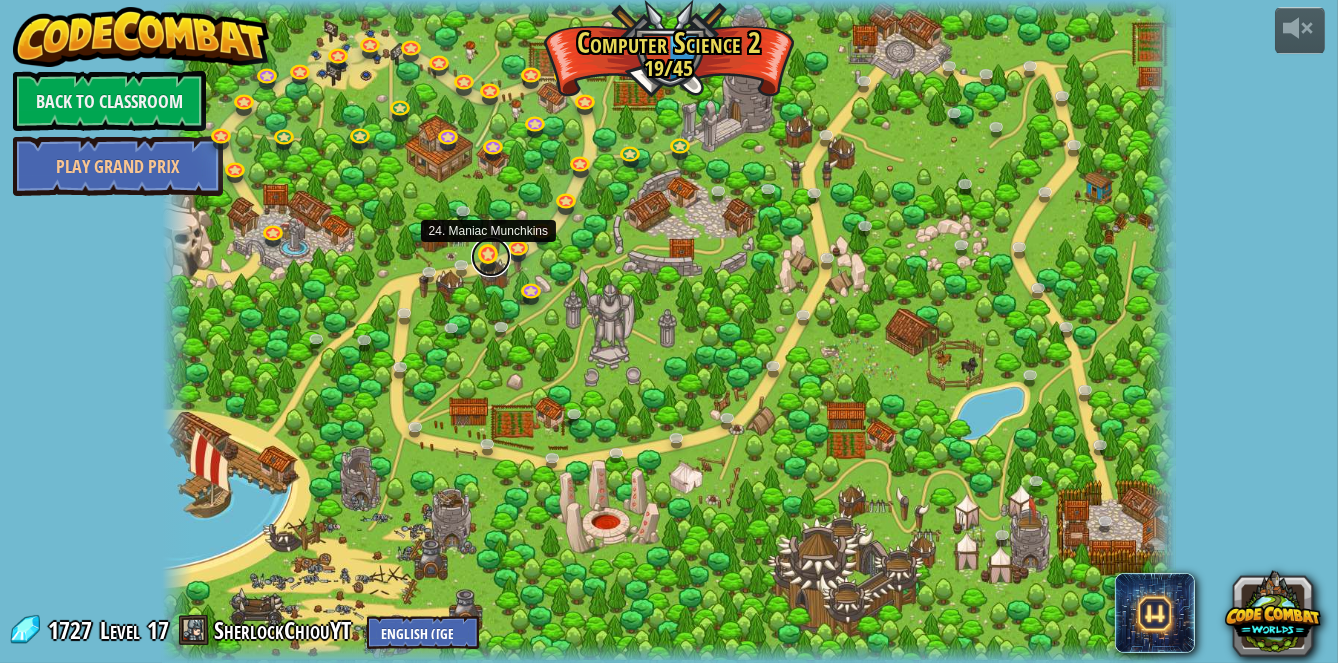 click at bounding box center (491, 257) 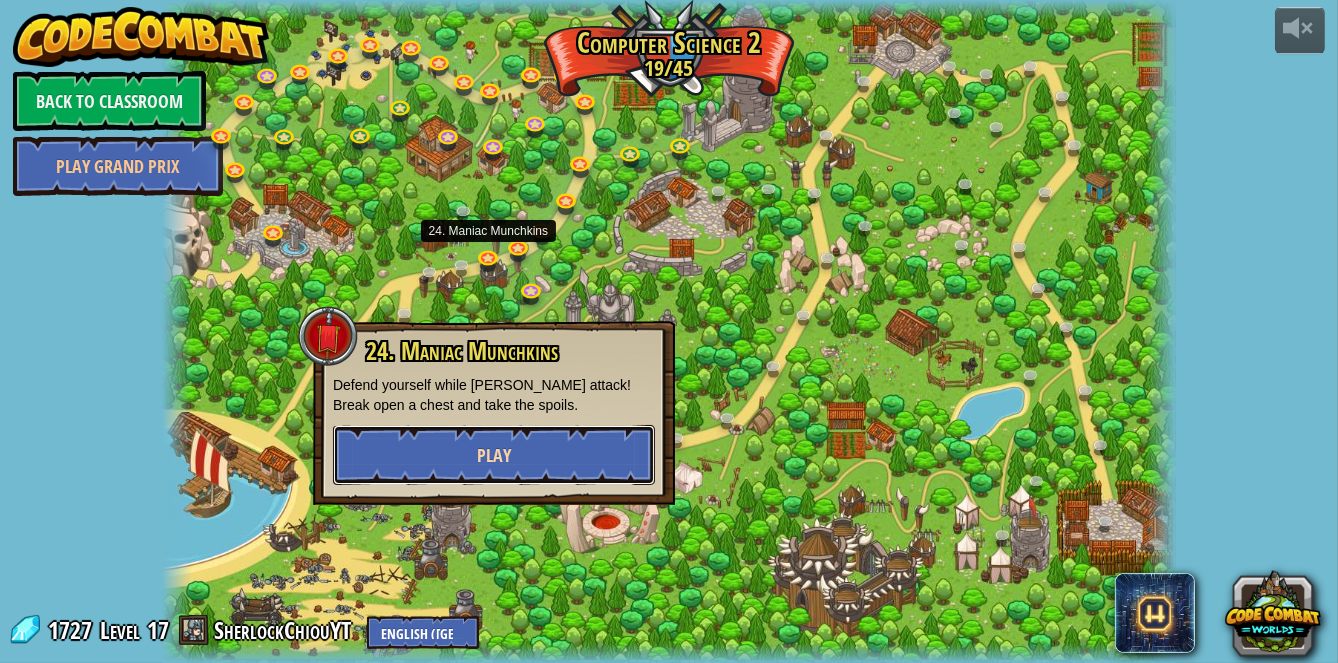 click on "Play" at bounding box center [494, 455] 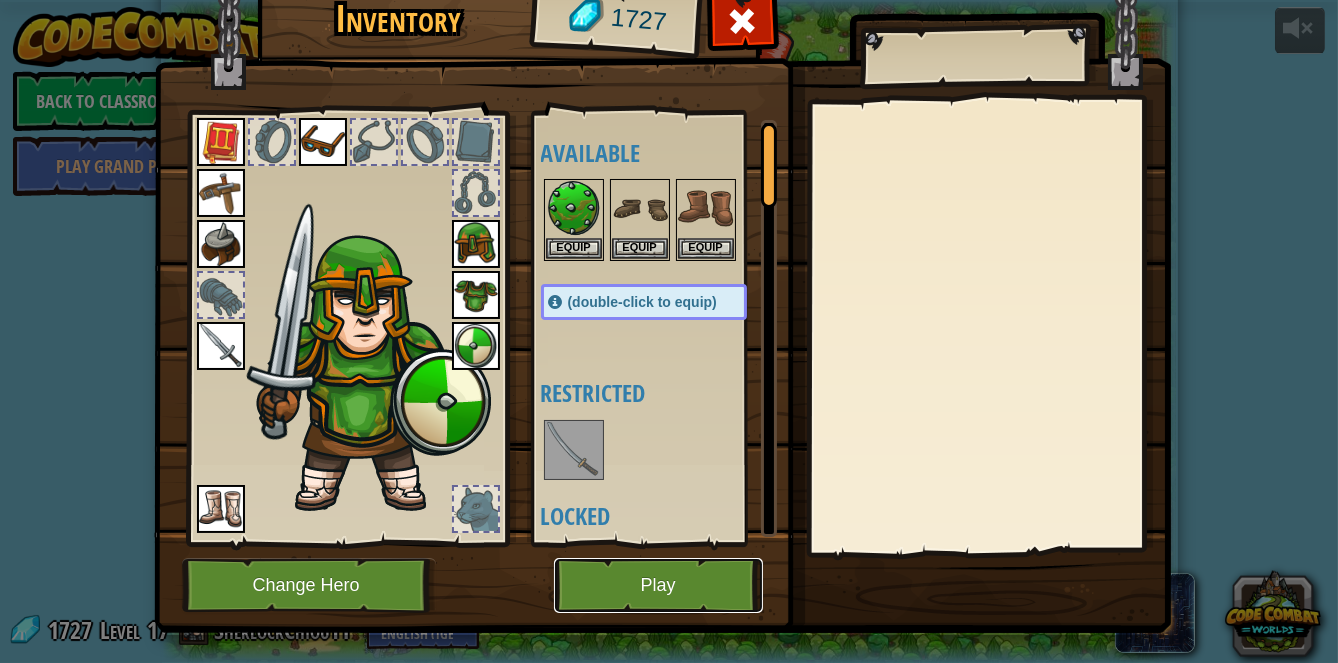 click on "Play" at bounding box center [658, 585] 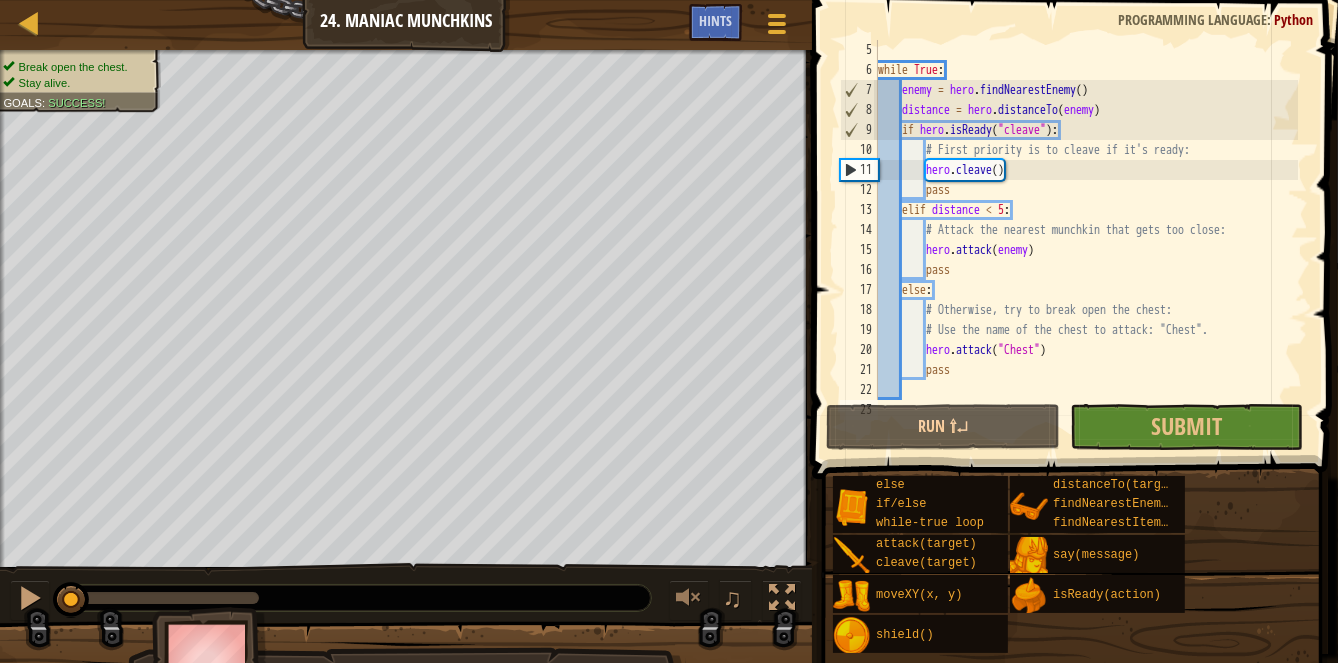 scroll, scrollTop: 80, scrollLeft: 0, axis: vertical 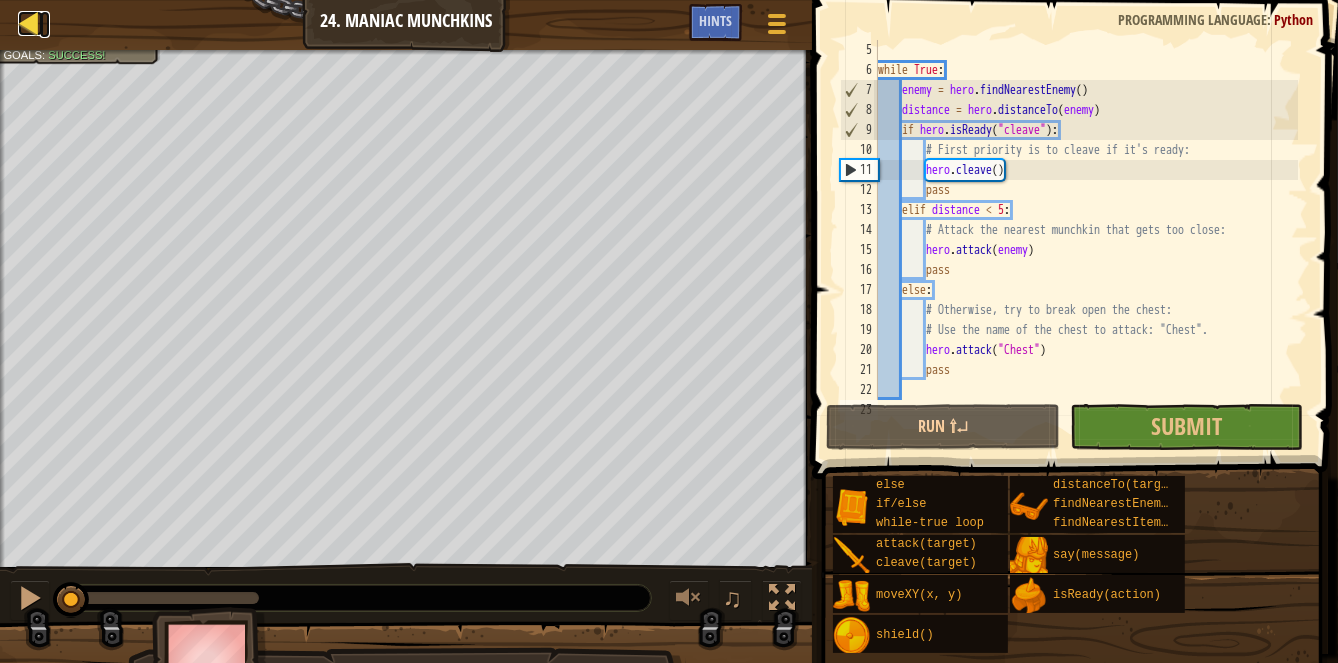 click at bounding box center [30, 23] 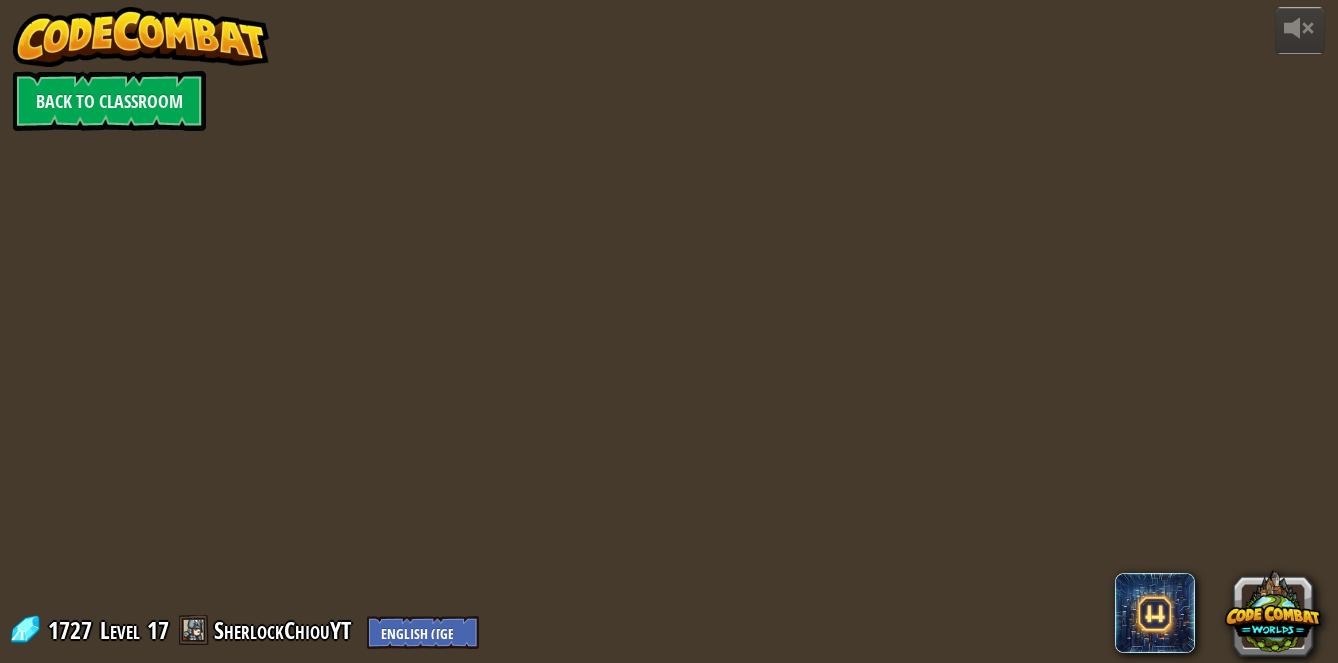 scroll, scrollTop: 0, scrollLeft: 0, axis: both 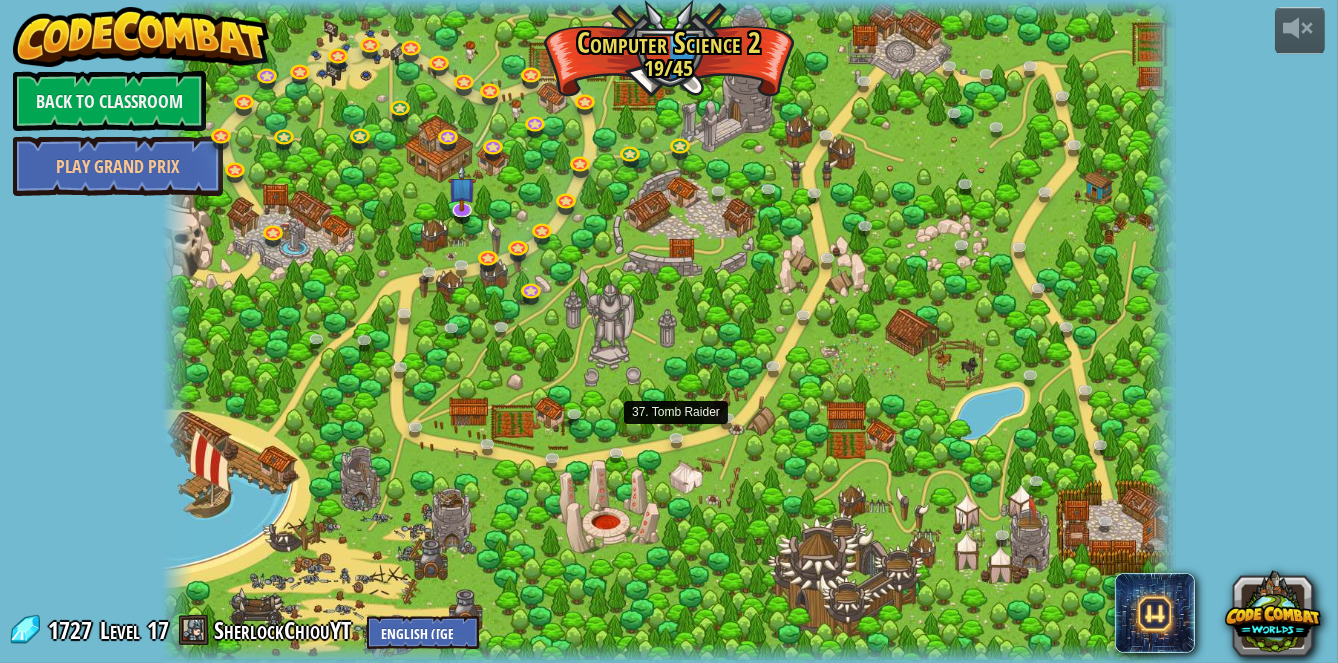 drag, startPoint x: 665, startPoint y: 451, endPoint x: 665, endPoint y: 518, distance: 67 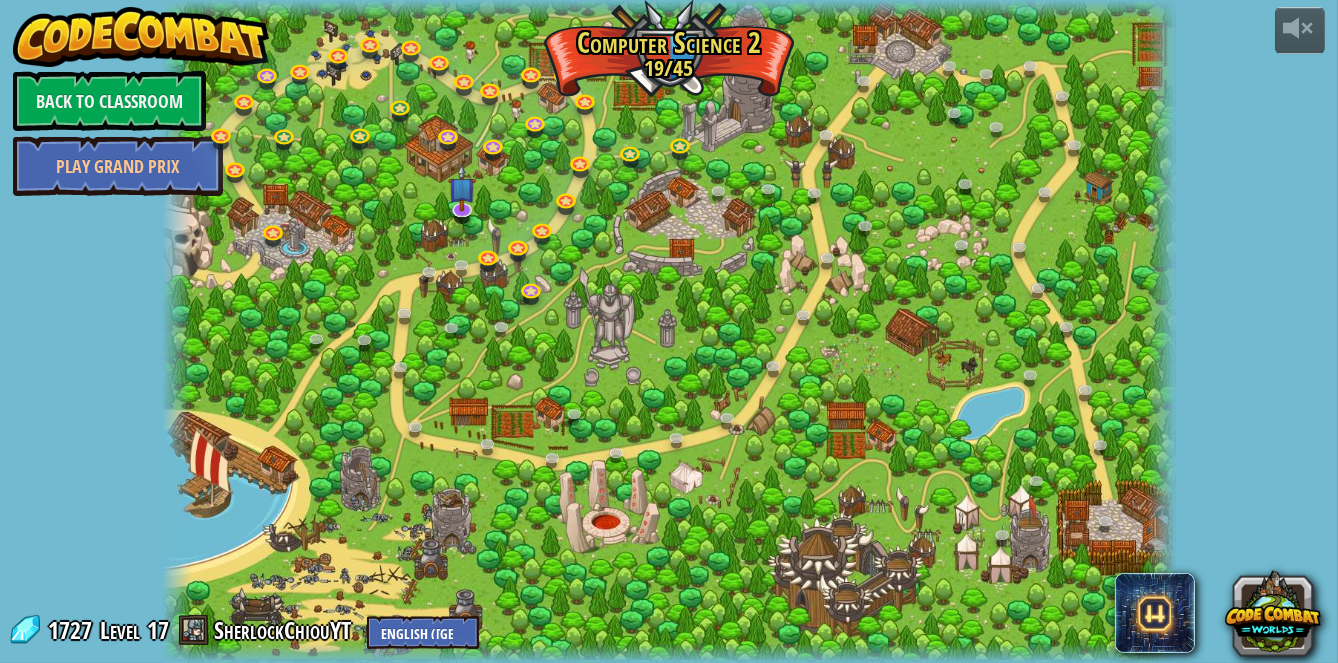 drag, startPoint x: 904, startPoint y: 496, endPoint x: 882, endPoint y: 488, distance: 23.409399 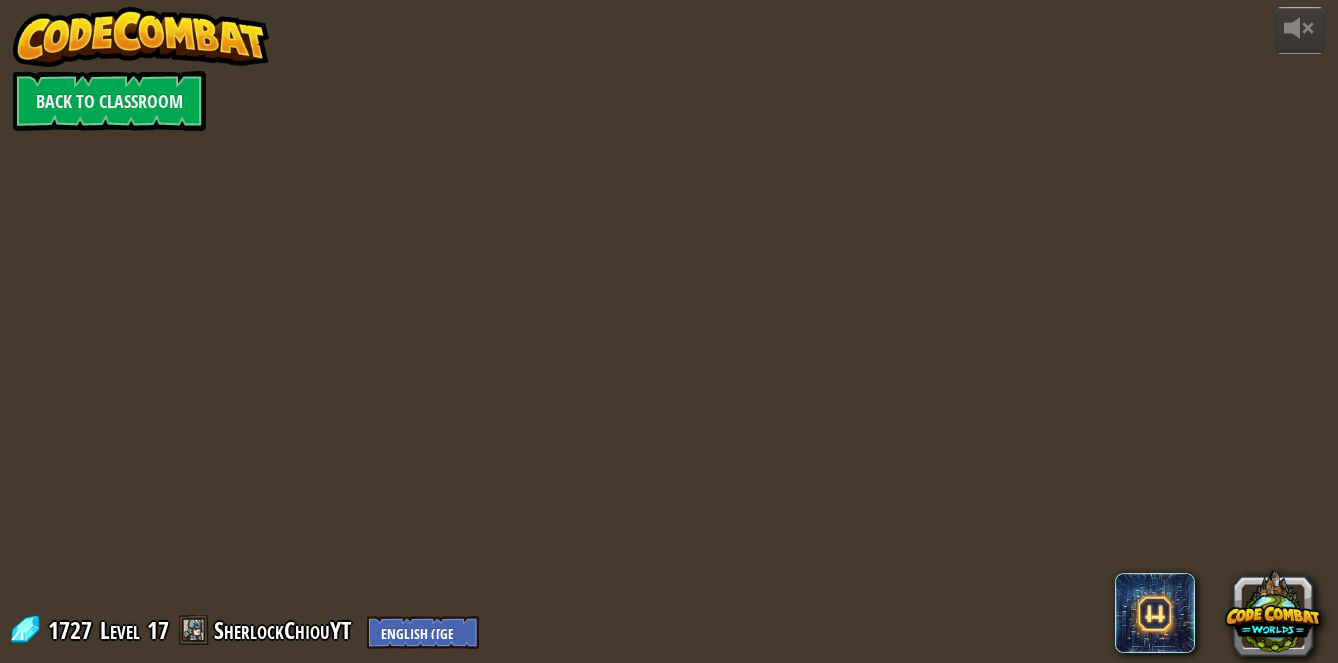 scroll, scrollTop: 0, scrollLeft: 0, axis: both 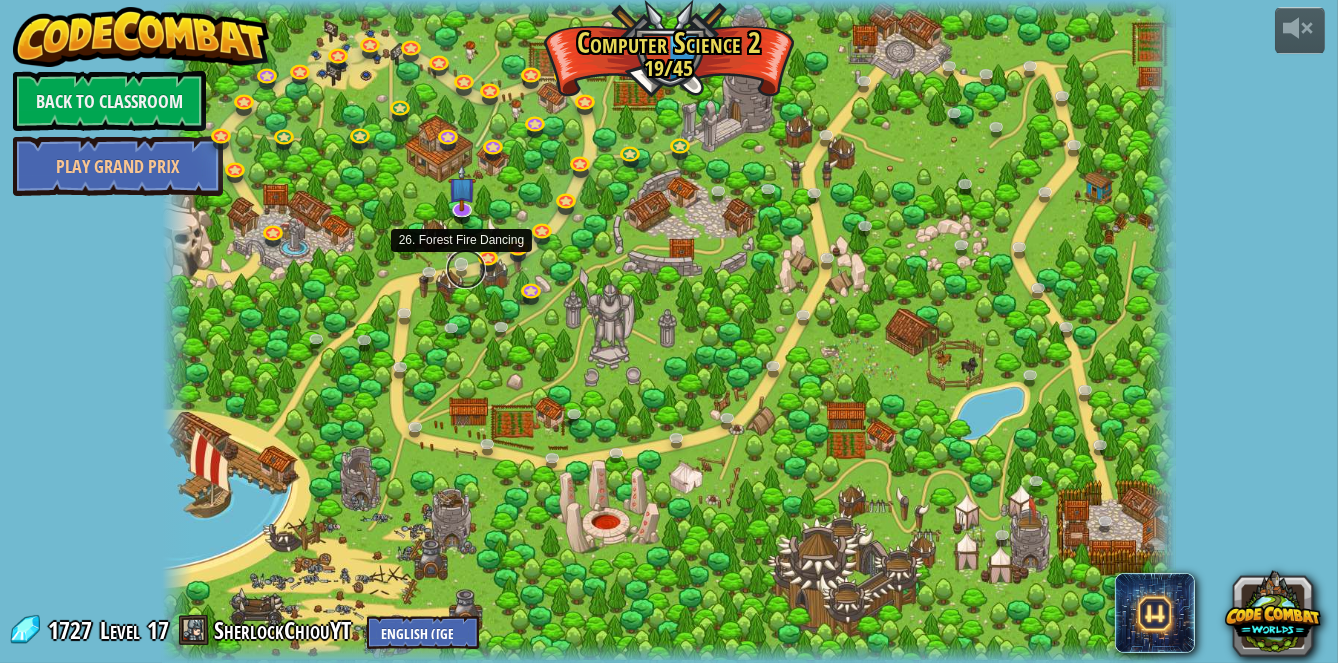 click at bounding box center (466, 269) 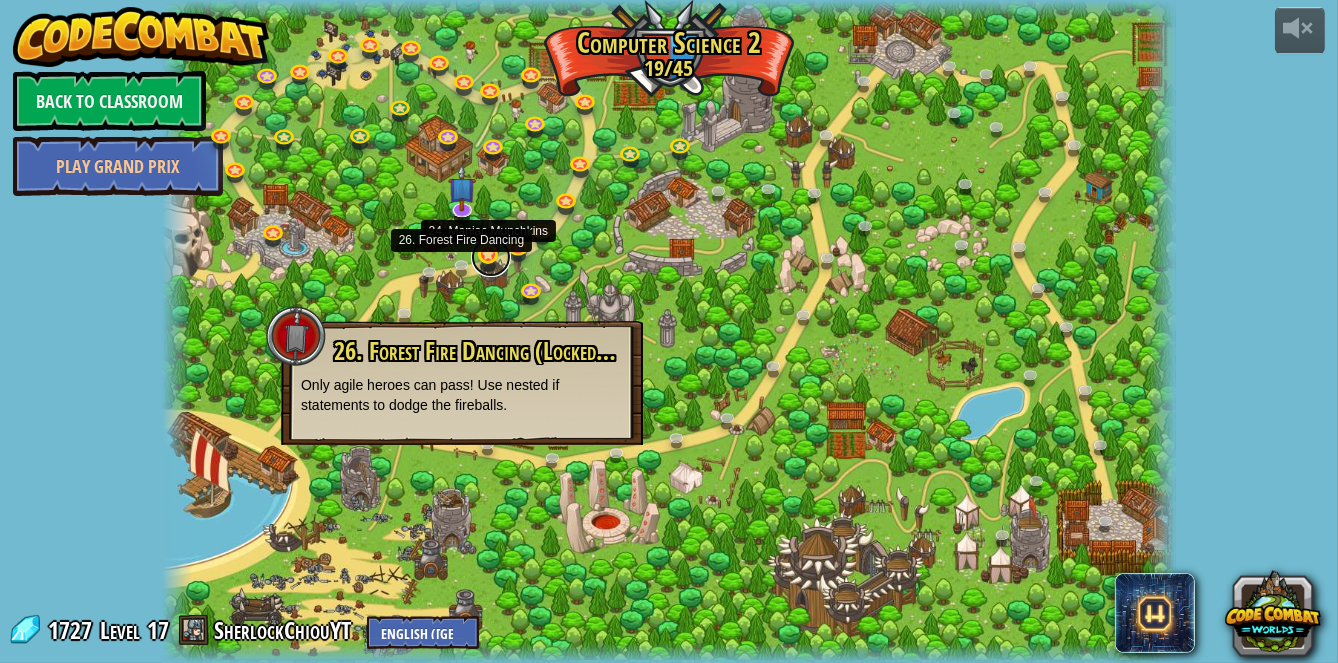 click at bounding box center (491, 257) 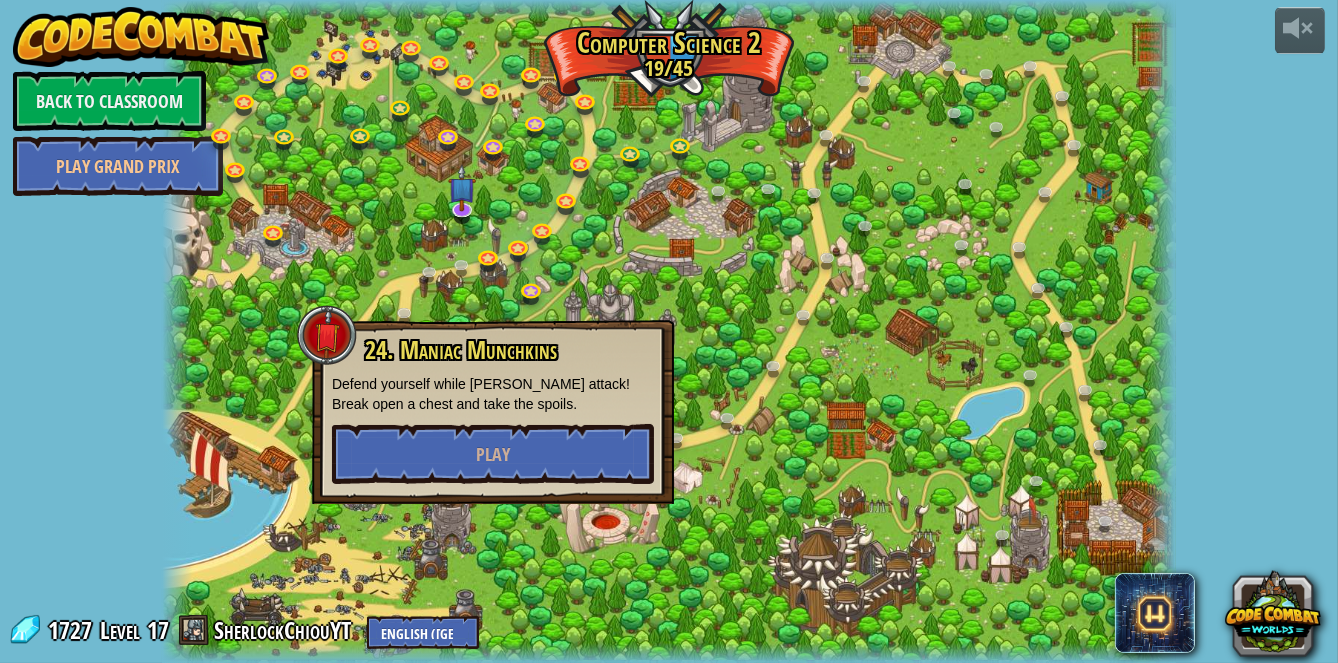 click at bounding box center [669, 331] 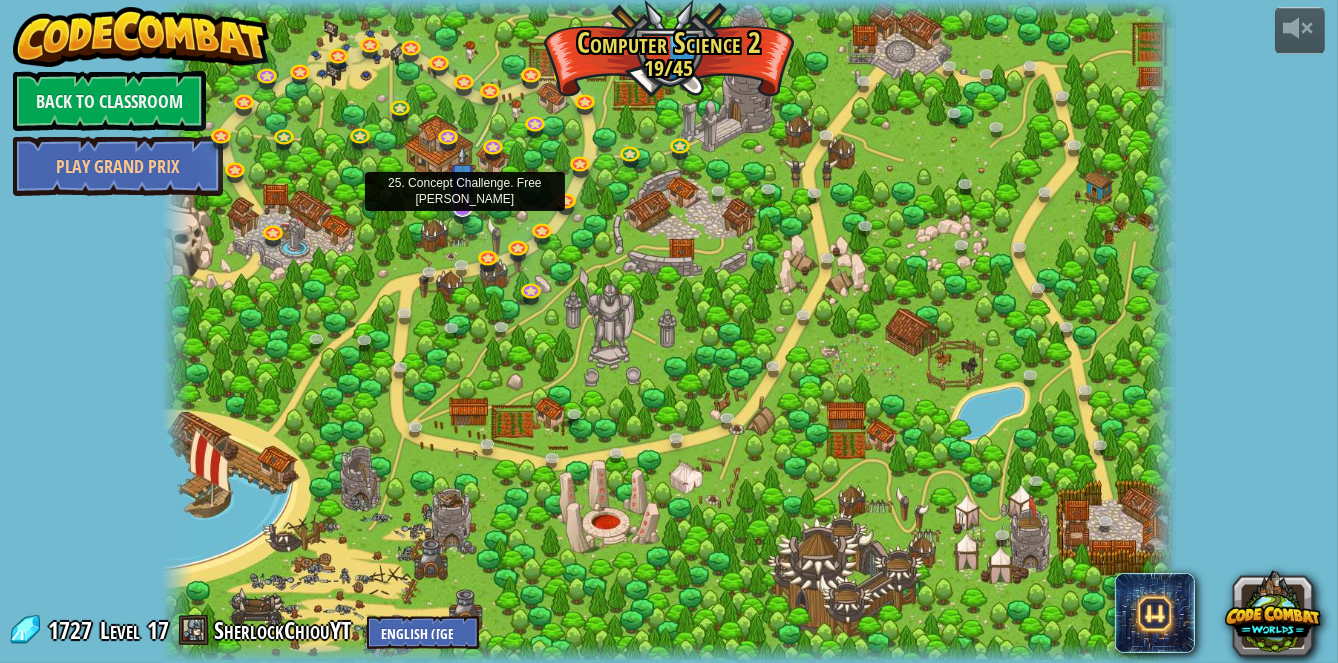 click at bounding box center (462, 206) 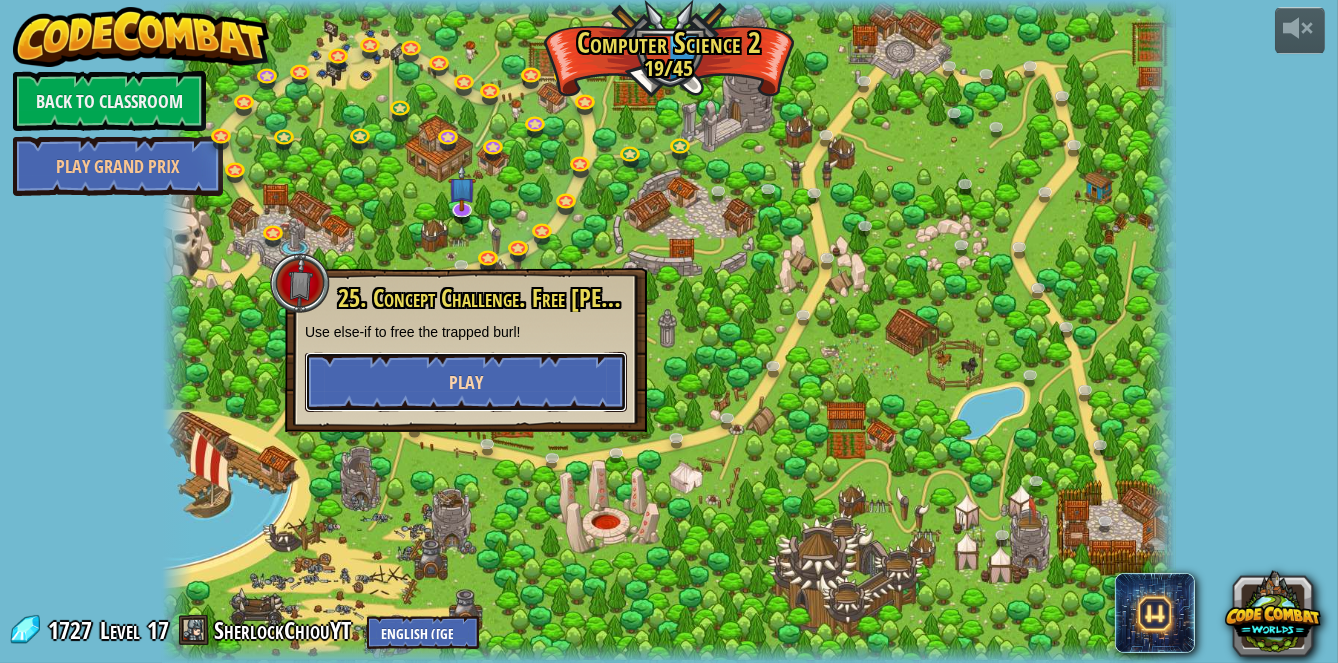click on "Play" at bounding box center (466, 382) 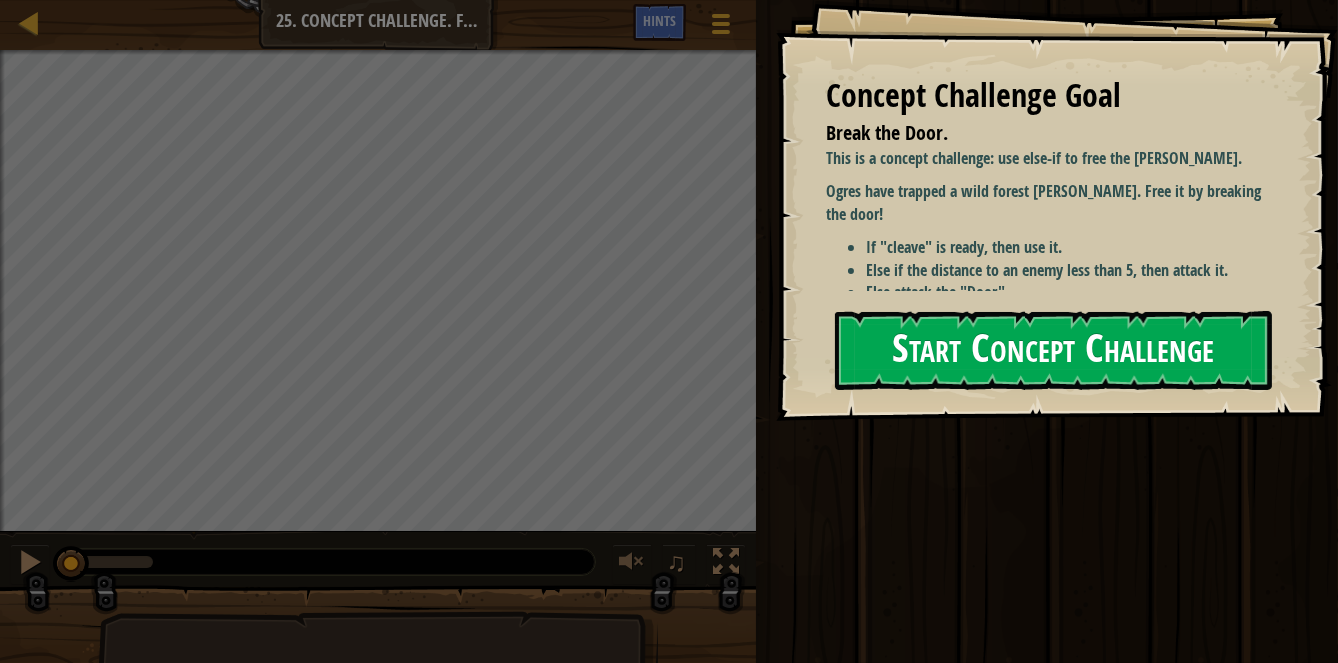 click on "Start Concept Challenge" at bounding box center [1053, 350] 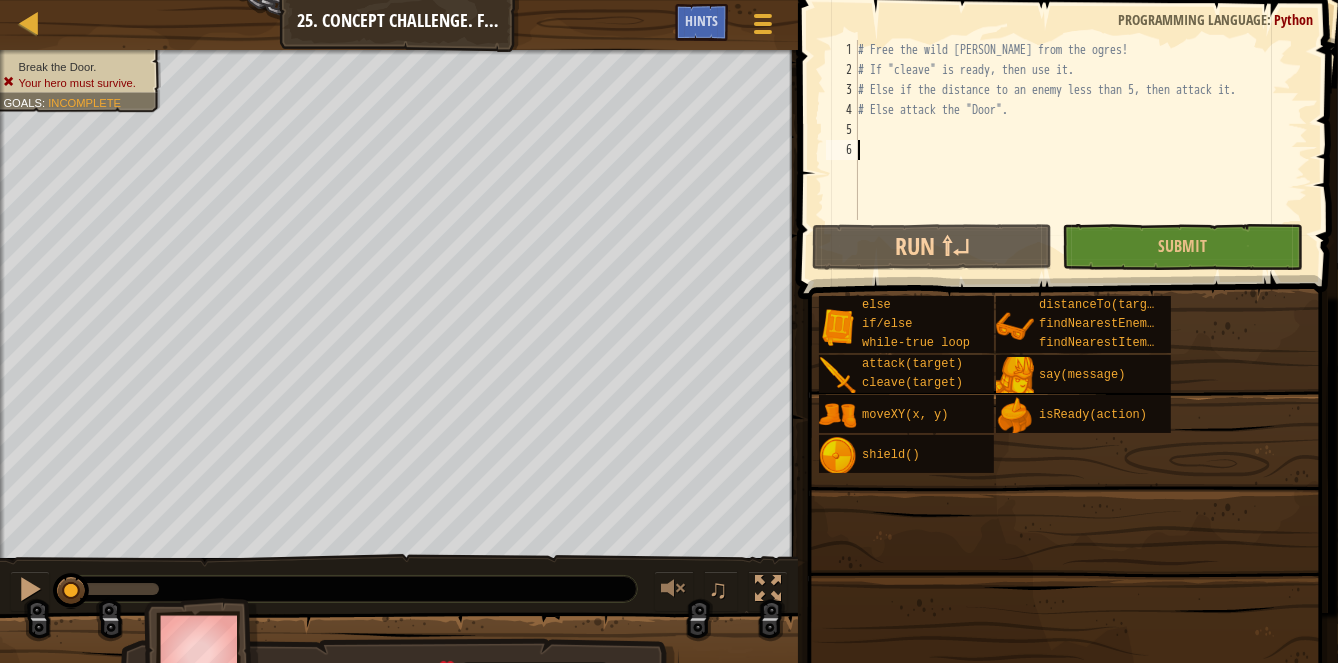 click on "# Free the wild burl from the ogres! # If "cleave" is ready, then use it. # Else if the distance to an enemy less than 5, then attack it. # Else attack the "Door"." at bounding box center [1102, 150] 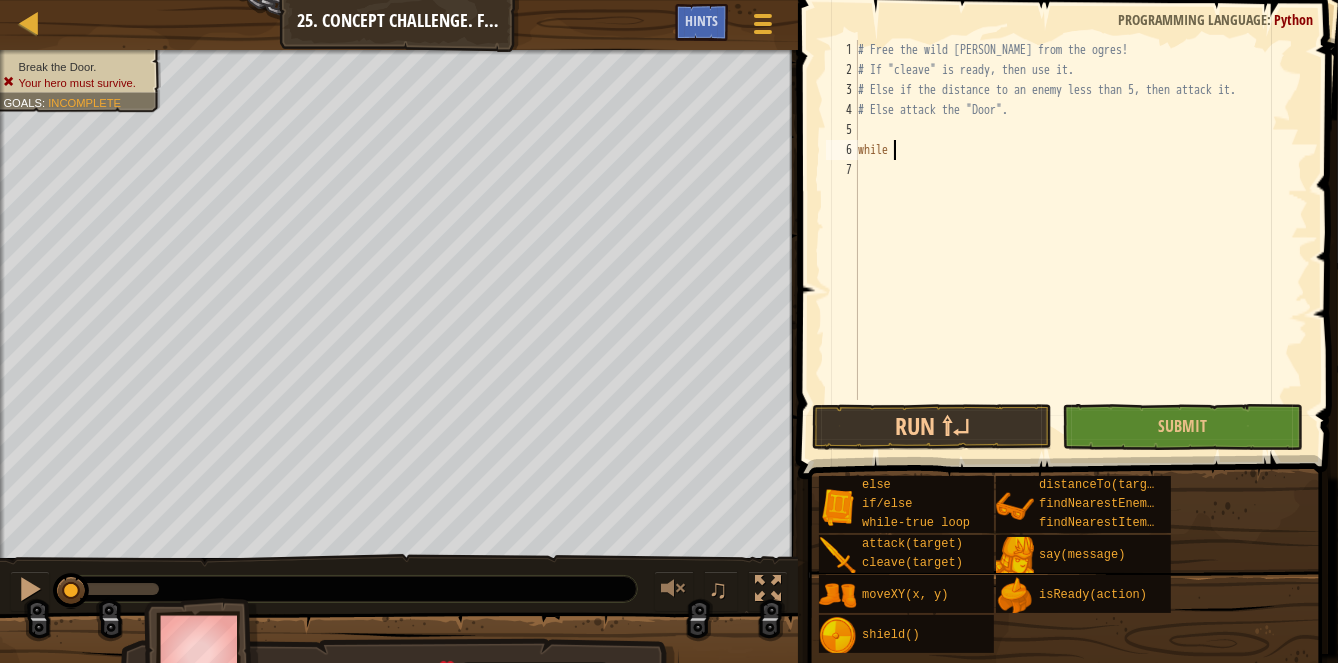 type on "whil" 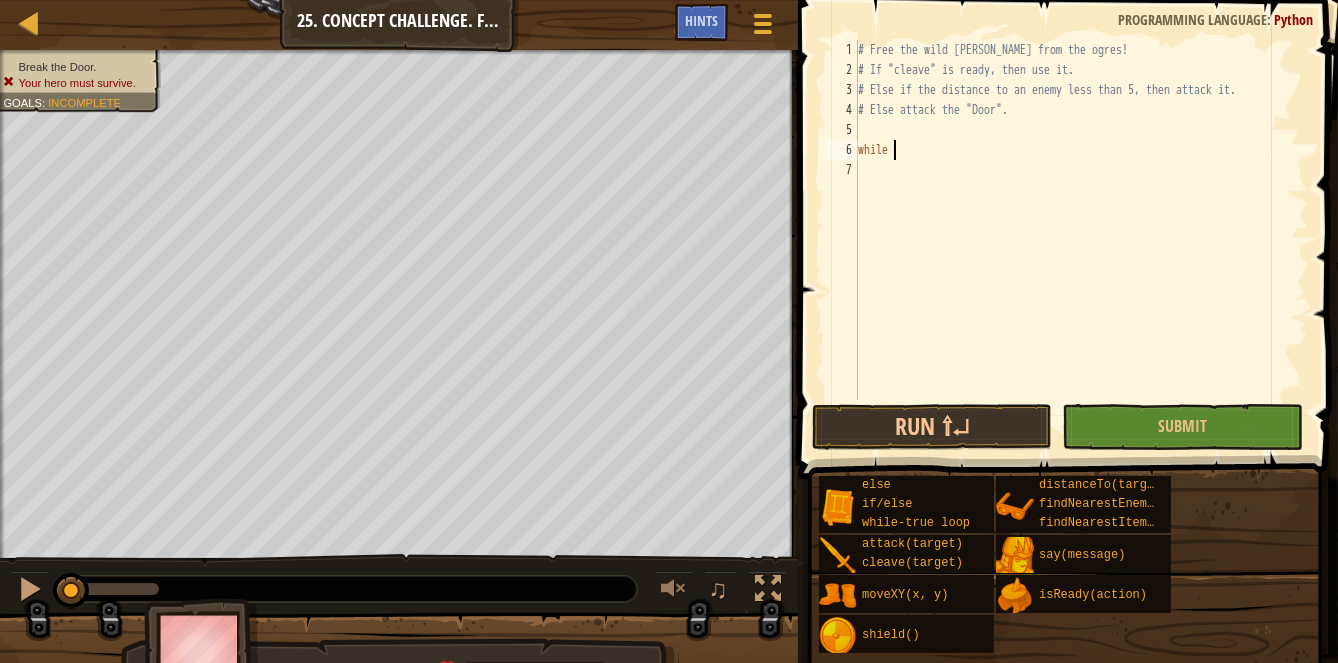 scroll, scrollTop: 9, scrollLeft: 1, axis: both 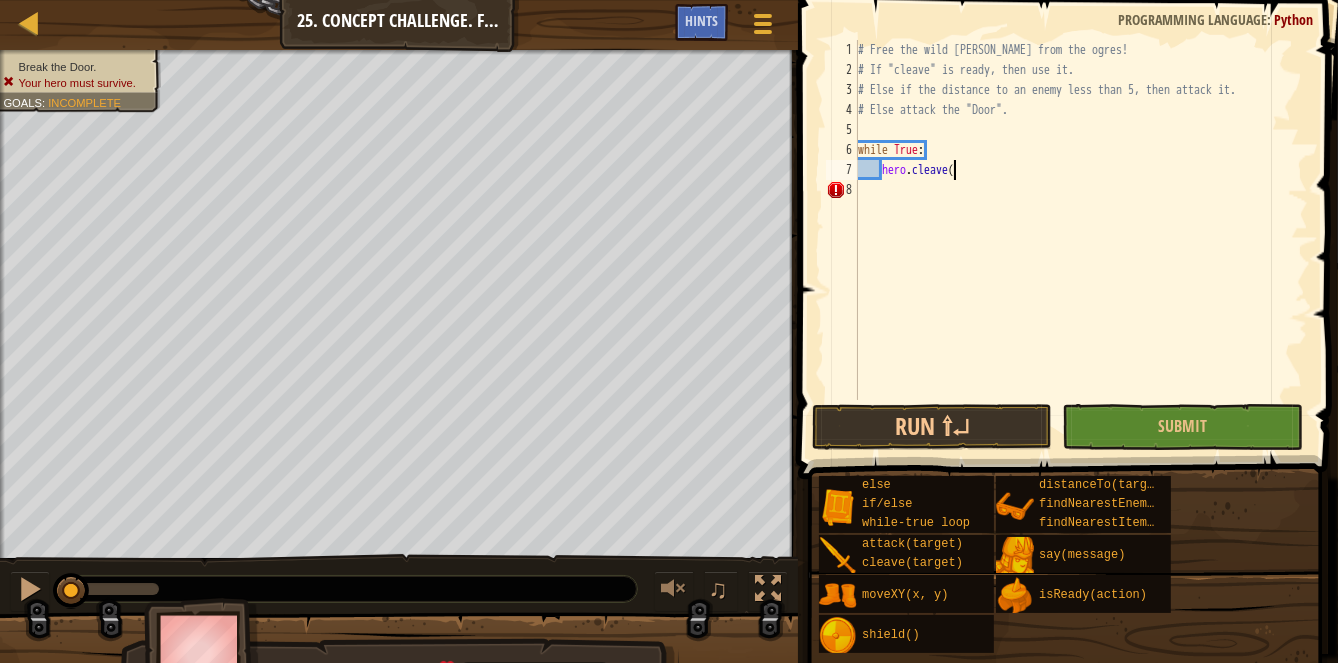 type on "hero.cleave()" 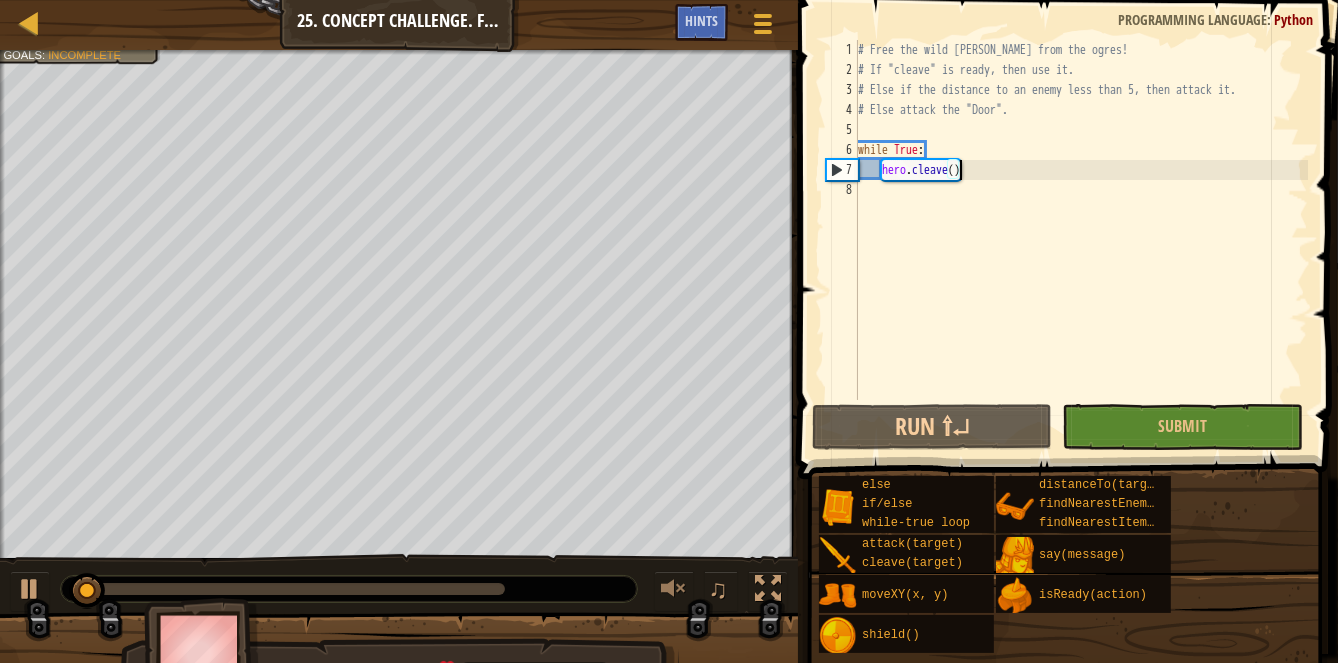 click on "# Free the wild burl from the ogres! # If "cleave" is ready, then use it. # Else if the distance to an enemy less than 5, then attack it. # Else attack the "Door". while   True :      hero . cleave ( )" at bounding box center (1081, 240) 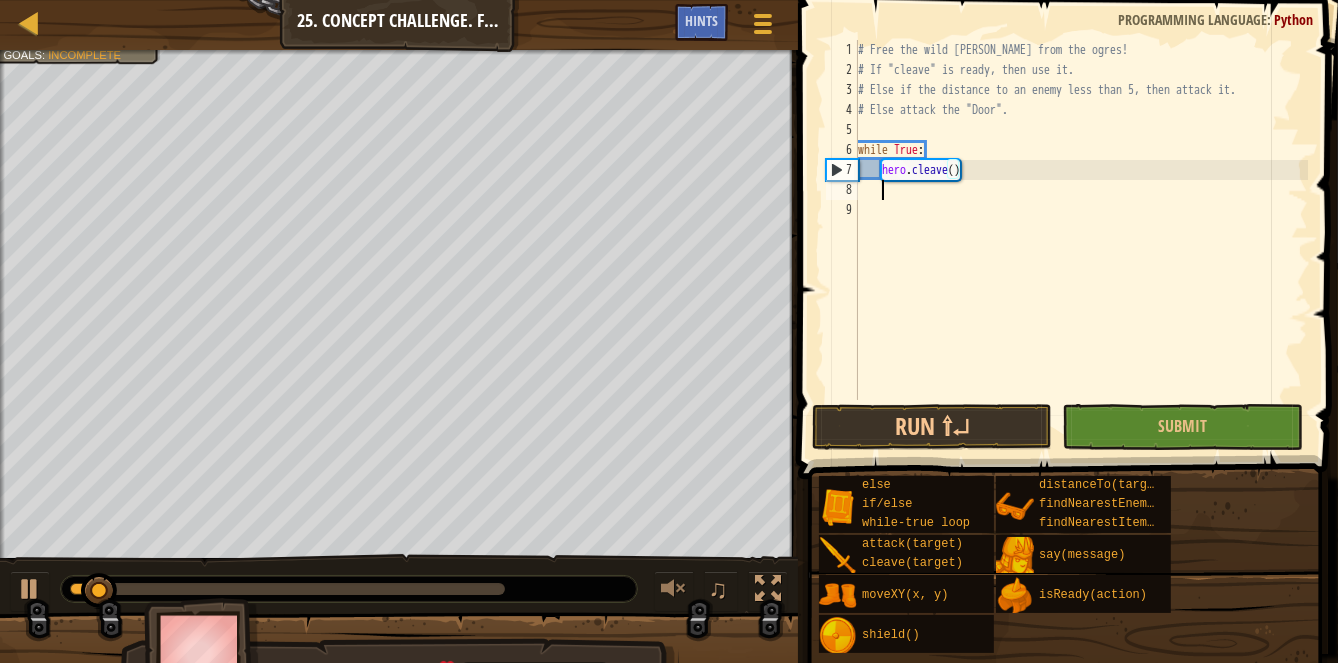 scroll, scrollTop: 9, scrollLeft: 1, axis: both 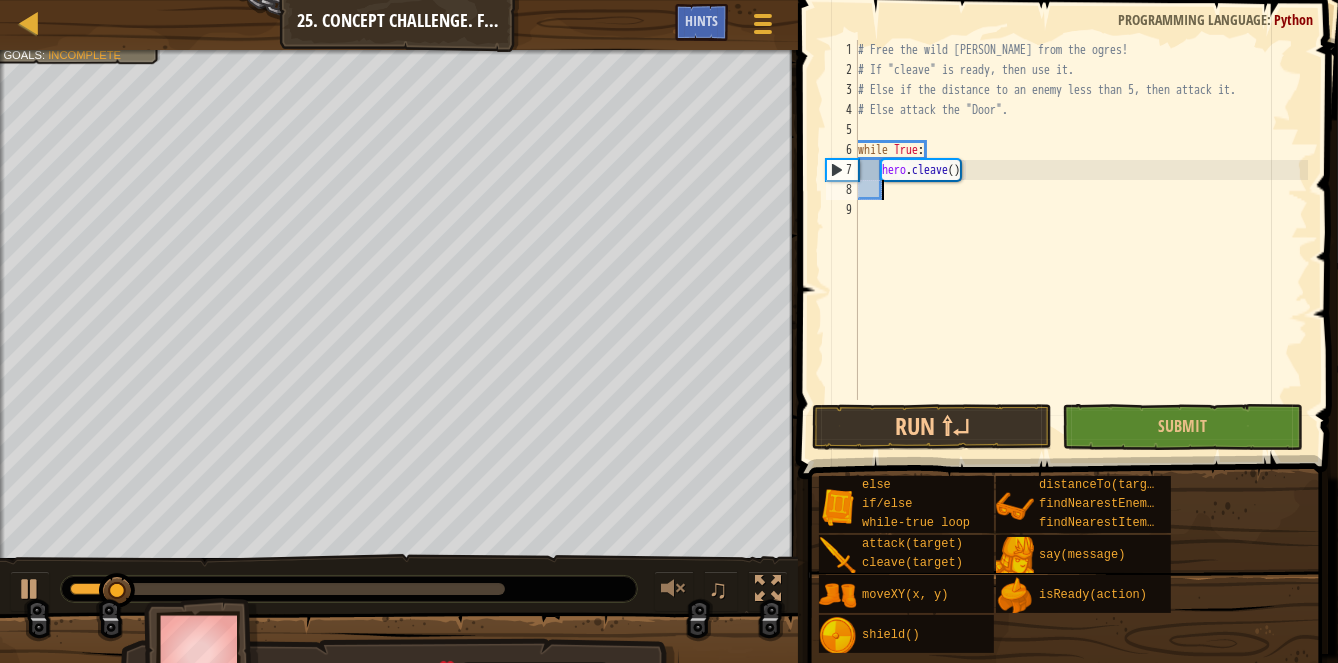 type on "hero.cleave()" 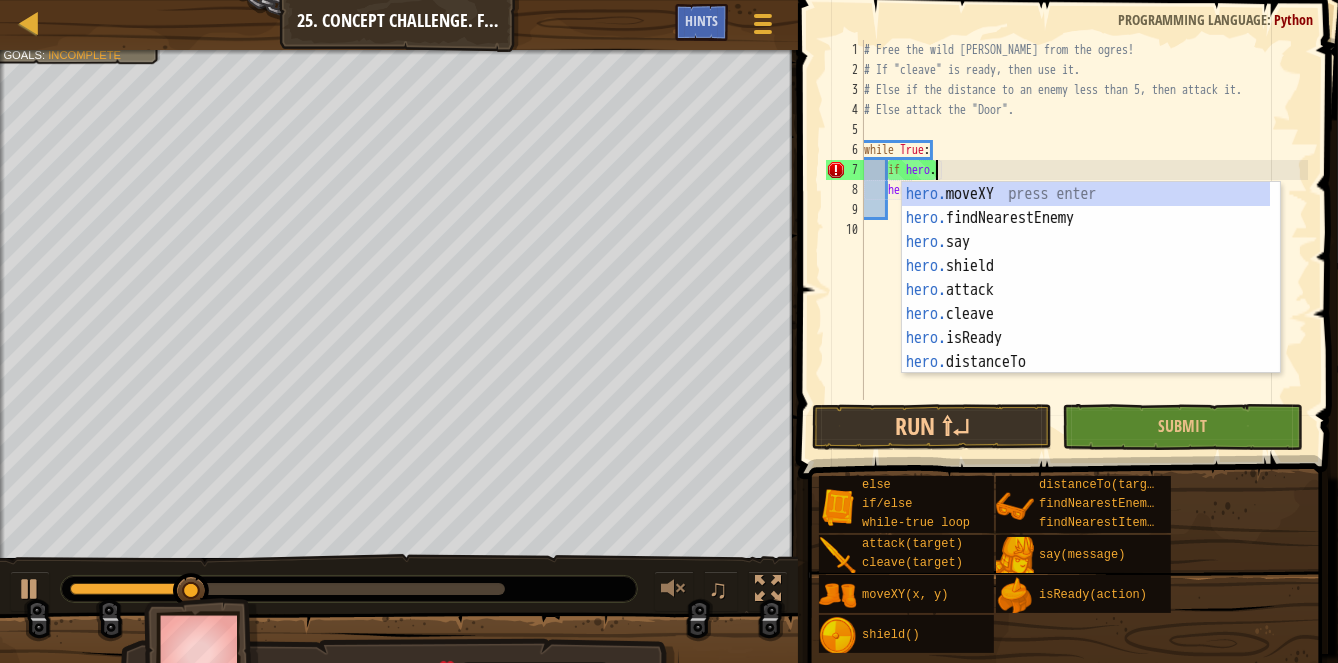 scroll, scrollTop: 9, scrollLeft: 5, axis: both 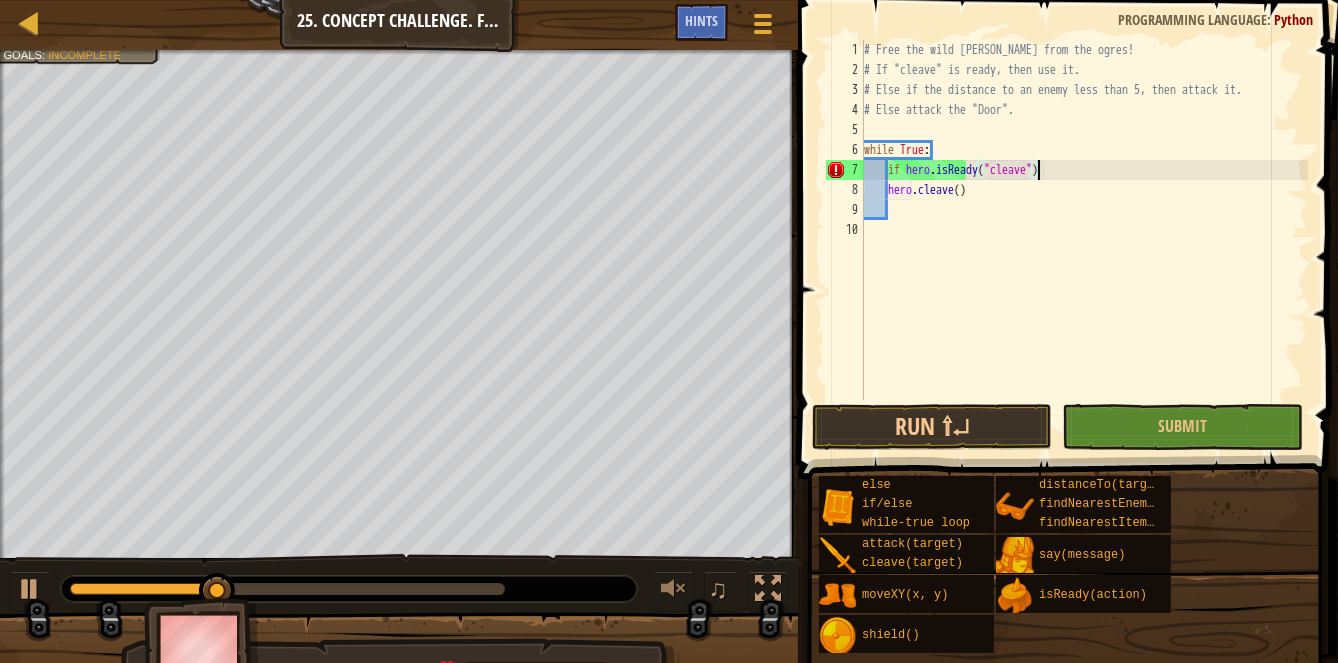 type on "if hero.isReady("cleave"):" 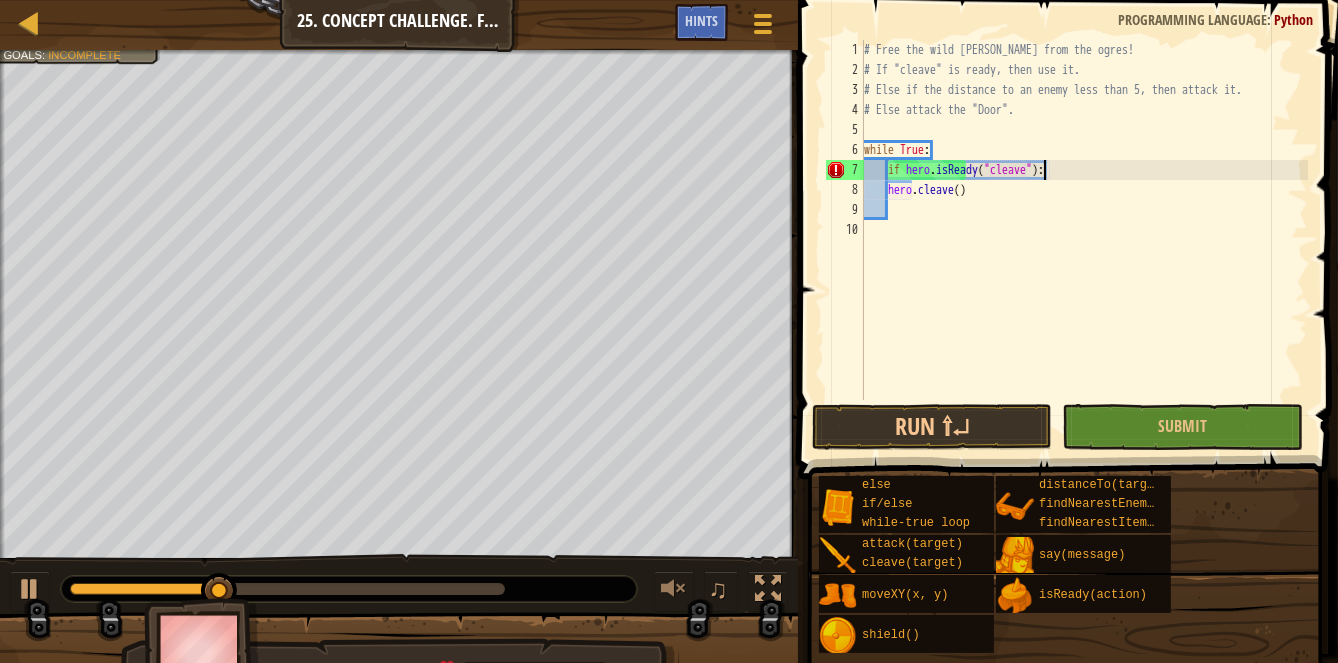 scroll, scrollTop: 9, scrollLeft: 2, axis: both 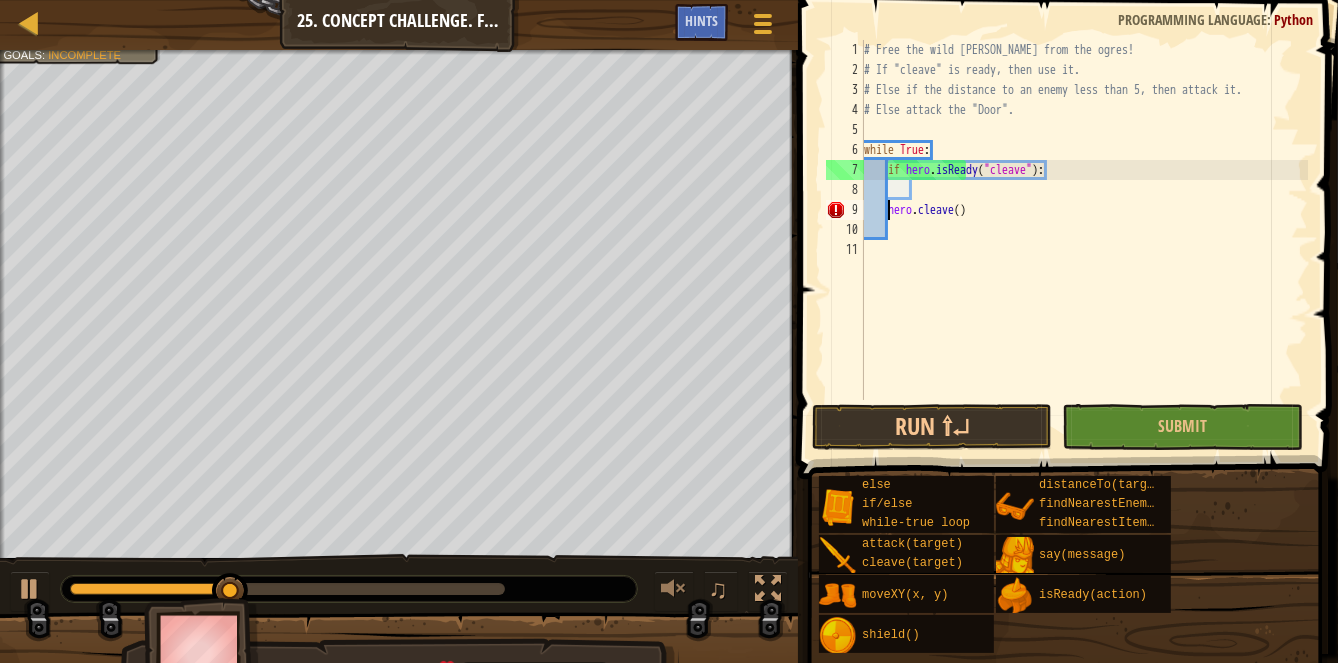 type on "hero.cleave()" 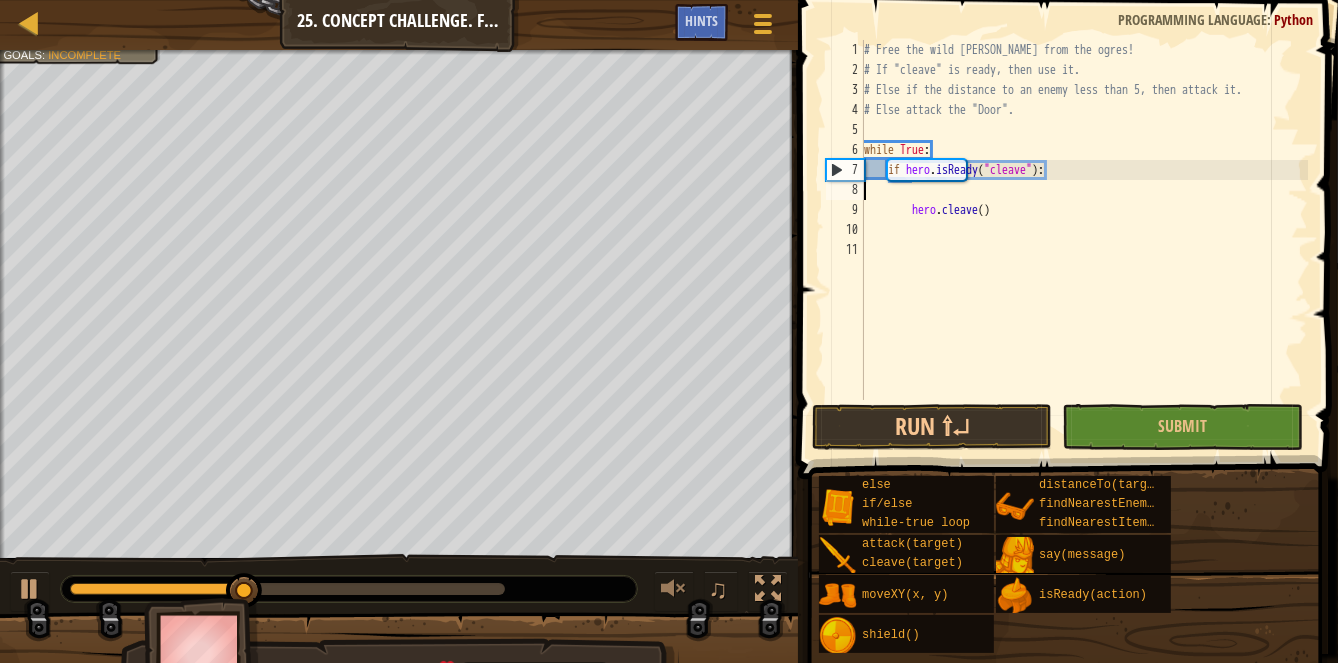 scroll, scrollTop: 9, scrollLeft: 0, axis: vertical 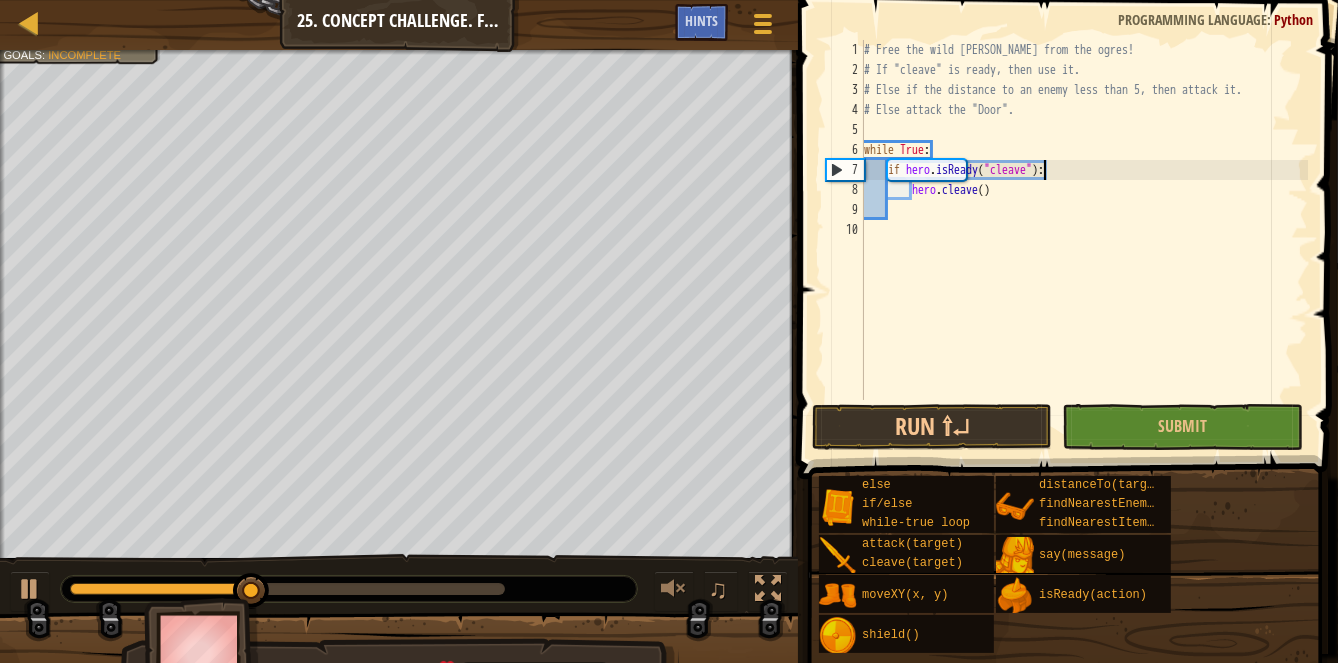 type on "hero.cleave()" 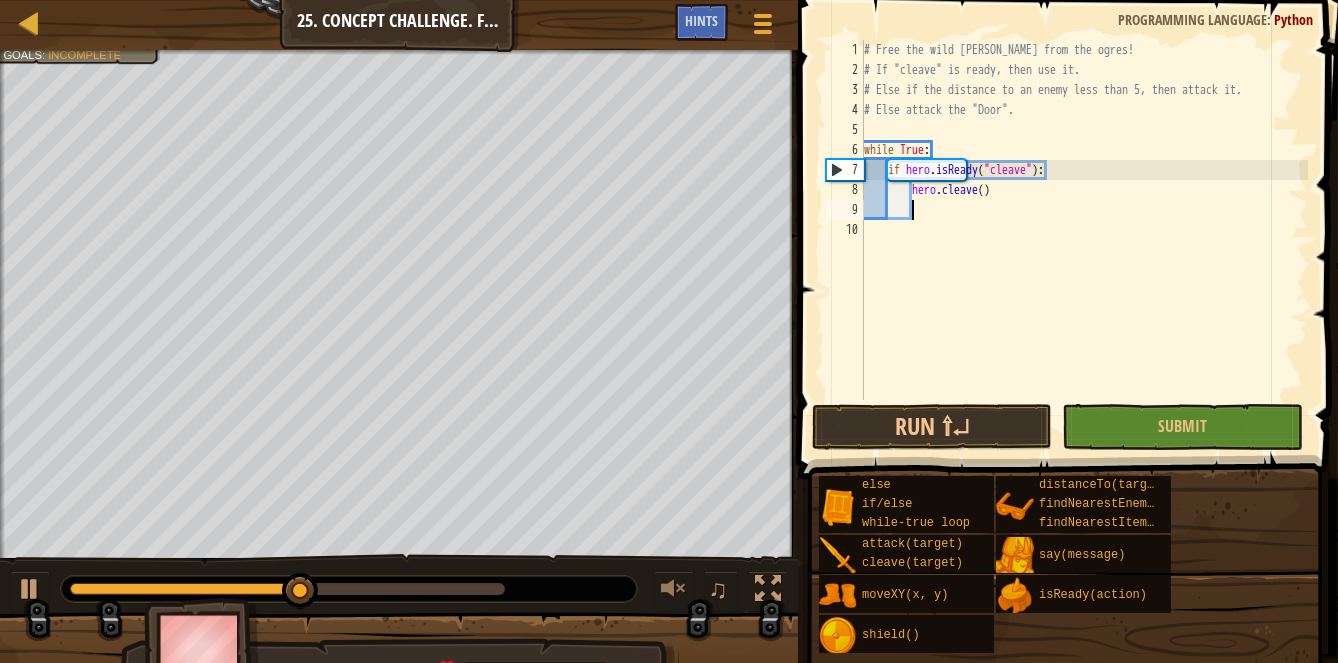 click on "# Free the wild burl from the ogres! # If "cleave" is ready, then use it. # Else if the distance to an enemy less than 5, then attack it. # Else attack the "Door". while   True :      if   hero . isReady ( "cleave" ) :          hero . cleave ( )" at bounding box center [1084, 240] 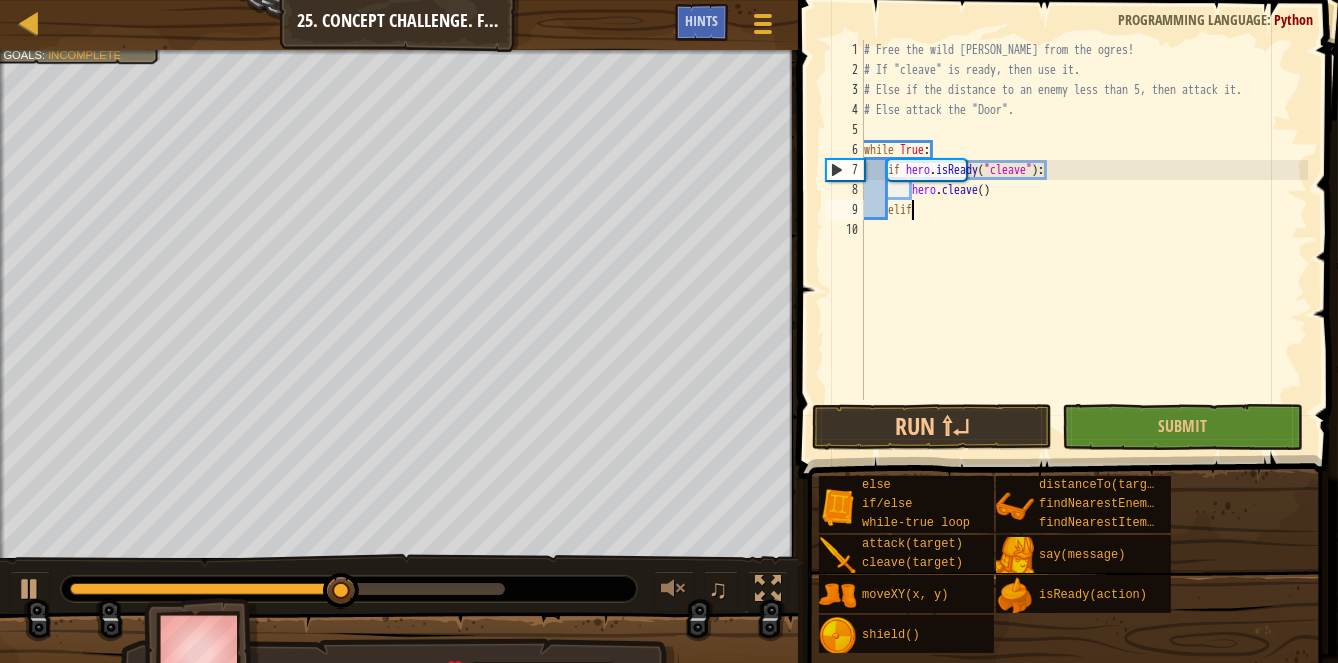 type on "elif:" 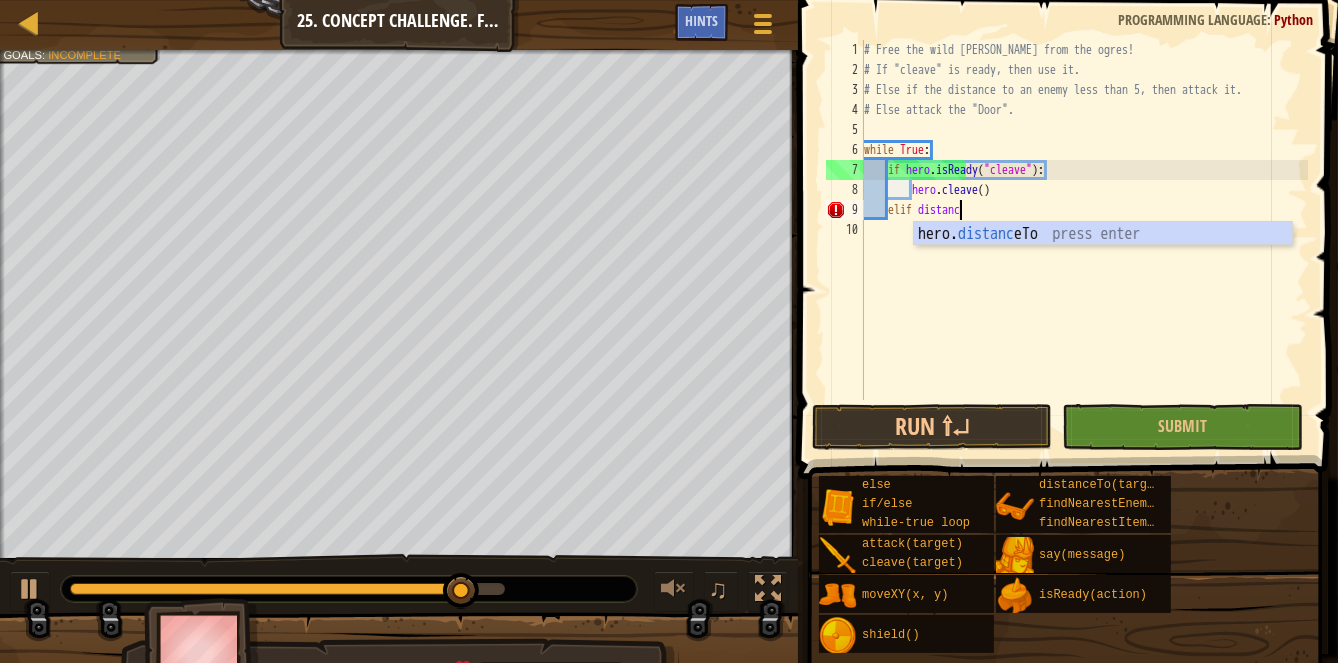 scroll, scrollTop: 9, scrollLeft: 6, axis: both 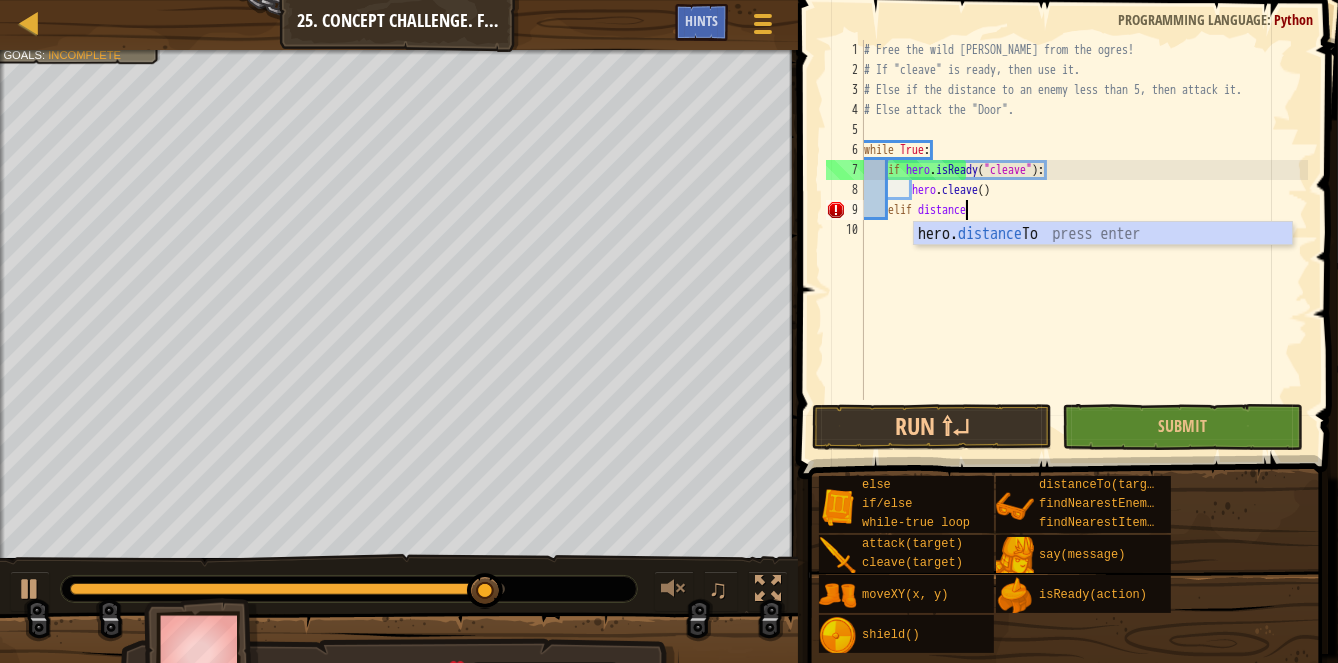 click on "# Free the wild burl from the ogres! # If "cleave" is ready, then use it. # Else if the distance to an enemy less than 5, then attack it. # Else attack the "Door". while   True :      if   hero . isReady ( "cleave" ) :          hero . cleave ( )      elif   distance" at bounding box center [1084, 240] 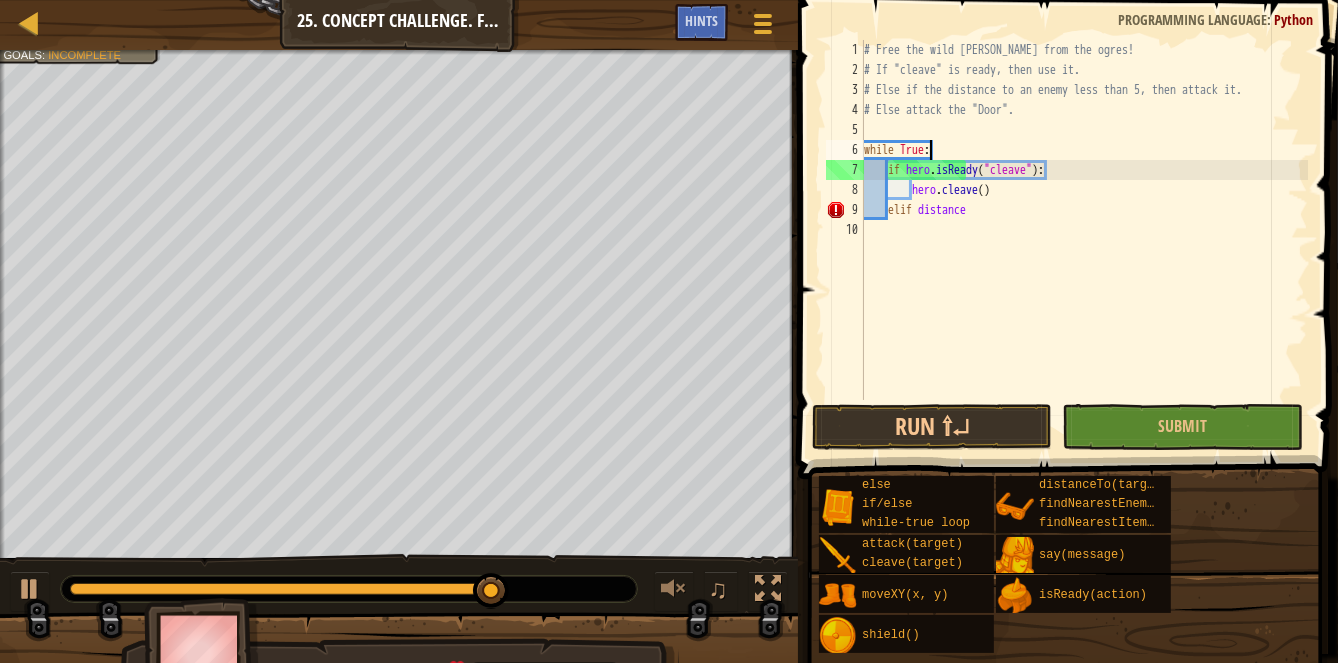 scroll, scrollTop: 9, scrollLeft: 1, axis: both 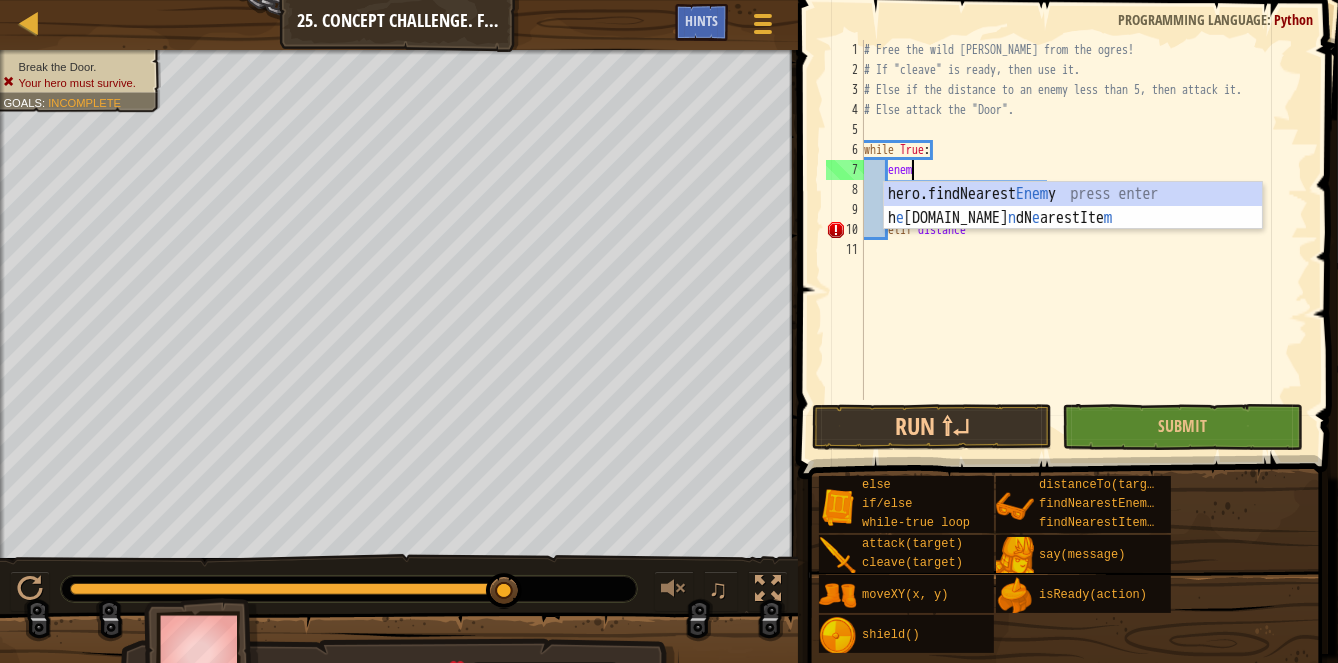type on "enemy" 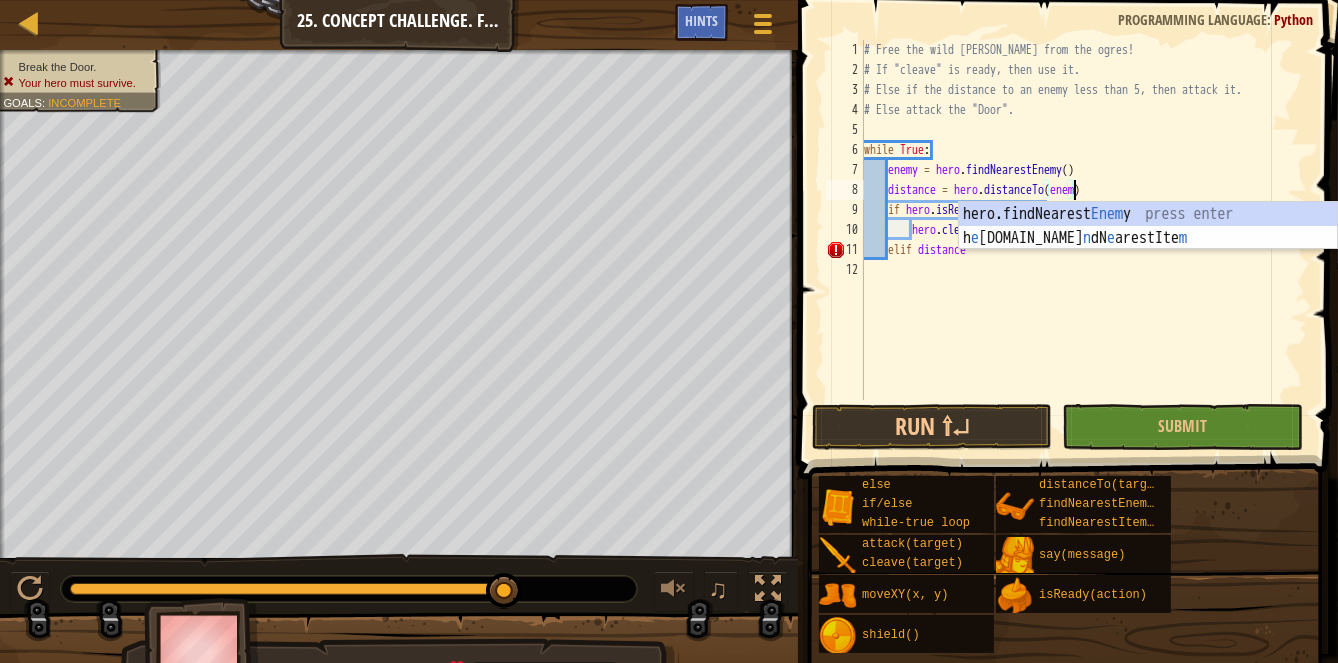 scroll, scrollTop: 9, scrollLeft: 17, axis: both 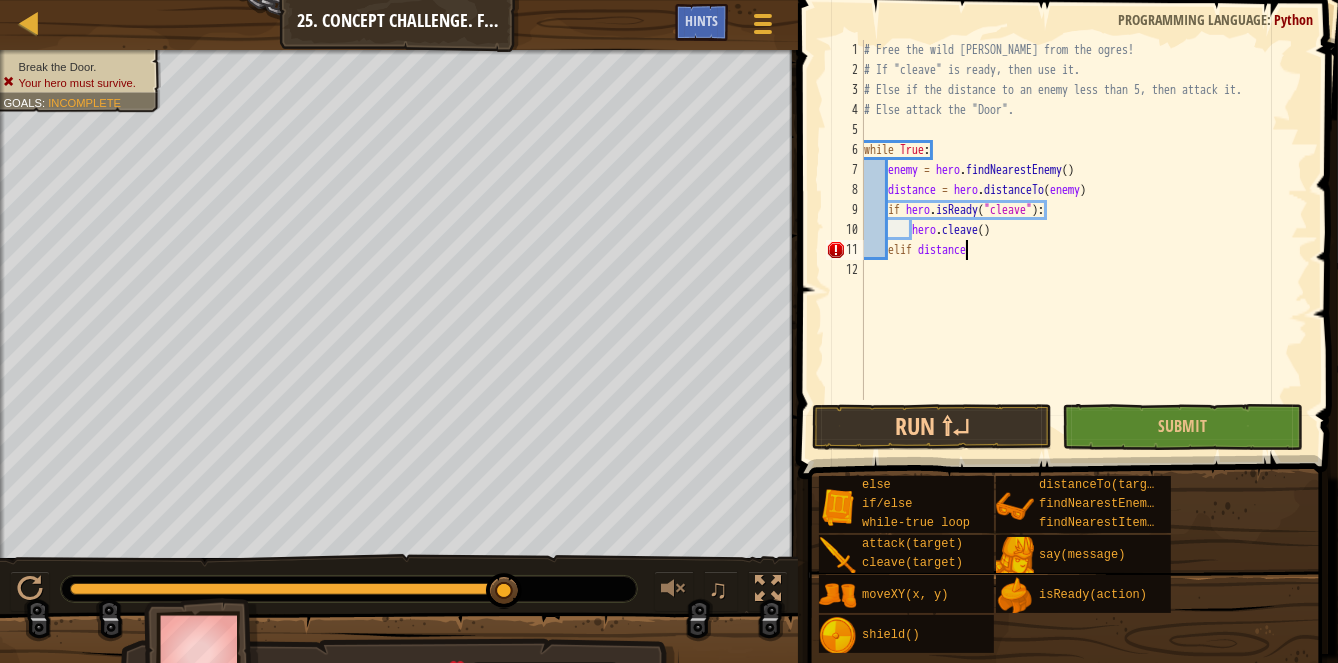 click on "# Free the wild burl from the ogres! # If "cleave" is ready, then use it. # Else if the distance to an enemy less than 5, then attack it. # Else attack the "Door". while   True :      enemy   =   hero . findNearestEnemy ( )      distance   =   hero . distanceTo ( enemy )      if   hero . isReady ( "cleave" ) :          hero . cleave ( )      elif   distance" at bounding box center [1084, 240] 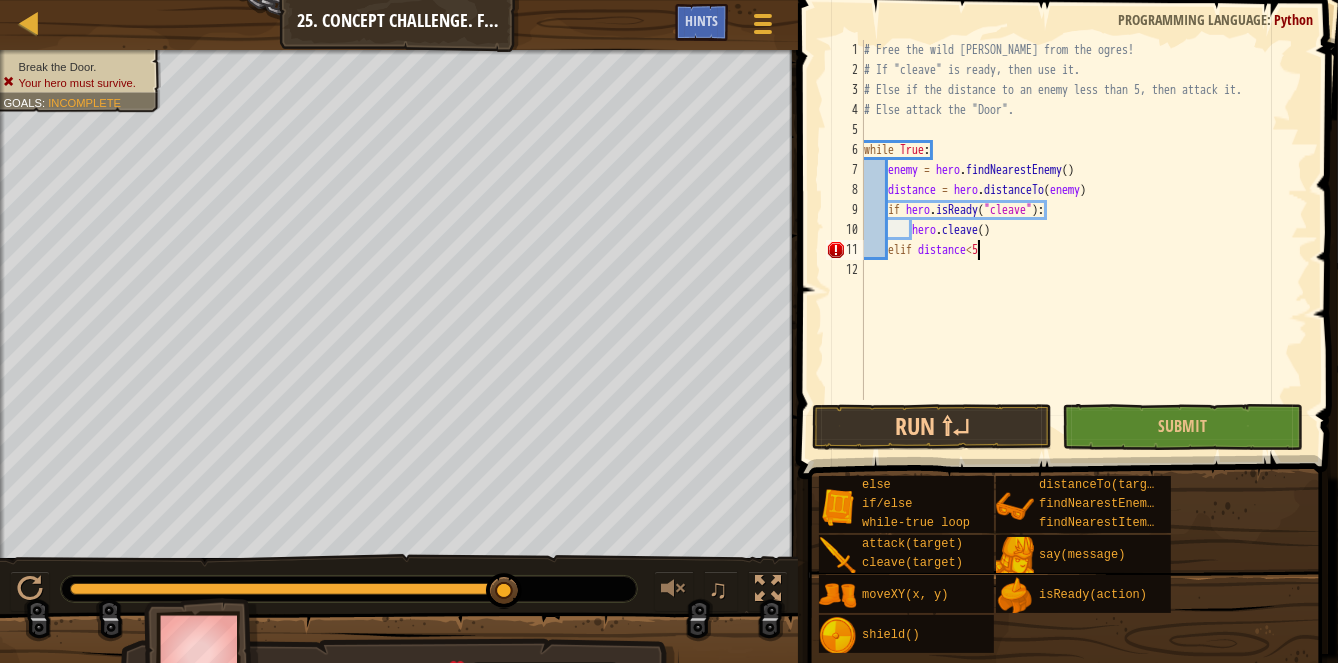 type on "elif distance<5:" 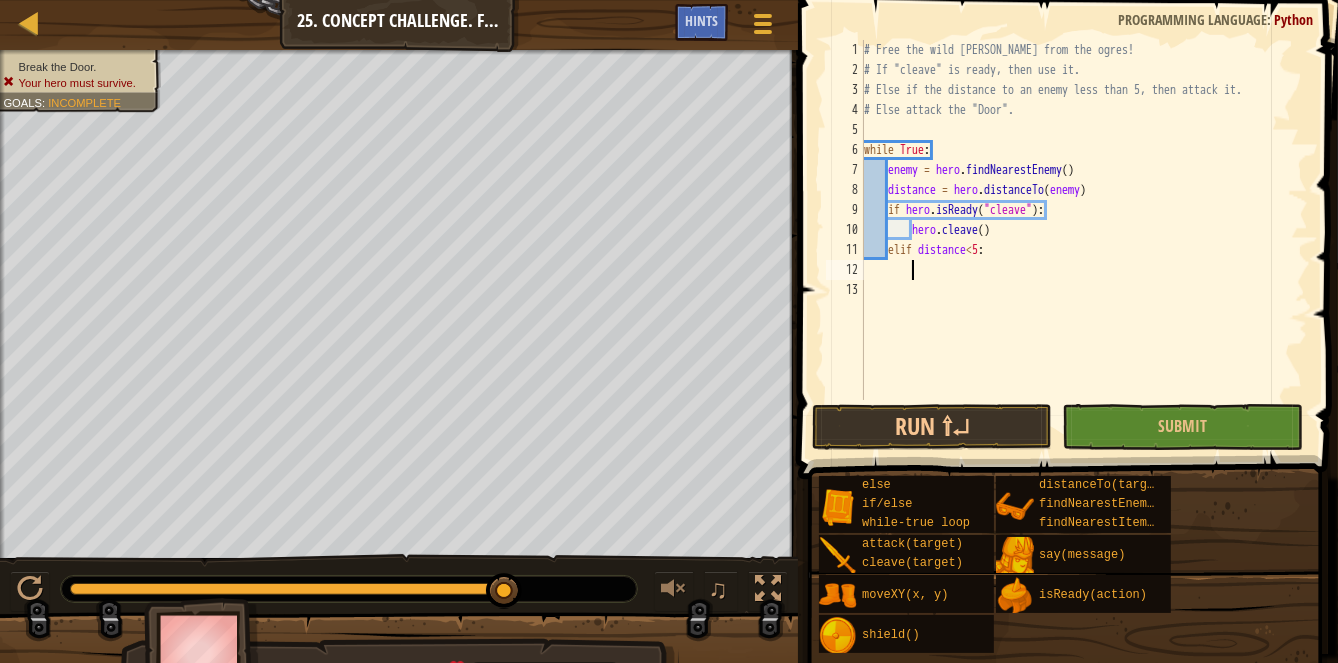 scroll, scrollTop: 9, scrollLeft: 2, axis: both 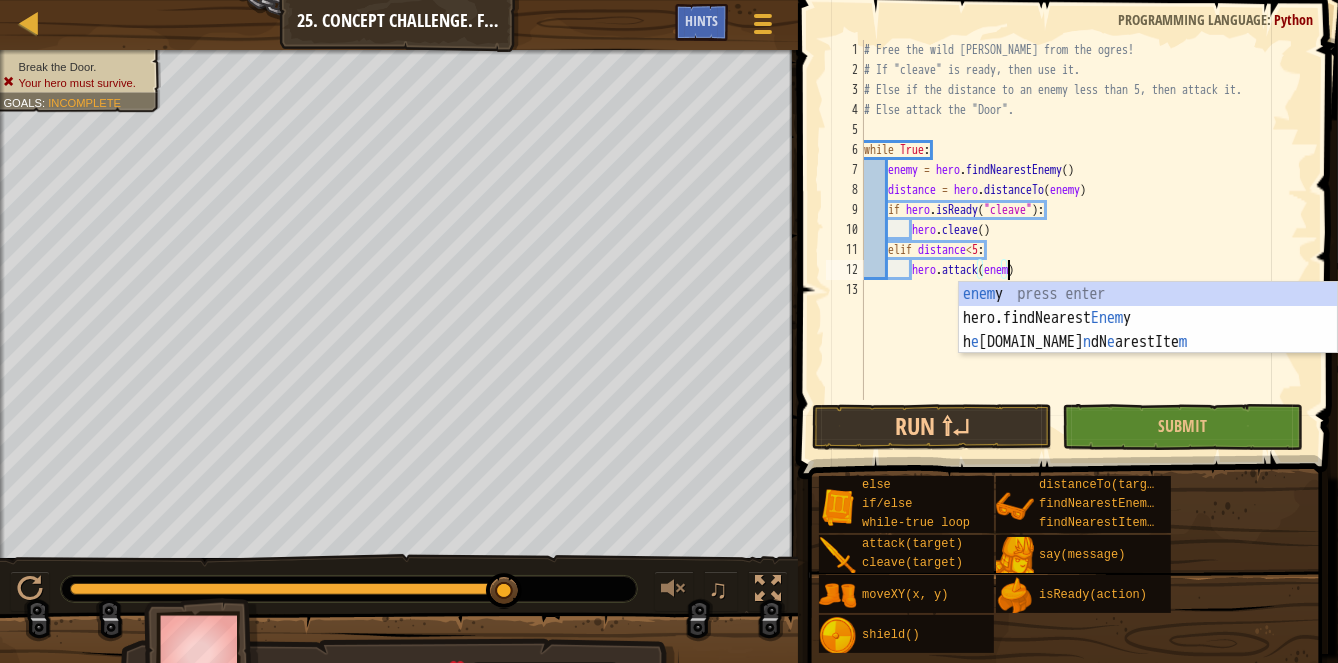 type on "hero.attack(enemy)" 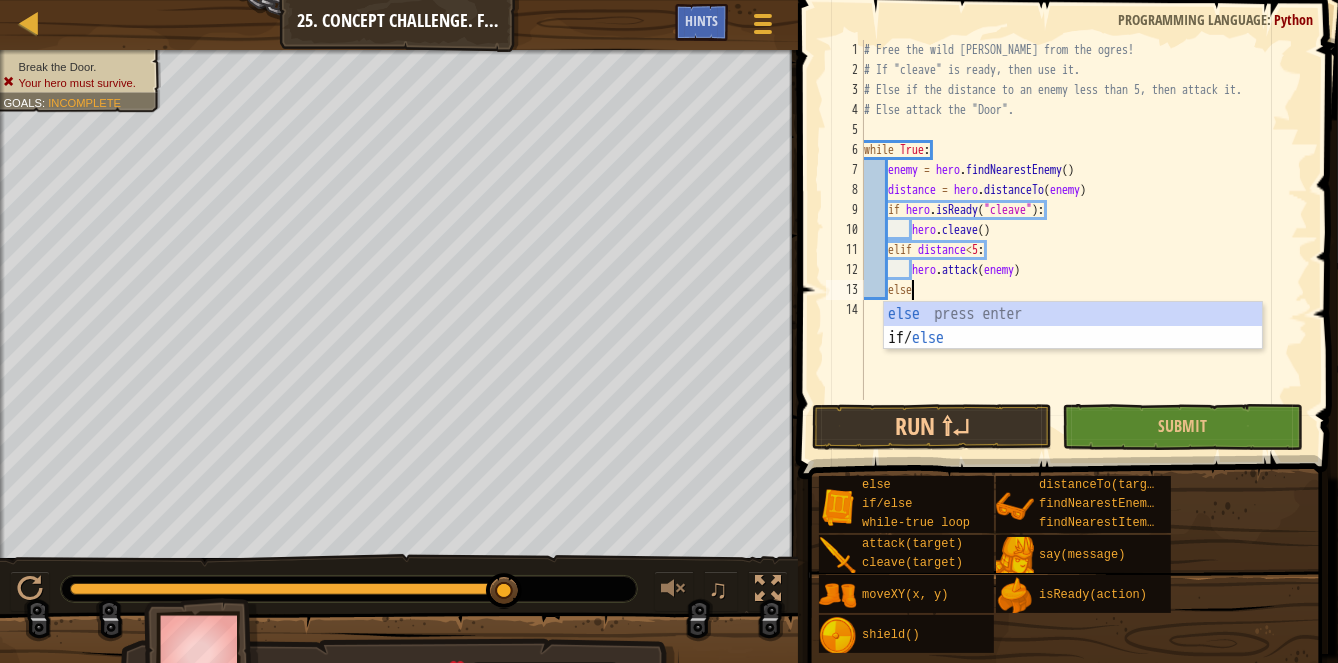 type on "else:" 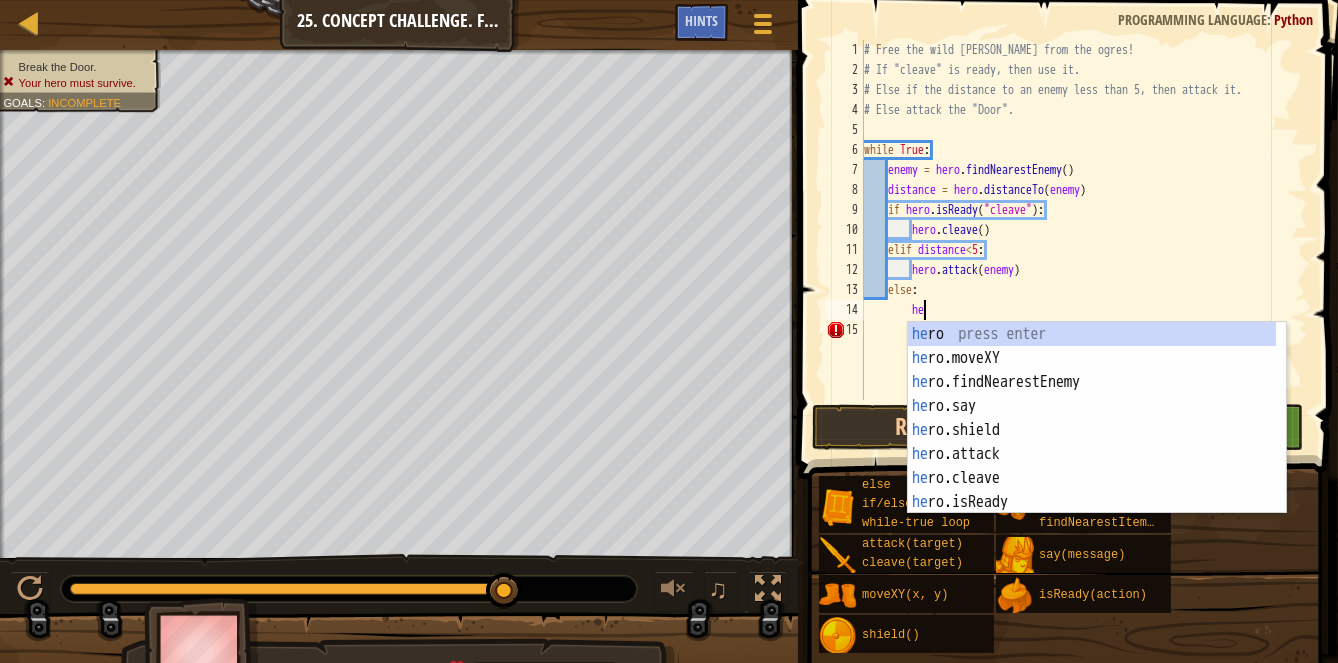 type on "her" 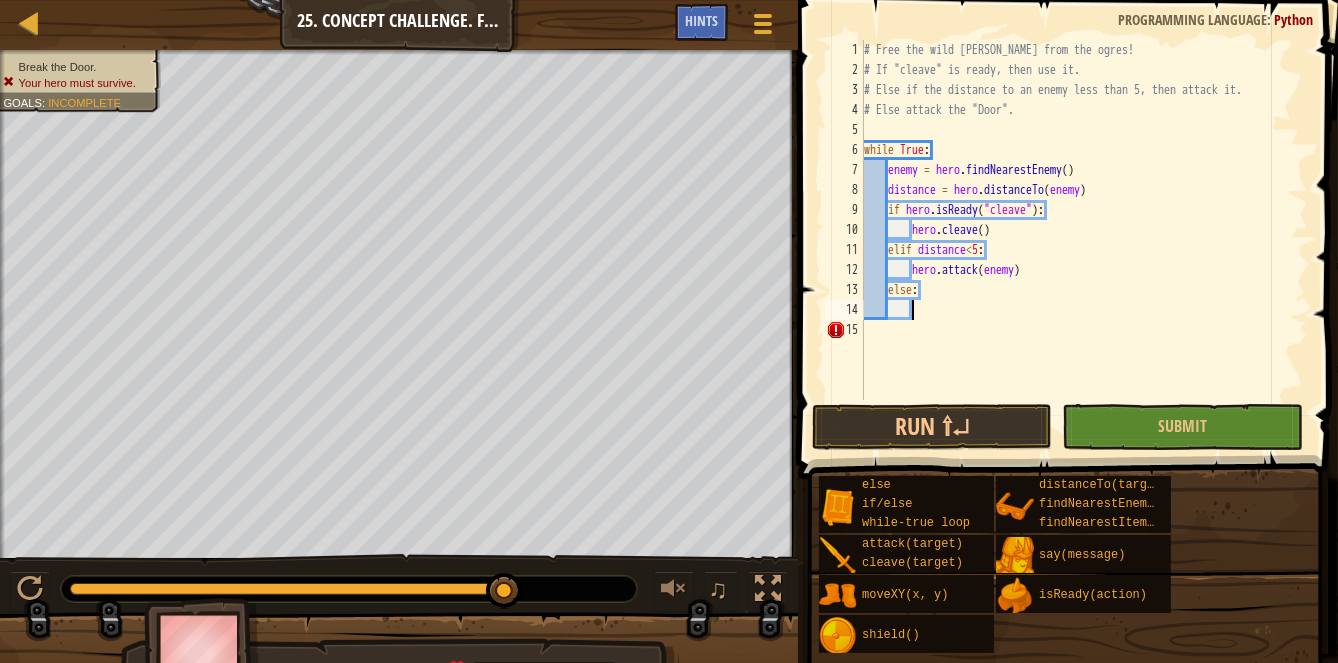 type on "dis" 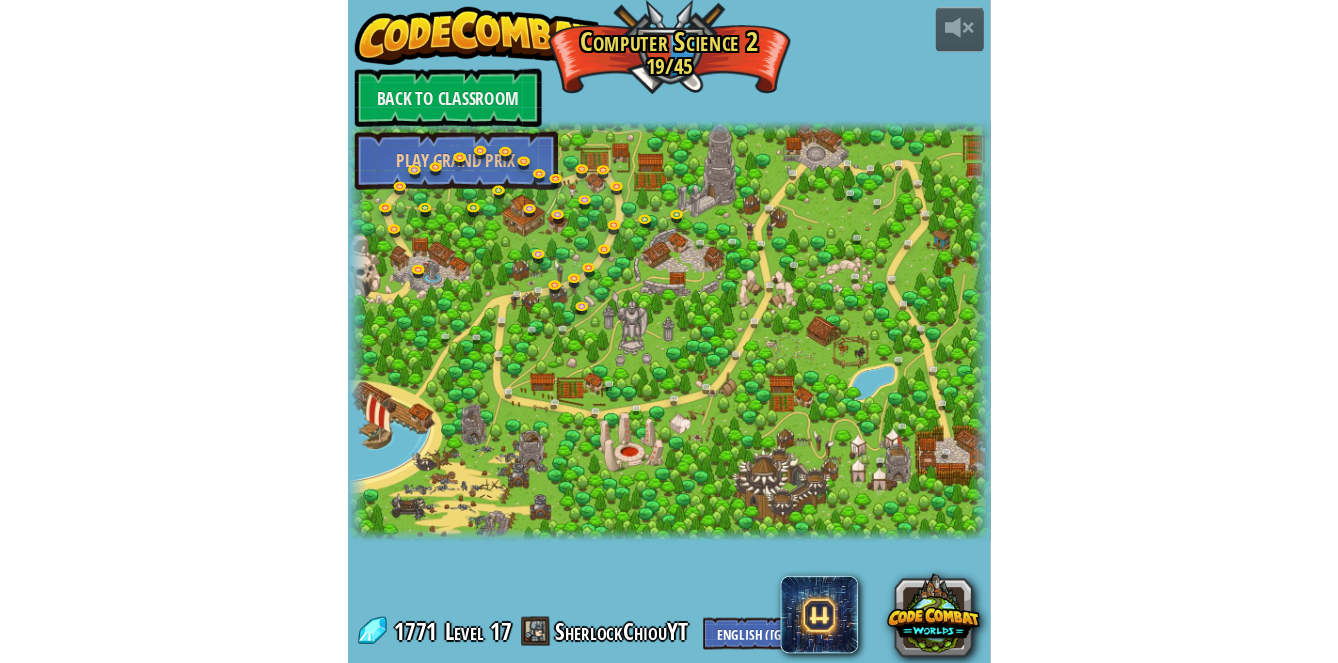 scroll, scrollTop: 0, scrollLeft: 0, axis: both 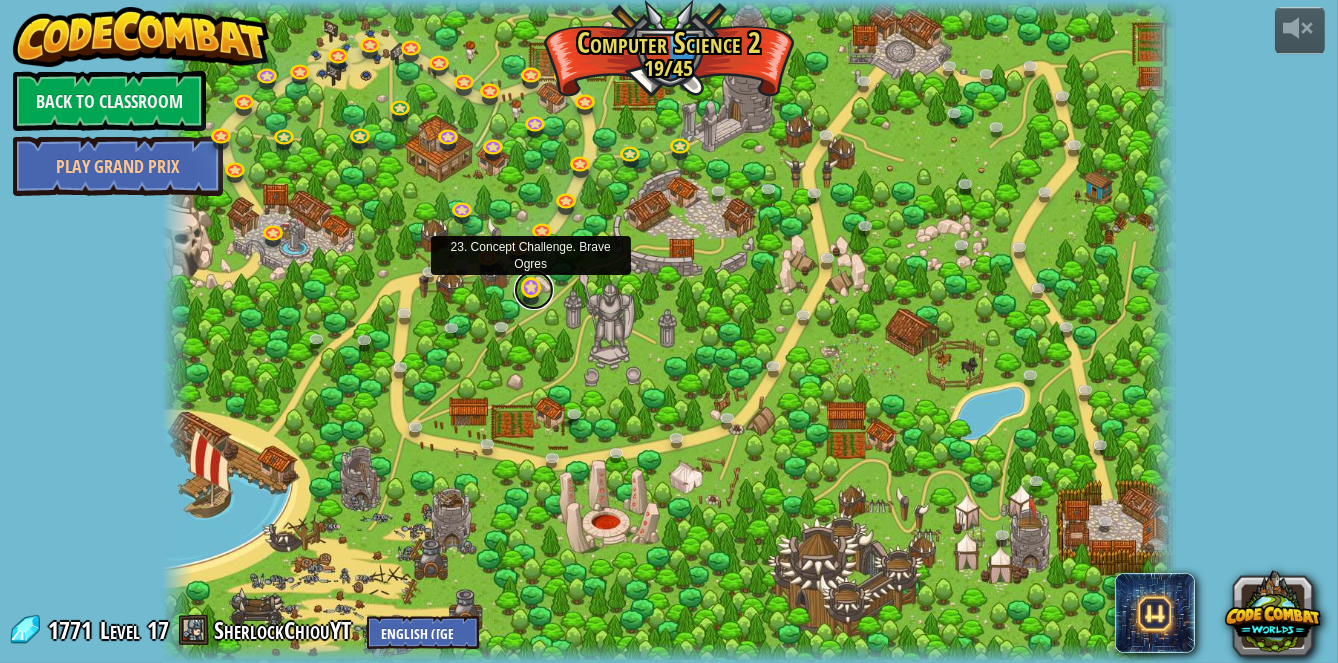 click at bounding box center (534, 290) 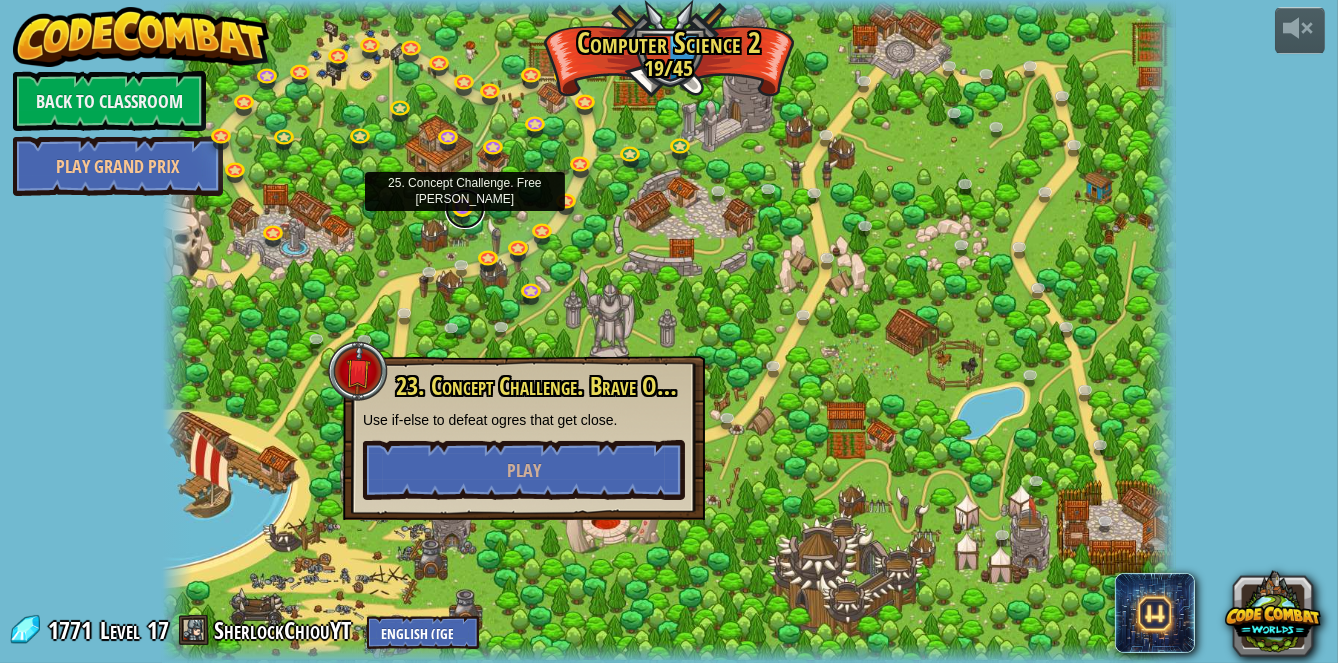 click at bounding box center (465, 209) 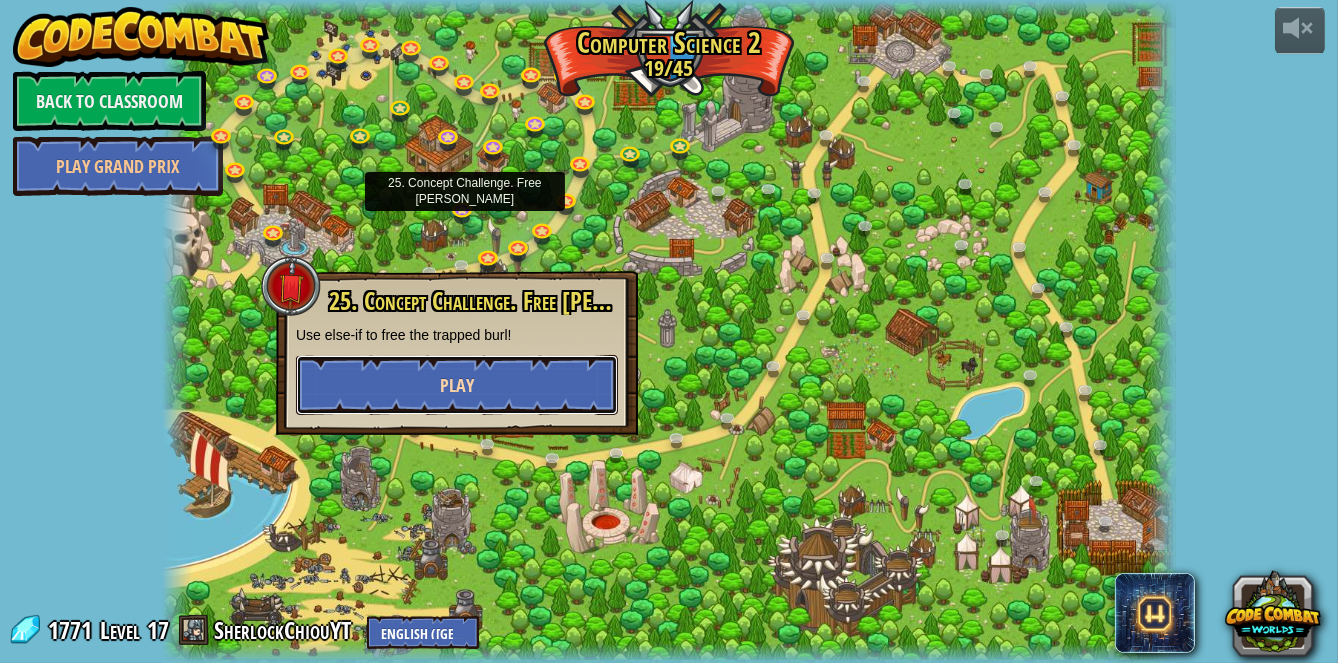 click on "Play" at bounding box center (457, 385) 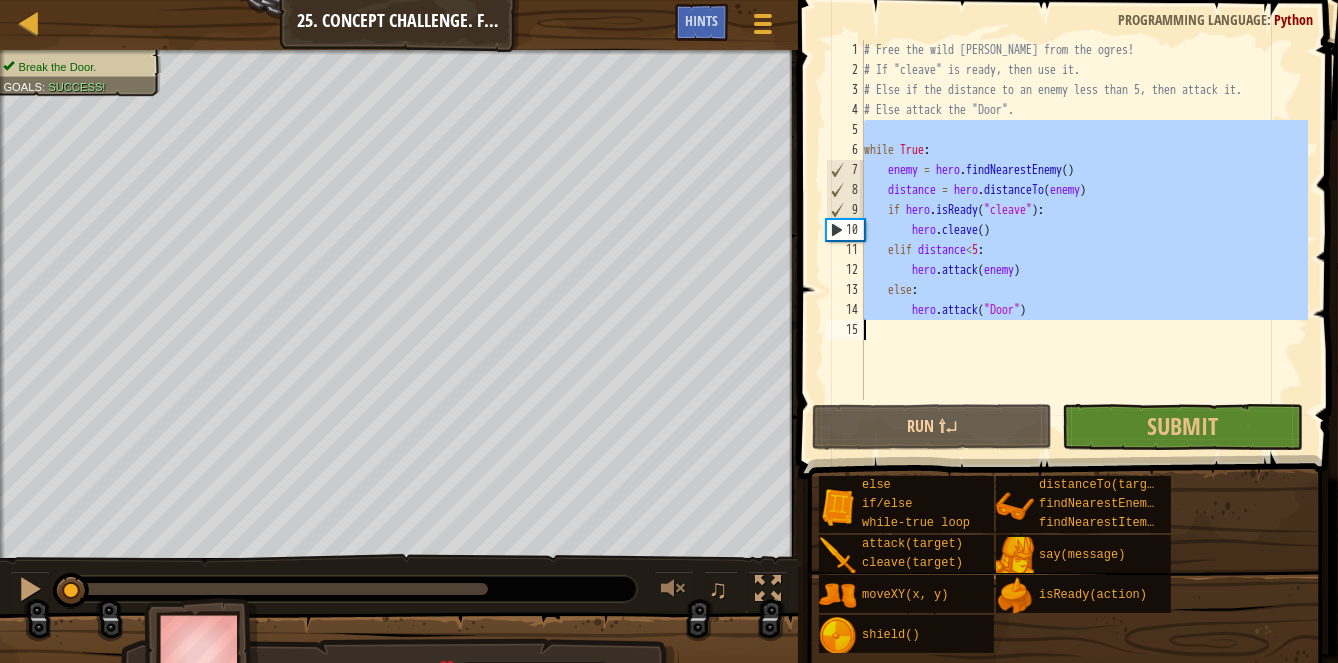drag, startPoint x: 864, startPoint y: 135, endPoint x: 1023, endPoint y: 336, distance: 256.285 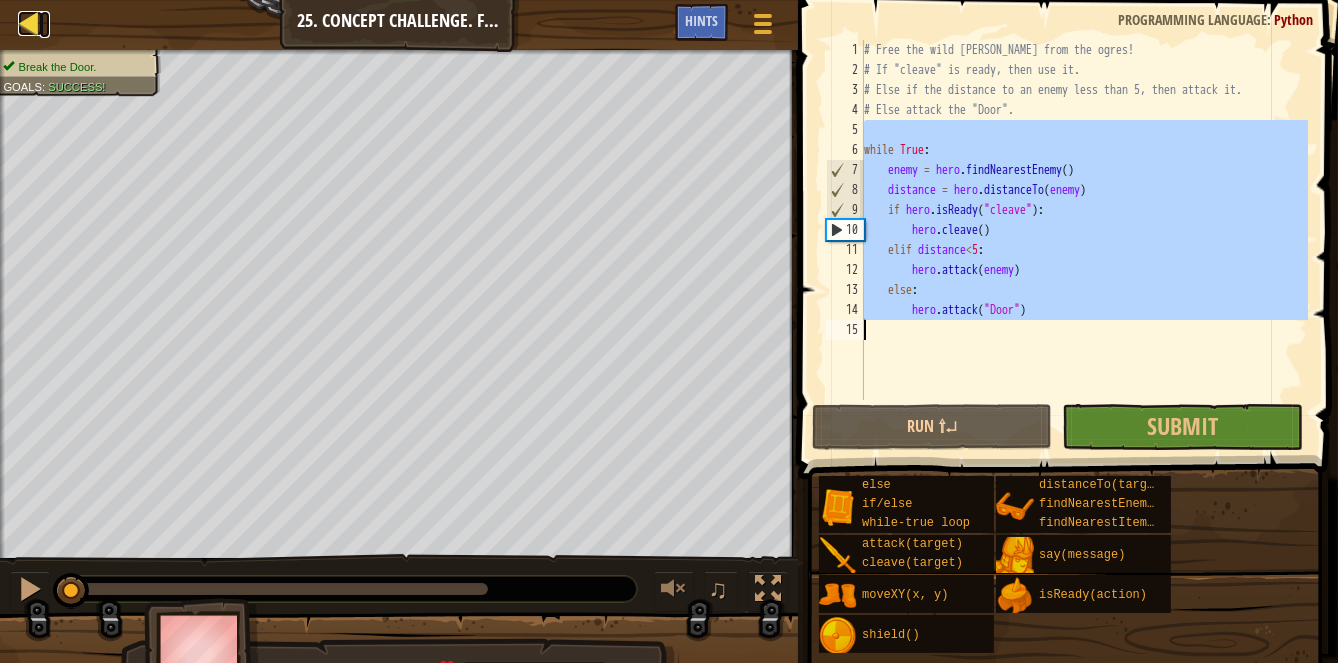 click at bounding box center [30, 23] 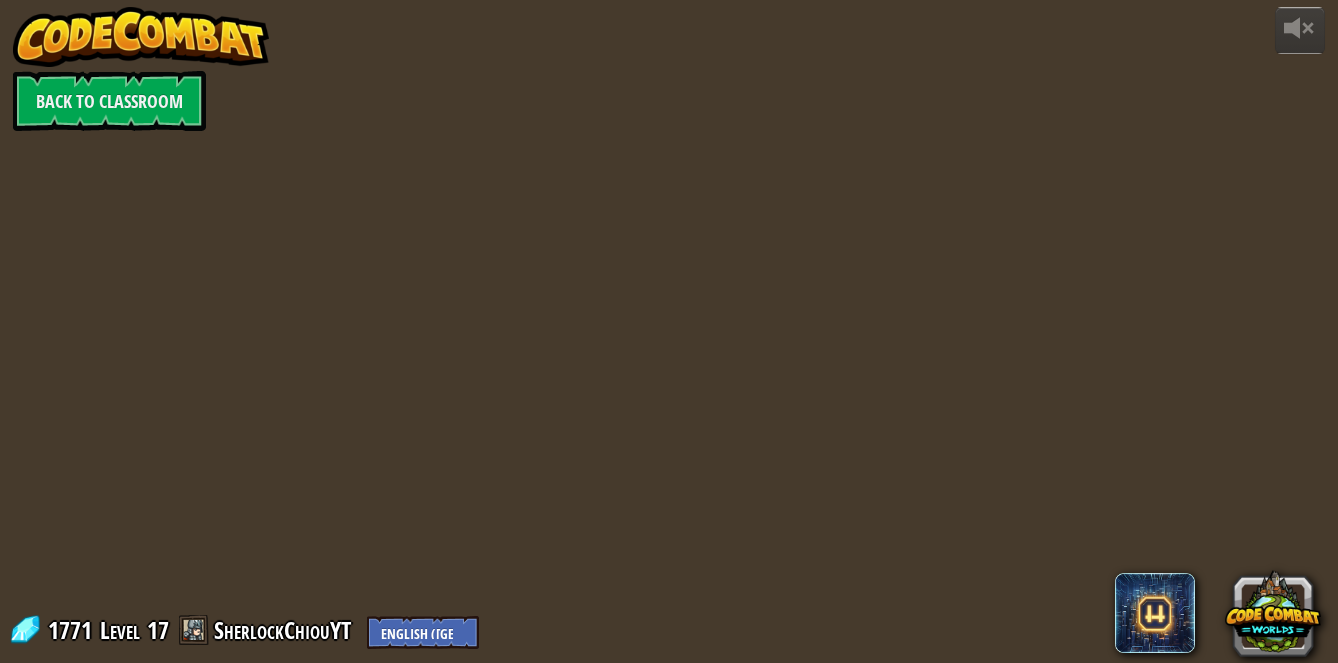 scroll, scrollTop: 0, scrollLeft: 0, axis: both 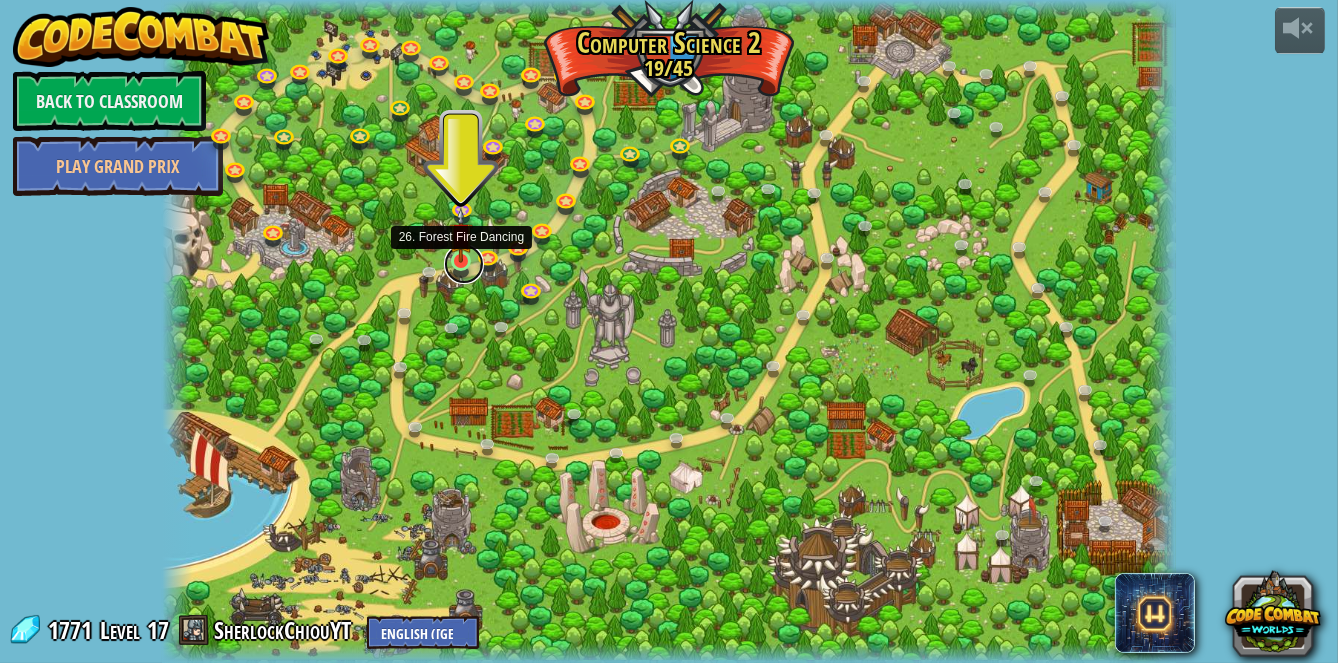 click at bounding box center [464, 264] 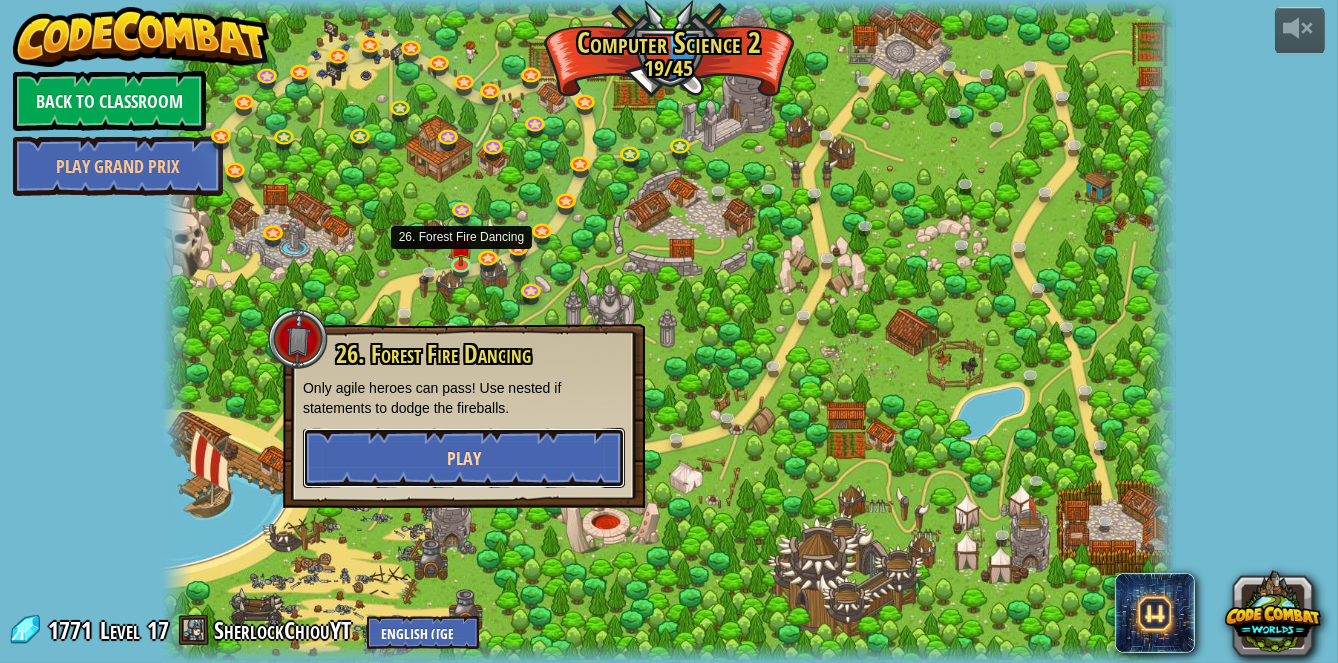type 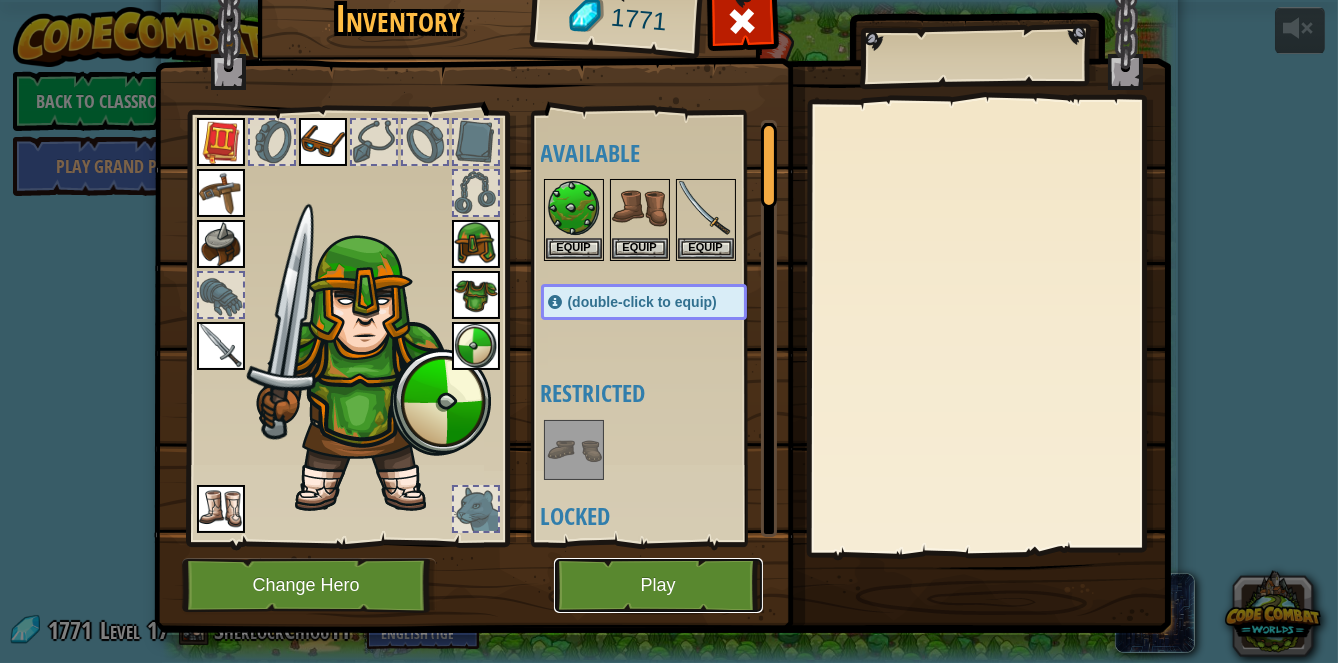 click on "Play" at bounding box center [658, 585] 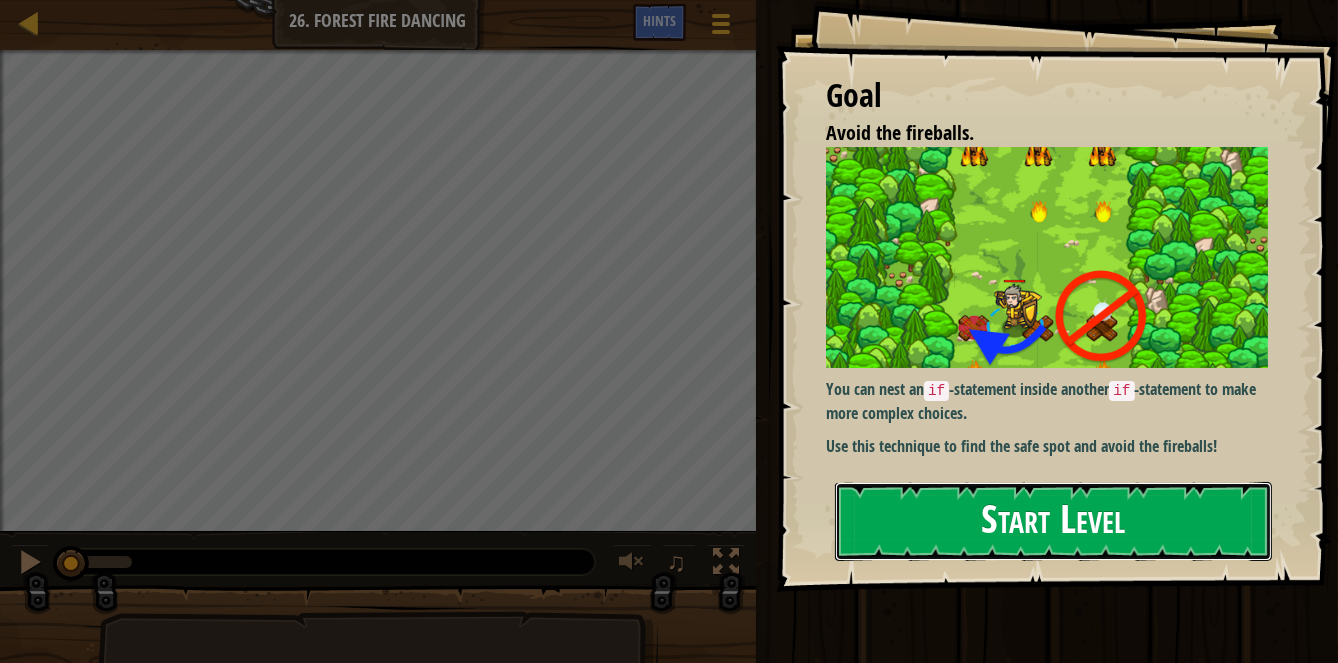 click on "Start Level" at bounding box center (1053, 521) 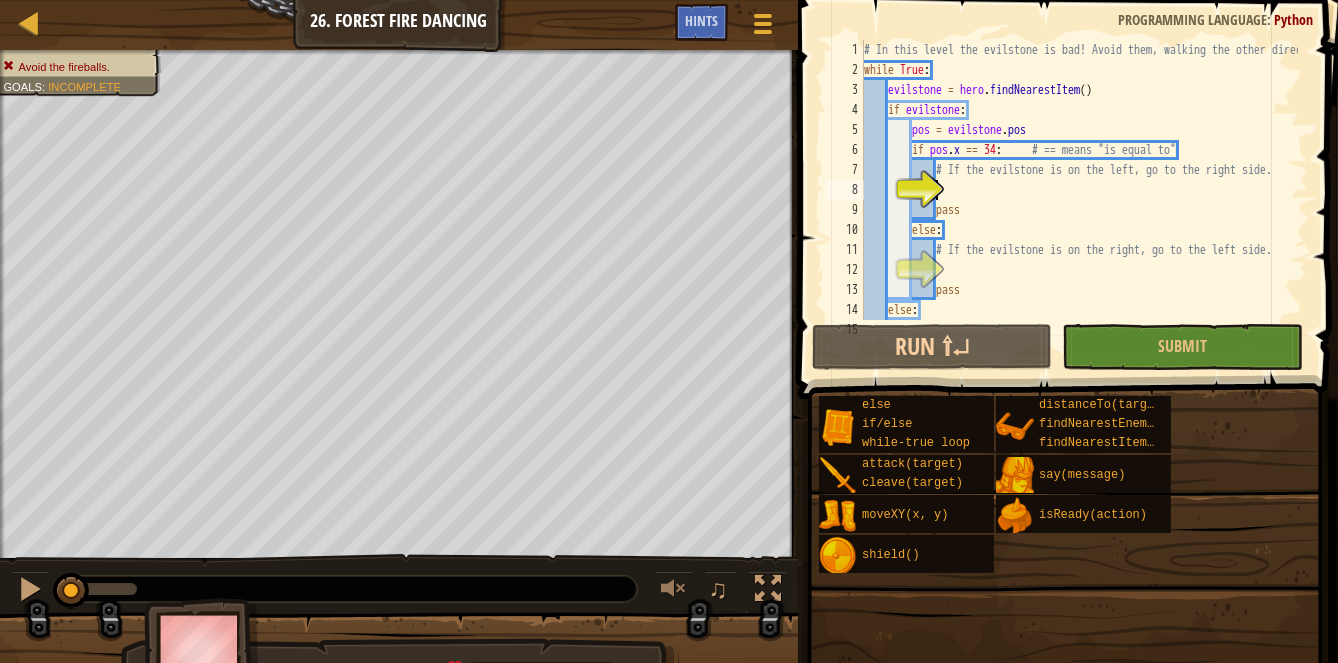 scroll, scrollTop: 20, scrollLeft: 0, axis: vertical 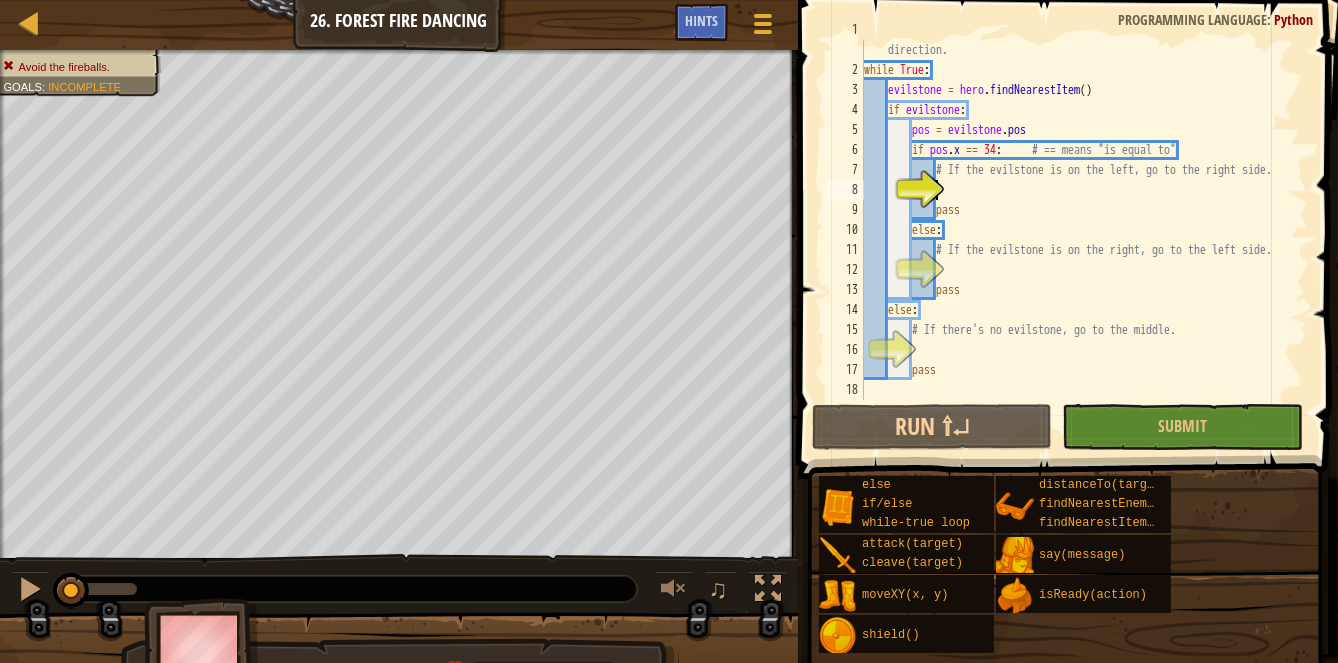 click on "# In this level the evilstone is bad! Avoid them, walking the other       direction. while   True :      evilstone   =   hero . findNearestItem ( )      if   evilstone :          pos   =   evilstone . pos          if   pos . x   ==   34 :       # == means "is equal to"              # If the evilstone is on the left, go to the right side.                           pass          else :              # If the evilstone is on the right, go to the left side.                           pass      else :          # If there's no evilstone, go to the middle.                   pass" at bounding box center (1079, 230) 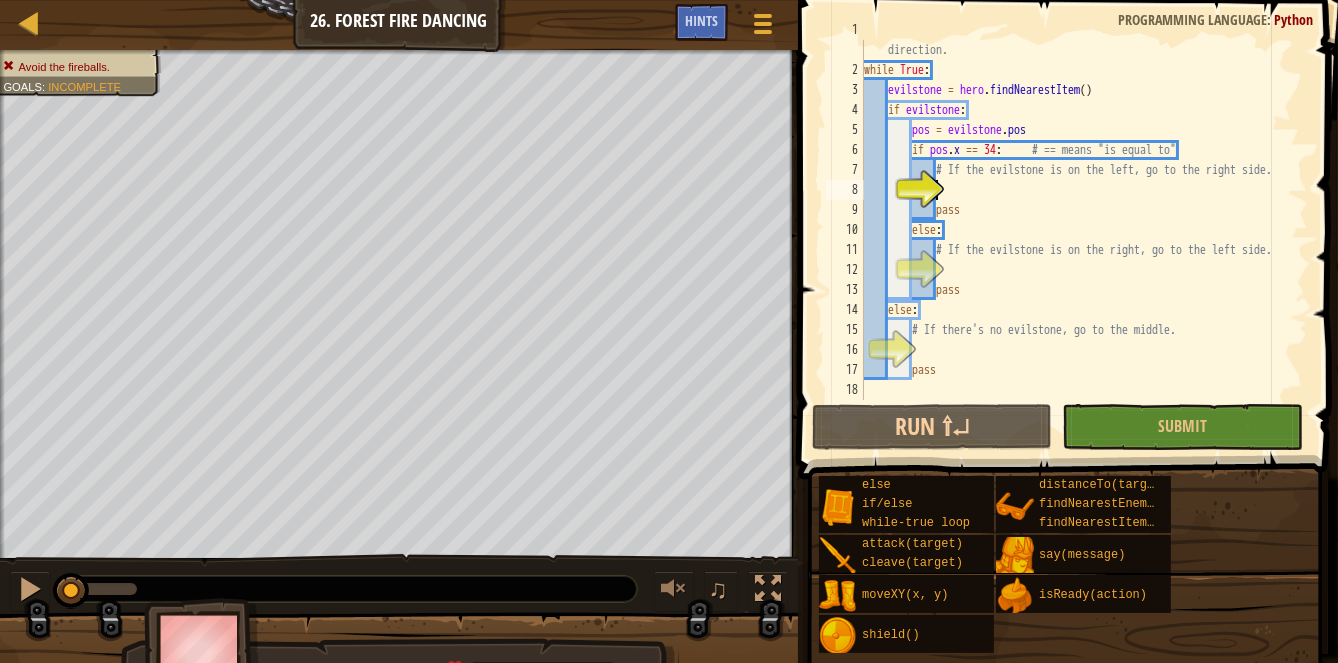 click on "# In this level the evilstone is bad! Avoid them, walking the other       direction. while   True :      evilstone   =   hero . findNearestItem ( )      if   evilstone :          pos   =   evilstone . pos          if   pos . x   ==   34 :       # == means "is equal to"              # If the evilstone is on the left, go to the right side.                           pass          else :              # If the evilstone is on the right, go to the left side.                           pass      else :          # If there's no evilstone, go to the middle.                   pass" at bounding box center [1079, 230] 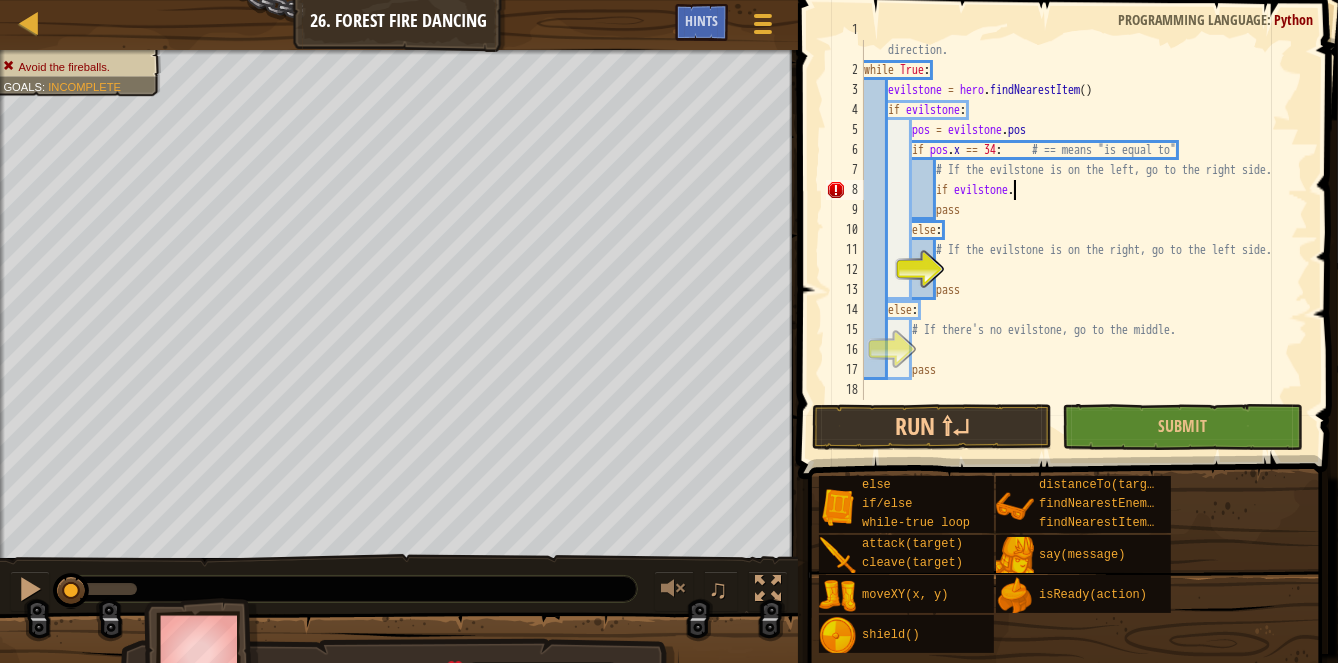 scroll, scrollTop: 9, scrollLeft: 11, axis: both 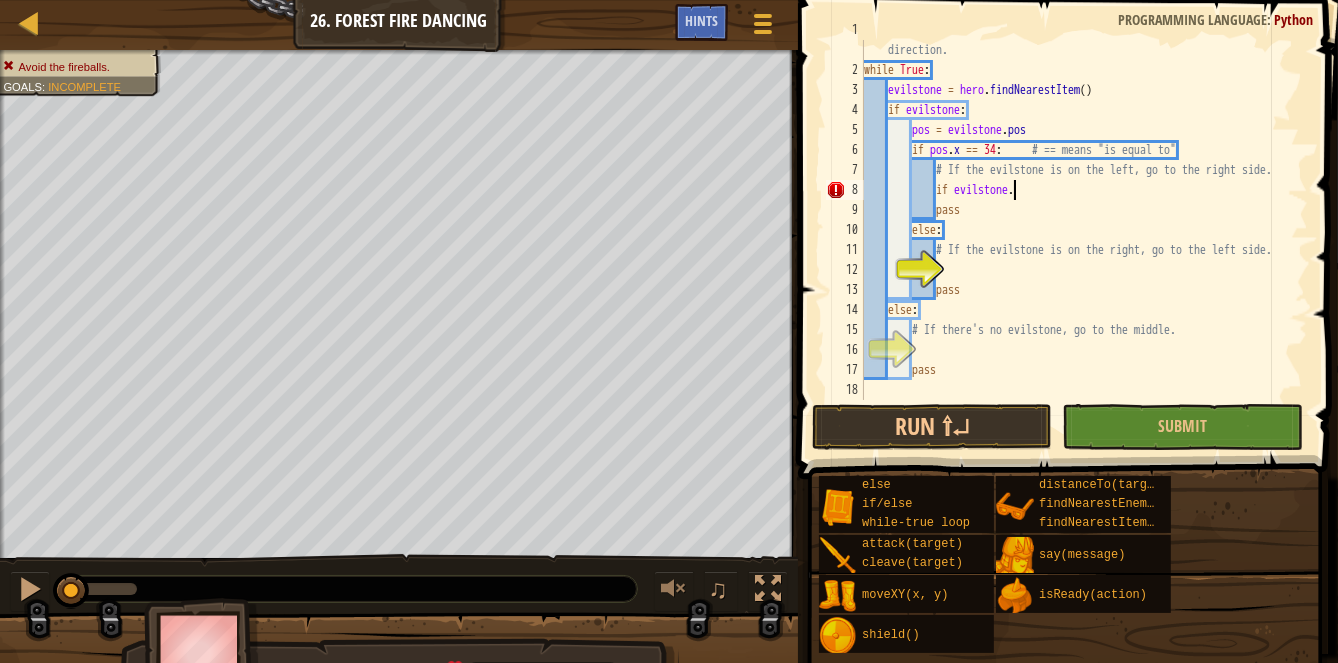 type on "pass" 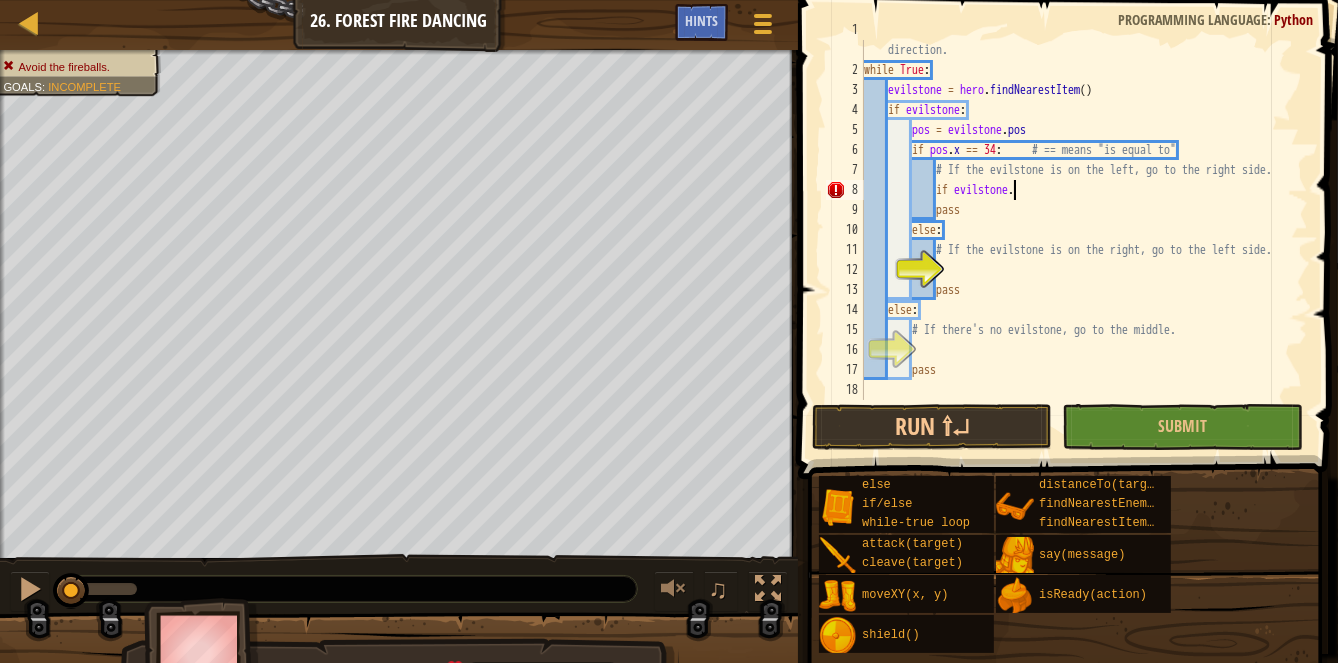 scroll, scrollTop: 9, scrollLeft: 0, axis: vertical 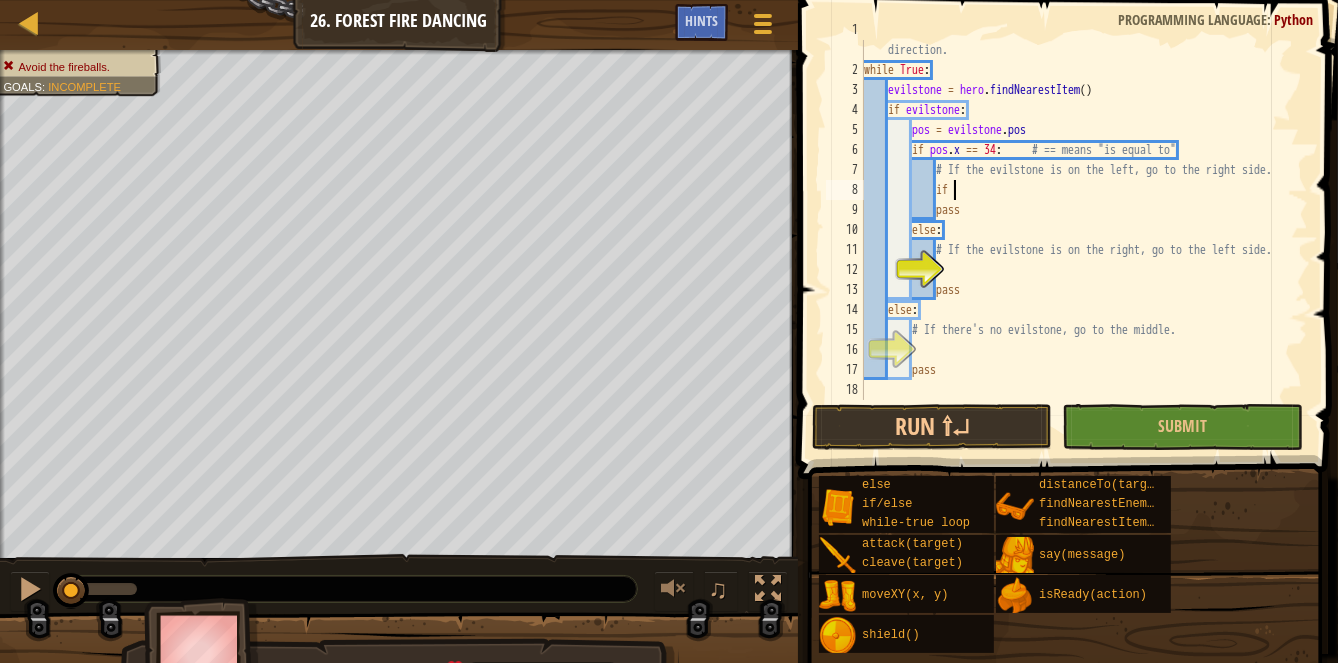 type on "if" 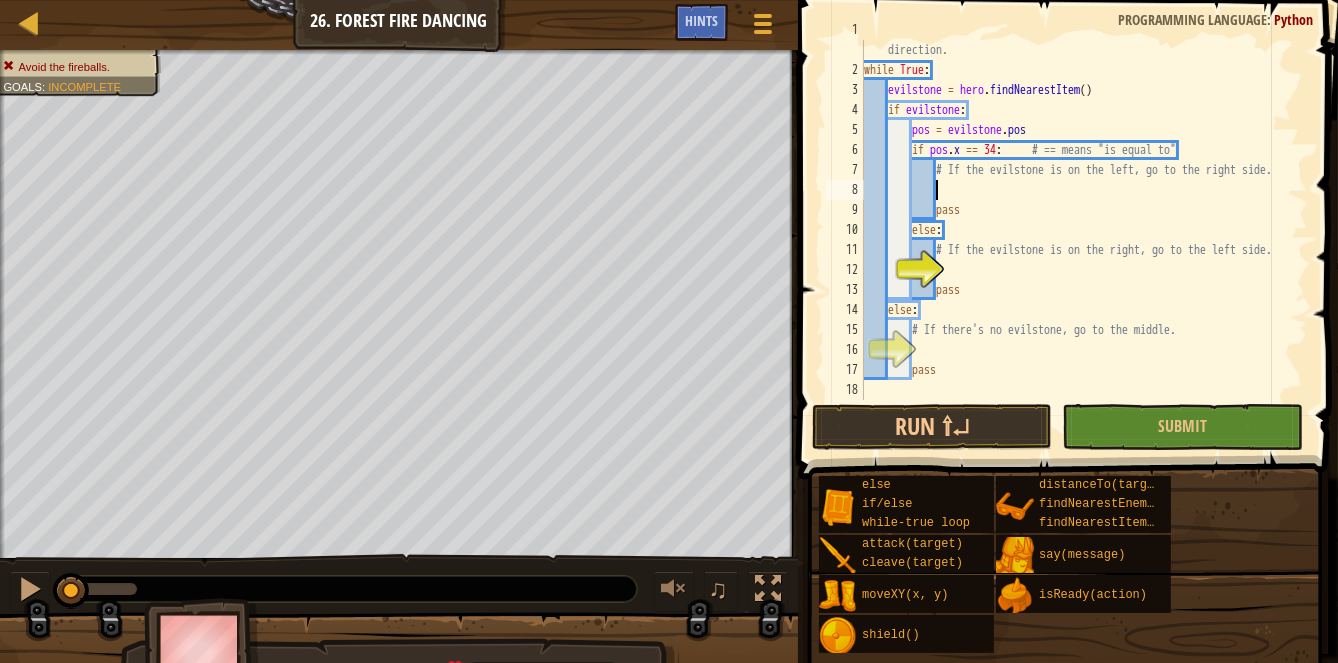 scroll, scrollTop: 0, scrollLeft: 0, axis: both 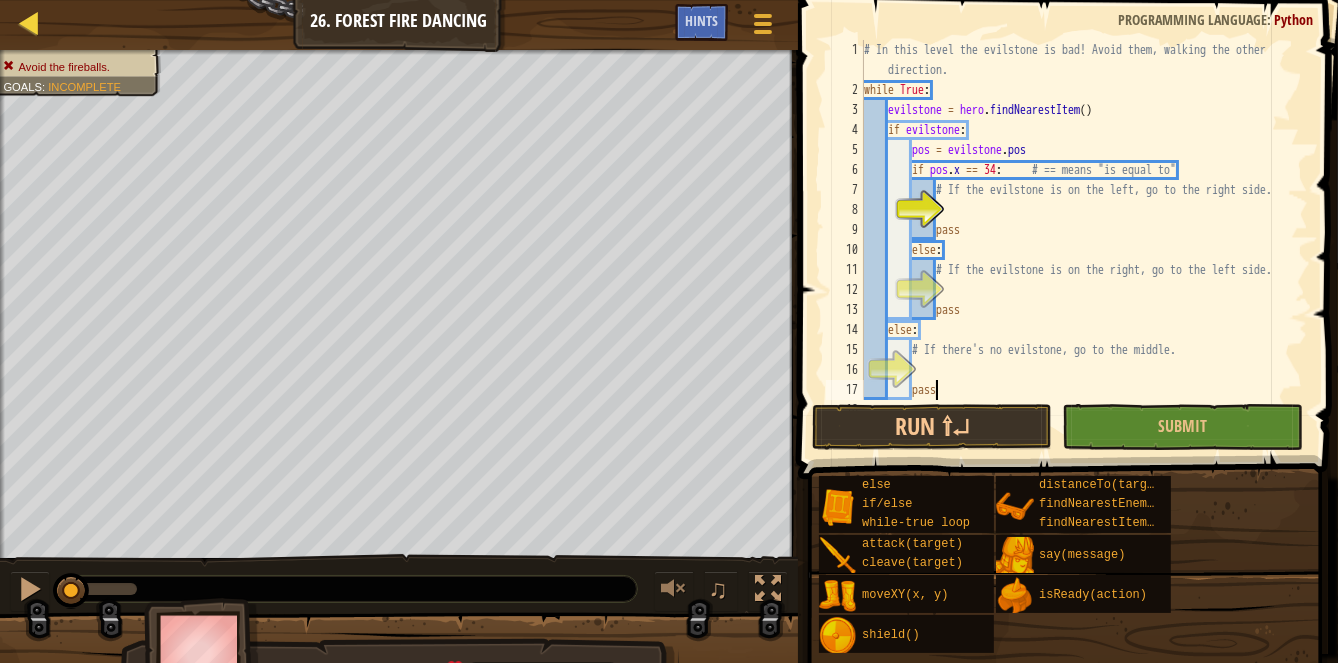 type on "pass" 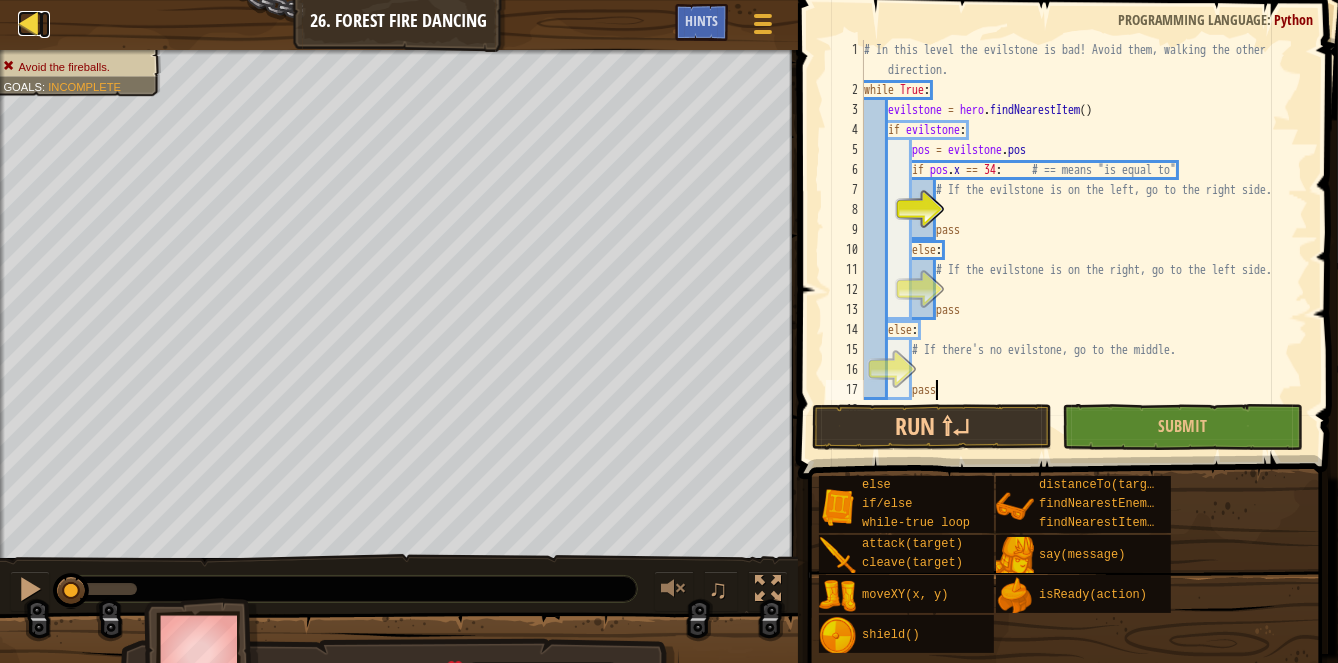 click at bounding box center (30, 23) 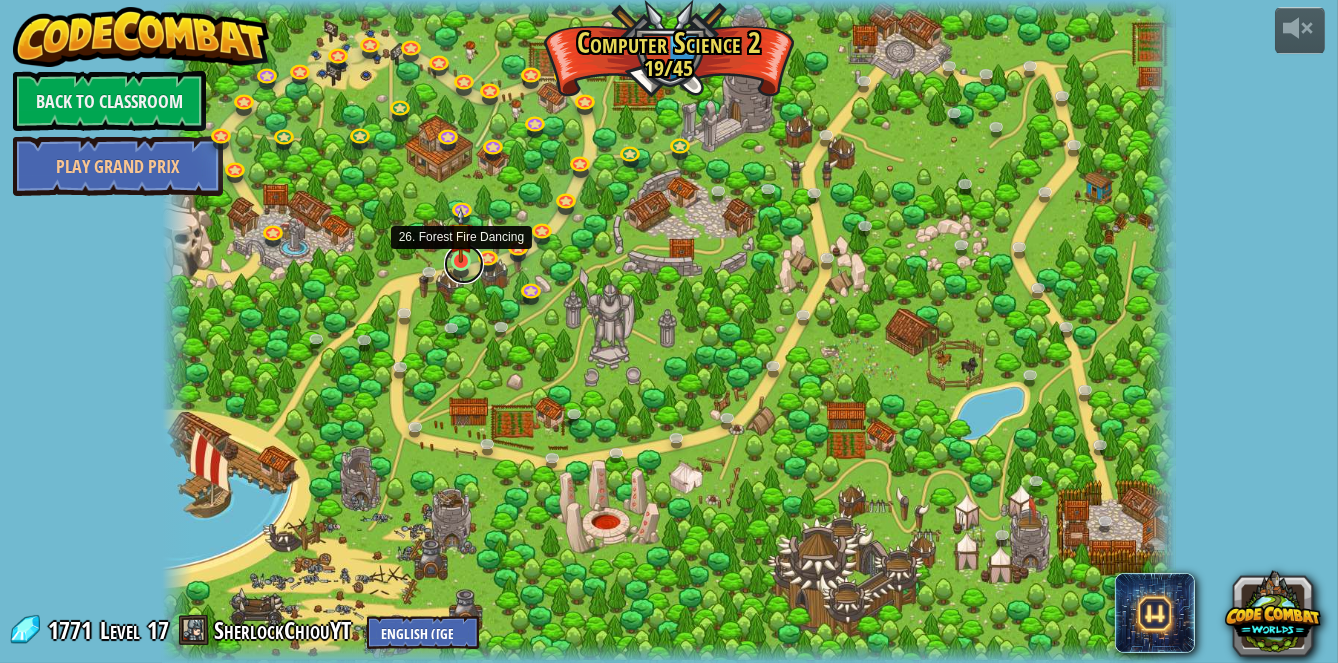 click at bounding box center [464, 264] 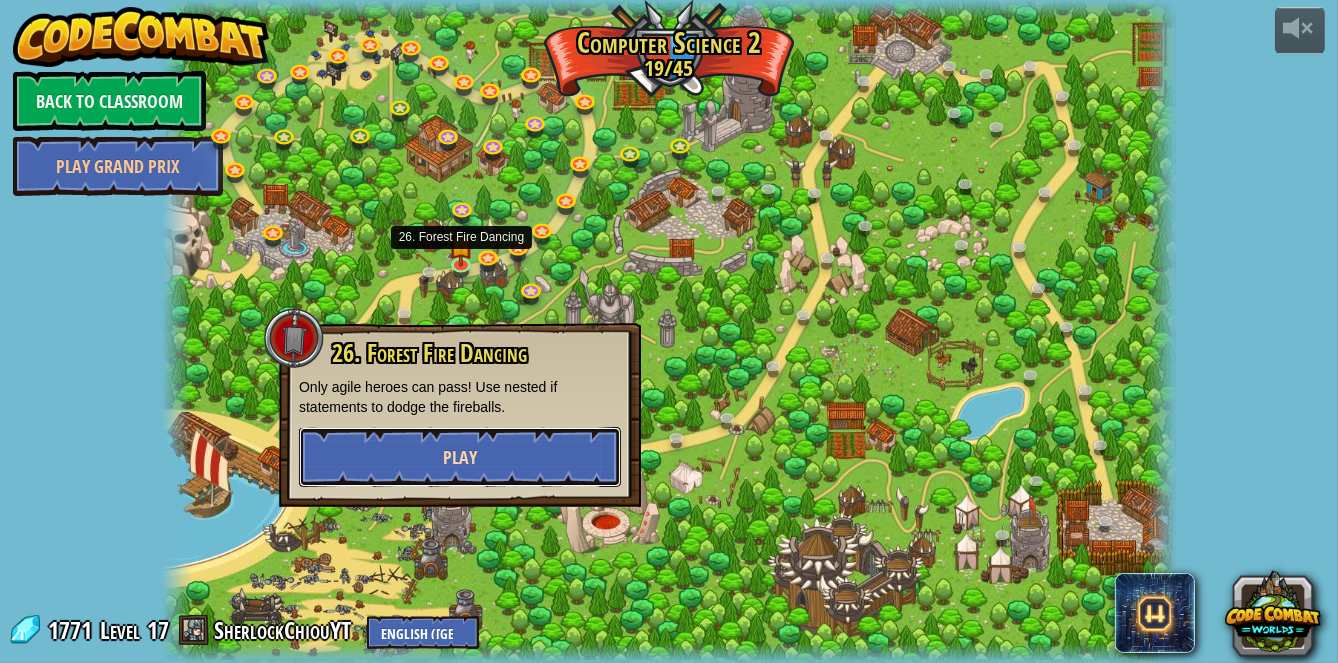 click on "Play" at bounding box center (460, 457) 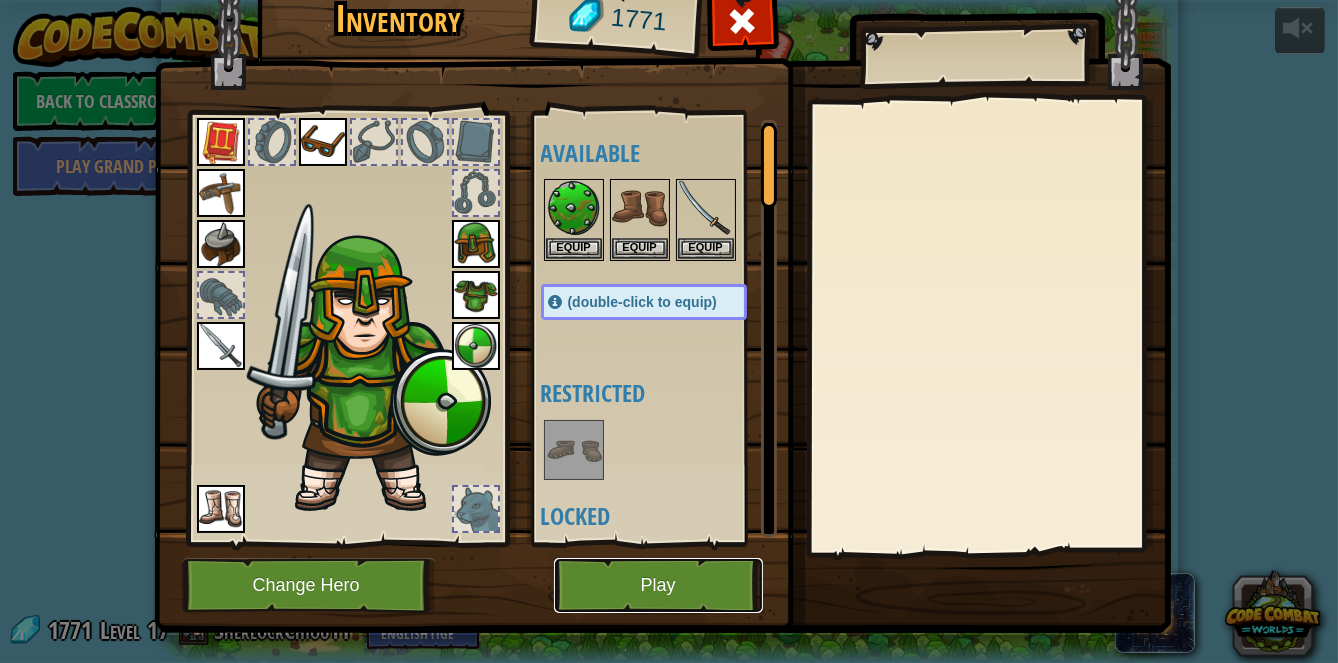 click on "Play" at bounding box center [658, 585] 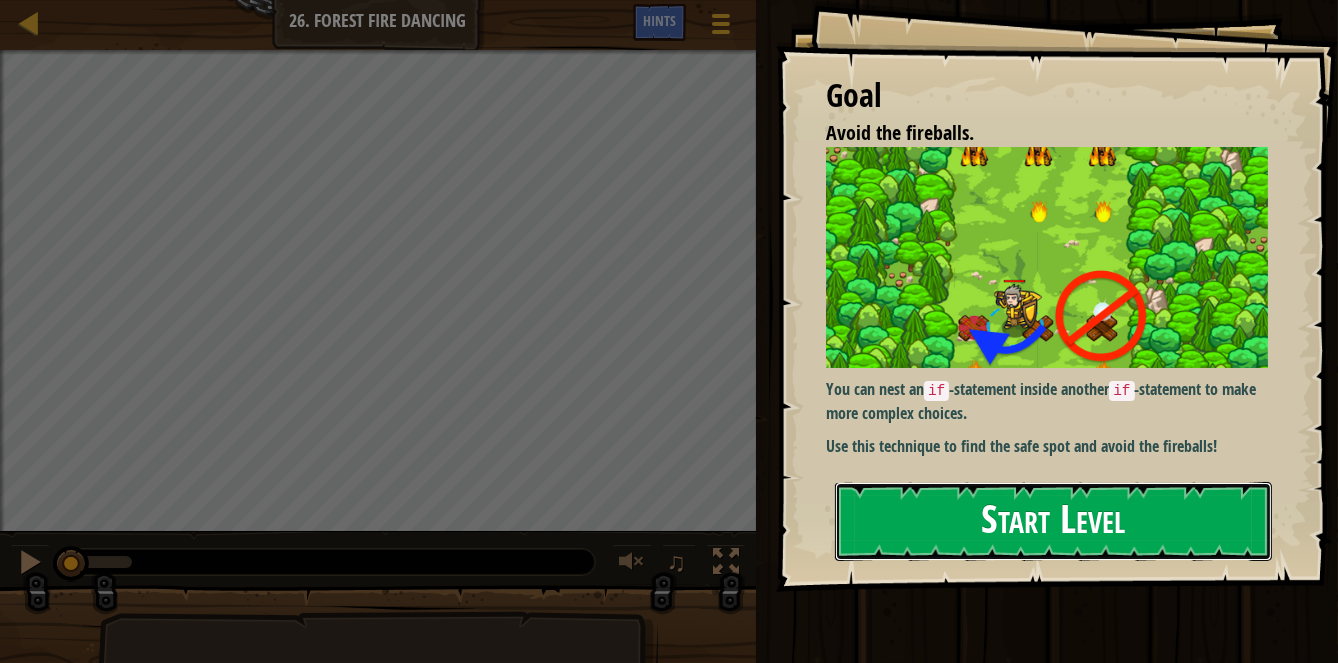 click on "Start Level" at bounding box center [1053, 521] 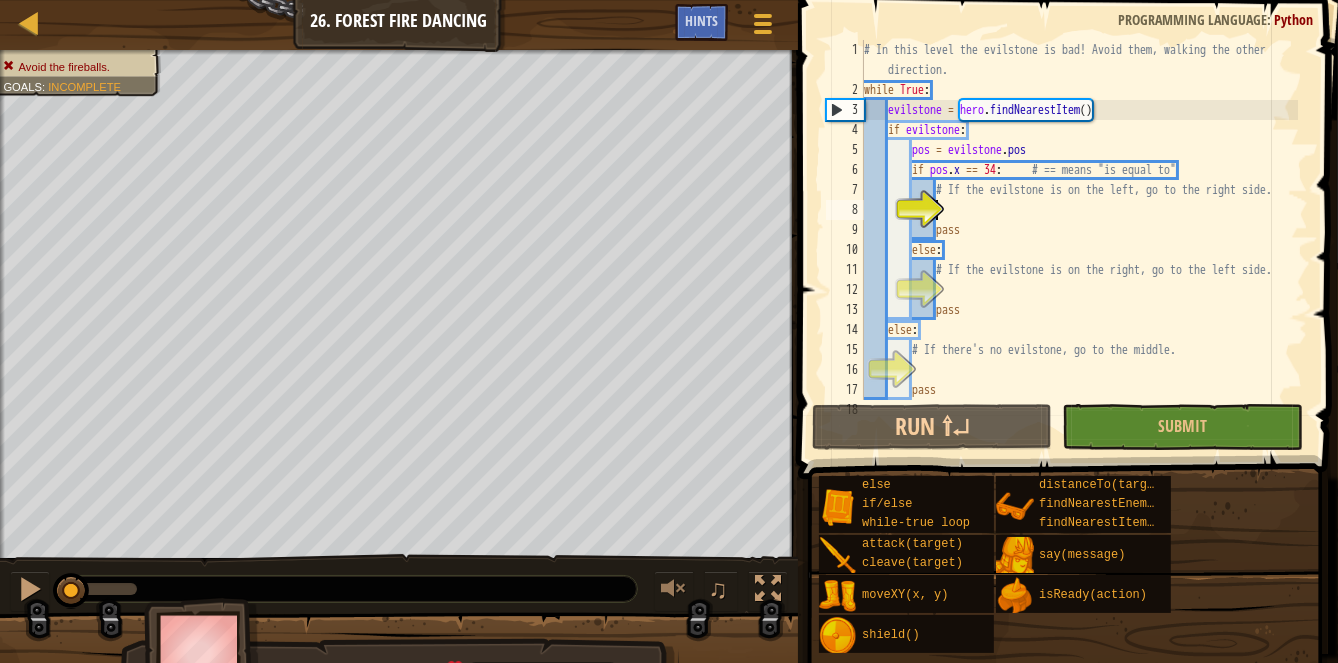 scroll, scrollTop: 20, scrollLeft: 0, axis: vertical 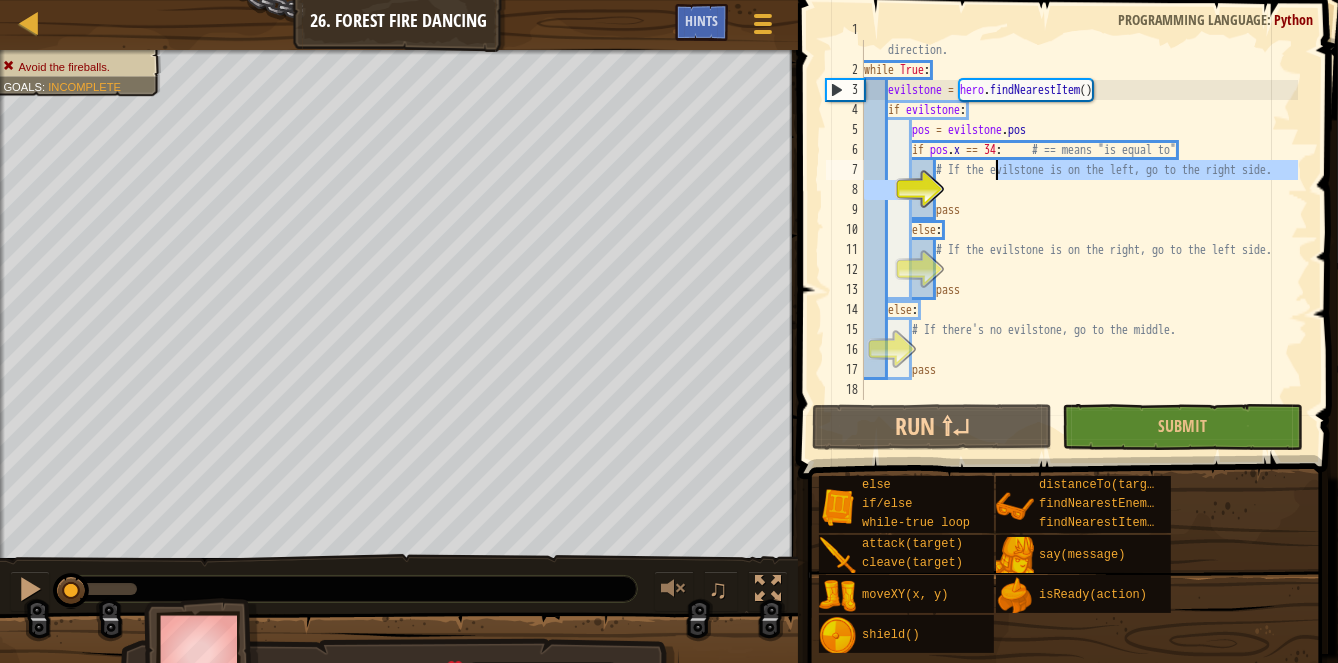 drag, startPoint x: 997, startPoint y: 171, endPoint x: 1003, endPoint y: 157, distance: 15.231546 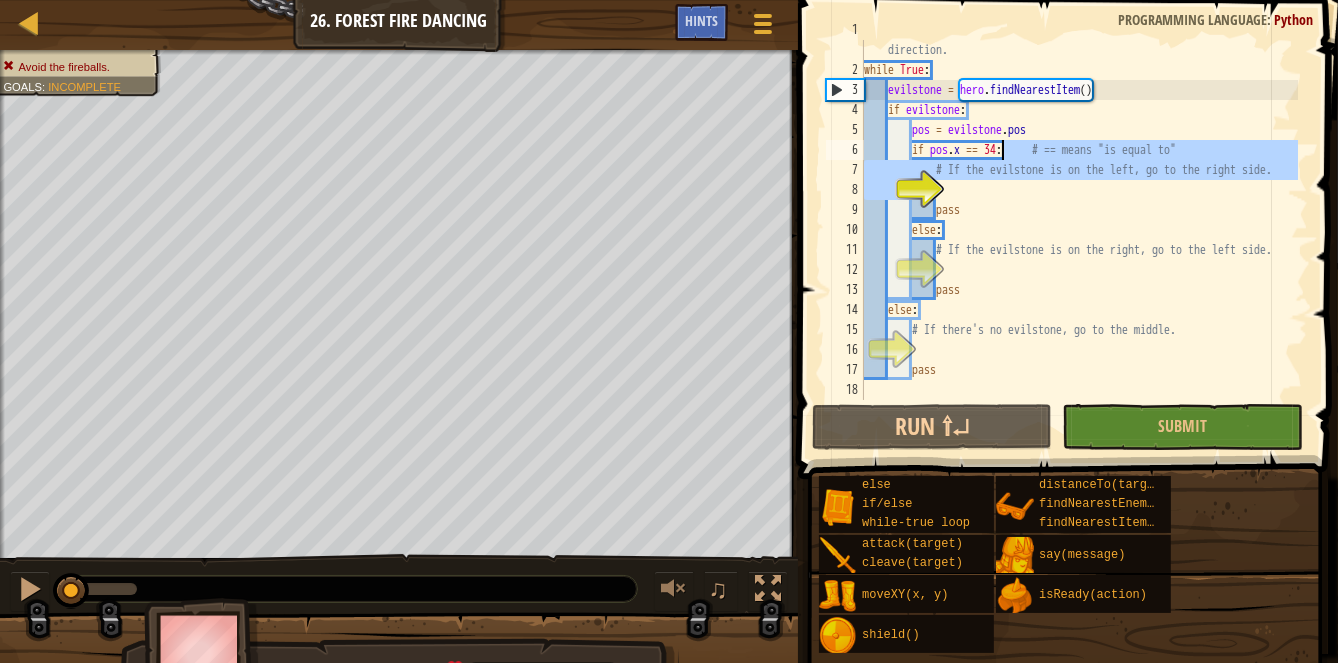 click on "# In this level the evilstone is bad! Avoid them, walking the other       direction. while   True :      evilstone   =   hero . findNearestItem ( )      if   evilstone :          pos   =   evilstone . pos          if   pos . x   ==   34 :       # == means "is equal to"              # If the evilstone is on the left, go to the right side.                           pass          else :              # If the evilstone is on the right, go to the left side.                           pass      else :          # If there's no evilstone, go to the middle.                   pass" at bounding box center (1079, 220) 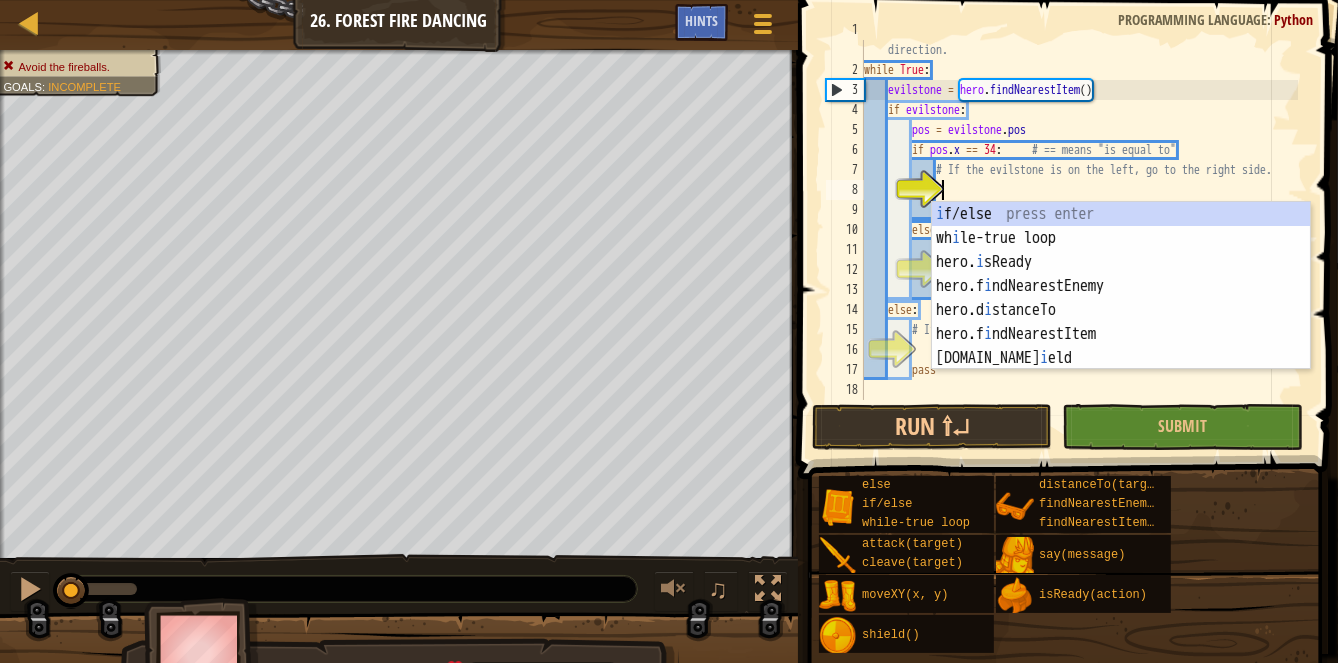 scroll, scrollTop: 9, scrollLeft: 5, axis: both 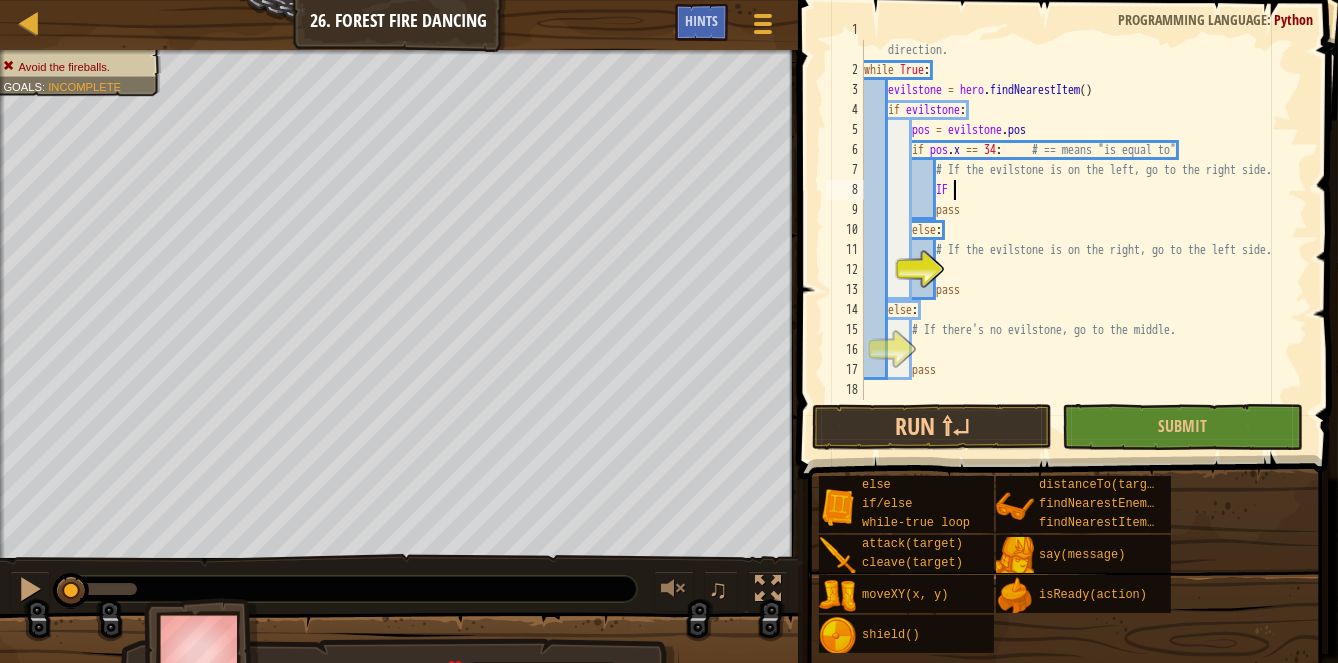 type on "pass" 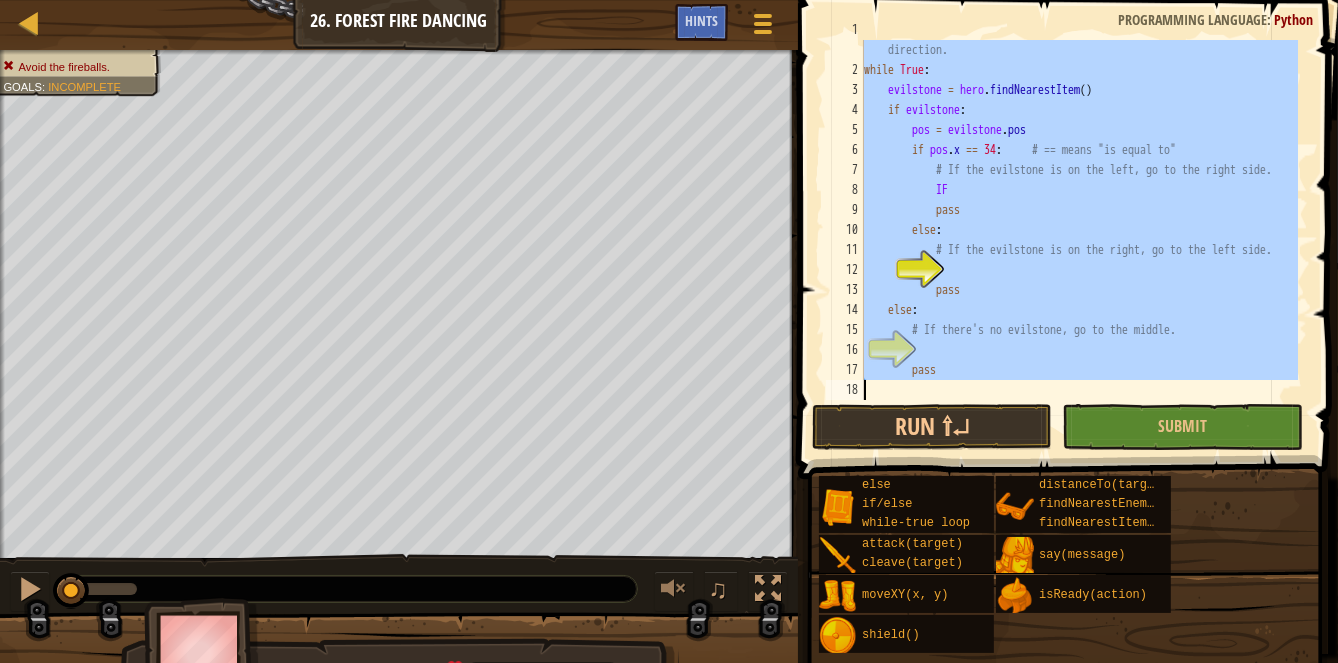 scroll, scrollTop: 9, scrollLeft: 0, axis: vertical 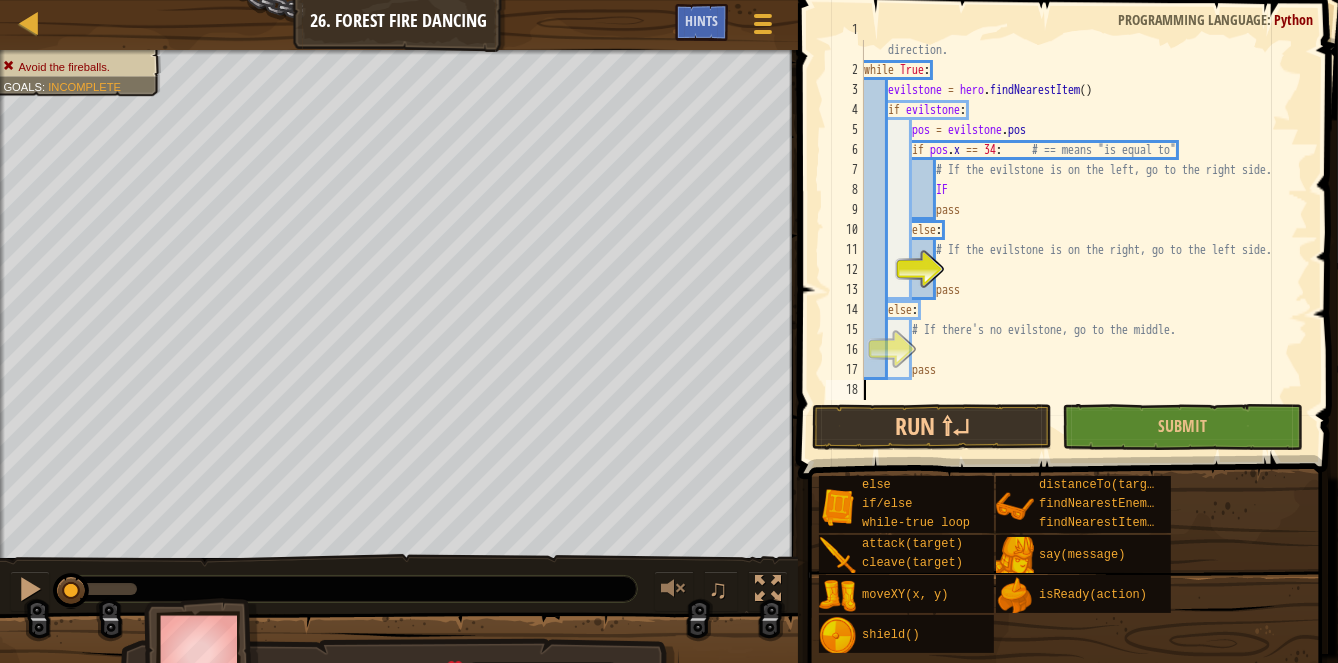 type on "pass" 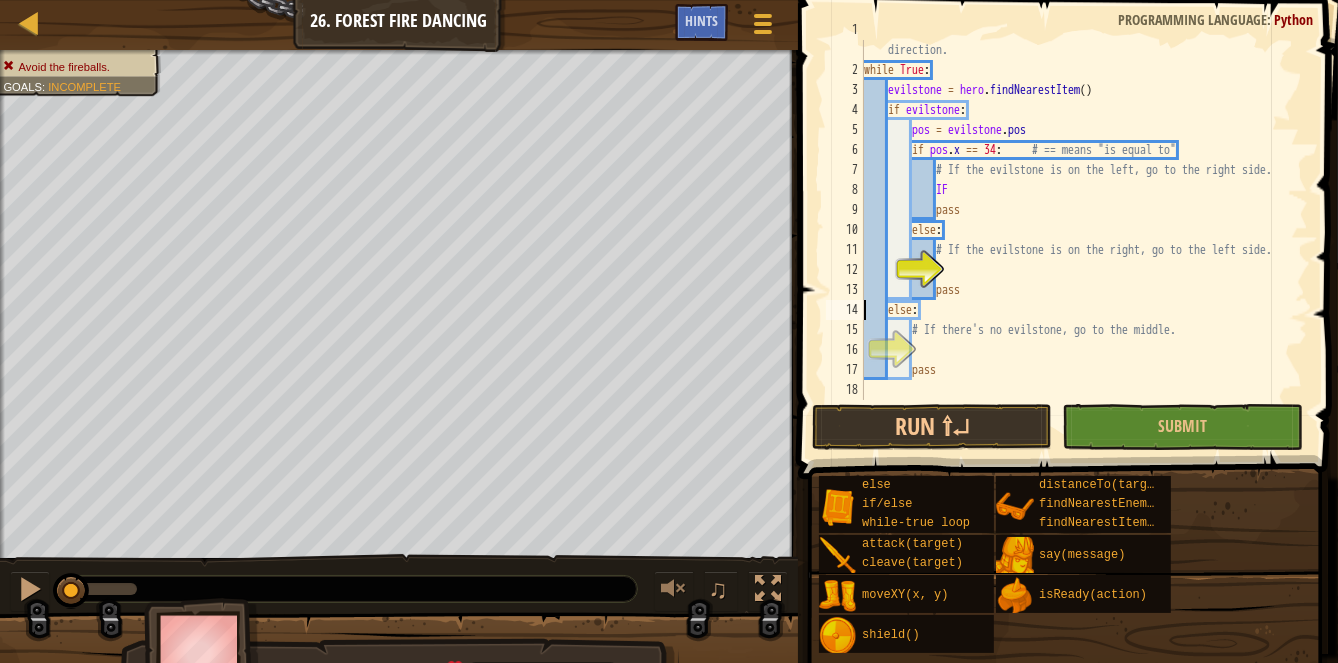type on "pass" 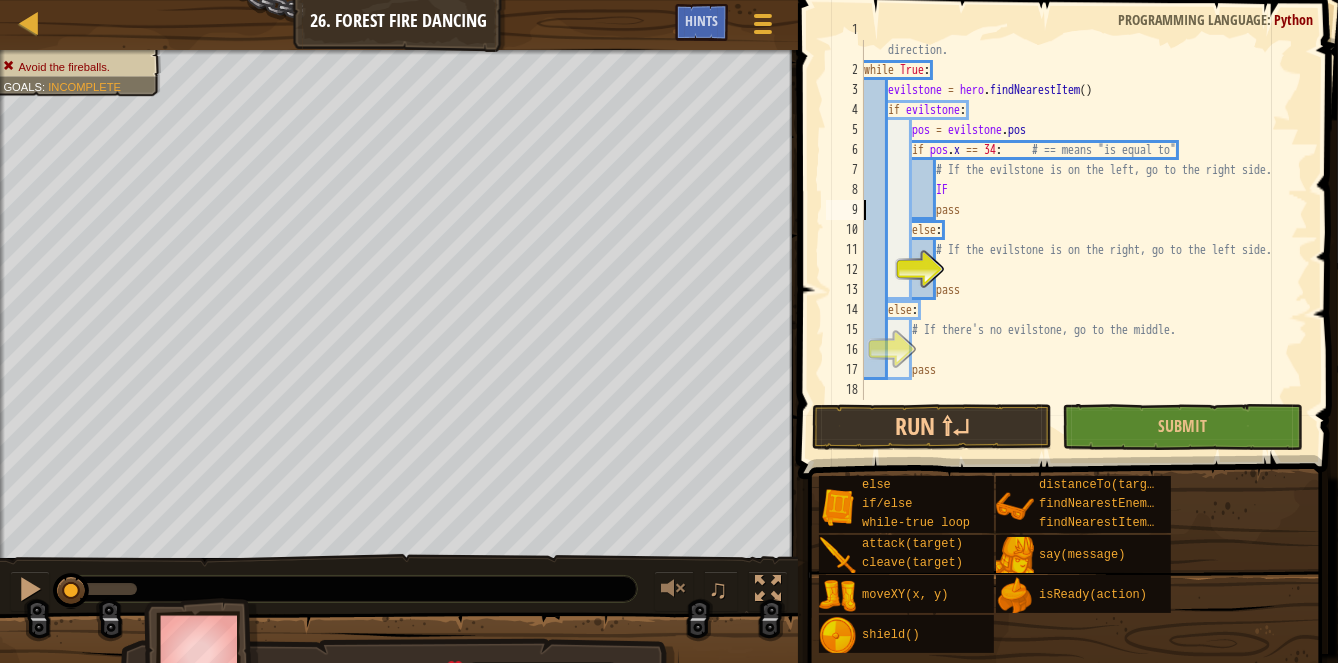 type on "IF" 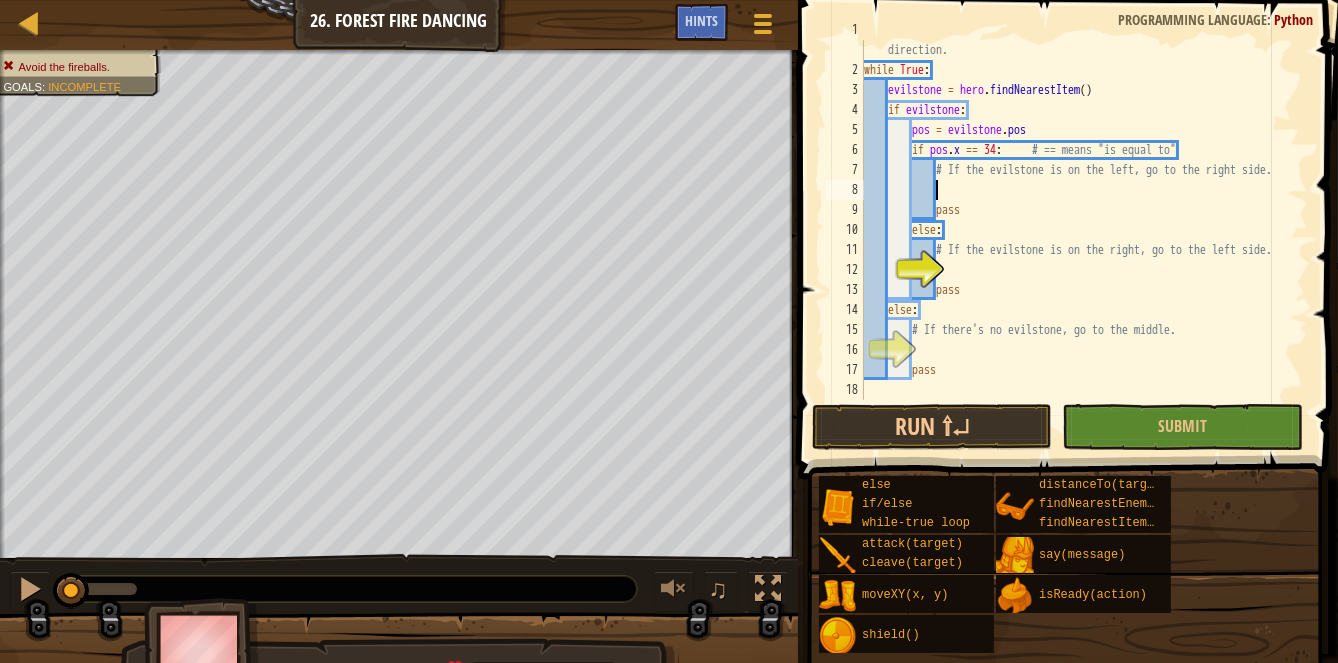 click on "# In this level the evilstone is bad! Avoid them, walking the other       direction. while   True :      evilstone   =   hero . findNearestItem ( )      if   evilstone :          pos   =   evilstone . pos          if   pos . x   ==   34 :       # == means "is equal to"              # If the evilstone is on the left, go to the right side.                            pass          else :              # If the evilstone is on the right, go to the left side.                           pass      else :          # If there's no evilstone, go to the middle.                   pass" at bounding box center (1079, 230) 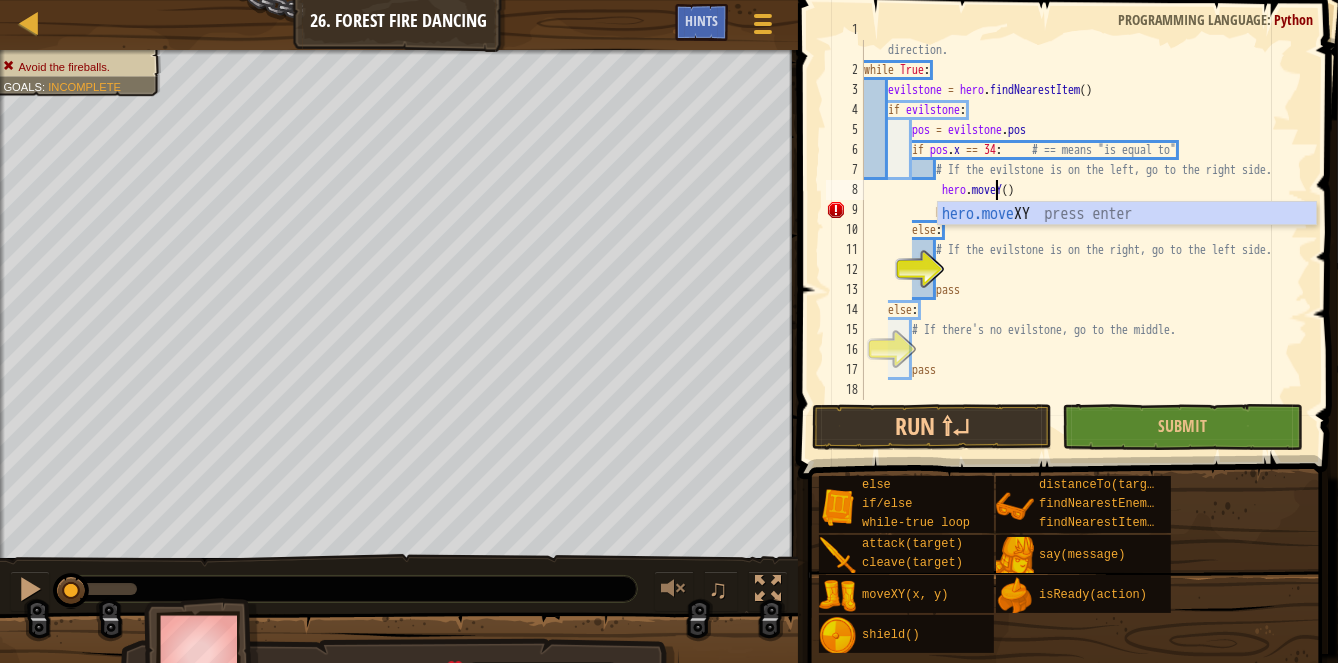 scroll, scrollTop: 9, scrollLeft: 11, axis: both 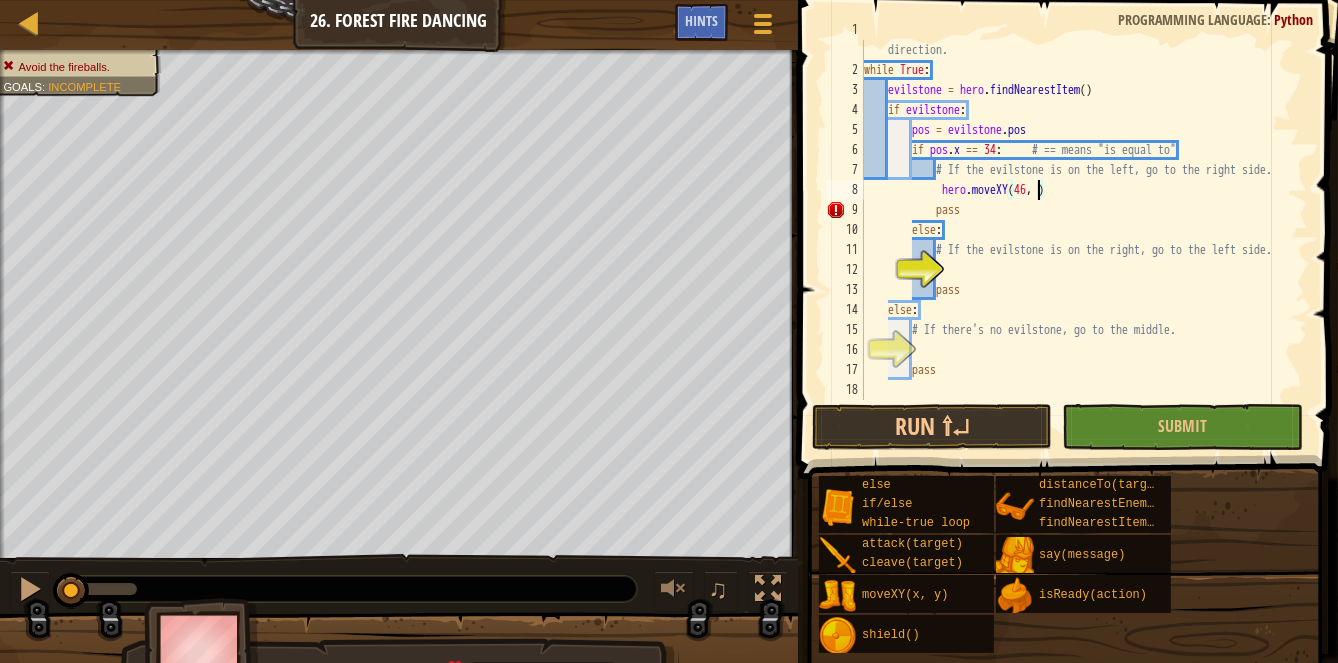 type on "hero.moveXY(46, 22)" 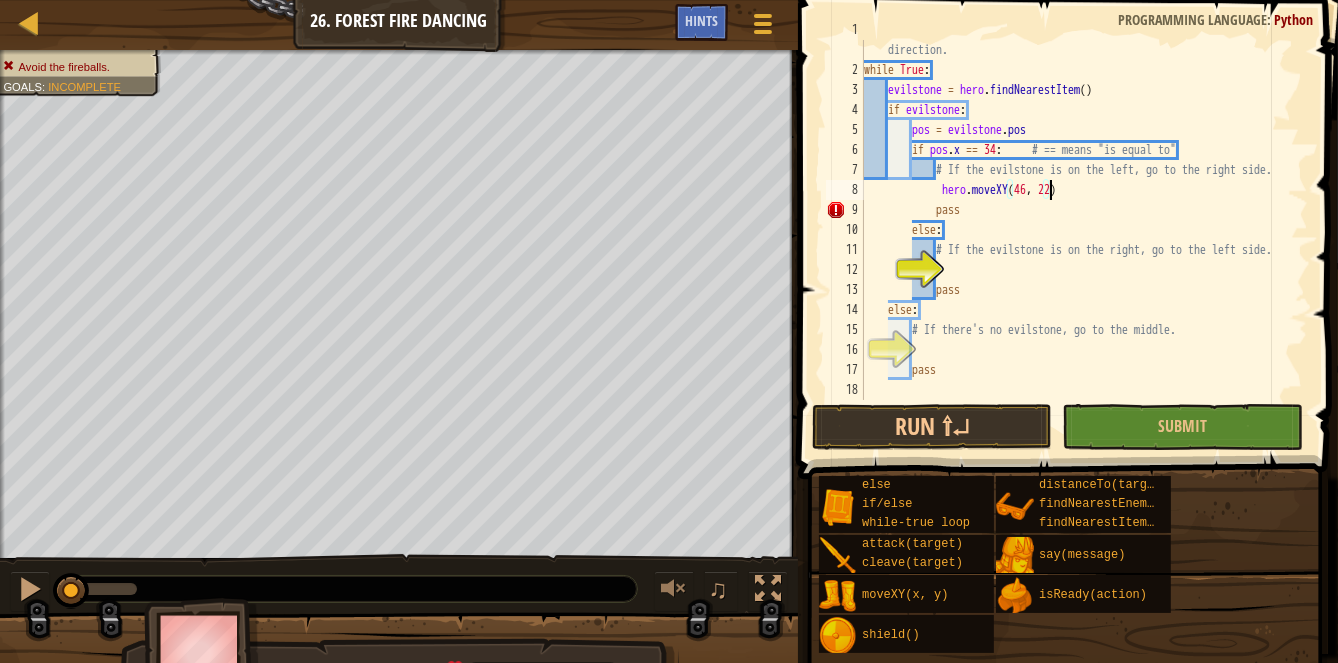 scroll, scrollTop: 9, scrollLeft: 14, axis: both 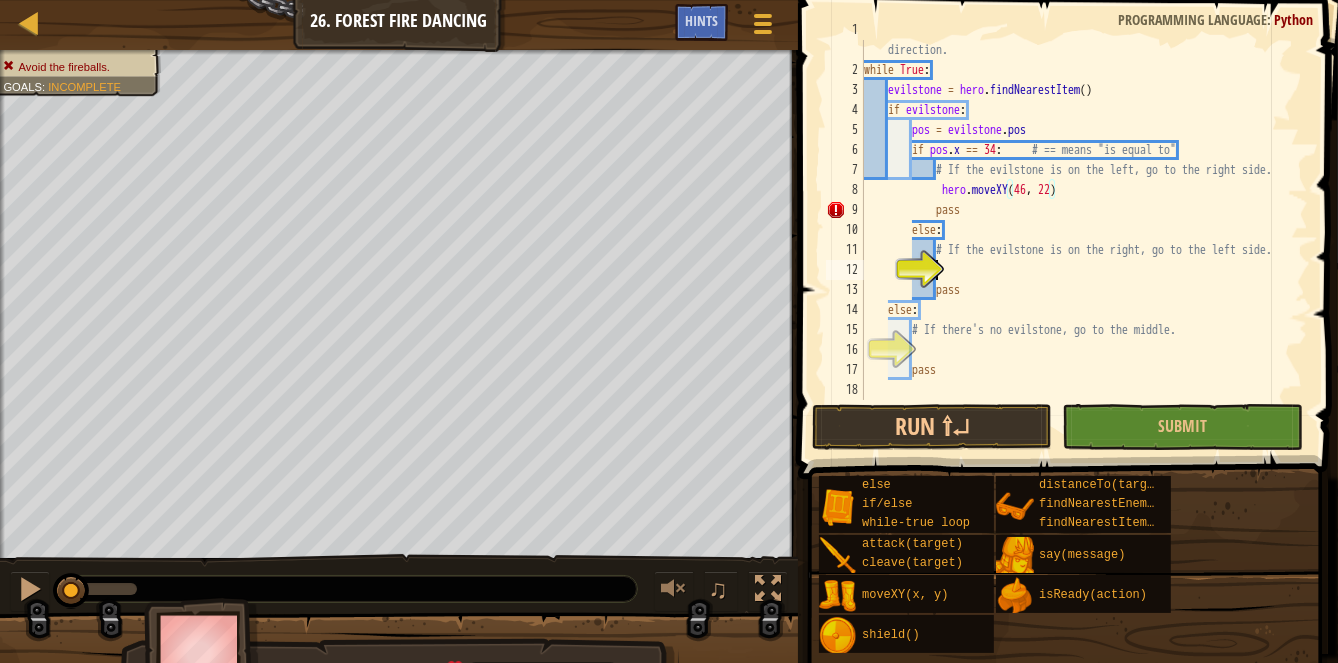 click on "# In this level the evilstone is bad! Avoid them, walking the other       direction. while   True :      evilstone   =   hero . findNearestItem ( )      if   evilstone :          pos   =   evilstone . pos          if   pos . x   ==   34 :       # == means "is equal to"              # If the evilstone is on the left, go to the right side.               hero . moveXY ( 46 ,   22 )              pass          else :              # If the evilstone is on the right, go to the left side.                           pass      else :          # If there's no evilstone, go to the middle.                   pass" at bounding box center [1079, 230] 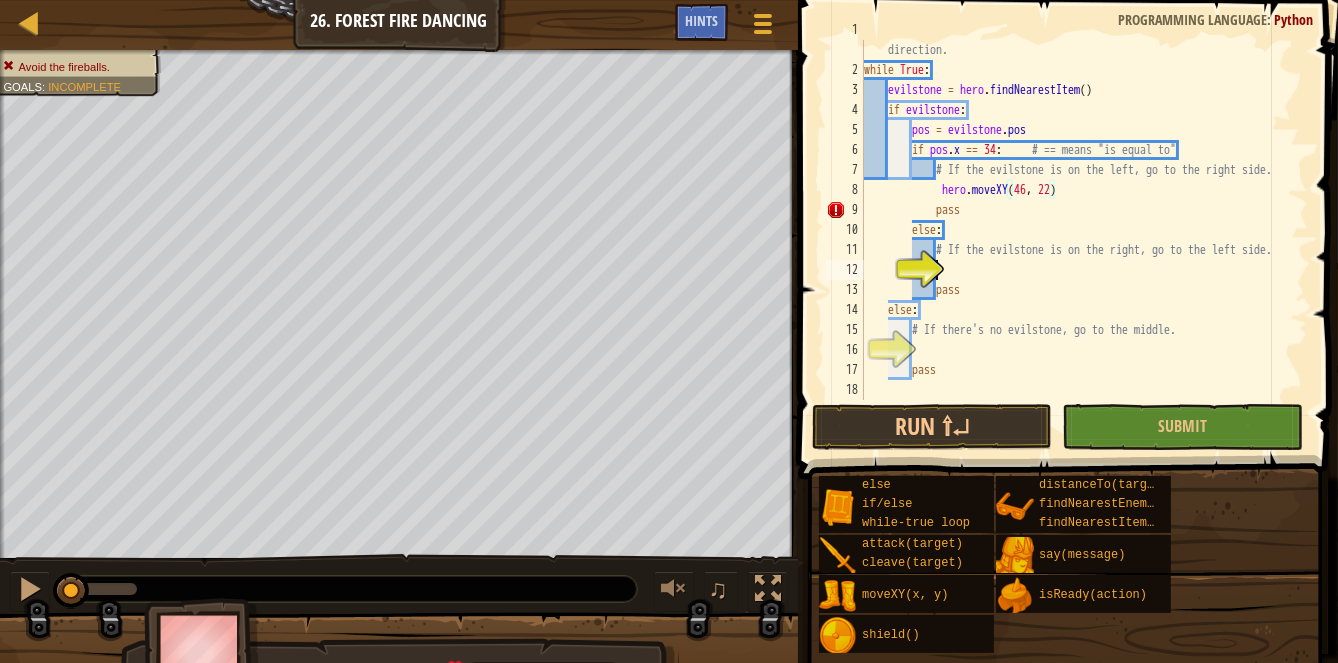 scroll, scrollTop: 9, scrollLeft: 4, axis: both 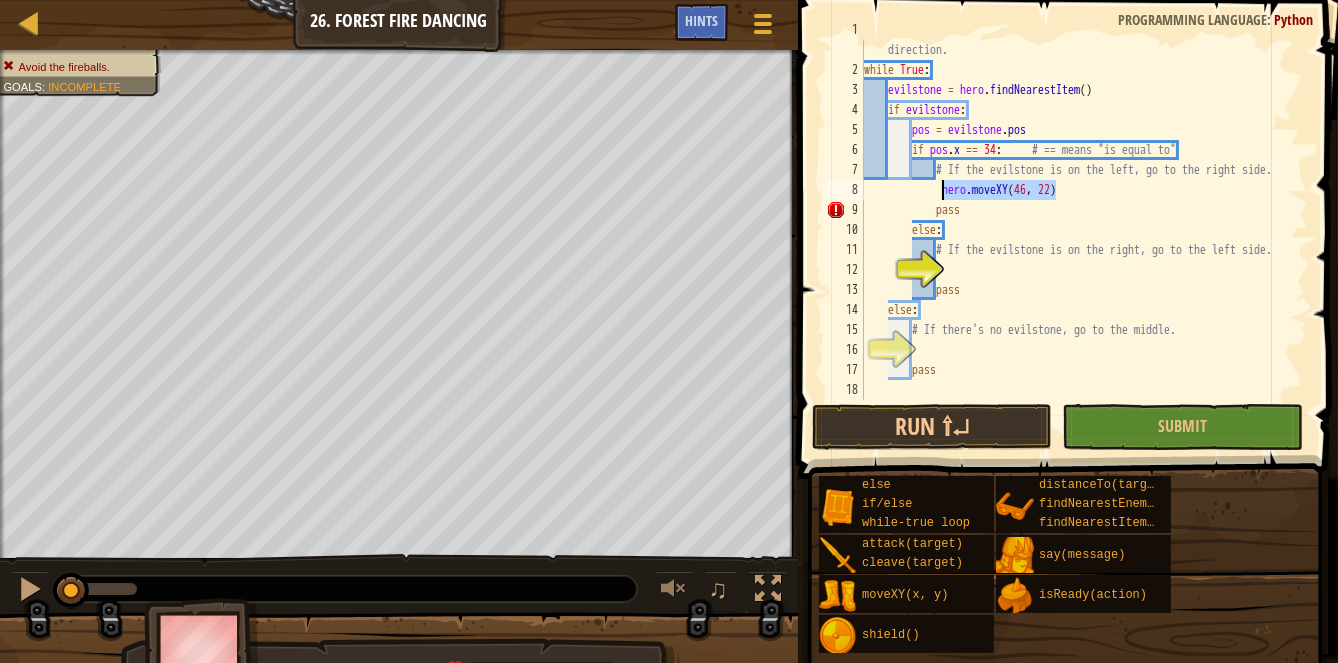 drag, startPoint x: 1025, startPoint y: 193, endPoint x: 941, endPoint y: 184, distance: 84.48077 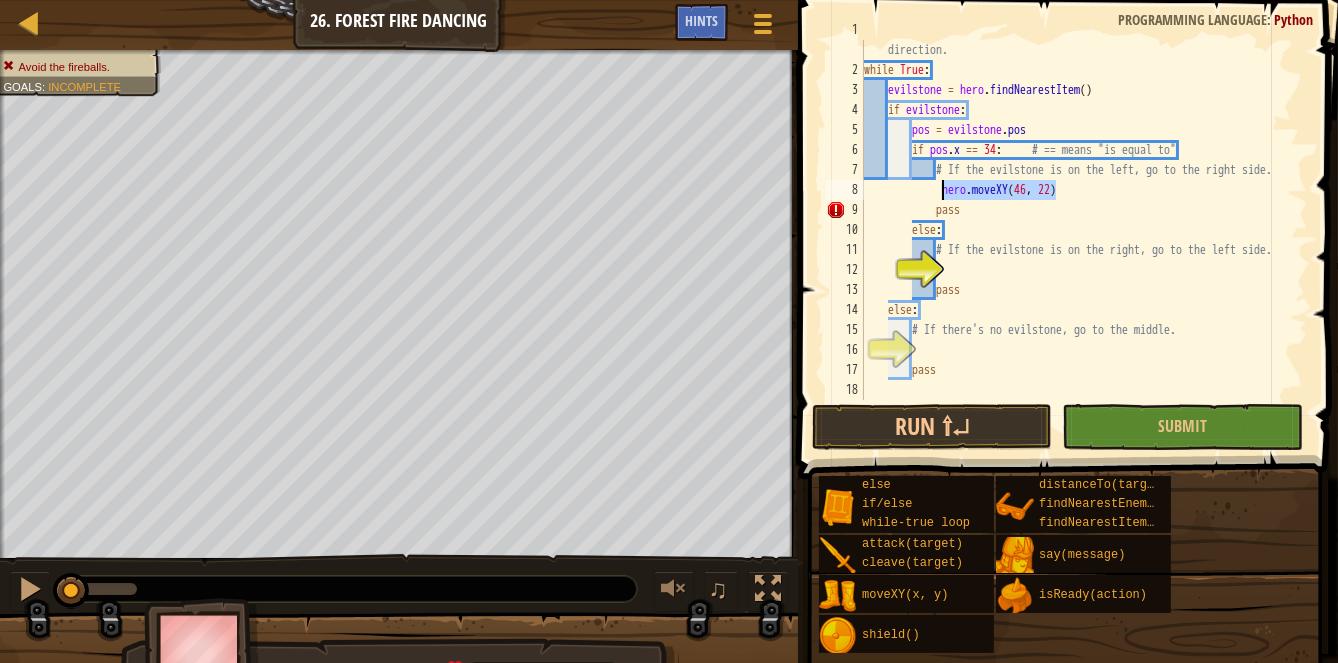 click on "# In this level the evilstone is bad! Avoid them, walking the other       direction. while   True :      evilstone   =   hero . findNearestItem ( )      if   evilstone :          pos   =   evilstone . pos          if   pos . x   ==   34 :       # == means "is equal to"              # If the evilstone is on the left, go to the right side.               hero . moveXY ( 46 ,   22 )              pass          else :              # If the evilstone is on the right, go to the left side.                           pass      else :          # If there's no evilstone, go to the middle.                   pass" at bounding box center (1079, 230) 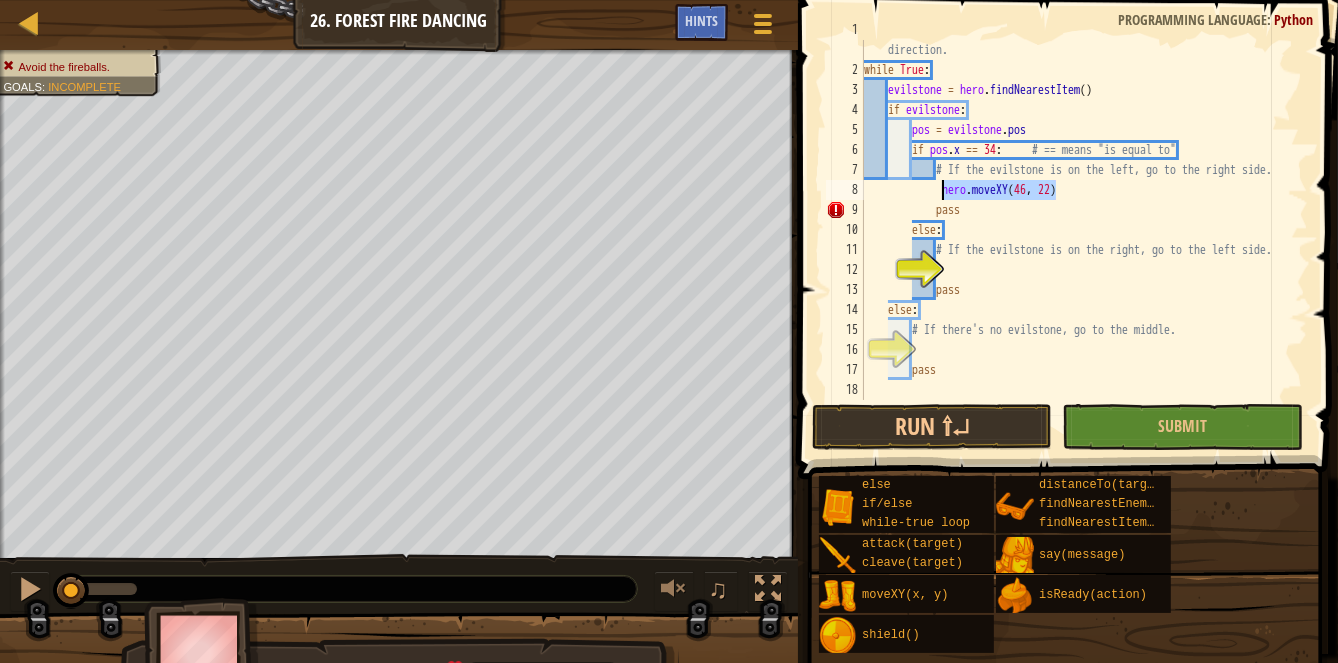 type on "hero.moveXY(46, 22)" 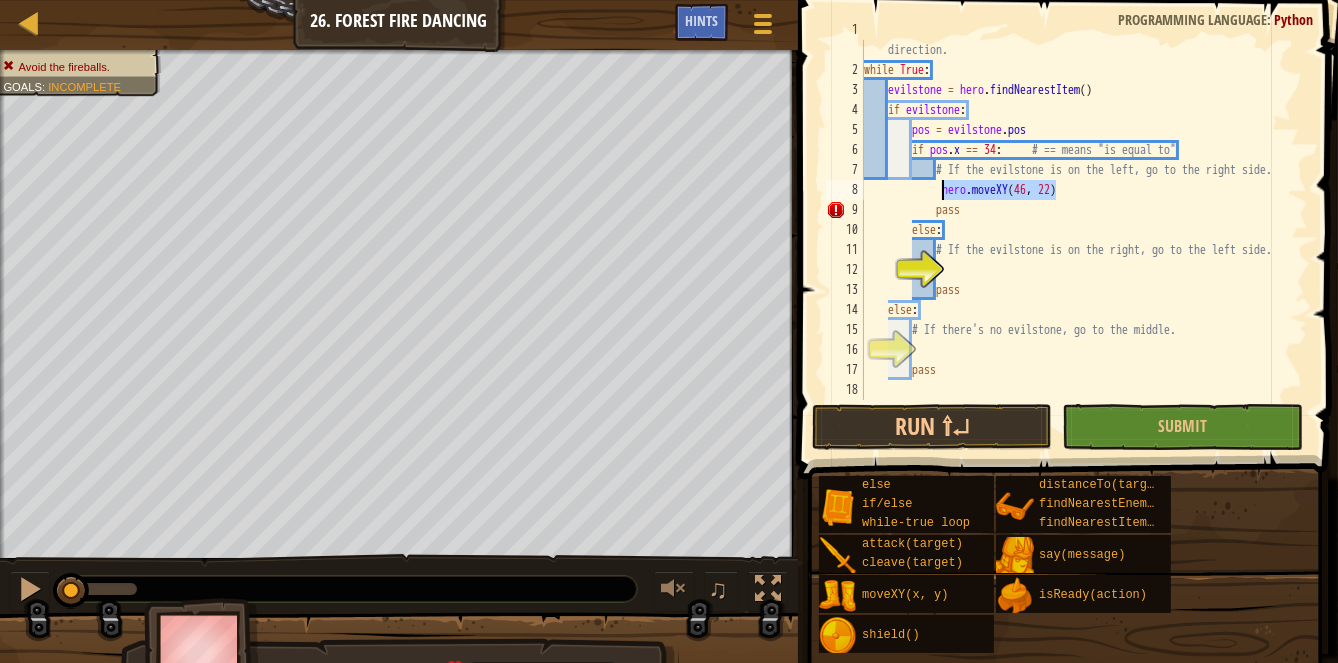 click on "# In this level the evilstone is bad! Avoid them, walking the other       direction. while   True :      evilstone   =   hero . findNearestItem ( )      if   evilstone :          pos   =   evilstone . pos          if   pos . x   ==   34 :       # == means "is equal to"              # If the evilstone is on the left, go to the right side.               hero . moveXY ( 46 ,   22 )              pass          else :              # If the evilstone is on the right, go to the left side.                           pass      else :          # If there's no evilstone, go to the middle.                   pass" at bounding box center [1079, 230] 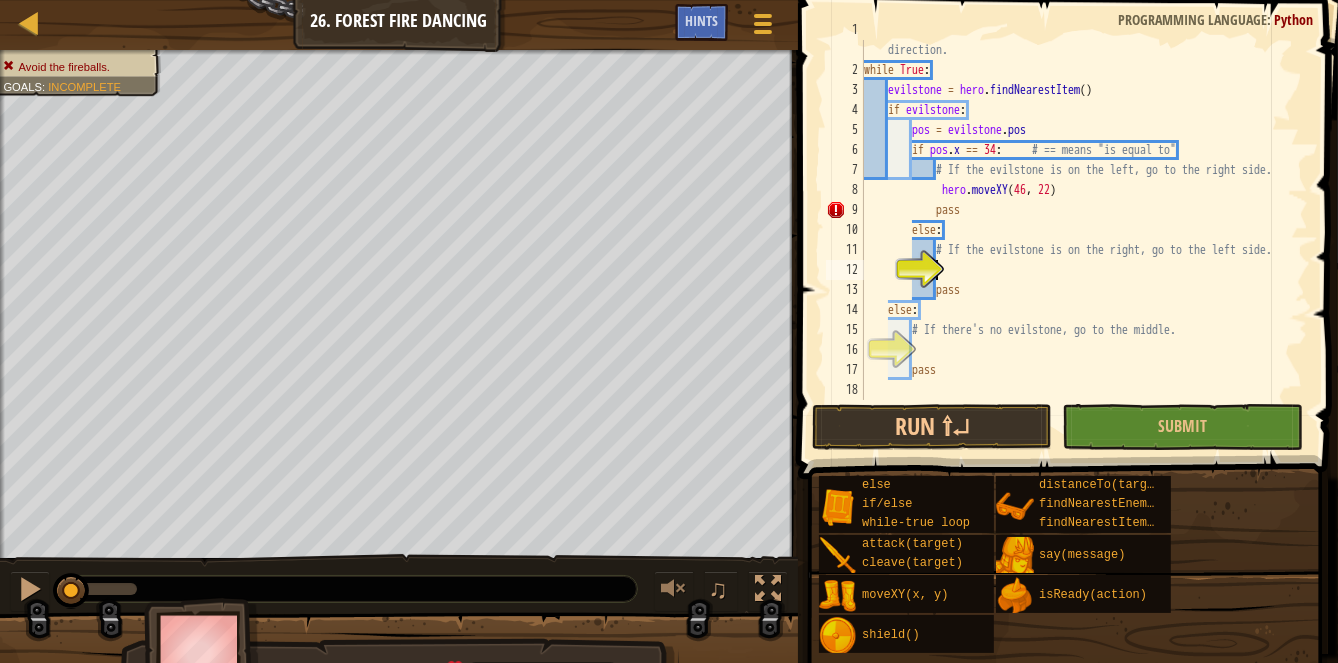 paste on "hero.moveXY(46, 22)" 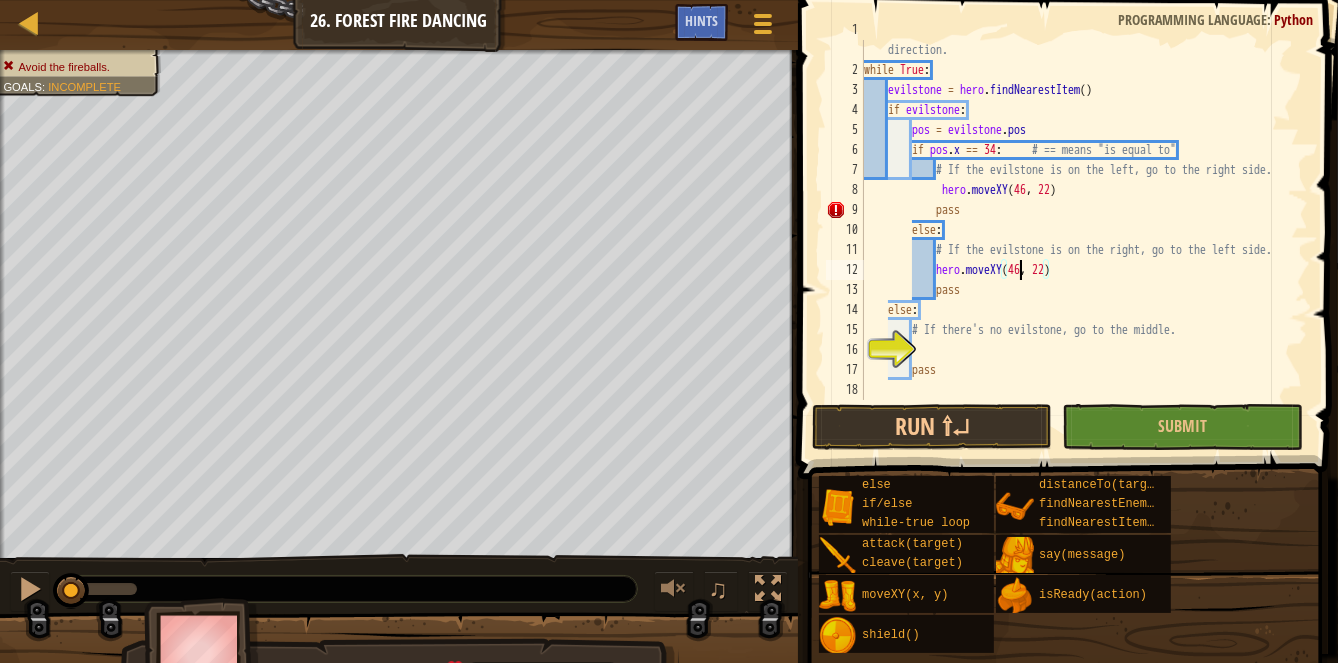 click on "# In this level the evilstone is bad! Avoid them, walking the other       direction. while   True :      evilstone   =   hero . findNearestItem ( )      if   evilstone :          pos   =   evilstone . pos          if   pos . x   ==   34 :       # == means "is equal to"              # If the evilstone is on the left, go to the right side.               hero . moveXY ( 46 ,   22 )              pass          else :              # If the evilstone is on the right, go to the left side.              hero . moveXY ( 46 ,   22 )              pass      else :          # If there's no evilstone, go to the middle.                   pass" at bounding box center [1079, 230] 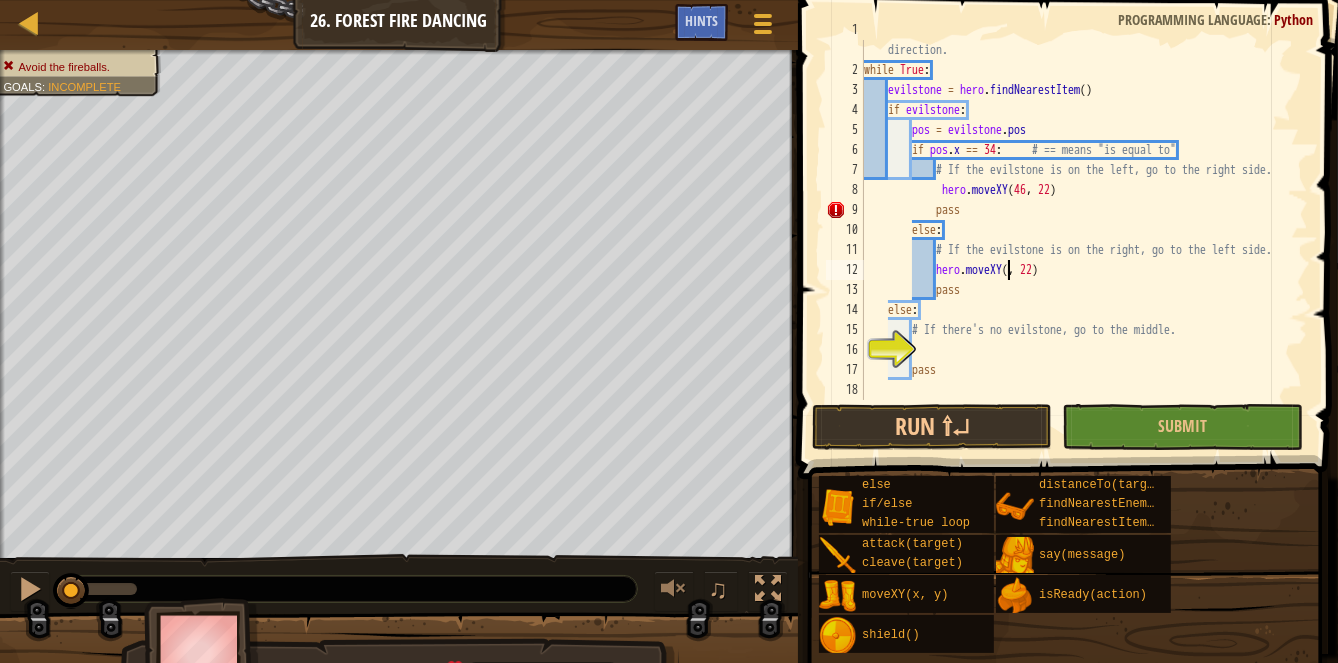 type on "hero.moveXY(34, 22)" 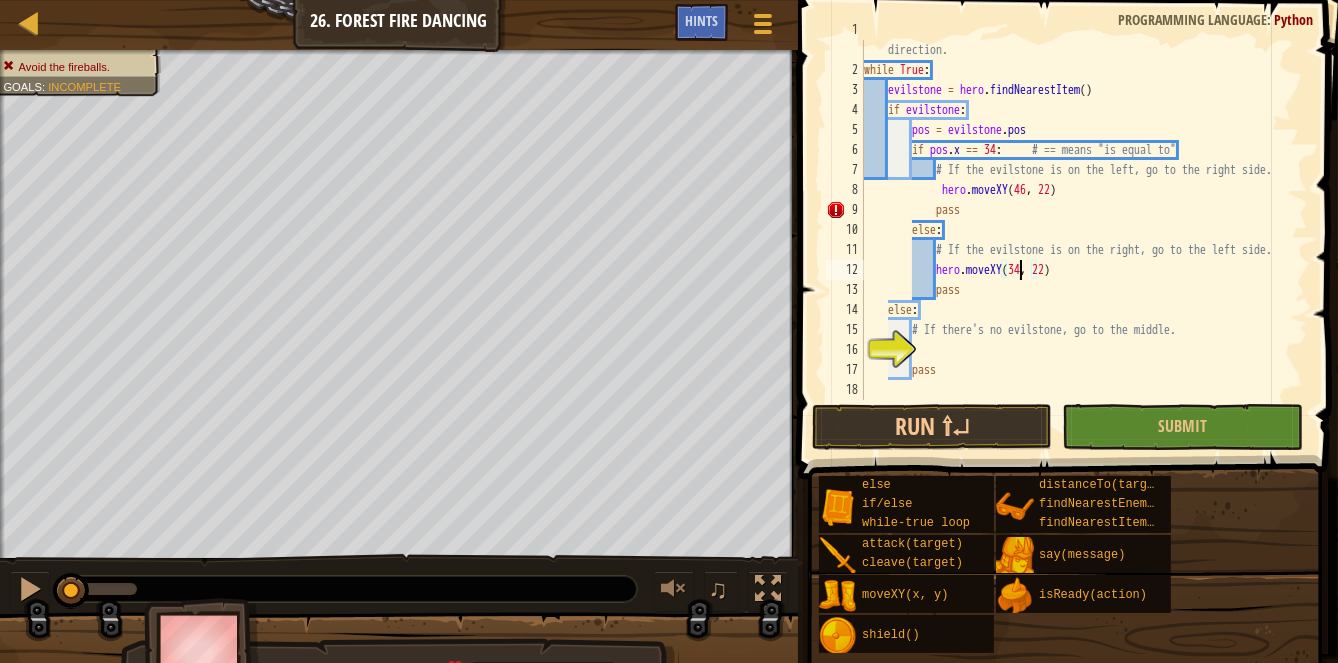 scroll, scrollTop: 9, scrollLeft: 12, axis: both 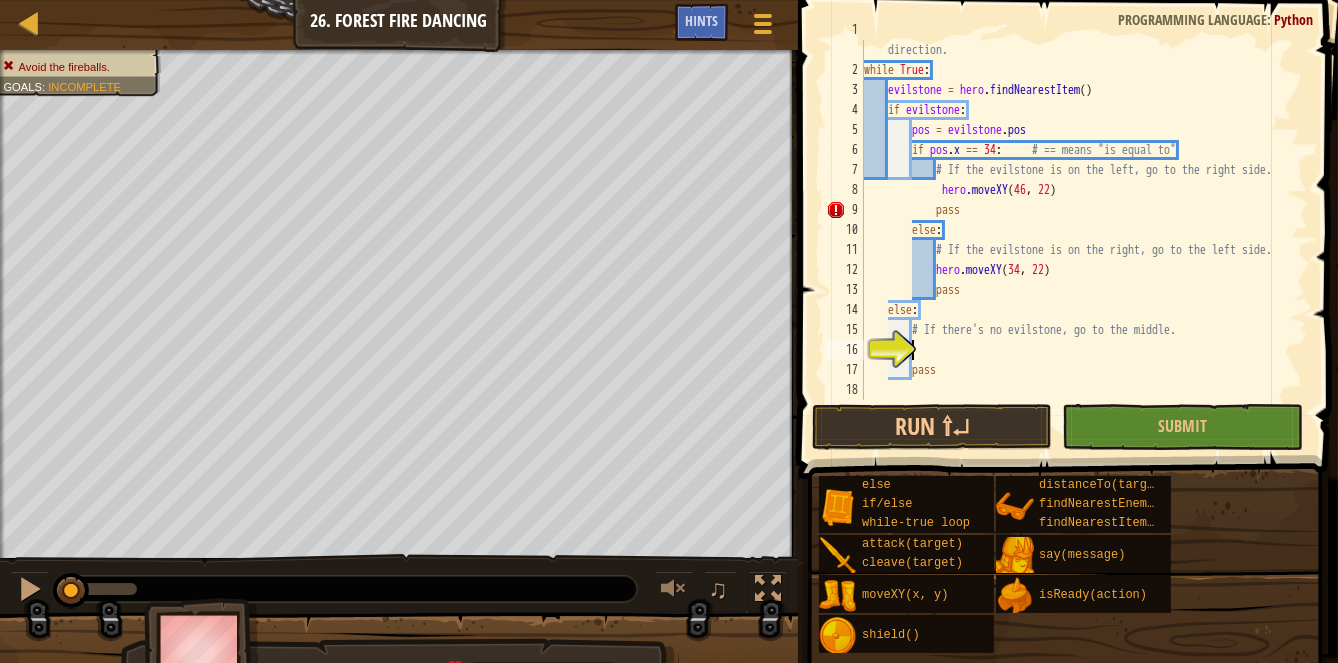 click on "# In this level the evilstone is bad! Avoid them, walking the other       direction. while   True :      evilstone   =   hero . findNearestItem ( )      if   evilstone :          pos   =   evilstone . pos          if   pos . x   ==   34 :       # == means "is equal to"              # If the evilstone is on the left, go to the right side.               hero . moveXY ( 46 ,   22 )              pass          else :              # If the evilstone is on the right, go to the left side.              hero . moveXY ( 34 ,   22 )              pass      else :          # If there's no evilstone, go to the middle.                   pass" at bounding box center [1079, 230] 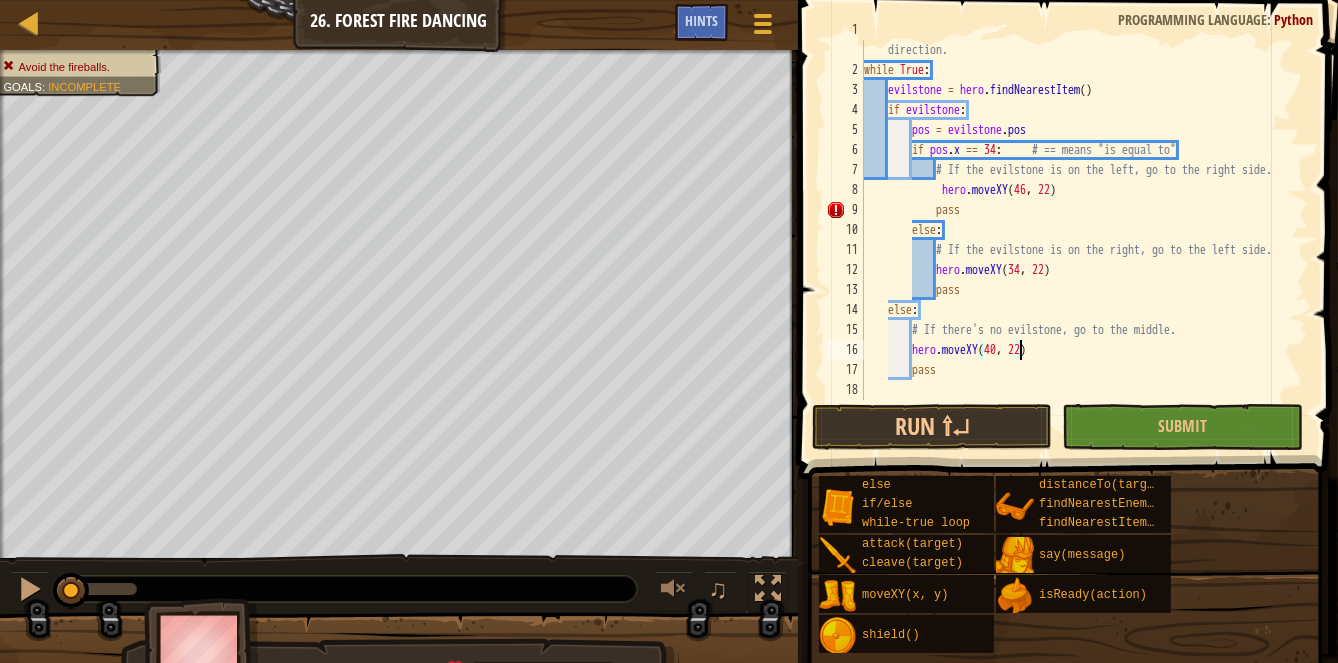 scroll, scrollTop: 9, scrollLeft: 12, axis: both 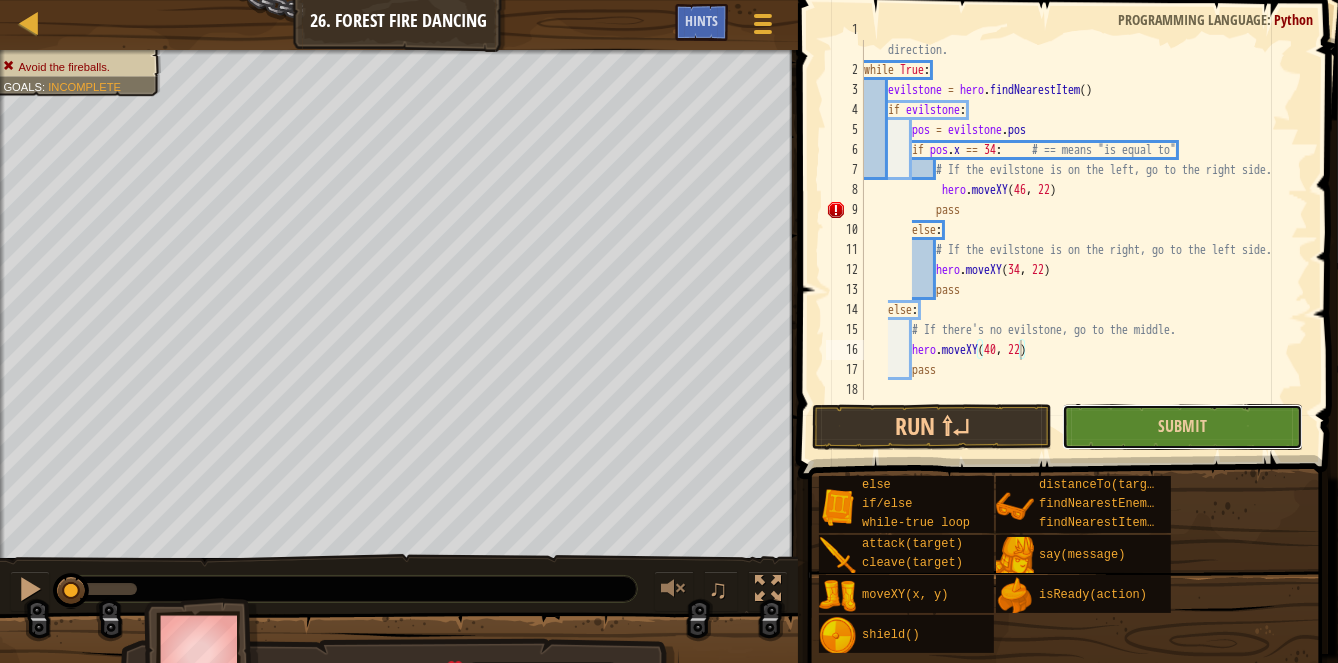 click on "Submit" at bounding box center [1182, 427] 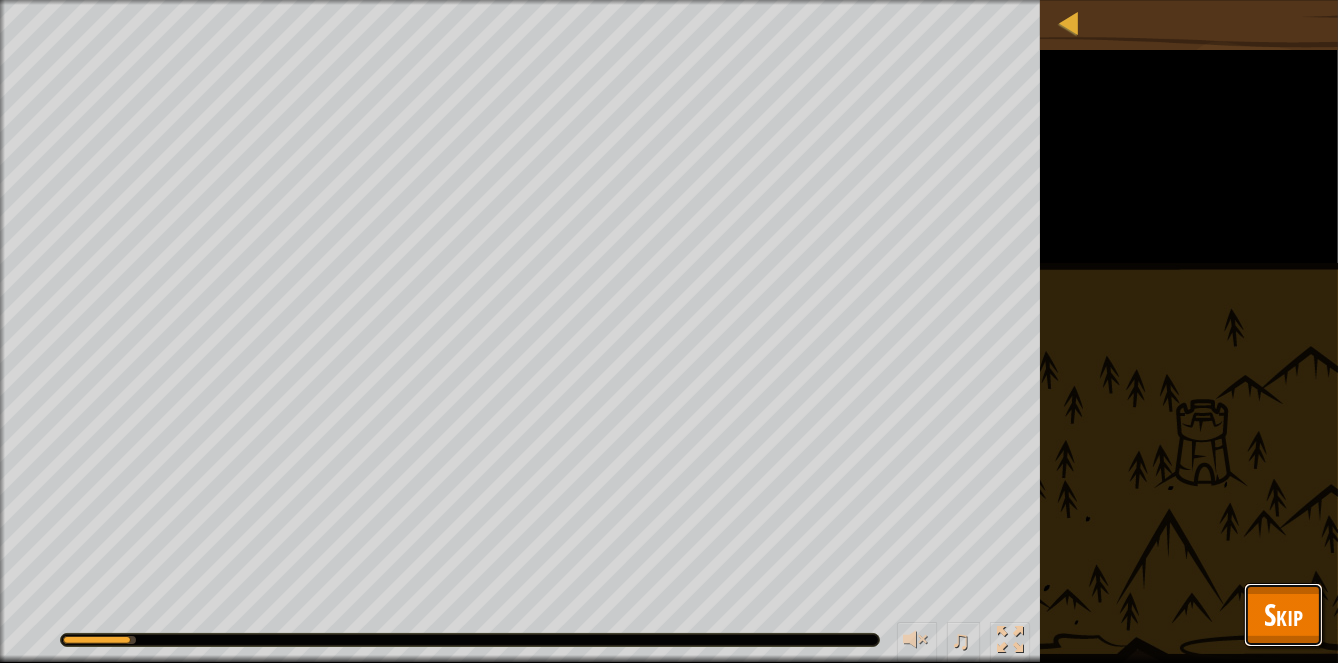 click on "Skip" at bounding box center (1283, 614) 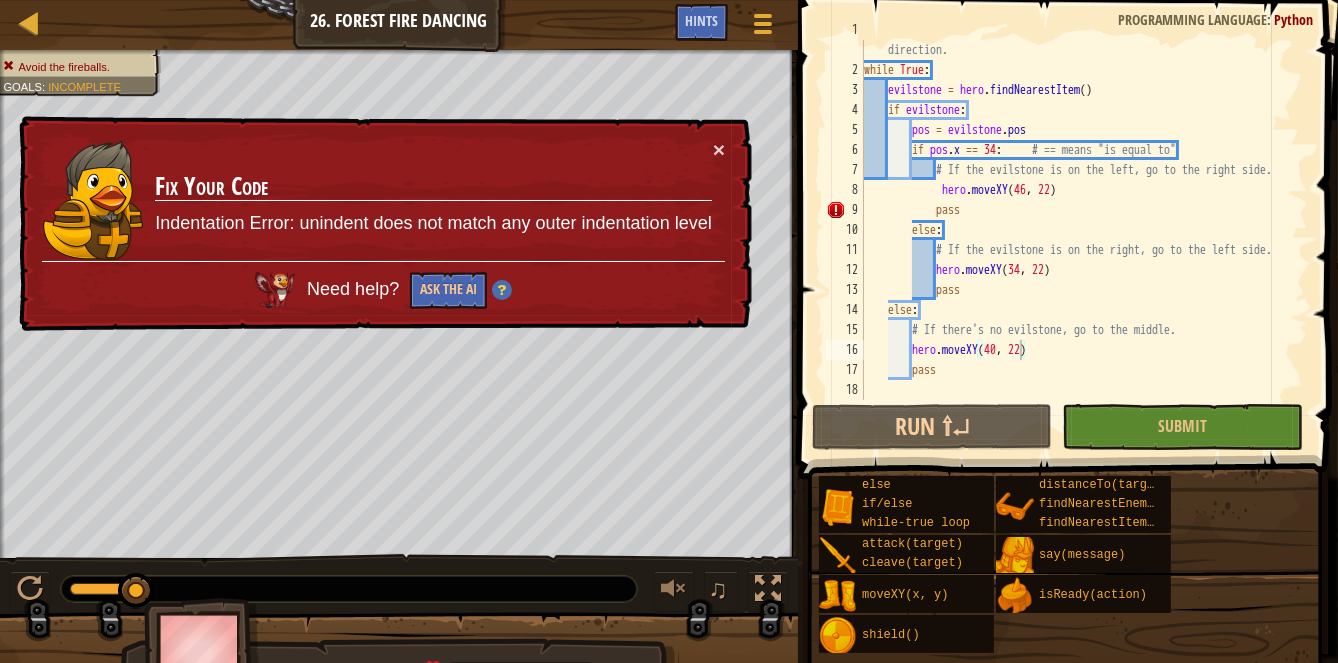 click on "# In this level the evilstone is bad! Avoid them, walking the other       direction. while   True :      evilstone   =   hero . findNearestItem ( )      if   evilstone :          pos   =   evilstone . pos          if   pos . x   ==   34 :       # == means "is equal to"              # If the evilstone is on the left, go to the right side.               hero . moveXY ( 46 ,   22 )              pass          else :              # If the evilstone is on the right, go to the left side.              hero . moveXY ( 34 ,   22 )              pass      else :          # If there's no evilstone, go to the middle.          hero . moveXY ( 40 ,   22 )          pass" at bounding box center (1079, 230) 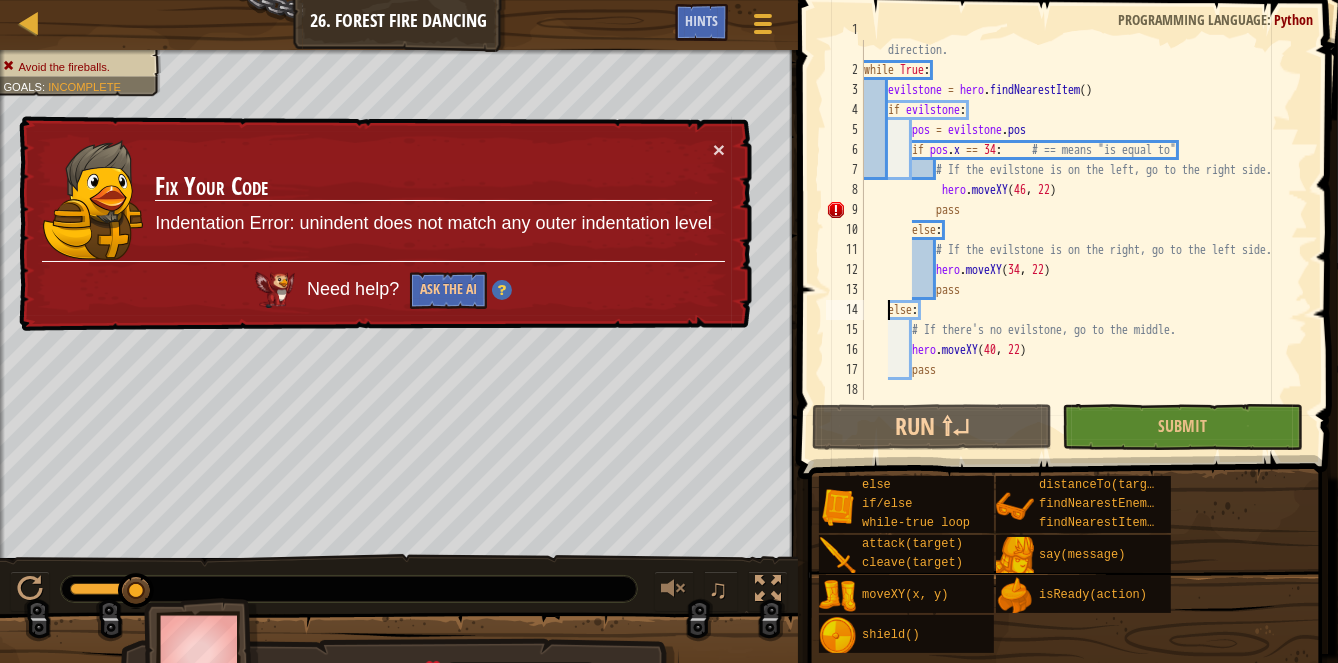 click on "# In this level the evilstone is bad! Avoid them, walking the other       direction. while   True :      evilstone   =   hero . findNearestItem ( )      if   evilstone :          pos   =   evilstone . pos          if   pos . x   ==   34 :       # == means "is equal to"              # If the evilstone is on the left, go to the right side.               hero . moveXY ( 46 ,   22 )              pass          else :              # If the evilstone is on the right, go to the left side.              hero . moveXY ( 34 ,   22 )              pass      else :          # If there's no evilstone, go to the middle.          hero . moveXY ( 40 ,   22 )          pass" at bounding box center [1079, 230] 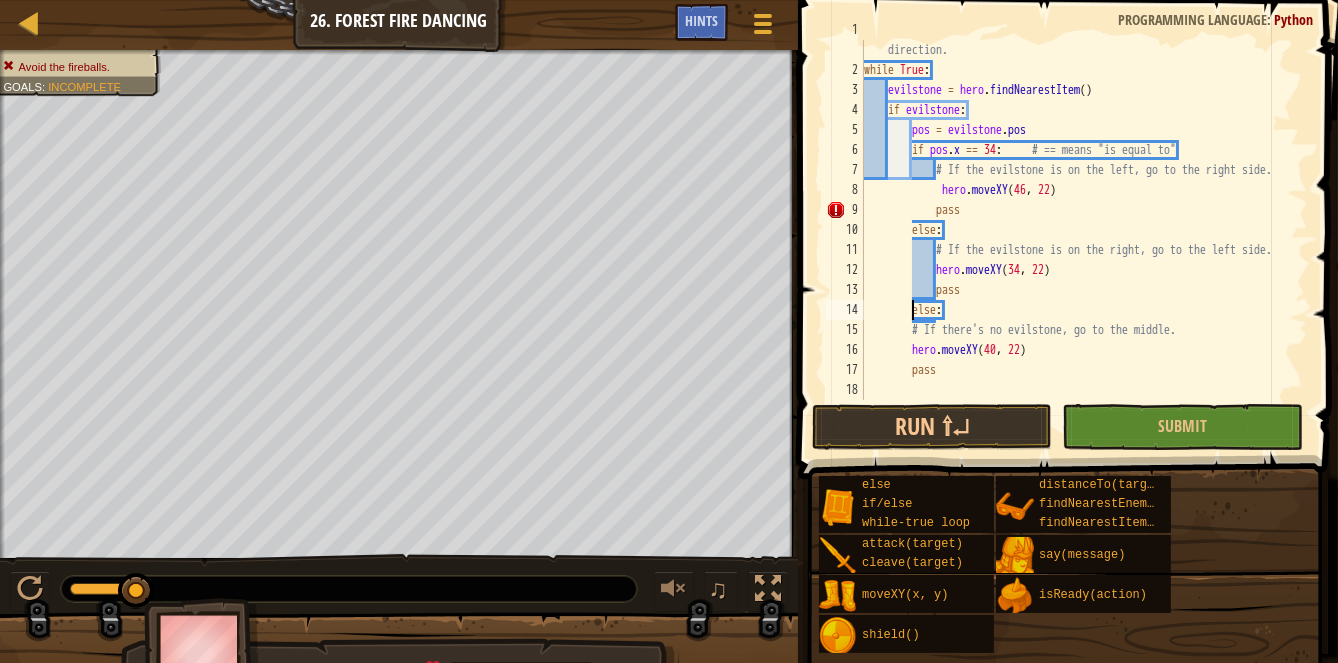 click on "# In this level the evilstone is bad! Avoid them, walking the other       direction. while   True :      evilstone   =   hero . findNearestItem ( )      if   evilstone :          pos   =   evilstone . pos          if   pos . x   ==   34 :       # == means "is equal to"              # If the evilstone is on the left, go to the right side.               hero . moveXY ( 46 ,   22 )              pass          else :              # If the evilstone is on the right, go to the left side.              hero . moveXY ( 34 ,   22 )              pass          else :          # If there's no evilstone, go to the middle.          hero . moveXY ( 40 ,   22 )          pass" at bounding box center [1079, 230] 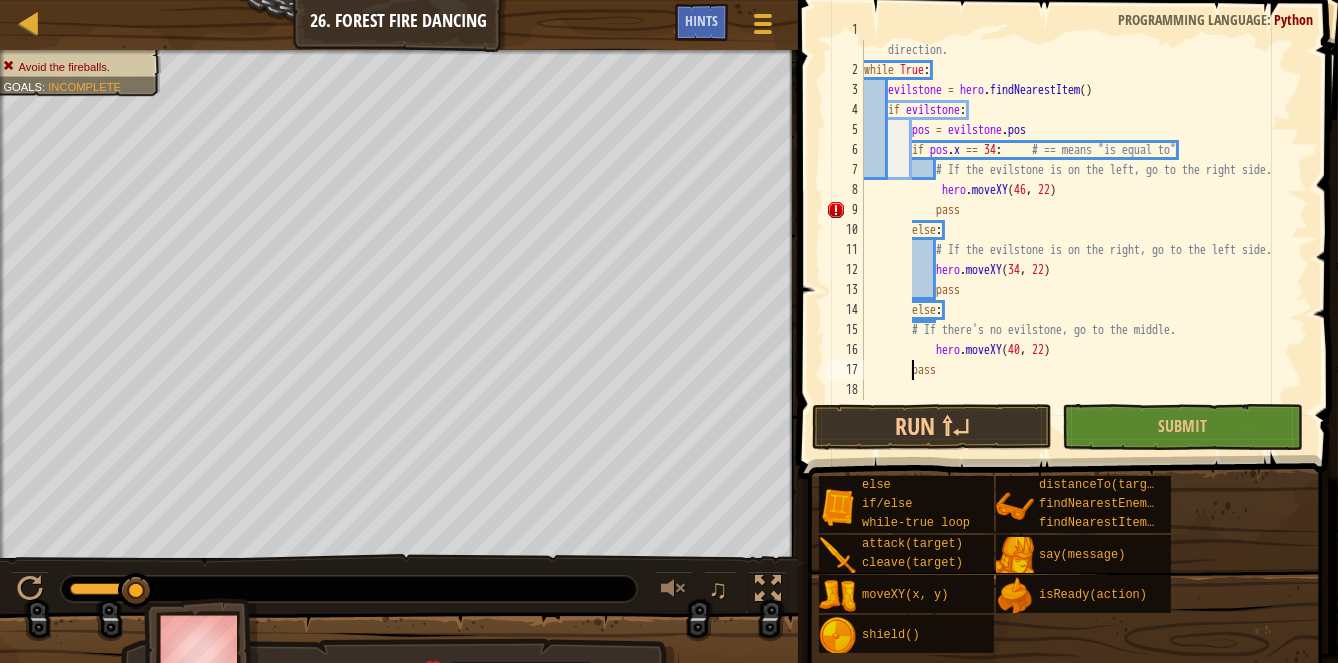 click on "# In this level the evilstone is bad! Avoid them, walking the other       direction. while   True :      evilstone   =   hero . findNearestItem ( )      if   evilstone :          pos   =   evilstone . pos          if   pos . x   ==   34 :       # == means "is equal to"              # If the evilstone is on the left, go to the right side.               hero . moveXY ( 46 ,   22 )              pass          else :              # If the evilstone is on the right, go to the left side.              hero . moveXY ( 34 ,   22 )              pass          else :          # If there's no evilstone, go to the middle.              hero . moveXY ( 40 ,   22 )          pass" at bounding box center [1079, 230] 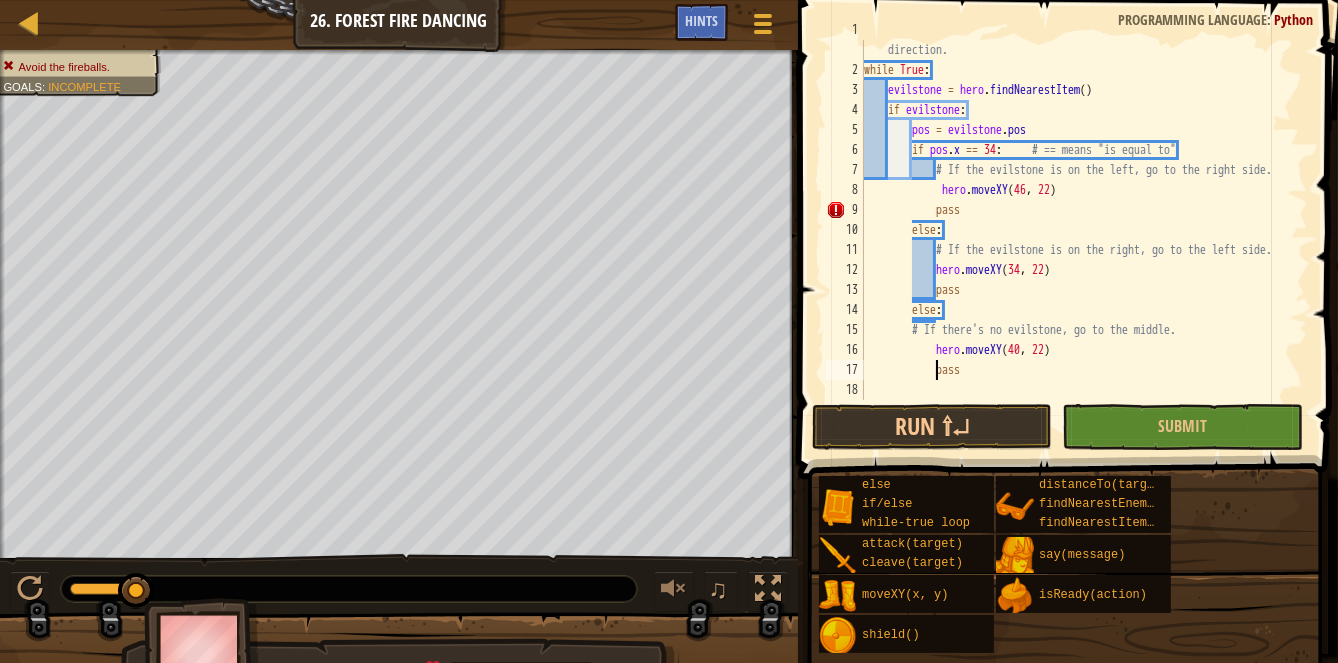 click on "# In this level the evilstone is bad! Avoid them, walking the other       direction. while   True :      evilstone   =   hero . findNearestItem ( )      if   evilstone :          pos   =   evilstone . pos          if   pos . x   ==   34 :       # == means "is equal to"              # If the evilstone is on the left, go to the right side.               hero . moveXY ( 46 ,   22 )              pass          else :              # If the evilstone is on the right, go to the left side.              hero . moveXY ( 34 ,   22 )              pass          else :          # If there's no evilstone, go to the middle.              hero . moveXY ( 40 ,   22 )              pass" at bounding box center [1079, 230] 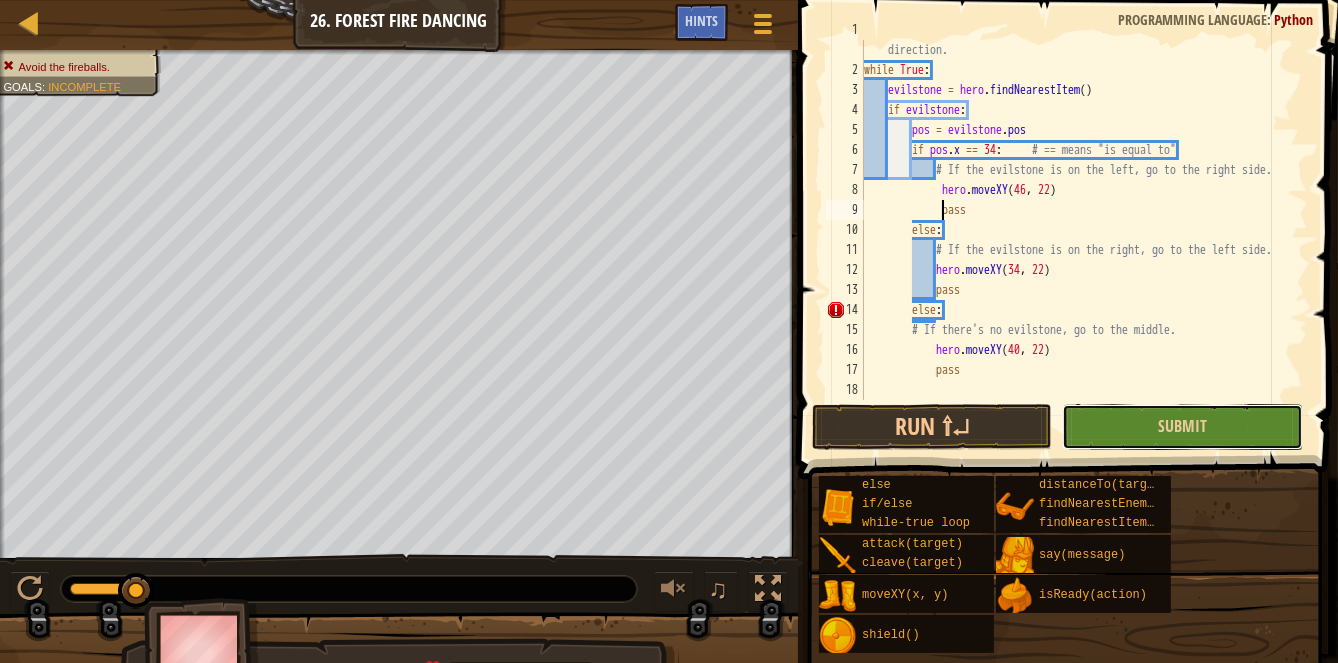 click on "Submit" at bounding box center [1182, 427] 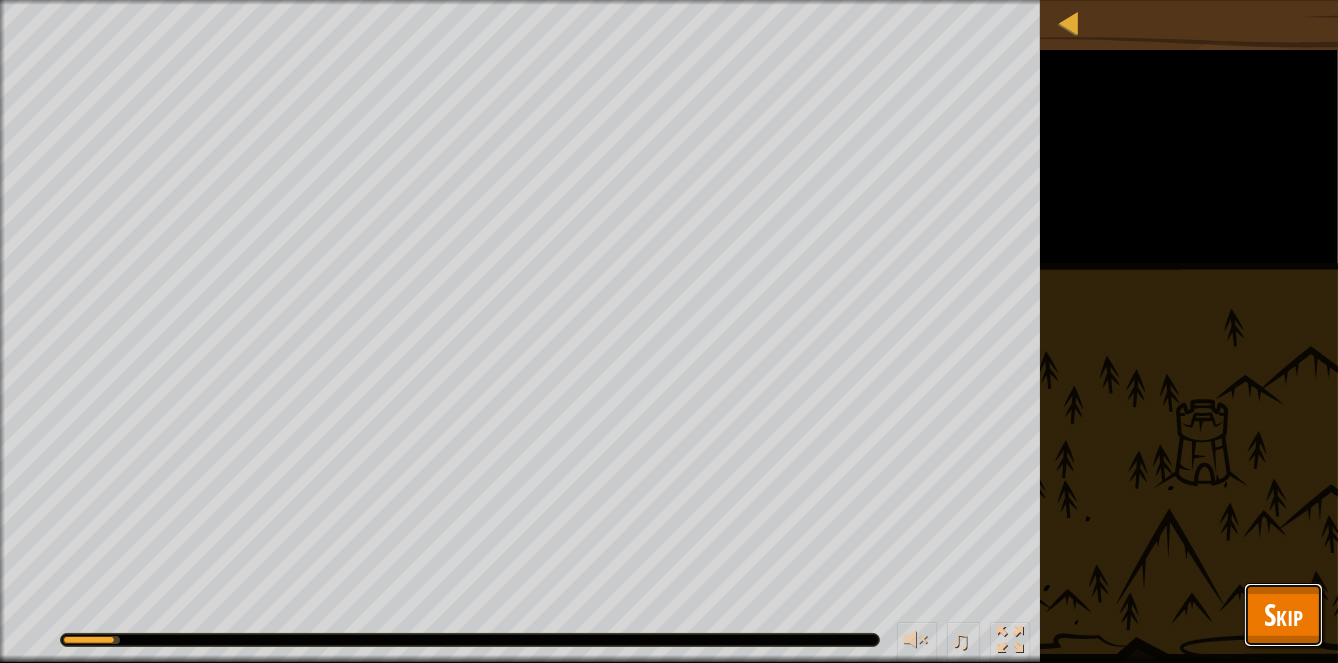 click on "Skip" at bounding box center (1283, 614) 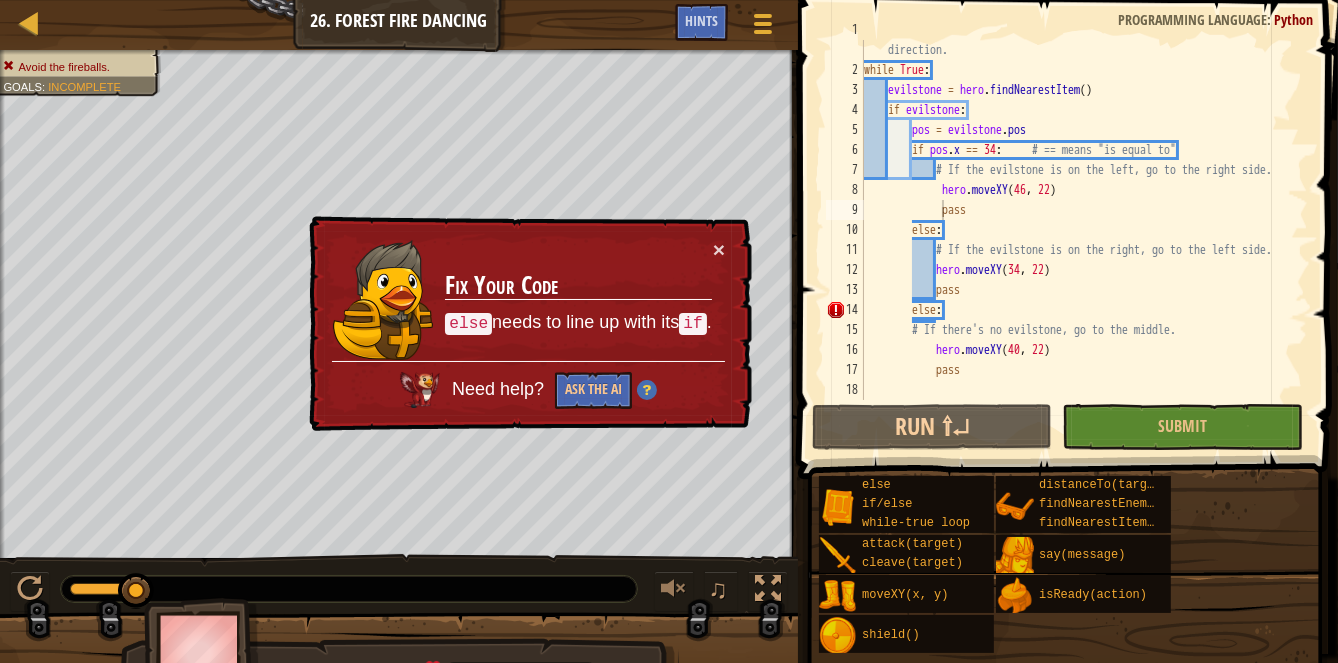 click on "# In this level the evilstone is bad! Avoid them, walking the other       direction. while   True :      evilstone   =   hero . findNearestItem ( )      if   evilstone :          pos   =   evilstone . pos          if   pos . x   ==   34 :       # == means "is equal to"              # If the evilstone is on the left, go to the right side.               hero . moveXY ( 46 ,   22 )               pass          else :              # If the evilstone is on the right, go to the left side.              hero . moveXY ( 34 ,   22 )              pass          else :          # If there's no evilstone, go to the middle.              hero . moveXY ( 40 ,   22 )              pass" at bounding box center [1079, 230] 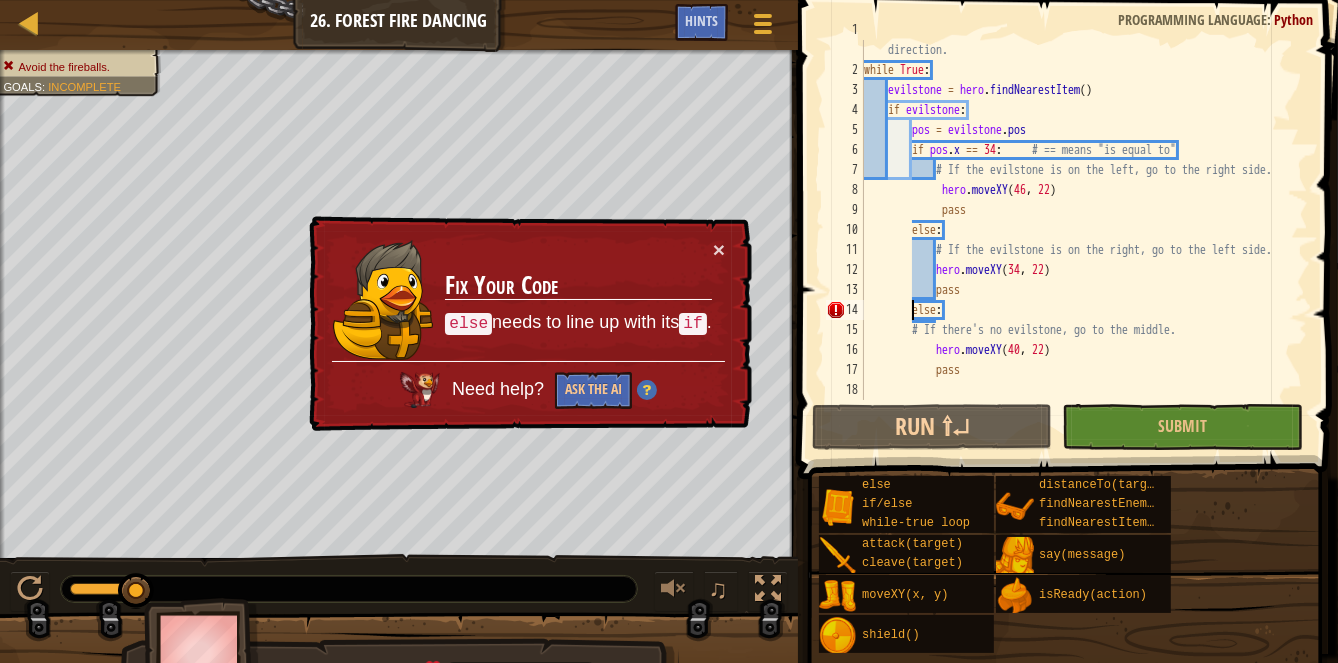 click on "# In this level the evilstone is bad! Avoid them, walking the other       direction. while   True :      evilstone   =   hero . findNearestItem ( )      if   evilstone :          pos   =   evilstone . pos          if   pos . x   ==   34 :       # == means "is equal to"              # If the evilstone is on the left, go to the right side.               hero . moveXY ( 46 ,   22 )               pass          else :              # If the evilstone is on the right, go to the left side.              hero . moveXY ( 34 ,   22 )              pass          else :          # If there's no evilstone, go to the middle.              hero . moveXY ( 40 ,   22 )              pass" at bounding box center [1079, 230] 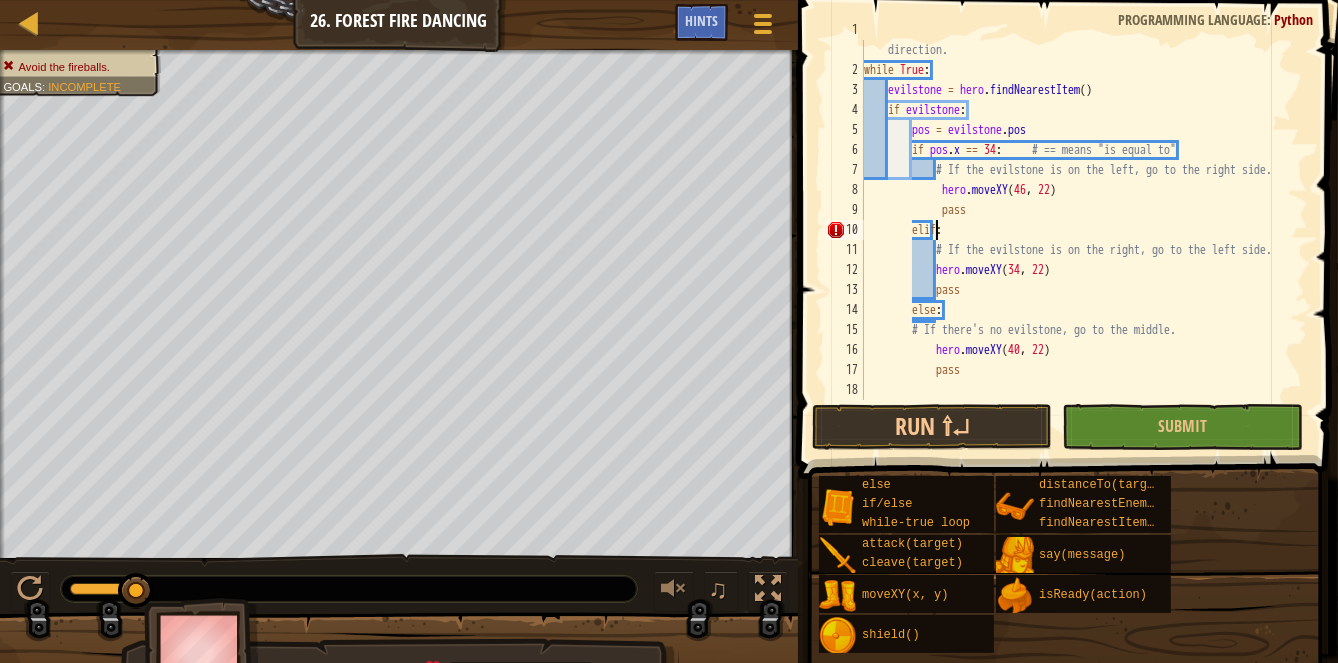 scroll, scrollTop: 9, scrollLeft: 5, axis: both 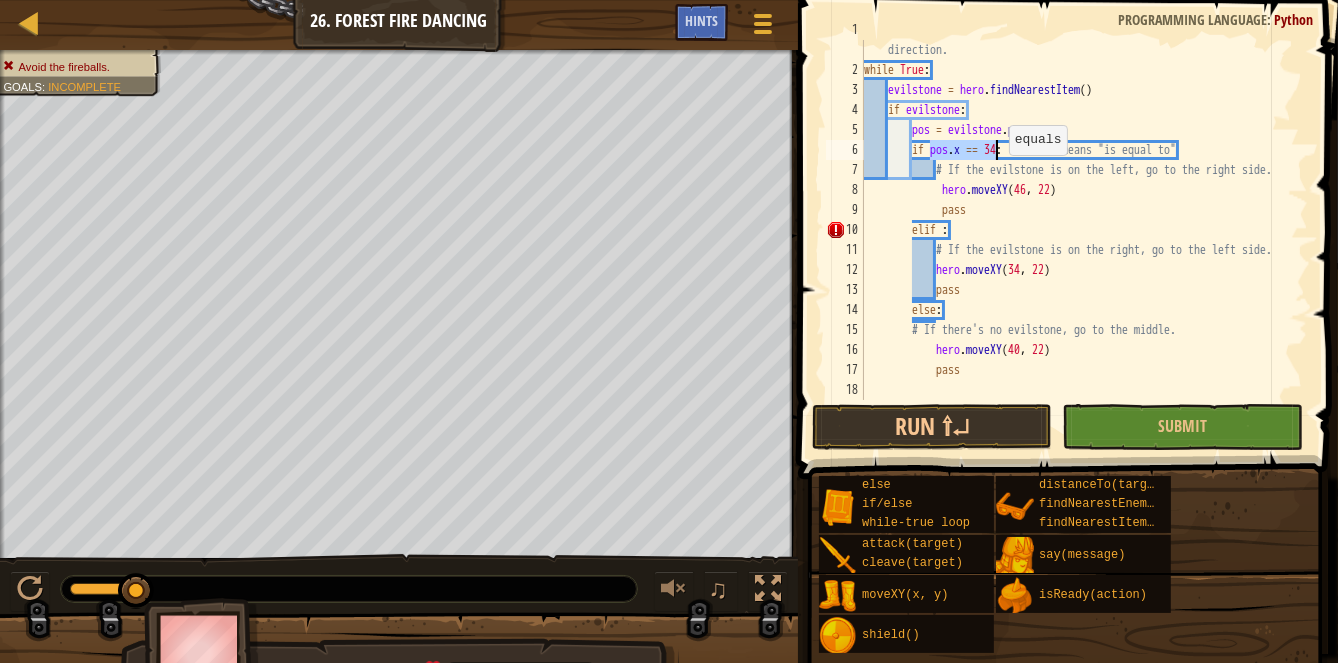 drag, startPoint x: 928, startPoint y: 152, endPoint x: 997, endPoint y: 154, distance: 69.02898 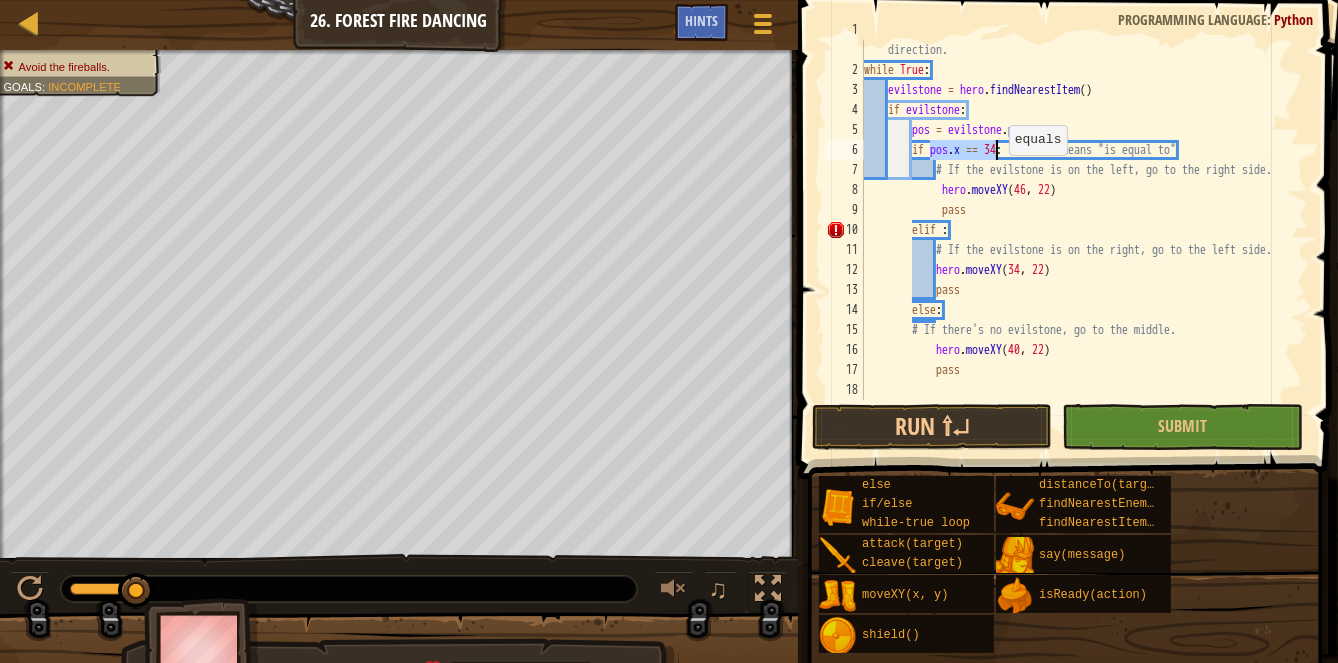 click on "# In this level the evilstone is bad! Avoid them, walking the other       direction. while   True :      evilstone   =   hero . findNearestItem ( )      if   evilstone :          pos   =   evilstone . pos          if   pos . x   ==   34 :       # == means "is equal to"              # If the evilstone is on the left, go to the right side.               hero . moveXY ( 46 ,   22 )               pass          elif   :              # If the evilstone is on the right, go to the left side.              hero . moveXY ( 34 ,   22 )              pass          else :          # If there's no evilstone, go to the middle.              hero . moveXY ( 40 ,   22 )              pass" at bounding box center [1079, 230] 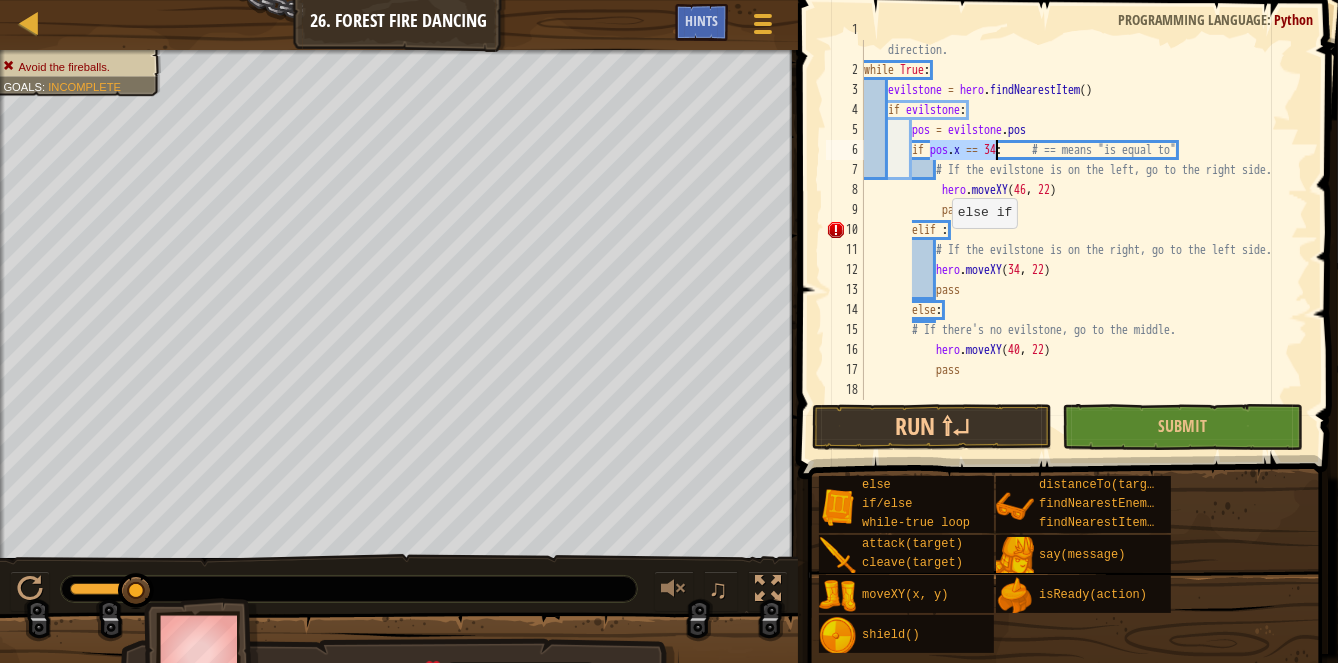 click on "# In this level the evilstone is bad! Avoid them, walking the other       direction. while   True :      evilstone   =   hero . findNearestItem ( )      if   evilstone :          pos   =   evilstone . pos          if   pos . x   ==   34 :       # == means "is equal to"              # If the evilstone is on the left, go to the right side.               hero . moveXY ( 46 ,   22 )               pass          elif   :              # If the evilstone is on the right, go to the left side.              hero . moveXY ( 34 ,   22 )              pass          else :          # If there's no evilstone, go to the middle.              hero . moveXY ( 40 ,   22 )              pass" at bounding box center (1079, 230) 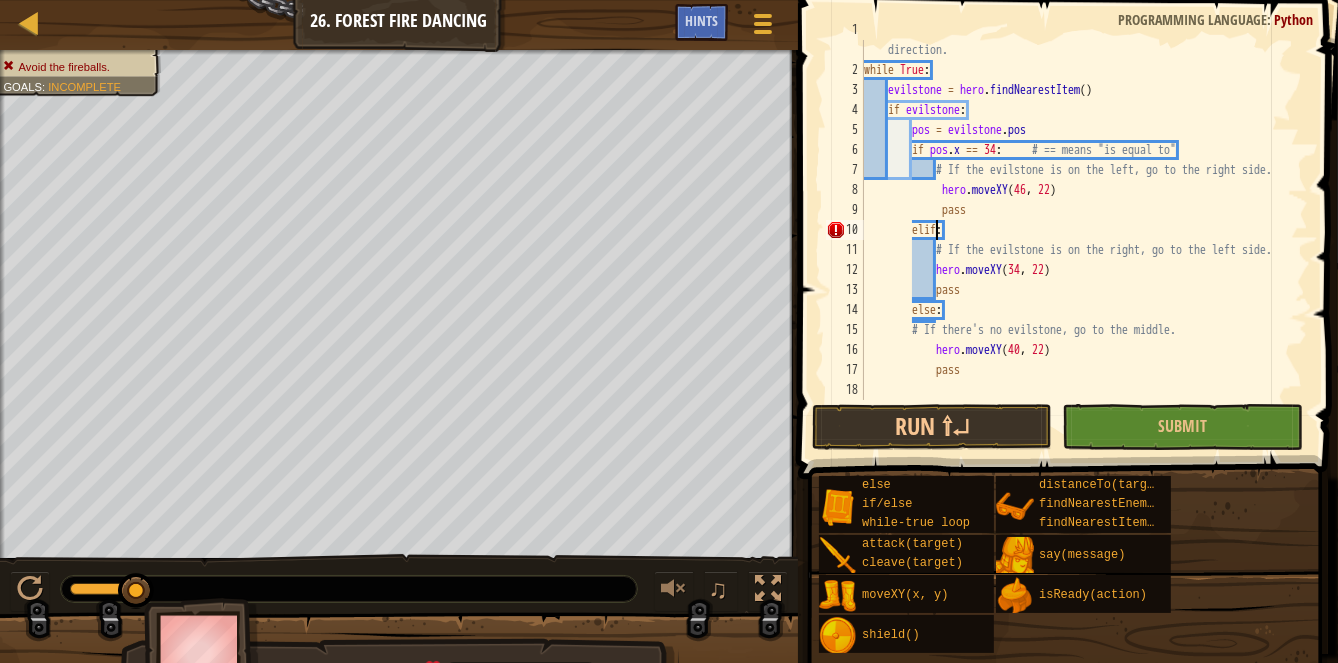 paste on "pos.x == 34" 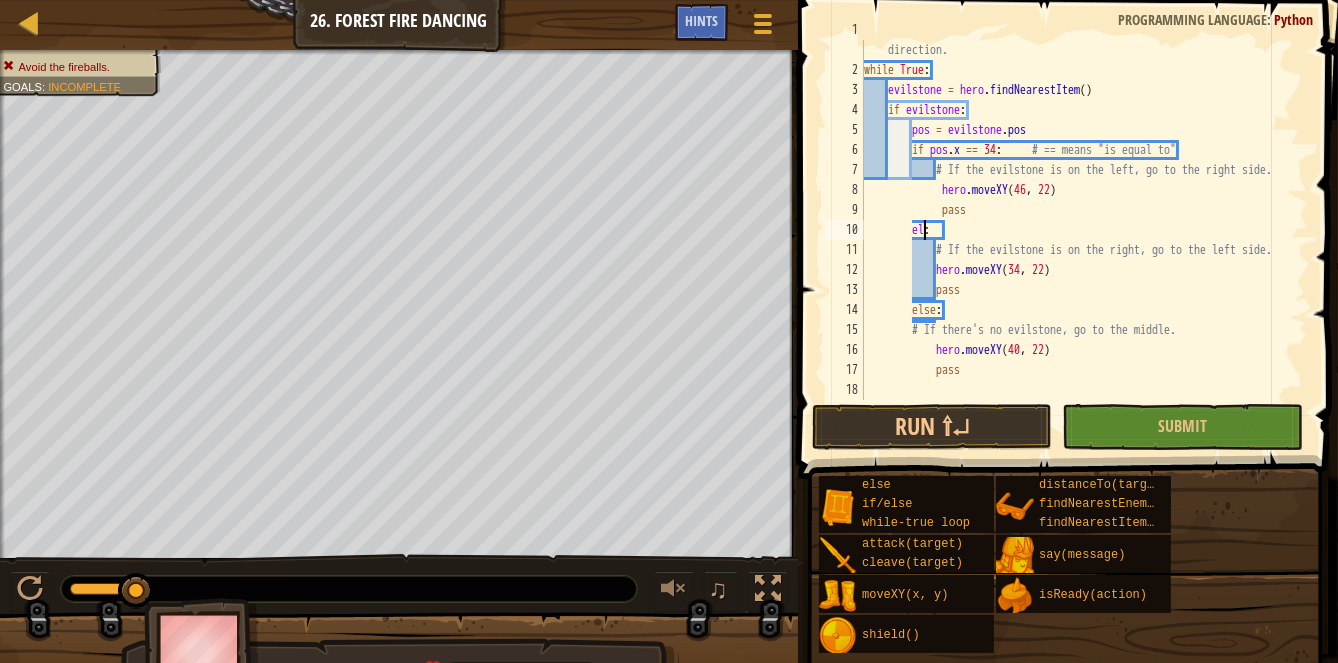 scroll, scrollTop: 9, scrollLeft: 4, axis: both 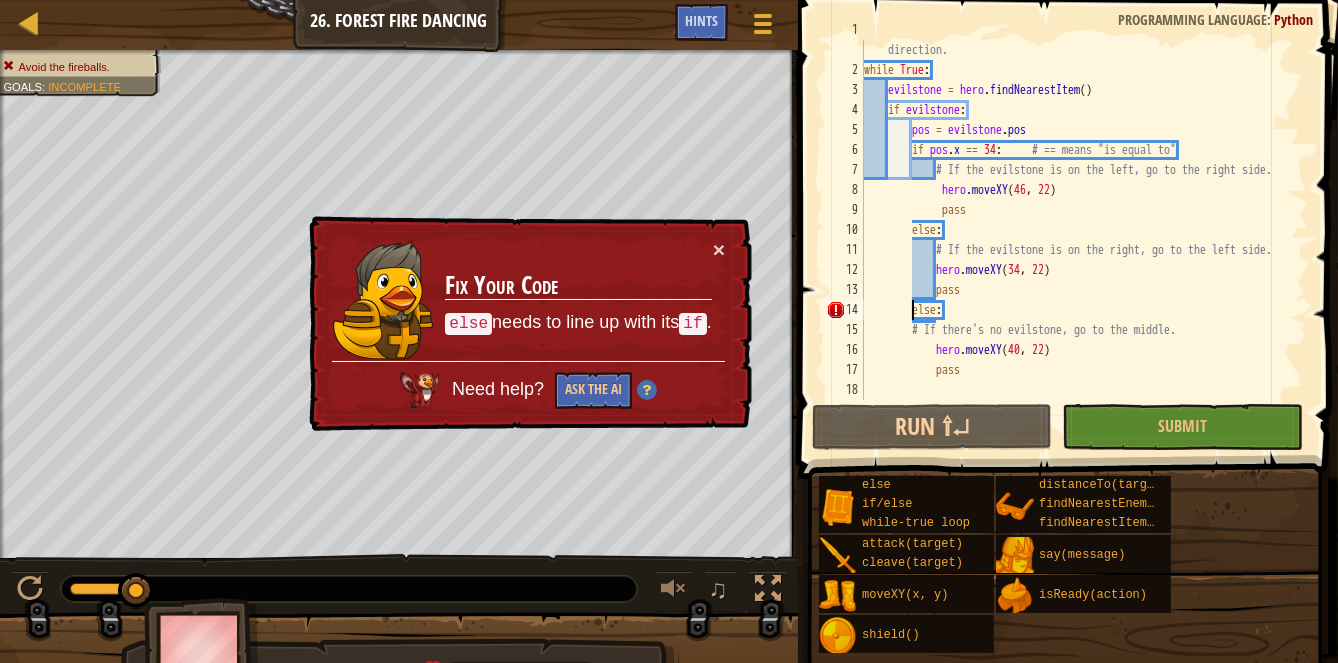 click on "# In this level the evilstone is bad! Avoid them, walking the other       direction. while   True :      evilstone   =   hero . findNearestItem ( )      if   evilstone :          pos   =   evilstone . pos          if   pos . x   ==   34 :       # == means "is equal to"              # If the evilstone is on the left, go to the right side.               hero . moveXY ( 46 ,   22 )               pass          else :              # If the evilstone is on the right, go to the left side.              hero . moveXY ( 34 ,   22 )              pass          else :          # If there's no evilstone, go to the middle.              hero . moveXY ( 40 ,   22 )              pass" at bounding box center [1079, 230] 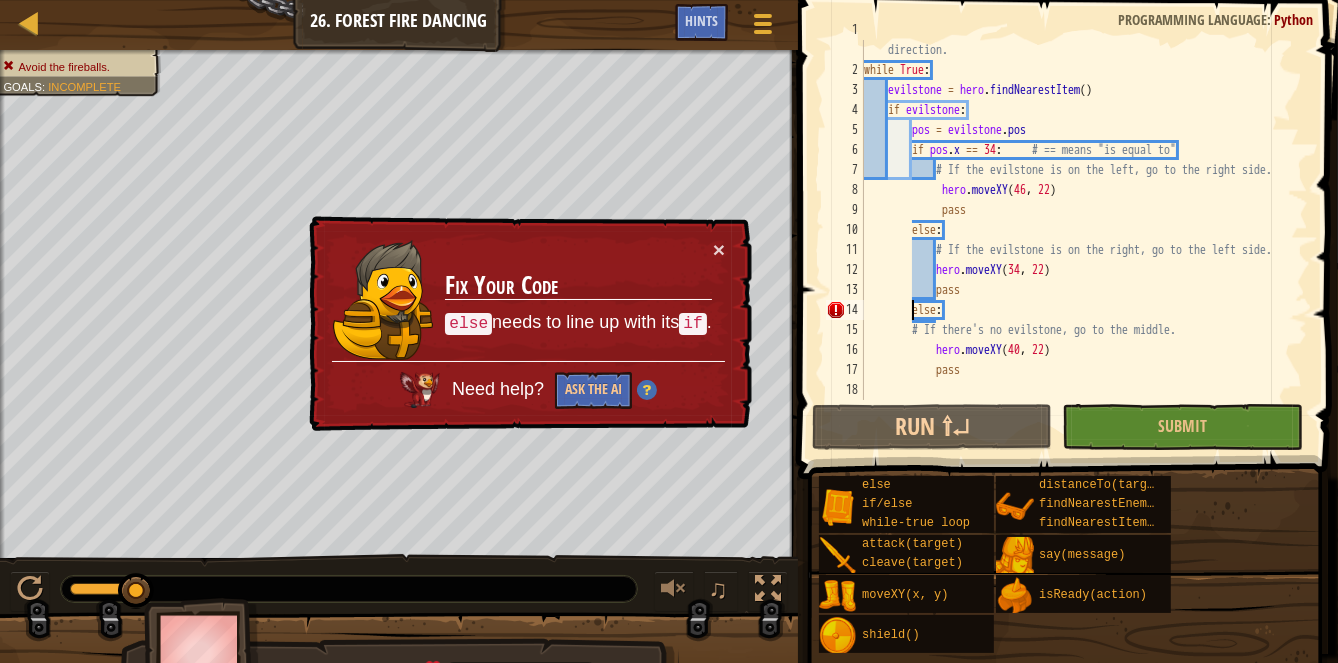 scroll, scrollTop: 9, scrollLeft: 3, axis: both 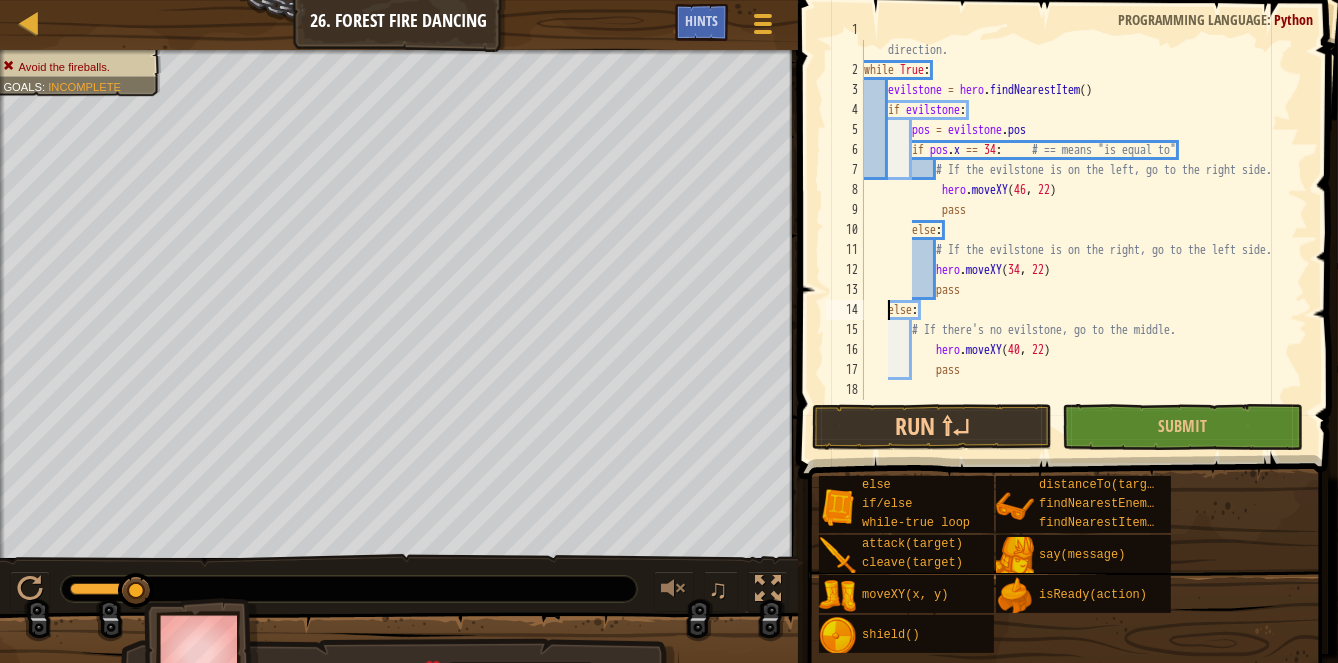 click on "# In this level the evilstone is bad! Avoid them, walking the other       direction. while   True :      evilstone   =   hero . findNearestItem ( )      if   evilstone :          pos   =   evilstone . pos          if   pos . x   ==   34 :       # == means "is equal to"              # If the evilstone is on the left, go to the right side.               hero . moveXY ( 46 ,   22 )               pass          else :              # If the evilstone is on the right, go to the left side.              hero . moveXY ( 34 ,   22 )              pass      else :          # If there's no evilstone, go to the middle.              hero . moveXY ( 40 ,   22 )              pass" at bounding box center (1079, 230) 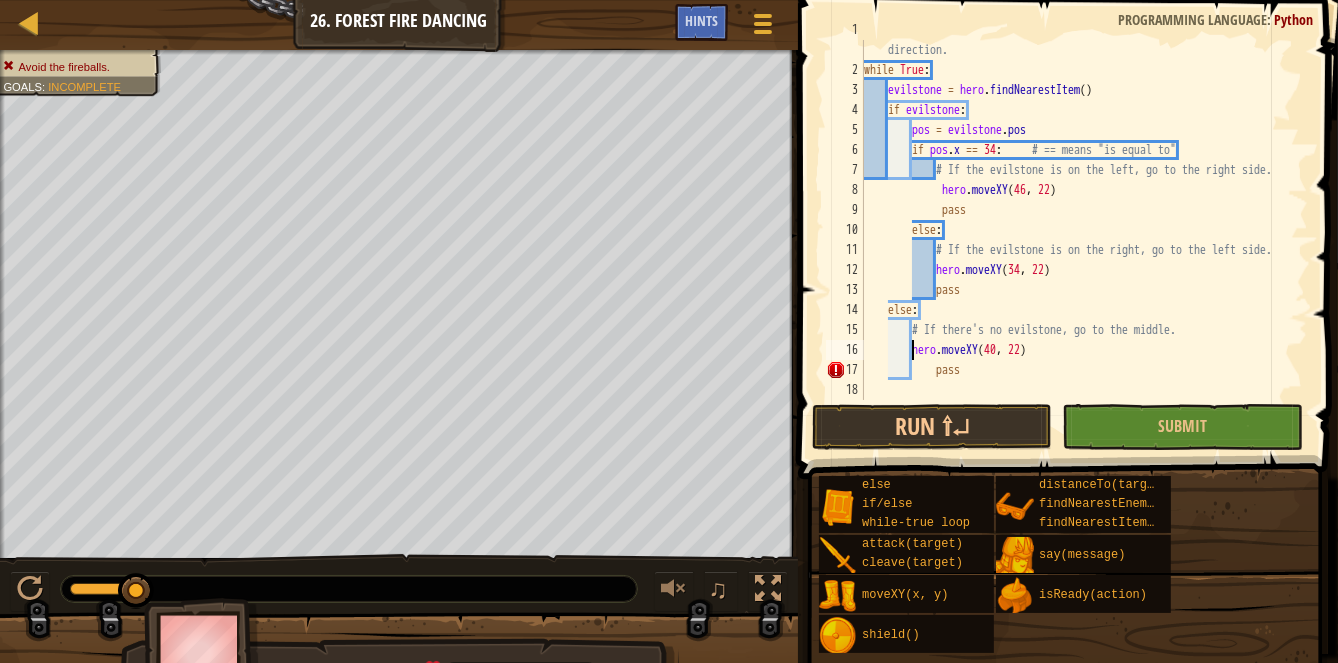 click on "# In this level the evilstone is bad! Avoid them, walking the other       direction. while   True :      evilstone   =   hero . findNearestItem ( )      if   evilstone :          pos   =   evilstone . pos          if   pos . x   ==   34 :       # == means "is equal to"              # If the evilstone is on the left, go to the right side.               hero . moveXY ( 46 ,   22 )               pass          else :              # If the evilstone is on the right, go to the left side.              hero . moveXY ( 34 ,   22 )              pass      else :          # If there's no evilstone, go to the middle.          hero . moveXY ( 40 ,   22 )              pass" at bounding box center (1079, 230) 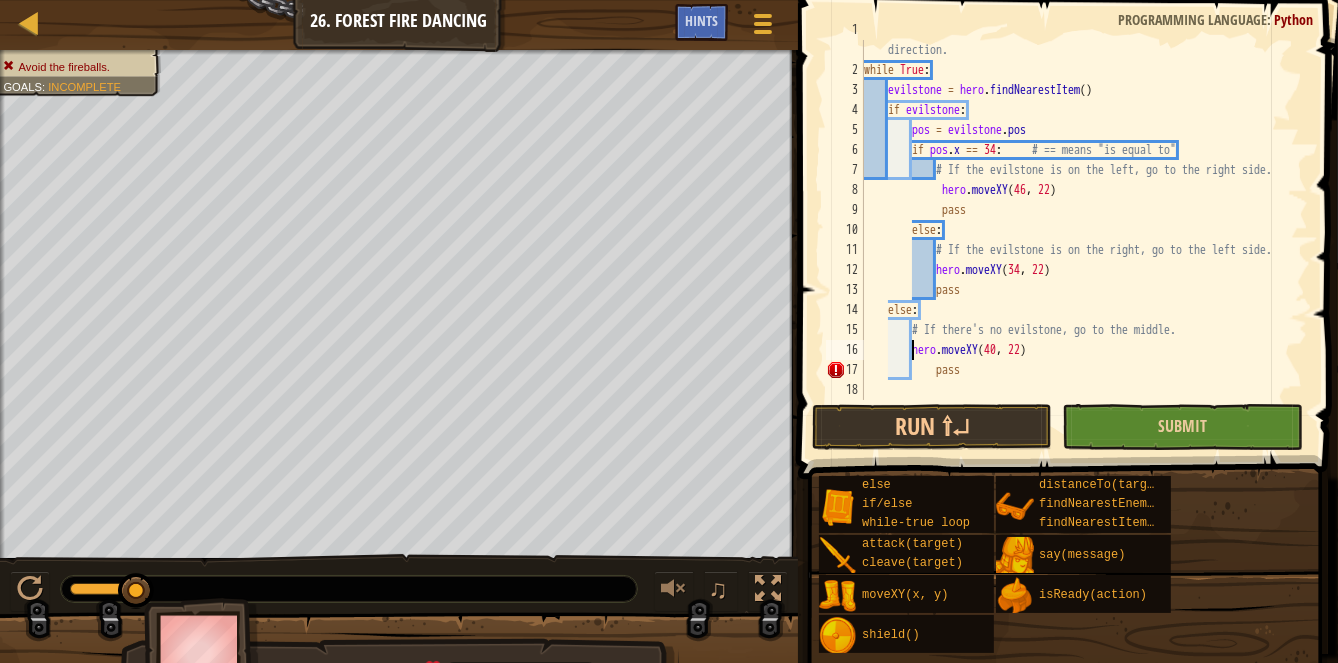 type on "pass" 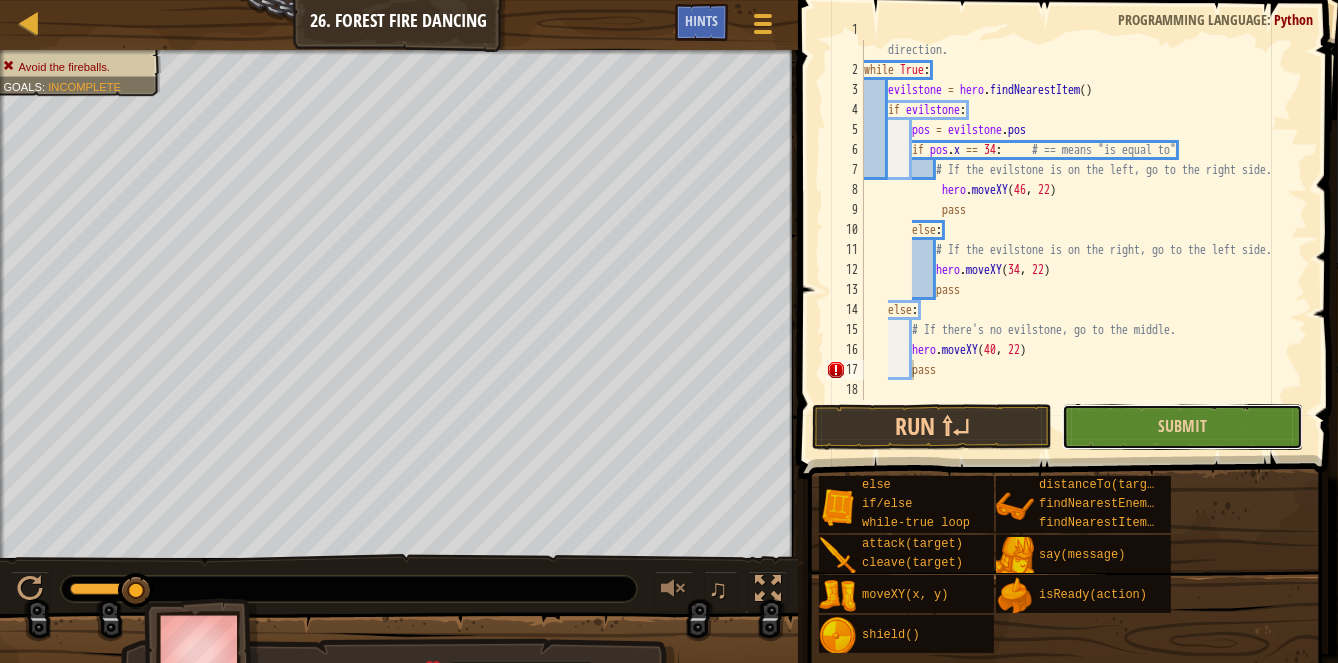 click on "Submit" at bounding box center [1182, 427] 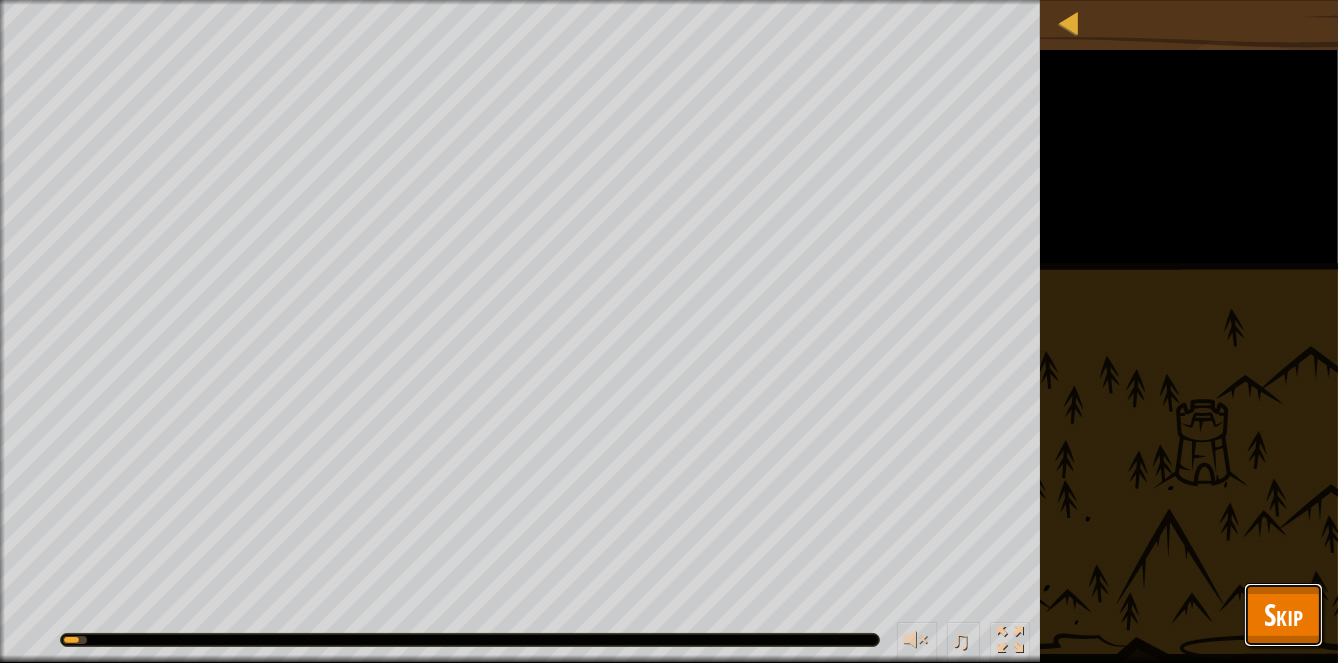 click on "Skip" at bounding box center (1283, 614) 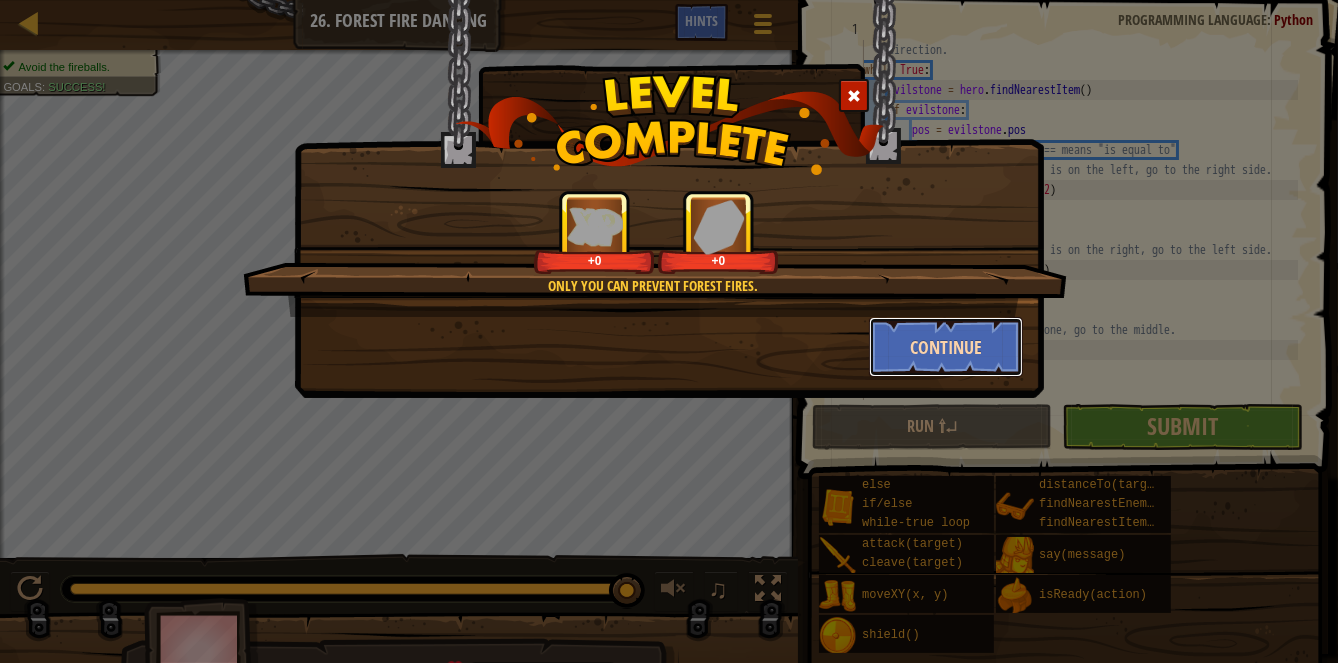 click on "Continue" at bounding box center (946, 347) 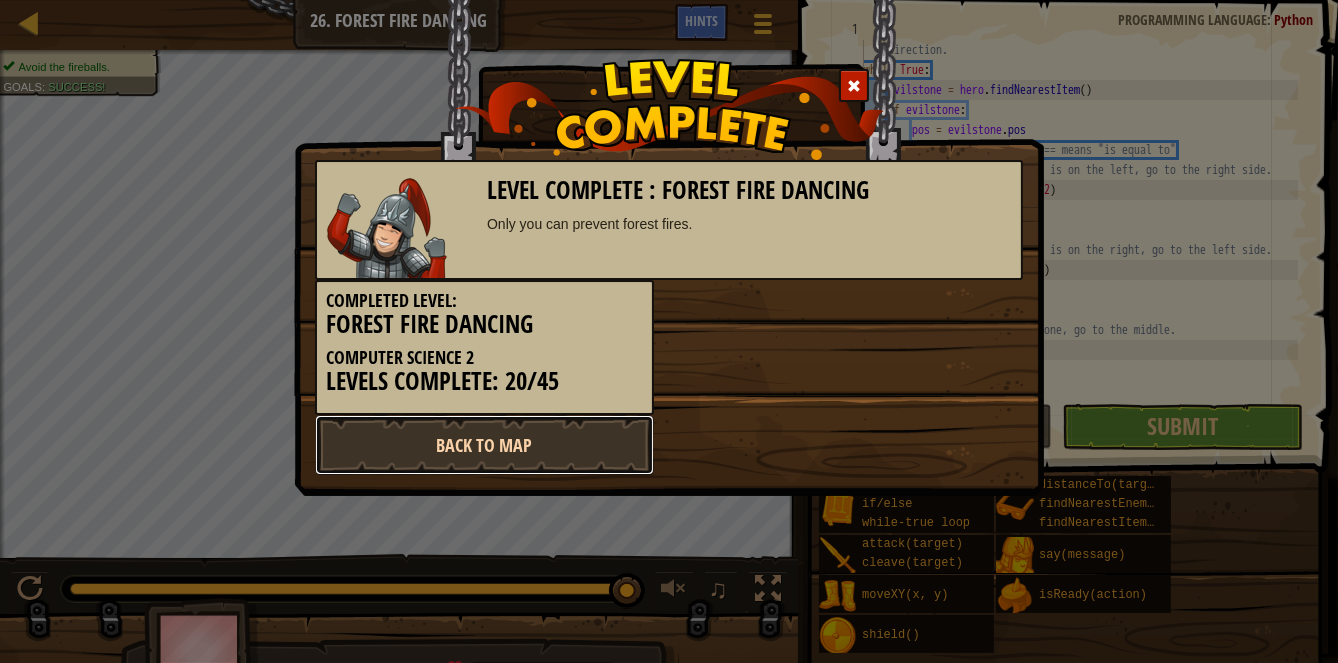 click on "Back to Map" at bounding box center (484, 445) 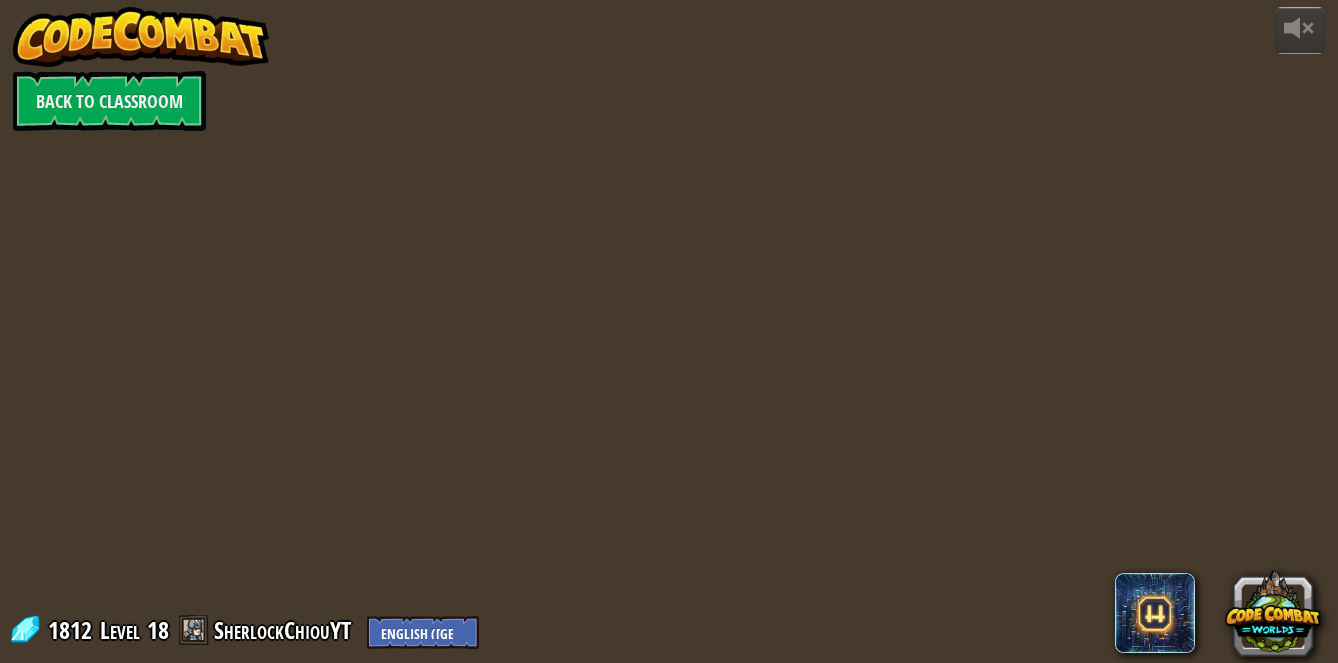 scroll, scrollTop: 0, scrollLeft: 0, axis: both 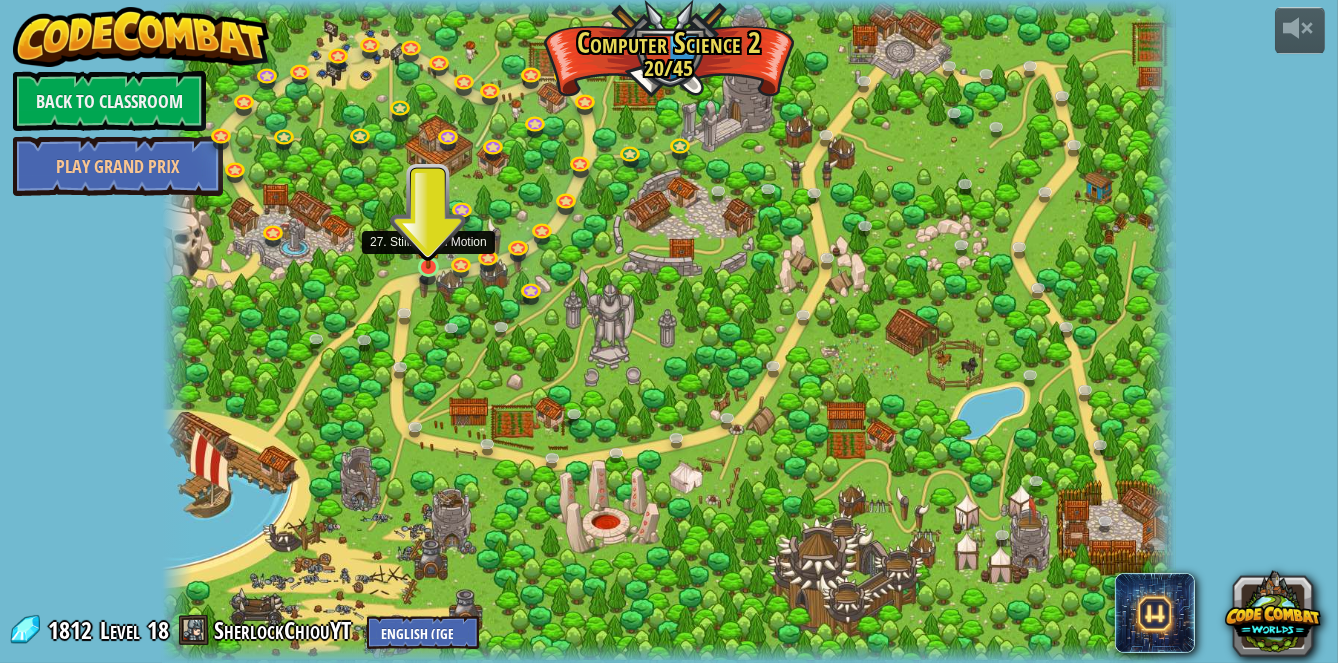 click at bounding box center (428, 267) 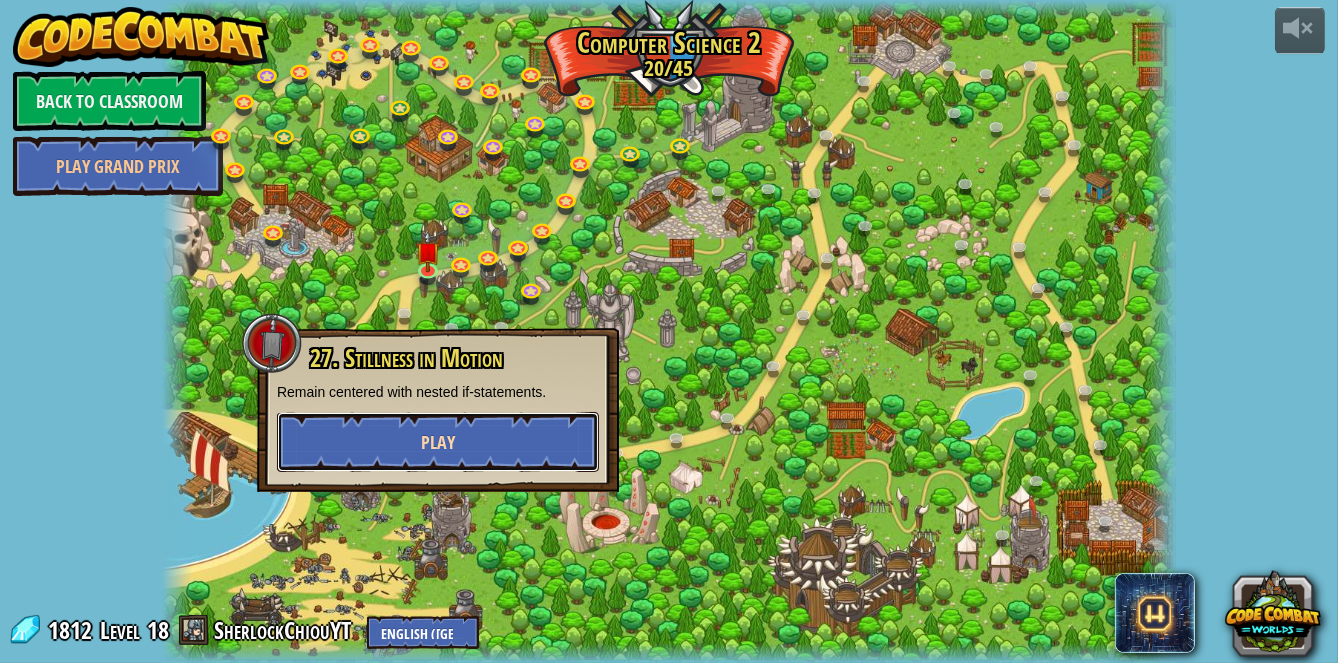 click on "Play" at bounding box center [438, 442] 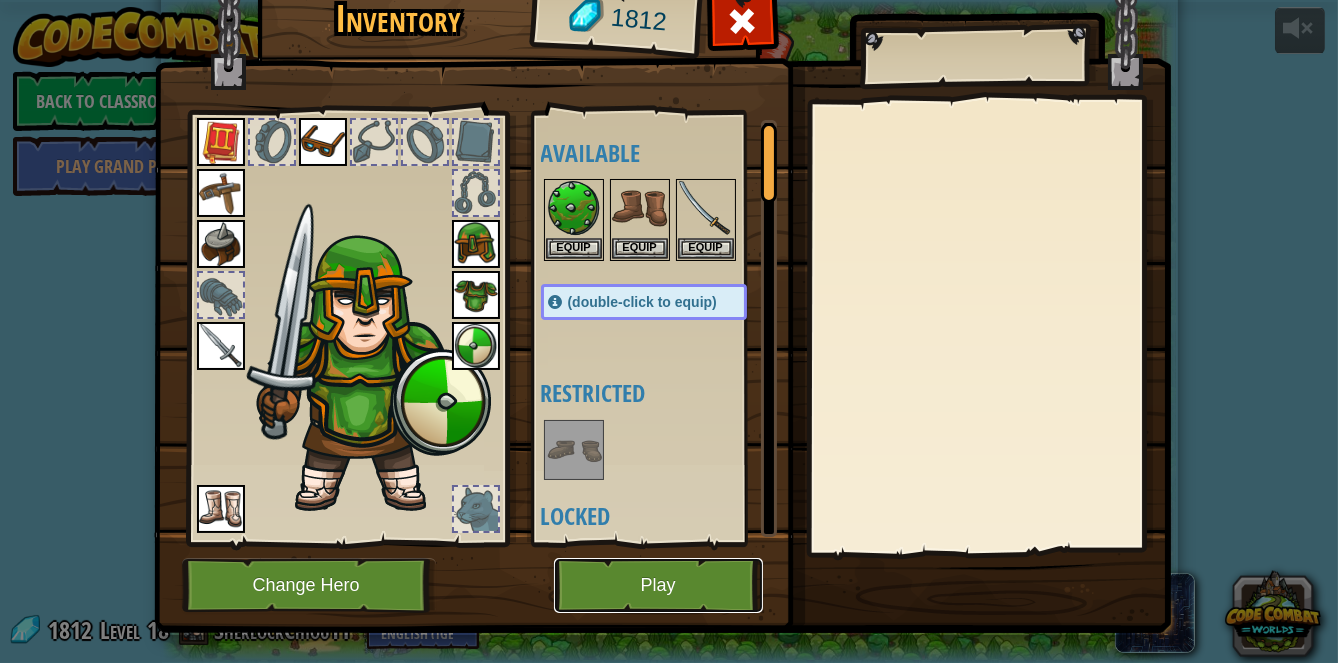 click on "Play" at bounding box center [658, 585] 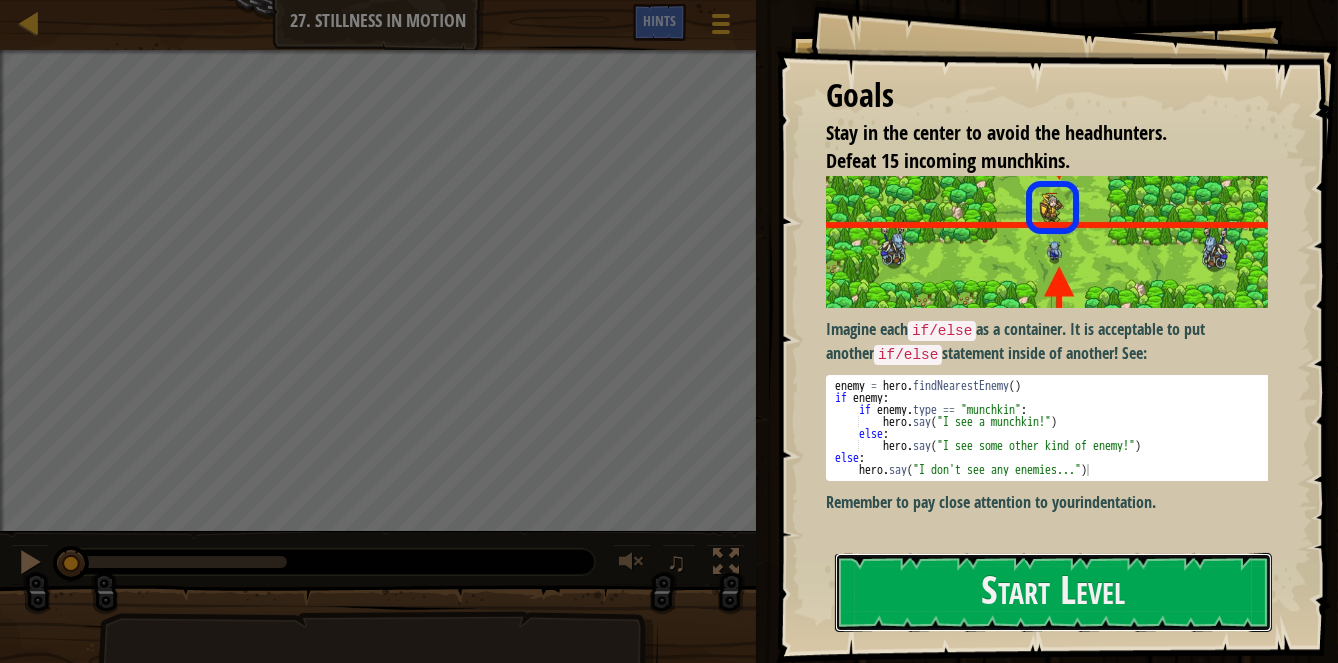 click on "Goals Stay in the center to avoid the headhunters. Defeat 15 incoming munchkins.
Imagine each  if/else  as a container. It is acceptable to put another  if/else  statement inside of another! See:
enemy   =   hero . findNearestEnemy ( ) if   enemy :      if   enemy . type   ==   "munchkin" :           hero . say ( "I see a munchkin!" )      else :           hero . say ( "I see some other kind of enemy!" ) else :      hero . say ( "I don't see any enemies..." )     הההההההההההההההההההההההההההההההההההההההההההההההההההההההההההההההההההההההההההההההההההההההההההההההההההההההההההההההההההההההההההההההההההההההההההההההההההההההההההההההההההההההההההההההההההההההההההההההההההההההההההההההההההההההההההההההההההההההההההההההההההההההההההההההה
indentation .
Start Level" at bounding box center [1057, 331] 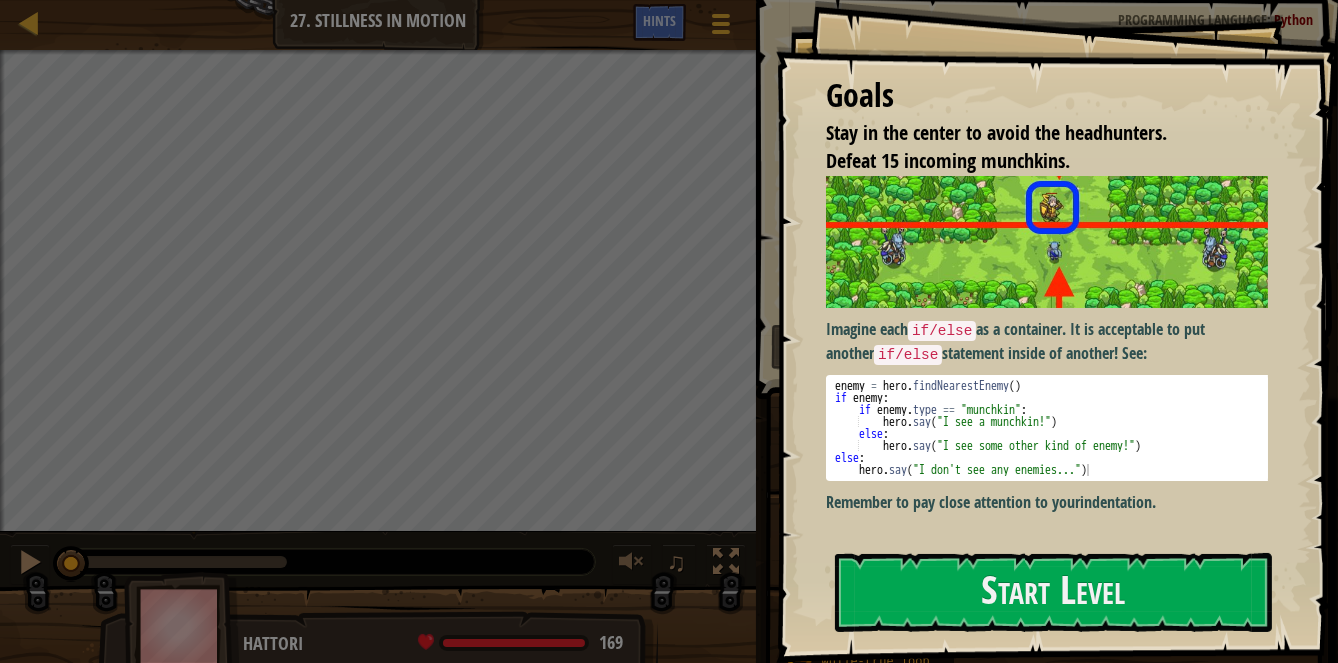 click on "Goals Stay in the center to avoid the headhunters. Defeat 15 incoming munchkins.
Imagine each  if/else  as a container. It is acceptable to put another  if/else  statement inside of another! See:
1 2 3 4 5 6 7 8 enemy   =   hero . findNearestEnemy ( ) if   enemy :      if   enemy . type   ==   "munchkin" :           hero . say ( "I see a munchkin!" )      else :           hero . say ( "I see some other kind of enemy!" ) else :      hero . say ( "I don't see any enemies..." )     הההההההההההההההההההההההההההההההההההההההההההההההההההההההההההההההההההההההההההההההההההההההההההההההההההההההההההההההההההההההההההההההההההההההההההההההההההההההההההההההההההההההההההההההההההההההההההההההההההההההההההההההההההההההההההההההההההההההההההההההההההההההההההההההה
indentation ." at bounding box center [1057, 331] 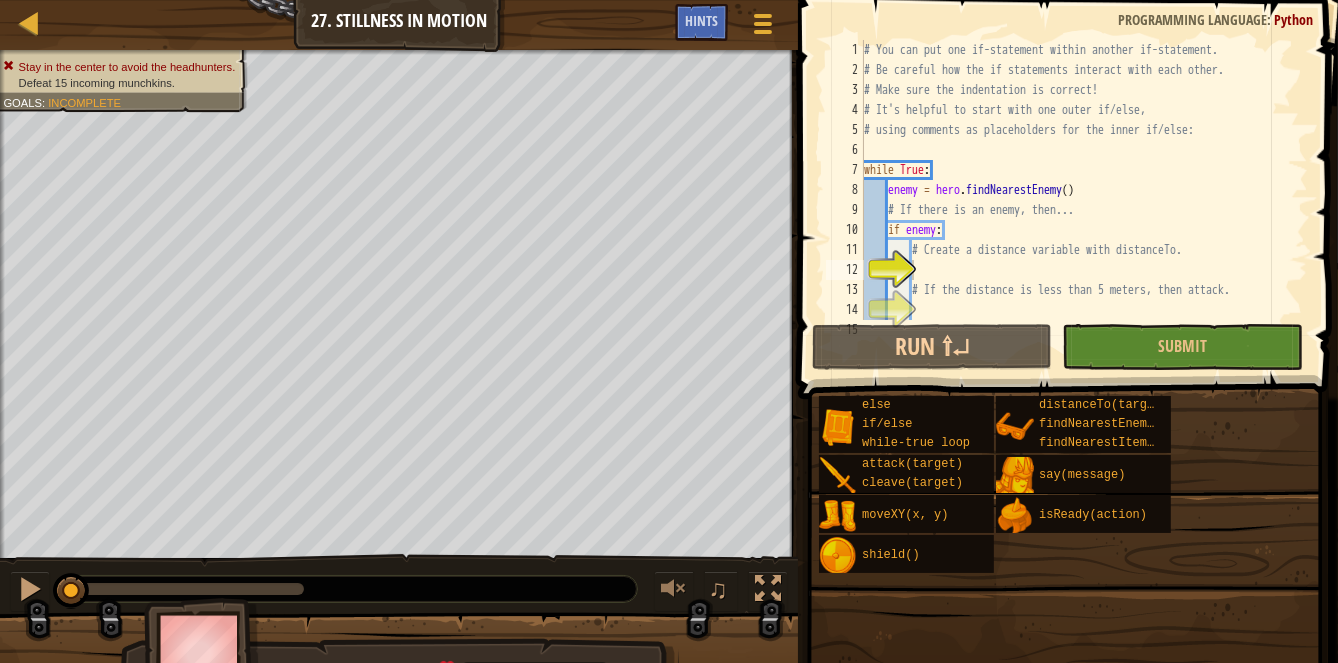 scroll, scrollTop: 80, scrollLeft: 0, axis: vertical 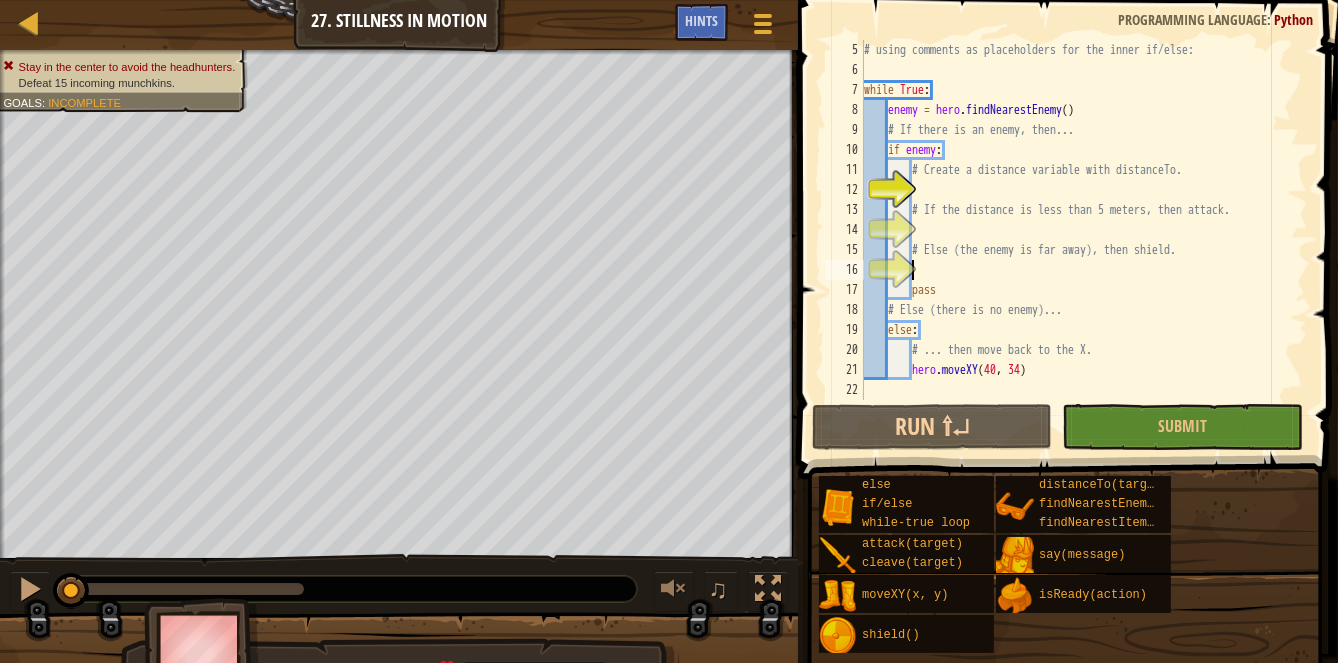 click on "# using comments as placeholders for the inner if/else: while   True :      enemy   =   hero . findNearestEnemy ( )      # If there is an enemy, then...      if   enemy :          # Create a distance variable with distanceTo.                   # If the distance is less than 5 meters, then attack.                   # Else (the enemy is far away), then shield.                   pass      # Else (there is no enemy)...      else :          # ... then move back to the X.          hero . moveXY ( 40 ,   34 )" at bounding box center [1079, 240] 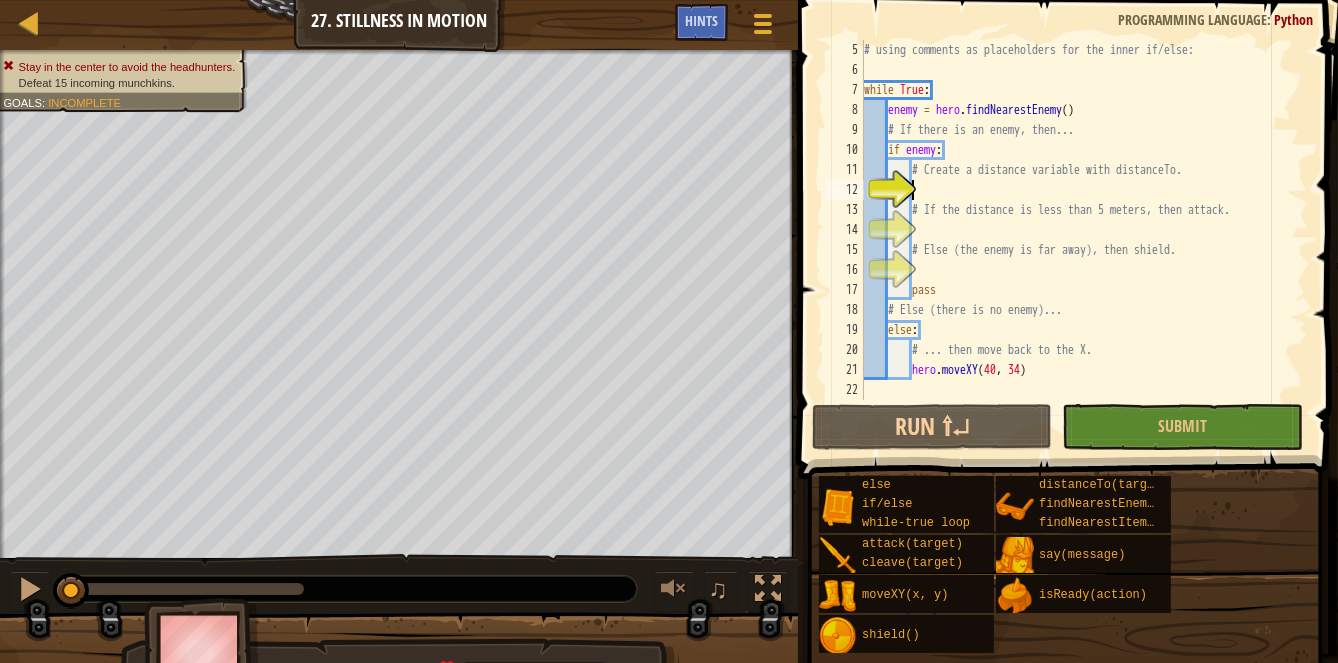 click on "# using comments as placeholders for the inner if/else: while   True :      enemy   =   hero . findNearestEnemy ( )      # If there is an enemy, then...      if   enemy :          # Create a distance variable with distanceTo.                   # If the distance is less than 5 meters, then attack.                   # Else (the enemy is far away), then shield.                   pass      # Else (there is no enemy)...      else :          # ... then move back to the X.          hero . moveXY ( 40 ,   34 )" at bounding box center [1079, 240] 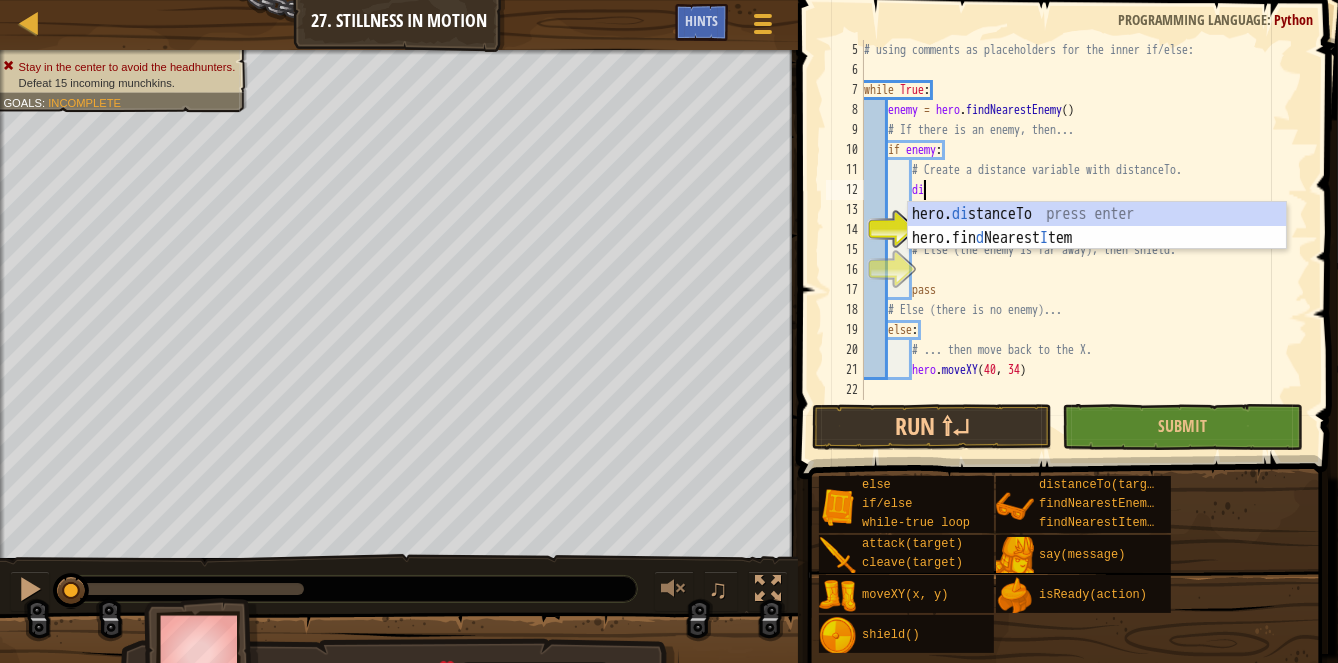 type on "d" 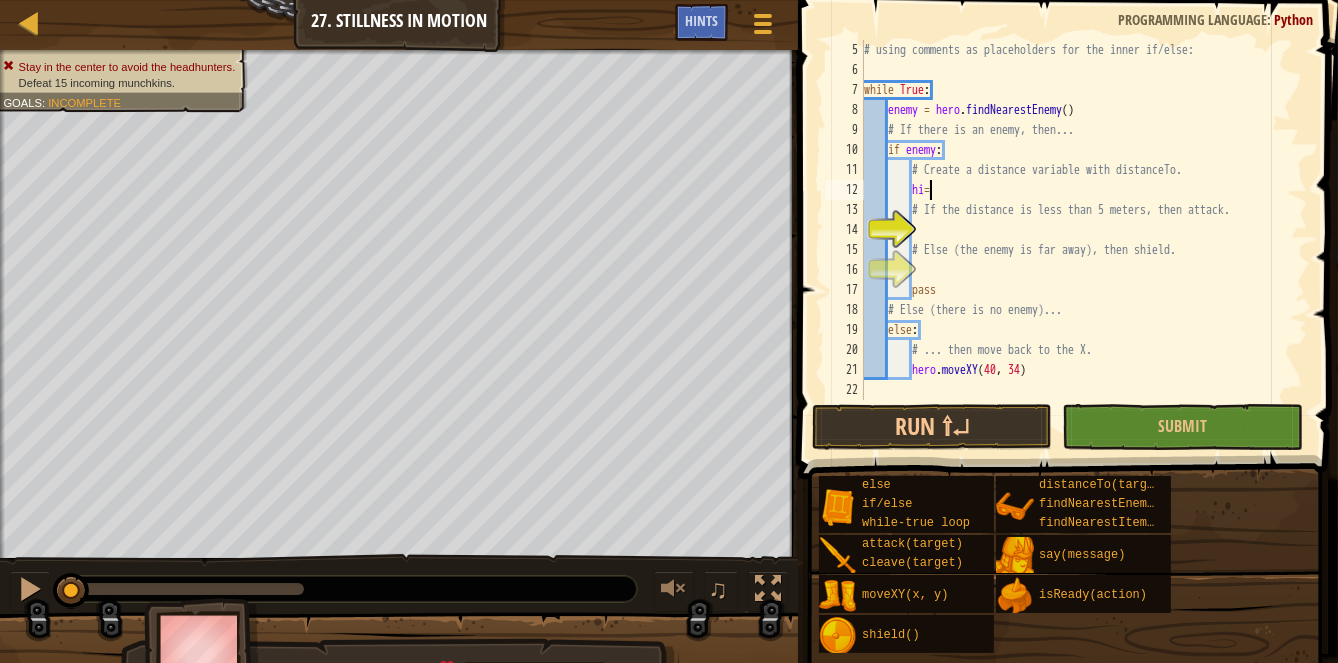 scroll, scrollTop: 9, scrollLeft: 4, axis: both 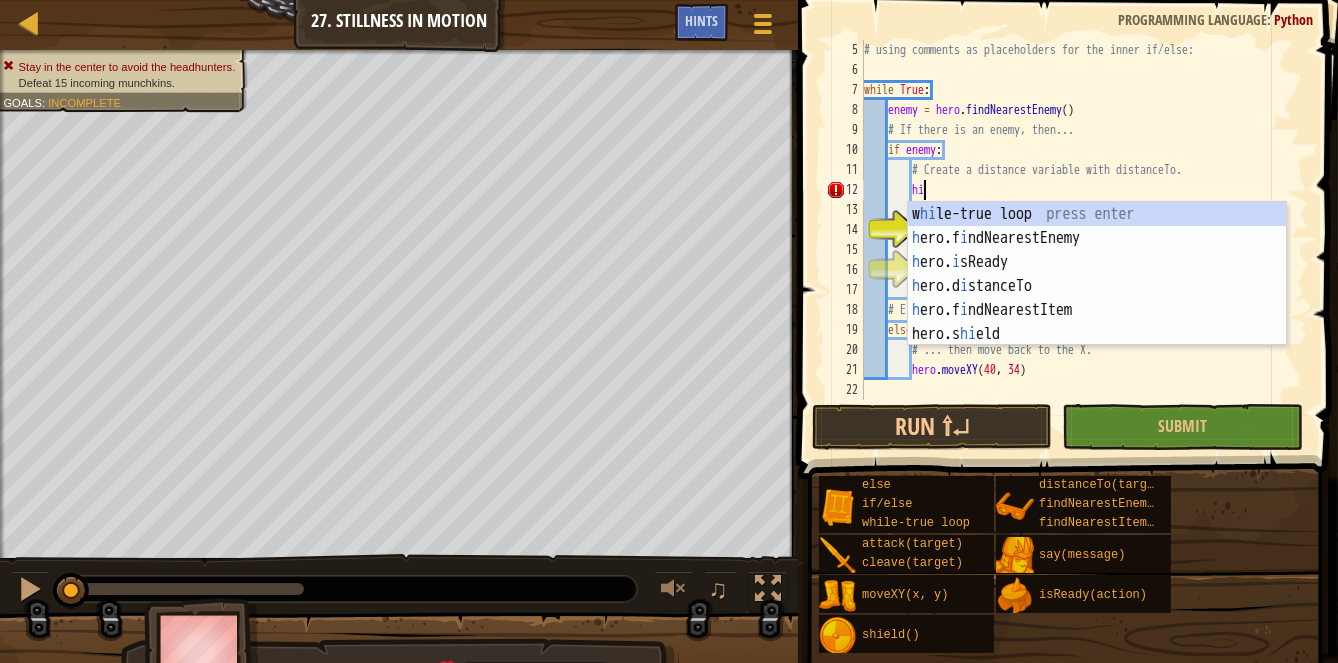 type on "h" 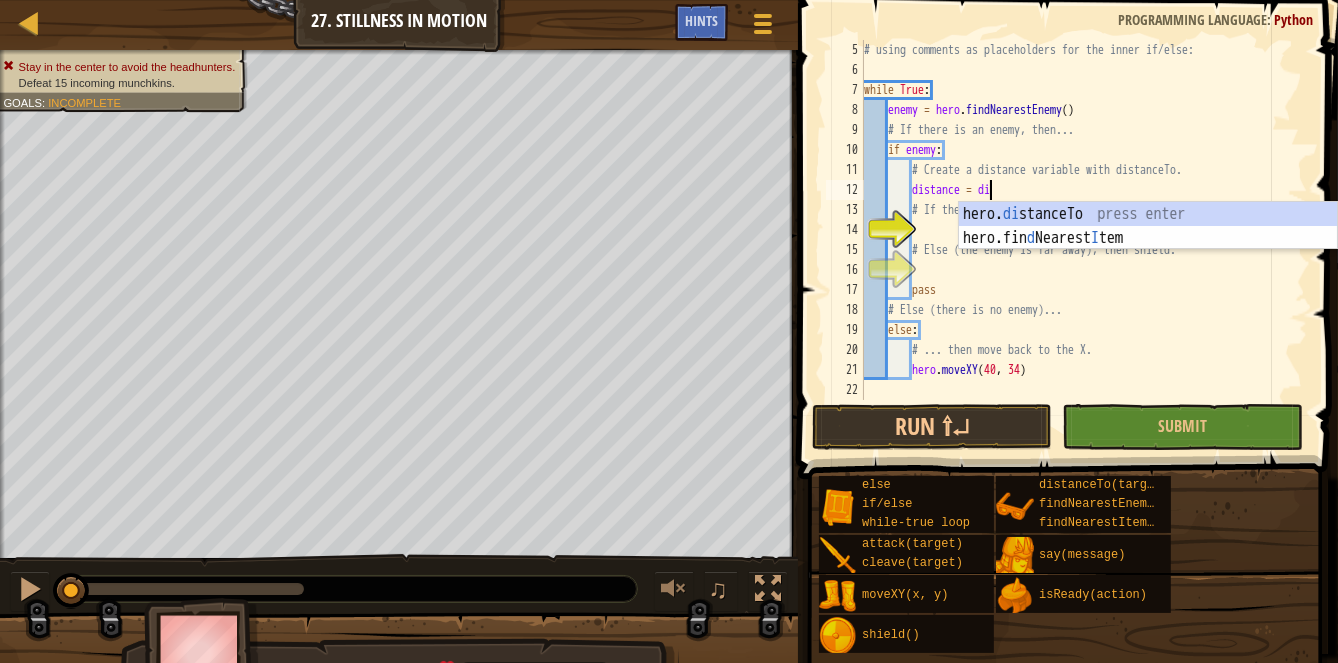 scroll, scrollTop: 9, scrollLeft: 9, axis: both 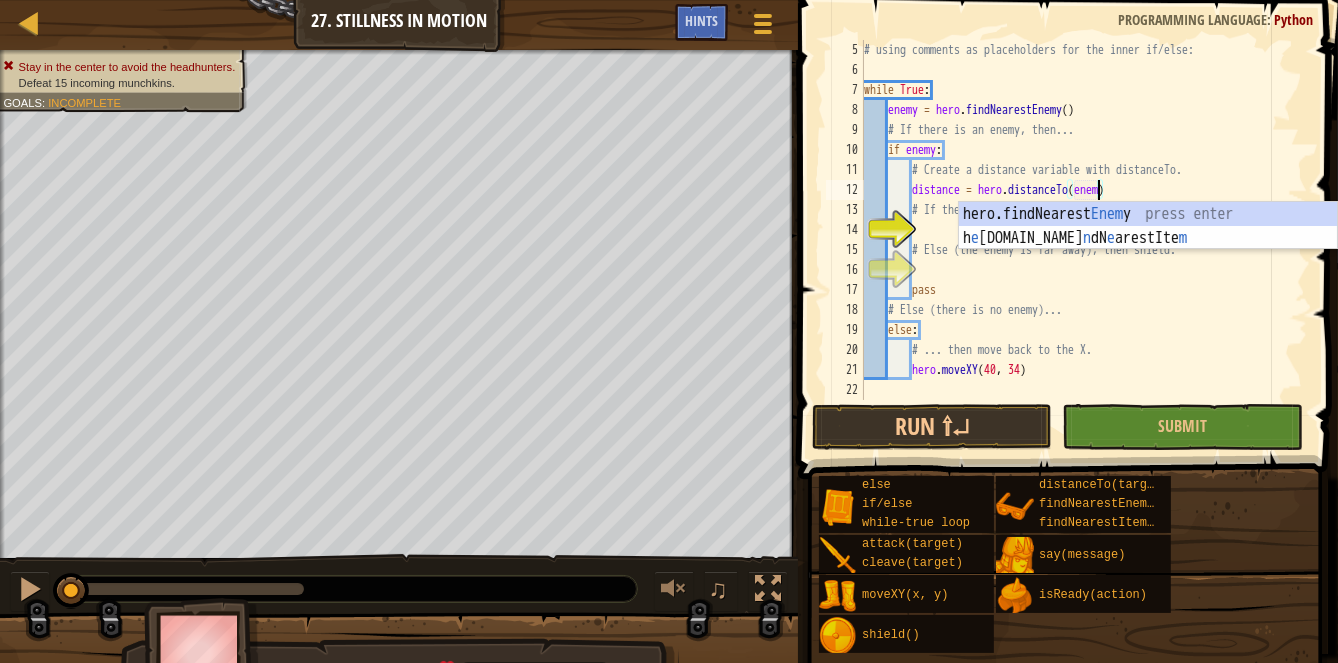 type on "distance = hero.distanceTo(enemy)" 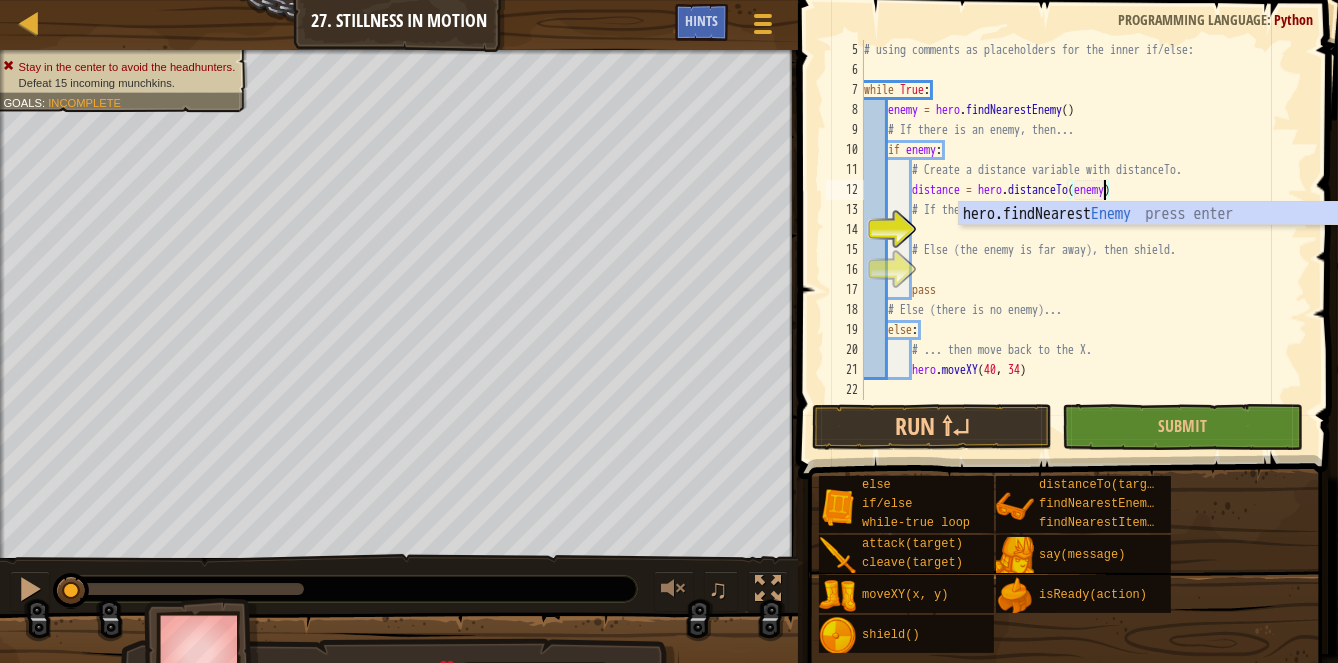 click on "# using comments as placeholders for the inner if/else: while   True :      enemy   =   hero . findNearestEnemy ( )      # If there is an enemy, then...      if   enemy :          # Create a distance variable with distanceTo.          distance   =   hero . distanceTo ( enemy )          # If the distance is less than 5 meters, then attack.                   # Else (the enemy is far away), then shield.                   pass      # Else (there is no enemy)...      else :          # ... then move back to the X.          hero . moveXY ( 40 ,   34 )" at bounding box center (1079, 240) 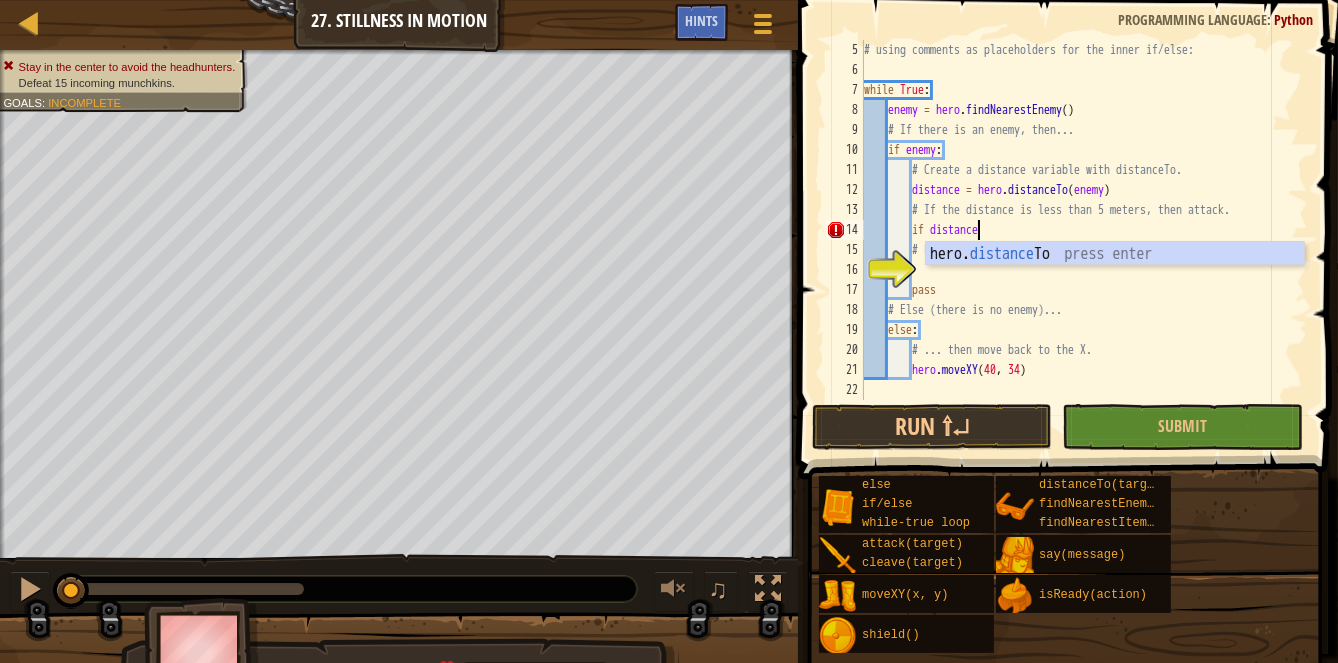 scroll, scrollTop: 9, scrollLeft: 9, axis: both 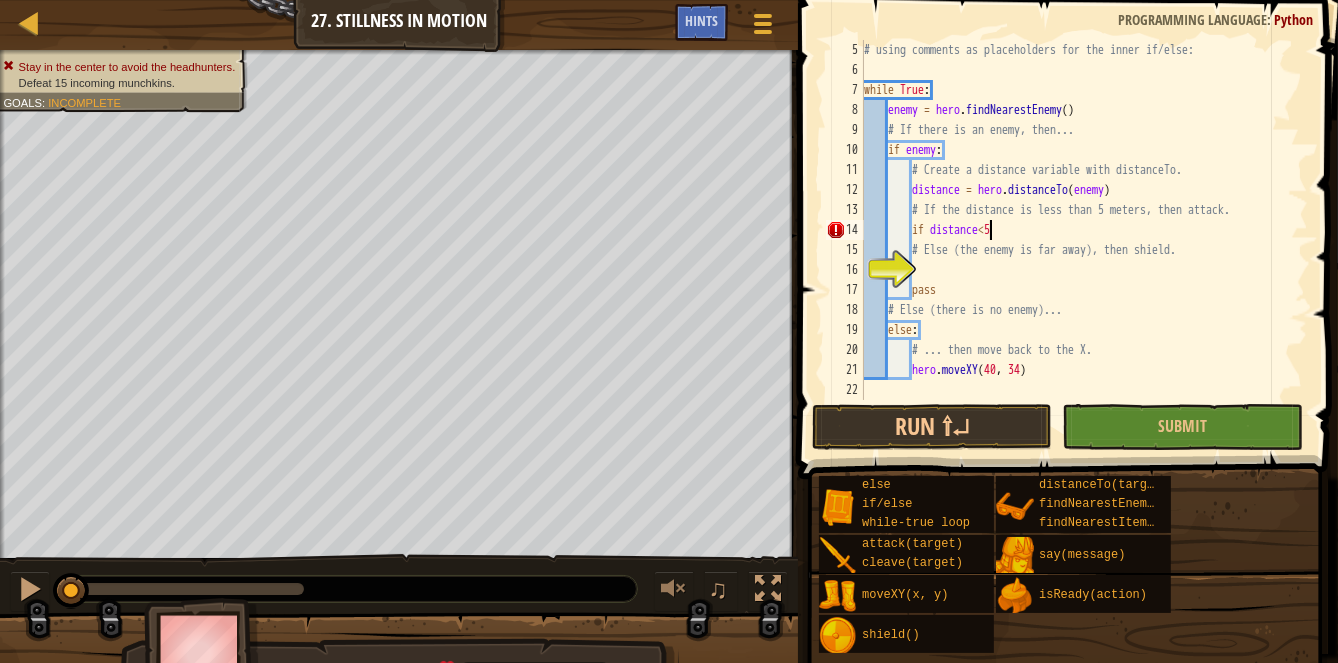 type on "if distance<5:" 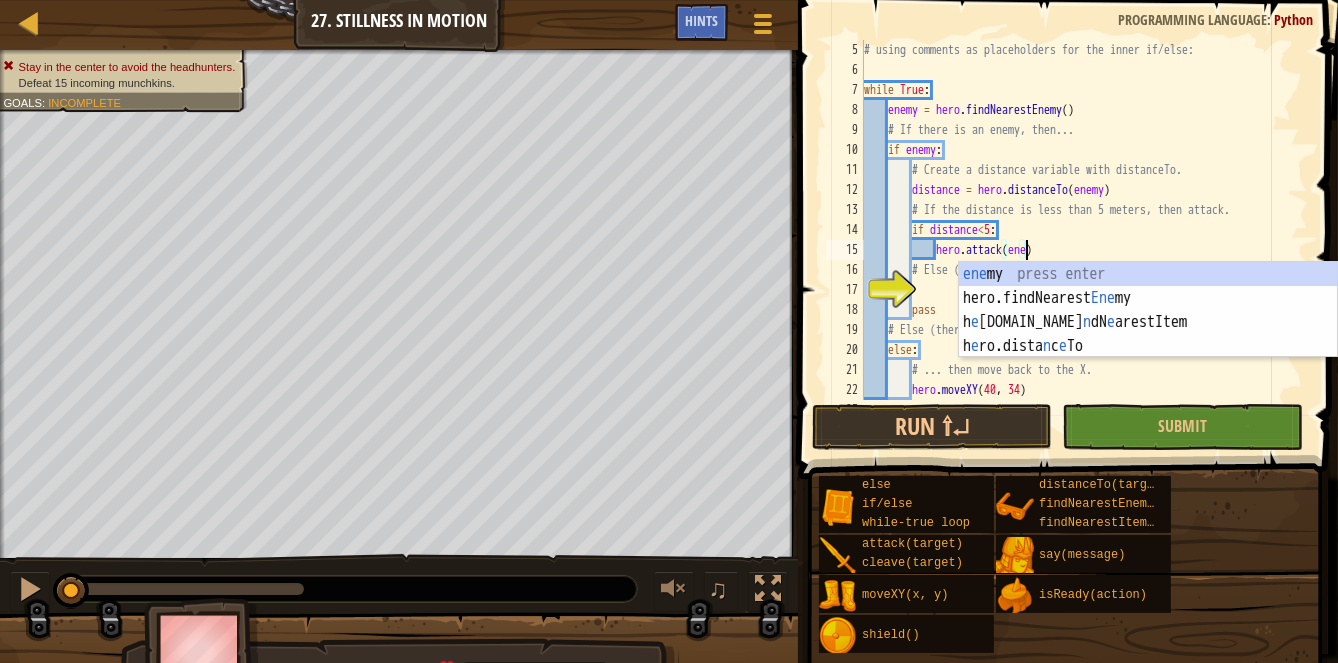 scroll, scrollTop: 9, scrollLeft: 13, axis: both 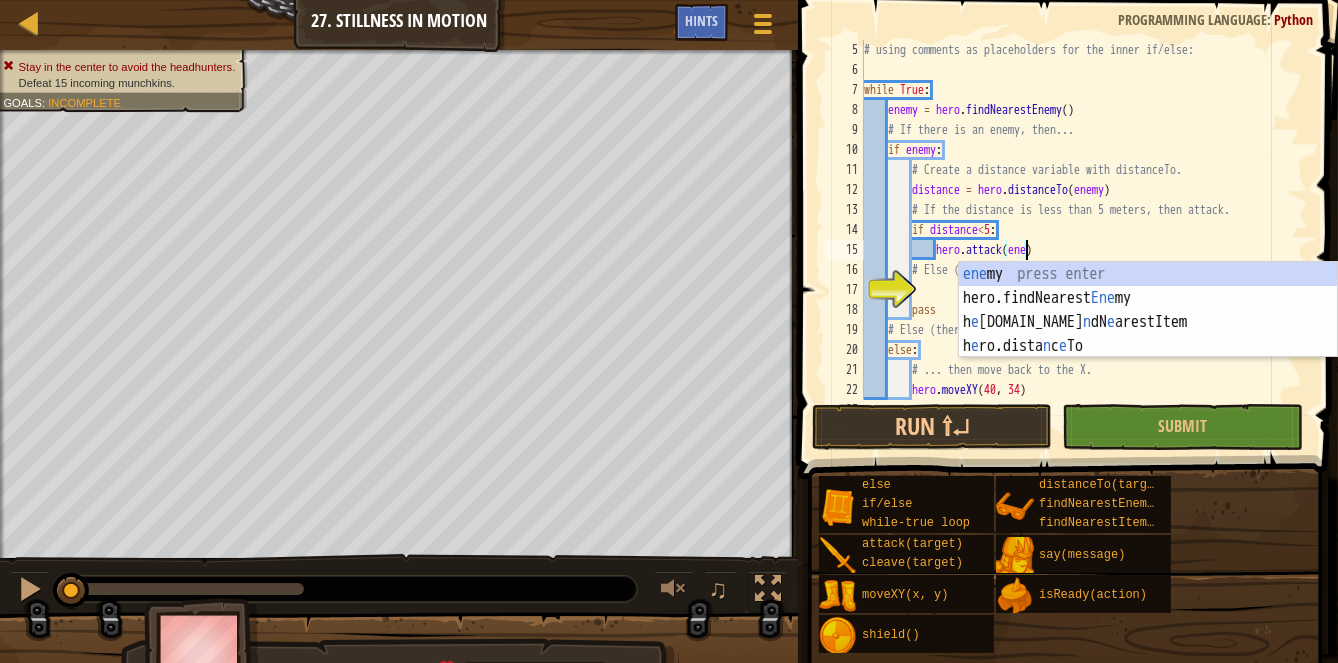 type on "hero.attack(enemy)" 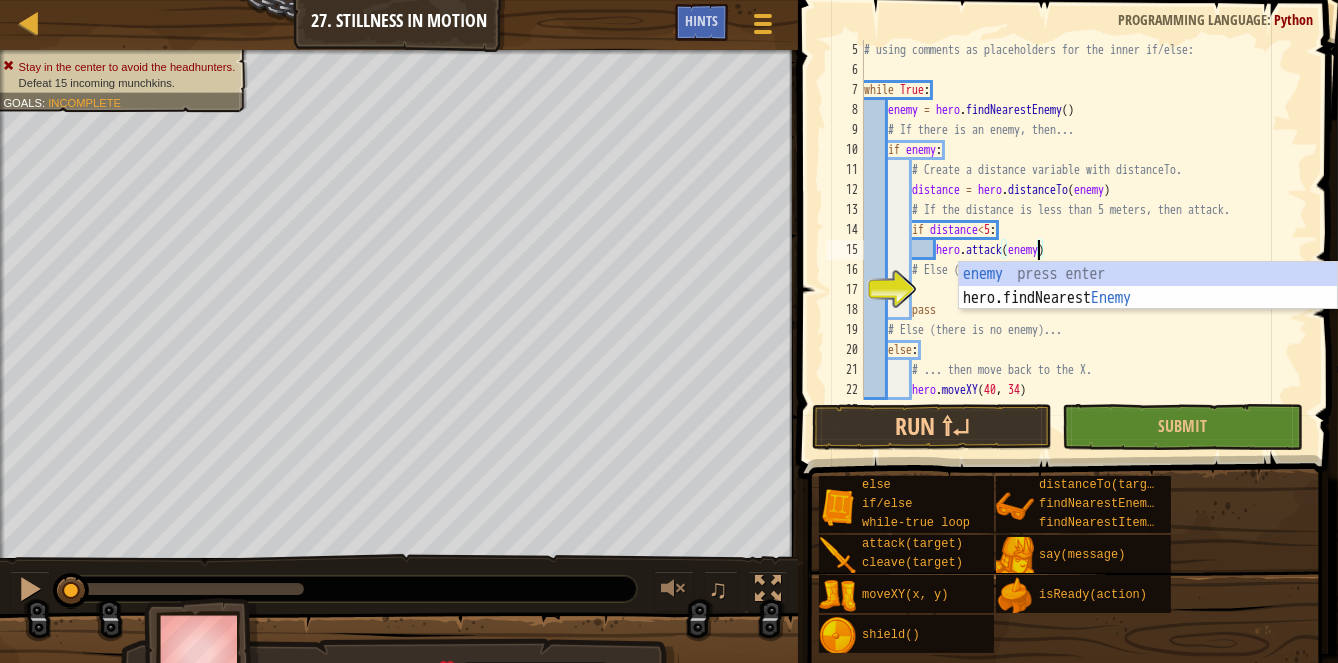 click on "# using comments as placeholders for the inner if/else: while   True :      enemy   =   hero . findNearestEnemy ( )      # If there is an enemy, then...      if   enemy :          # Create a distance variable with distanceTo.          distance   =   hero . distanceTo ( enemy )          # If the distance is less than 5 meters, then attack.          if   distance < 5 :              hero . attack ( enemy )          # Else (the enemy is far away), then shield.                   pass      # Else (there is no enemy)...      else :          # ... then move back to the X.          hero . moveXY ( 40 ,   34 )" at bounding box center (1079, 240) 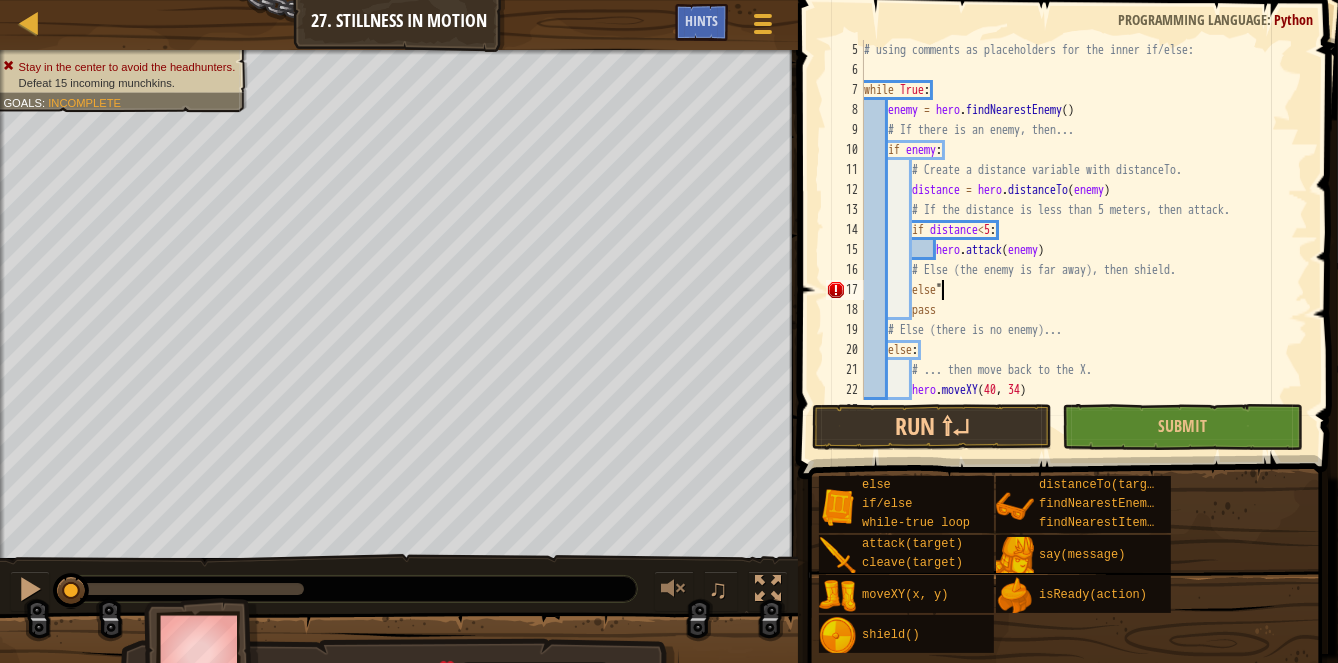 scroll, scrollTop: 9, scrollLeft: 4, axis: both 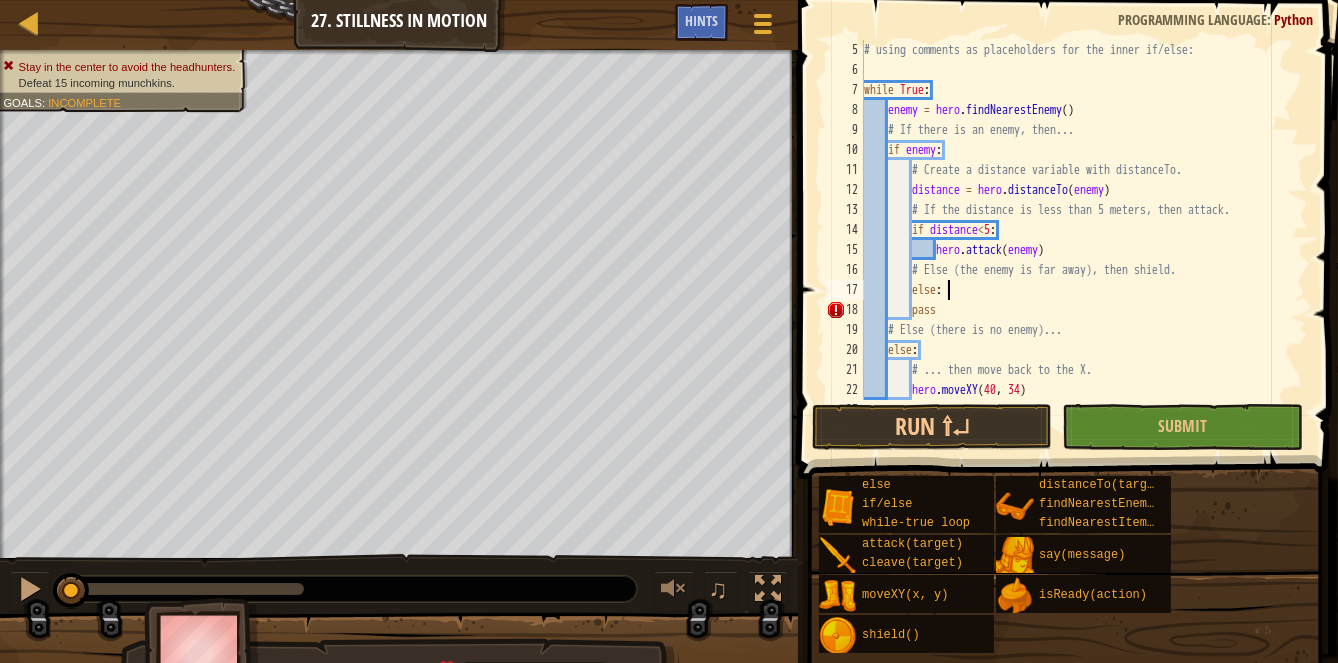 type on "else:" 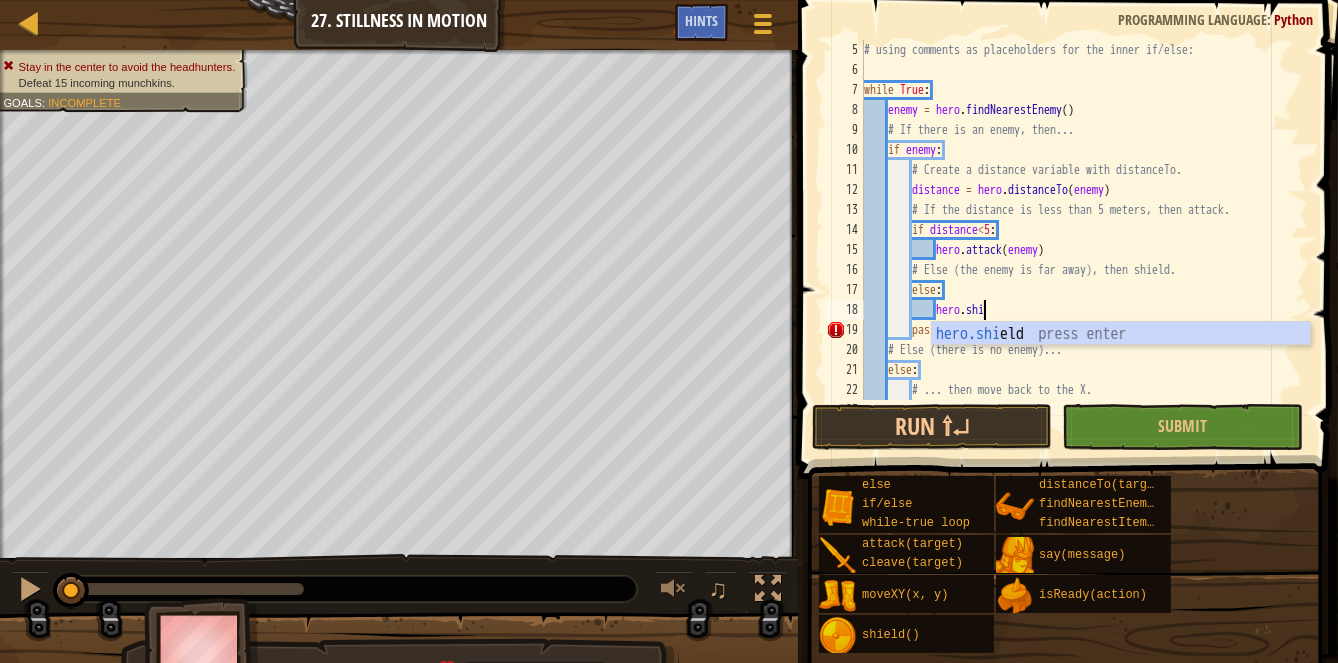 type on "hero.shield" 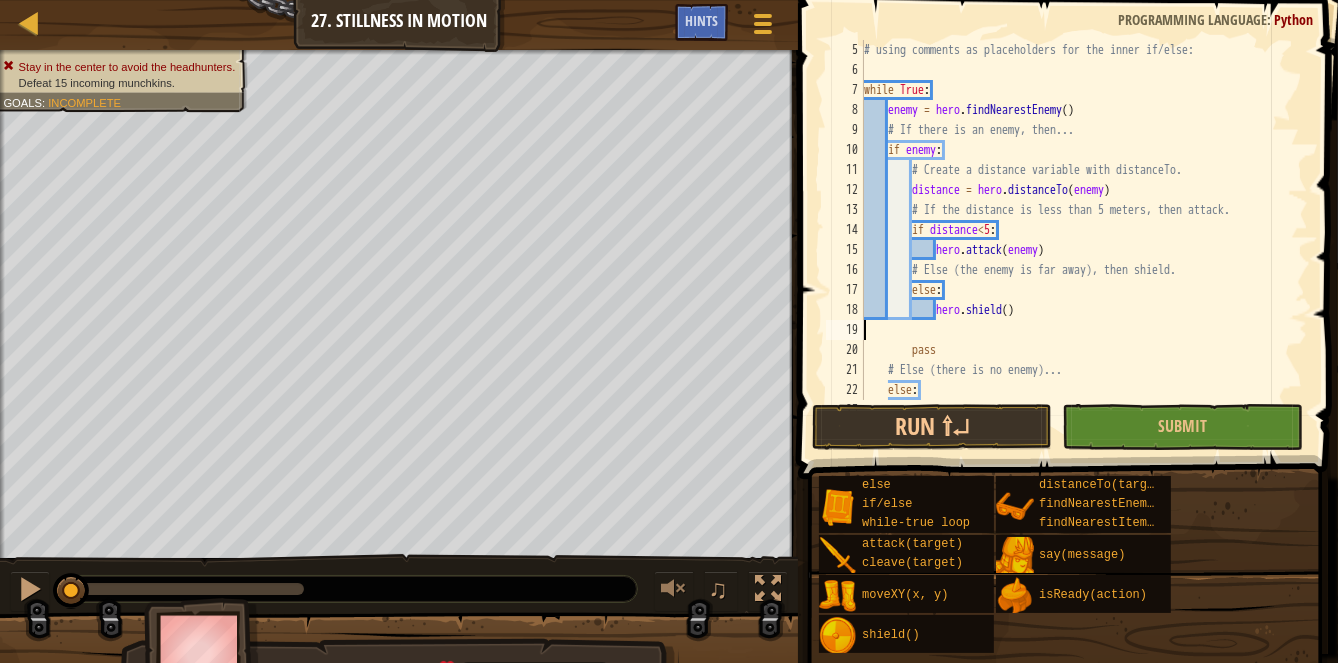 scroll, scrollTop: 9, scrollLeft: 0, axis: vertical 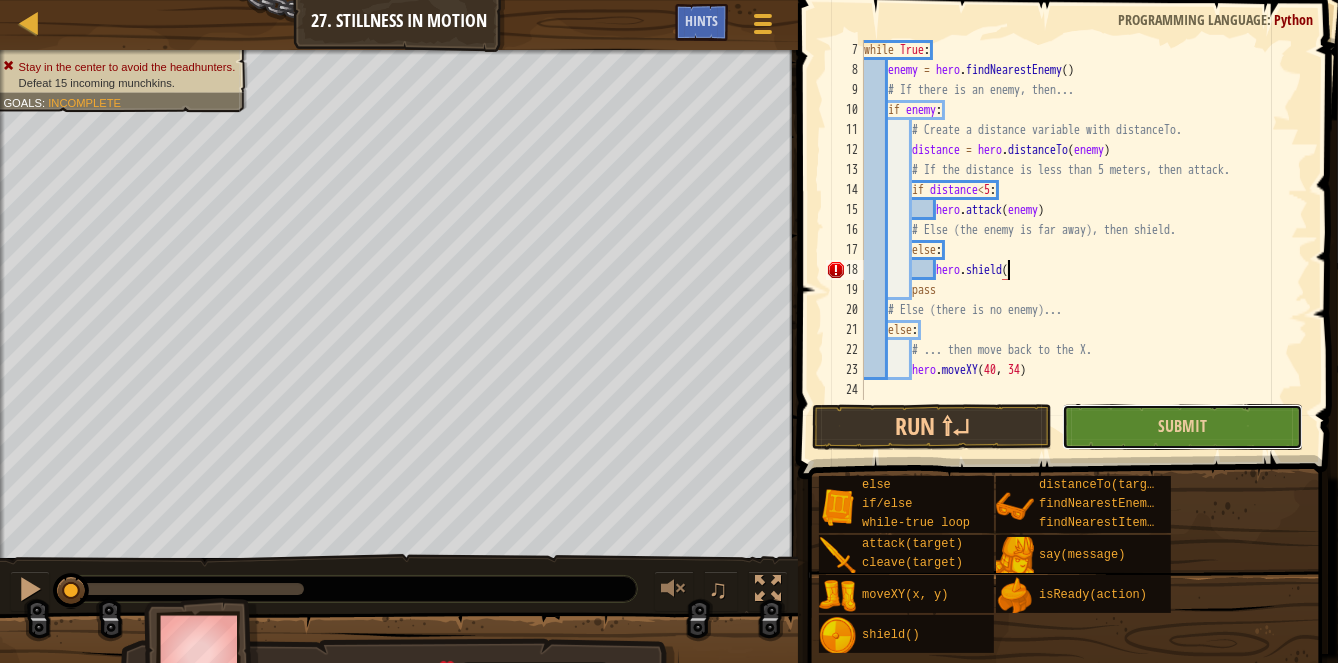 click on "Submit" at bounding box center (1182, 427) 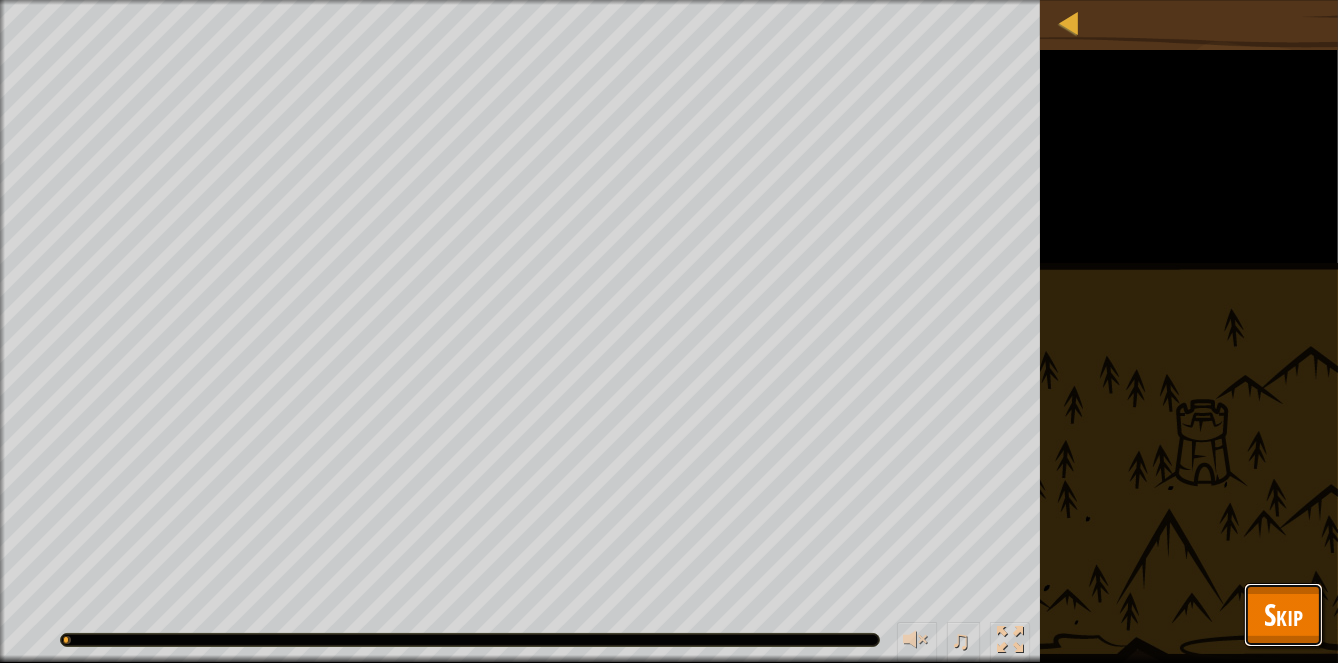 click on "Skip" at bounding box center [1283, 614] 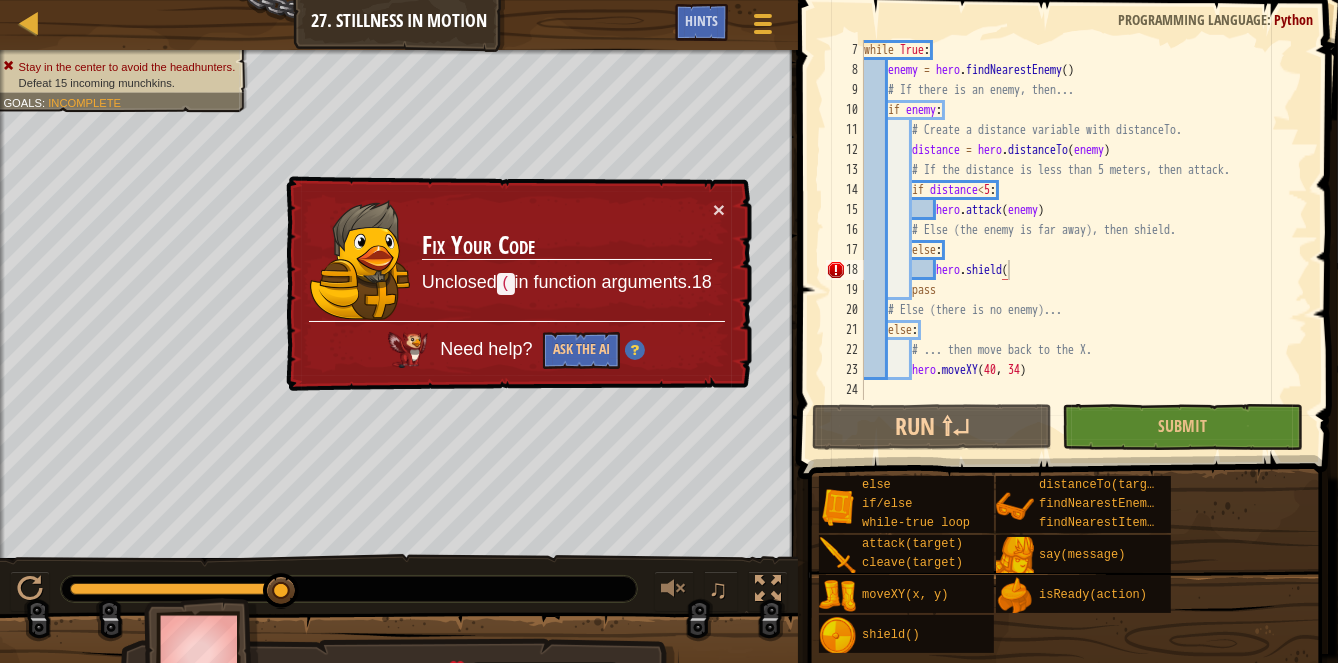 click on "while   True :      enemy   =   hero . findNearestEnemy ( )      # If there is an enemy, then...      if   enemy :          # Create a distance variable with distanceTo.          distance   =   hero . distanceTo ( enemy )          # If the distance is less than 5 meters, then attack.          if   distance < 5 :              hero . attack ( enemy )          # Else (the enemy is far away), then shield.          else :              hero . shield (          pass      # Else (there is no enemy)...      else :          # ... then move back to the X.          hero . moveXY ( 40 ,   34 )" at bounding box center [1079, 240] 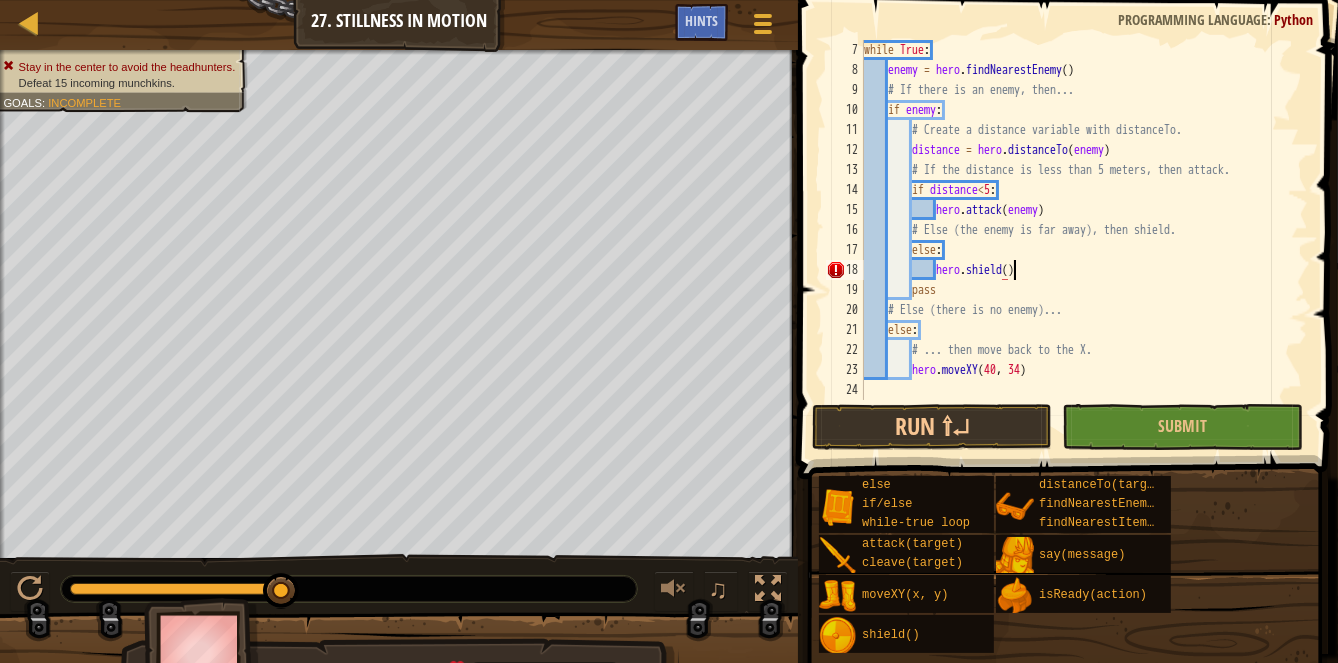 scroll, scrollTop: 9, scrollLeft: 11, axis: both 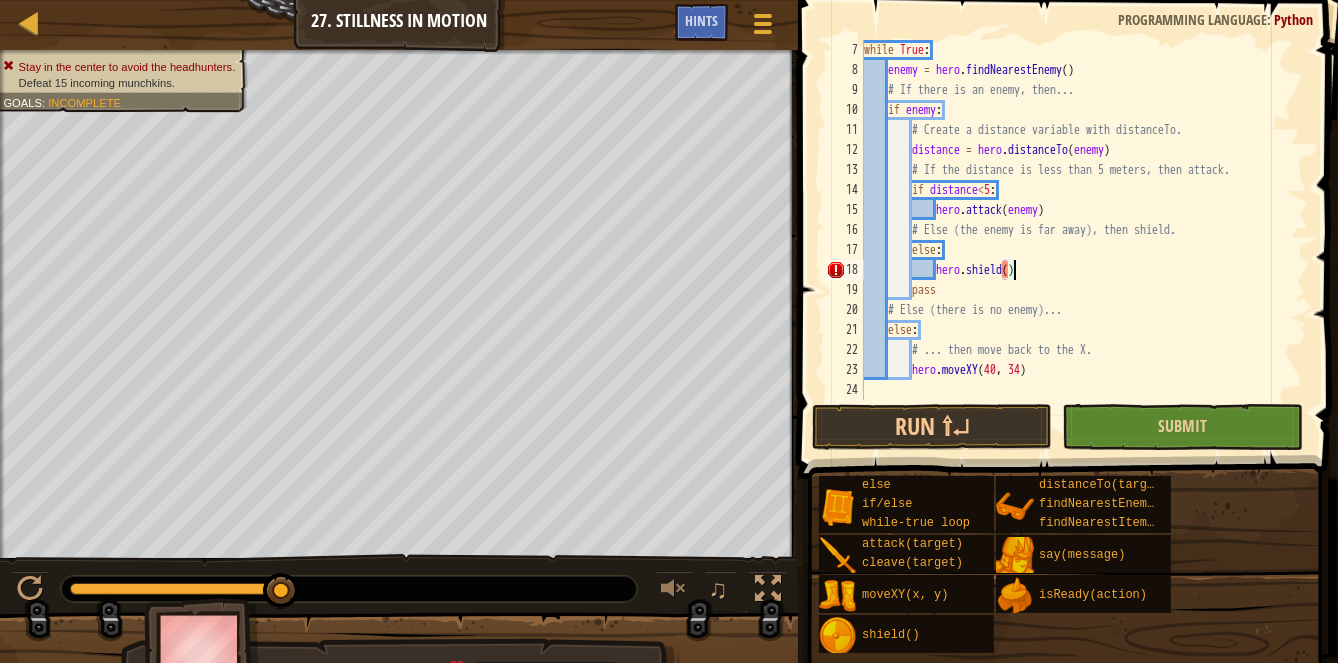 type on "hero.shield()" 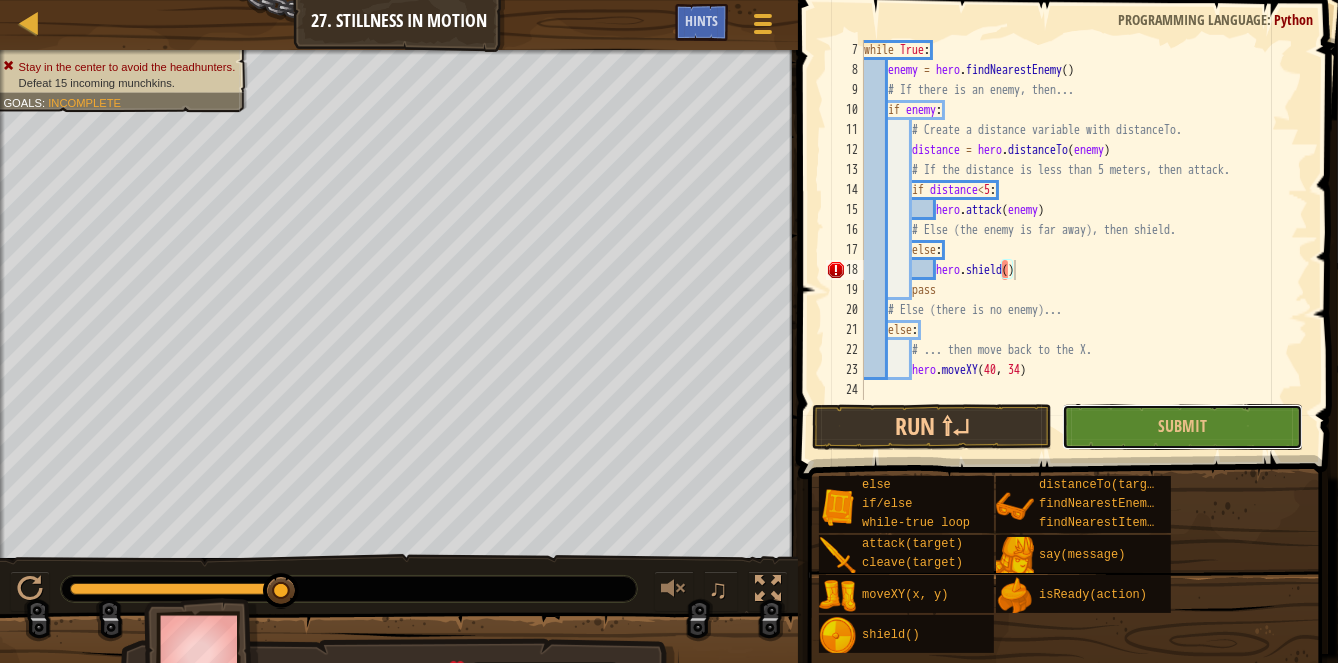 drag, startPoint x: 1154, startPoint y: 427, endPoint x: 1134, endPoint y: 422, distance: 20.615528 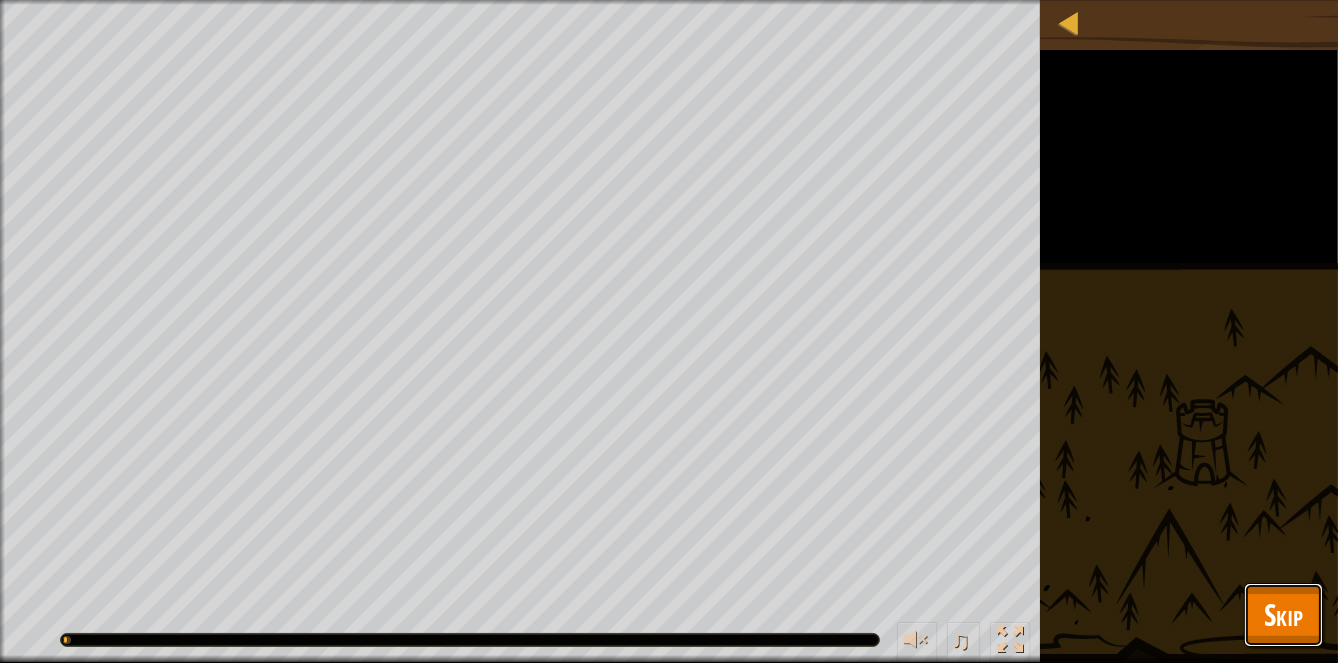 click on "Skip" at bounding box center (1283, 614) 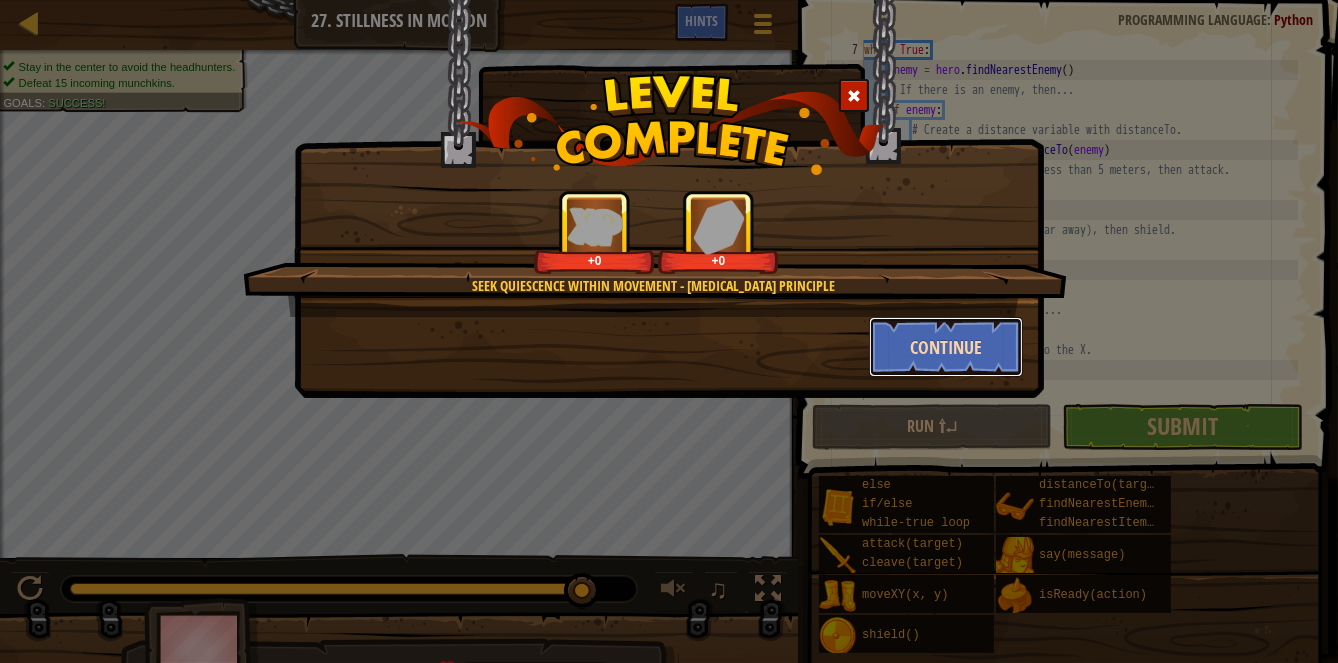 click on "Continue" at bounding box center (946, 347) 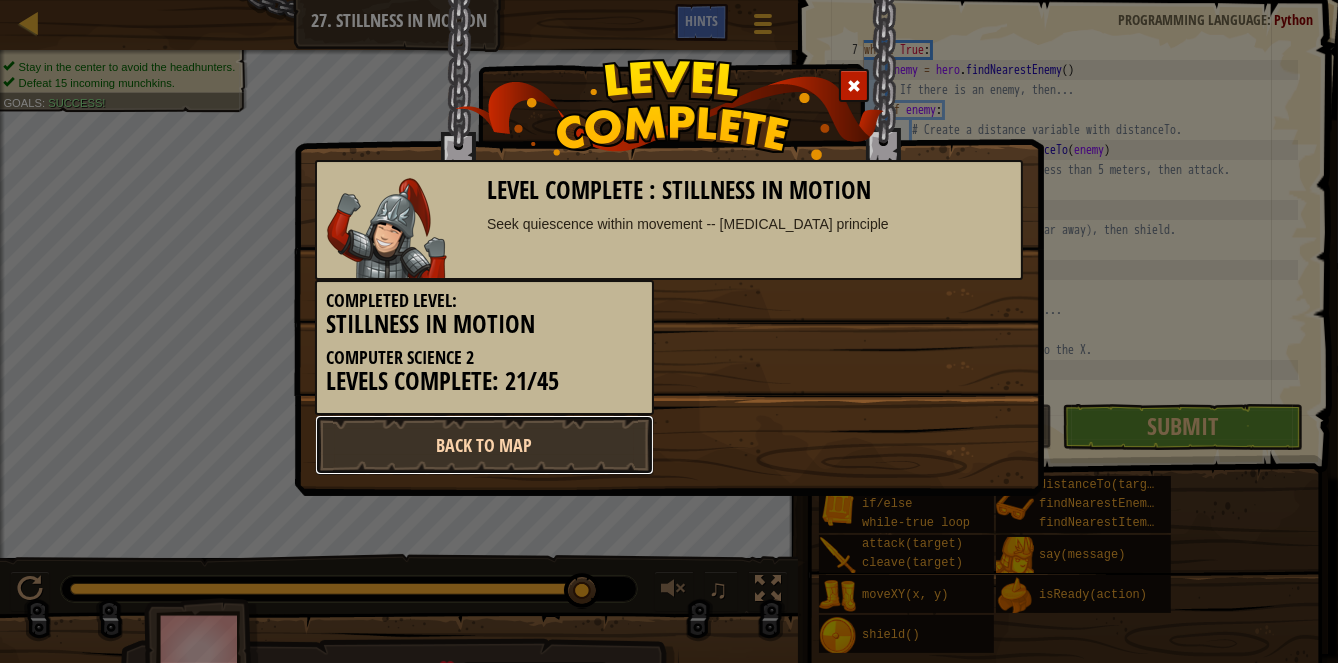 click on "Back to Map" at bounding box center [484, 445] 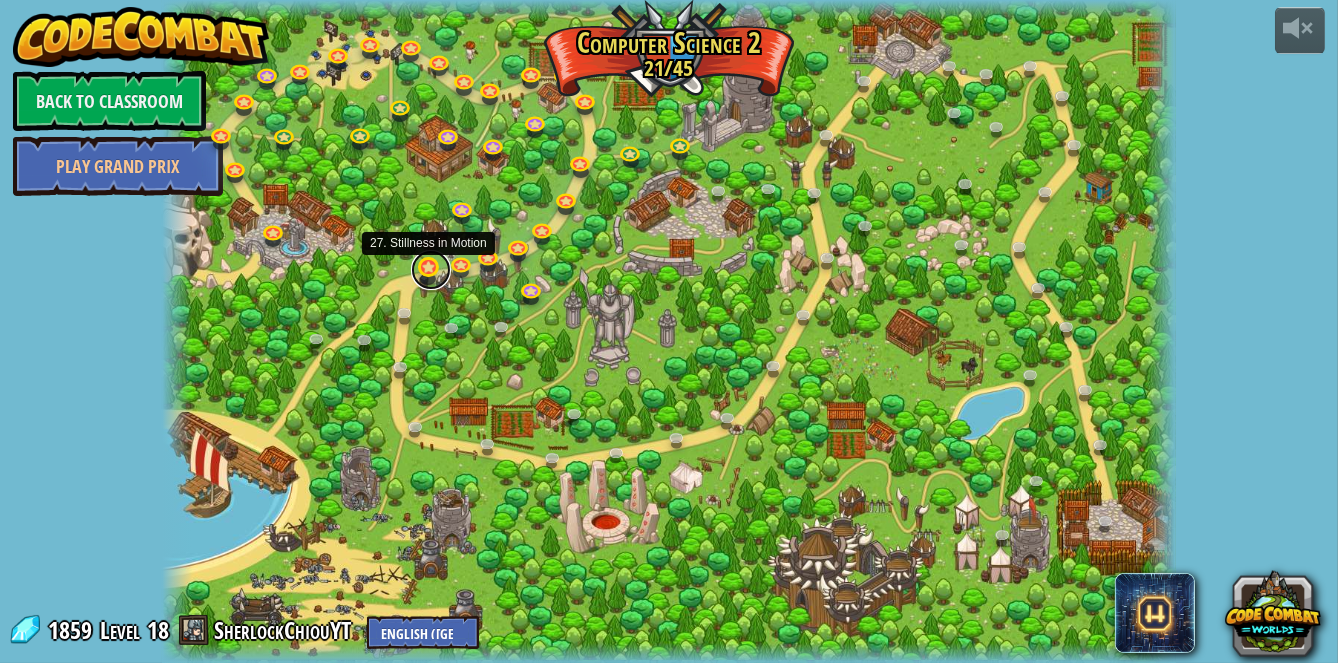 click at bounding box center [431, 270] 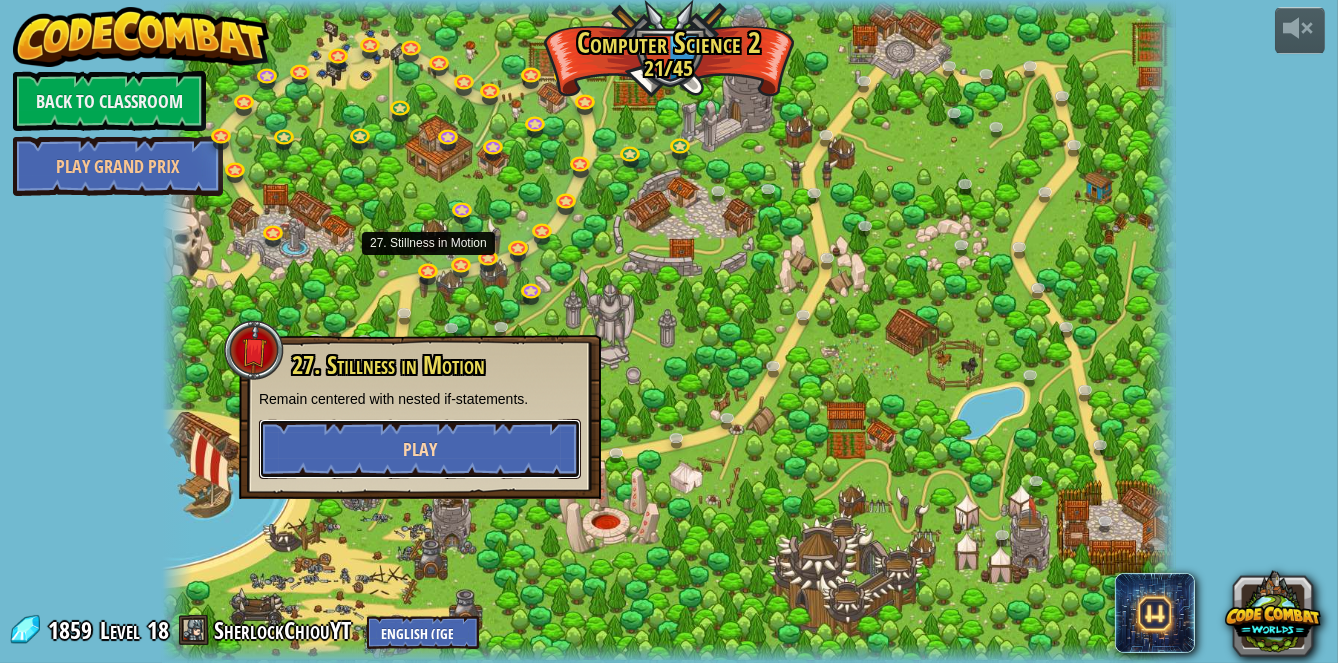 click on "Play" at bounding box center (420, 449) 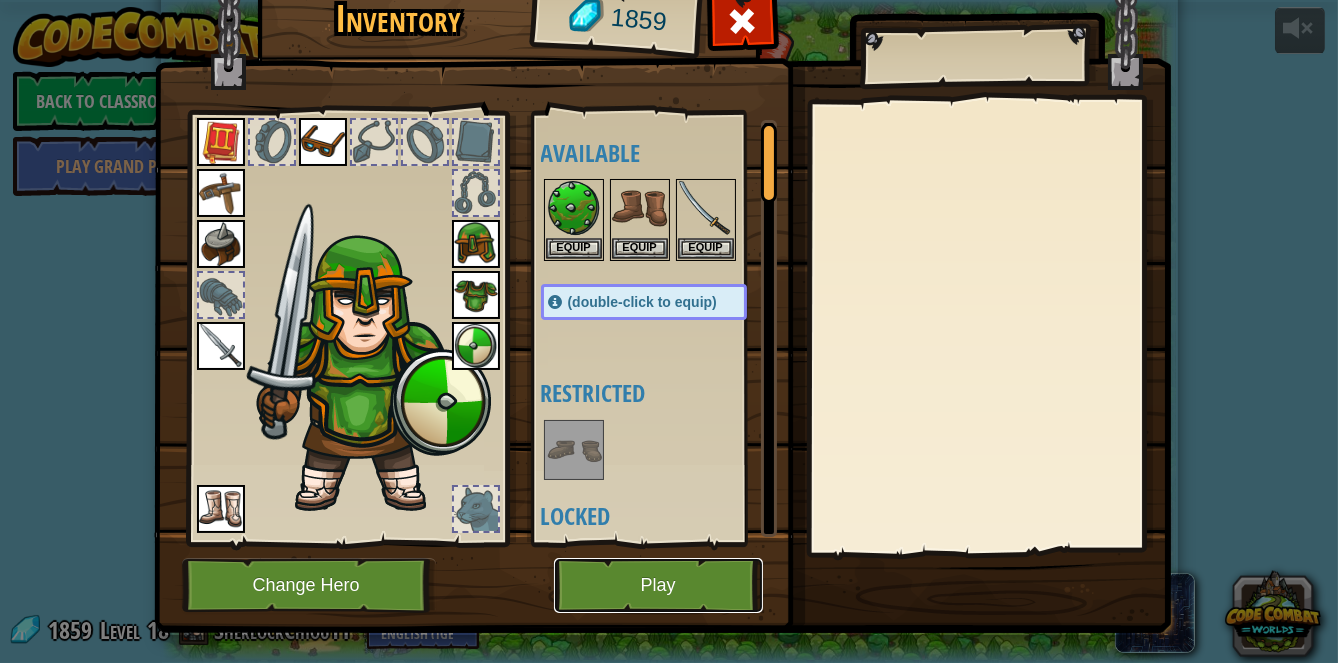 click on "Play" at bounding box center [658, 585] 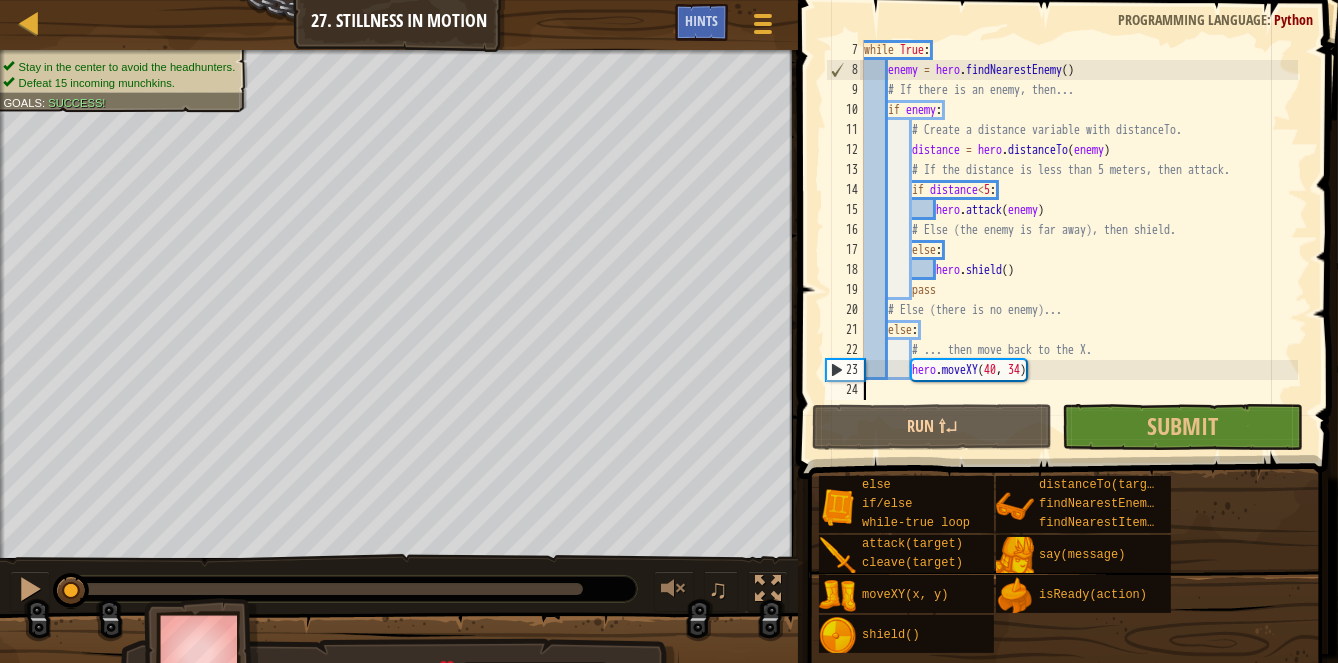 scroll, scrollTop: 120, scrollLeft: 0, axis: vertical 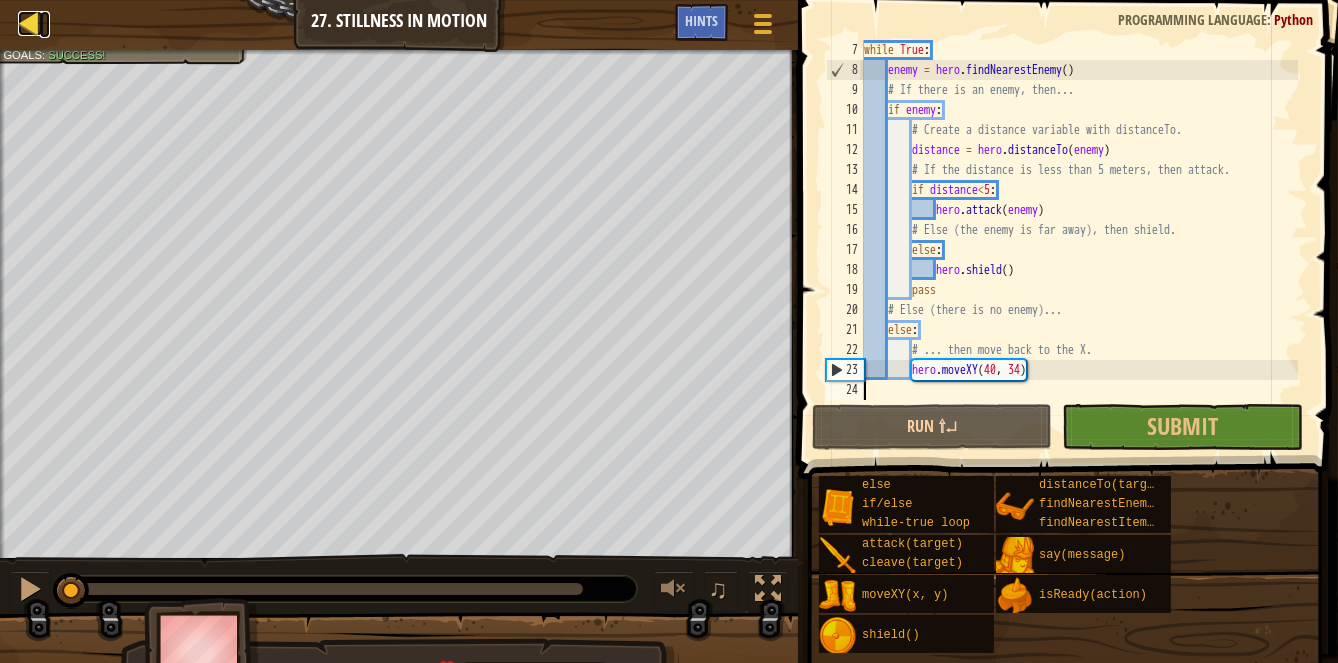 click at bounding box center (30, 23) 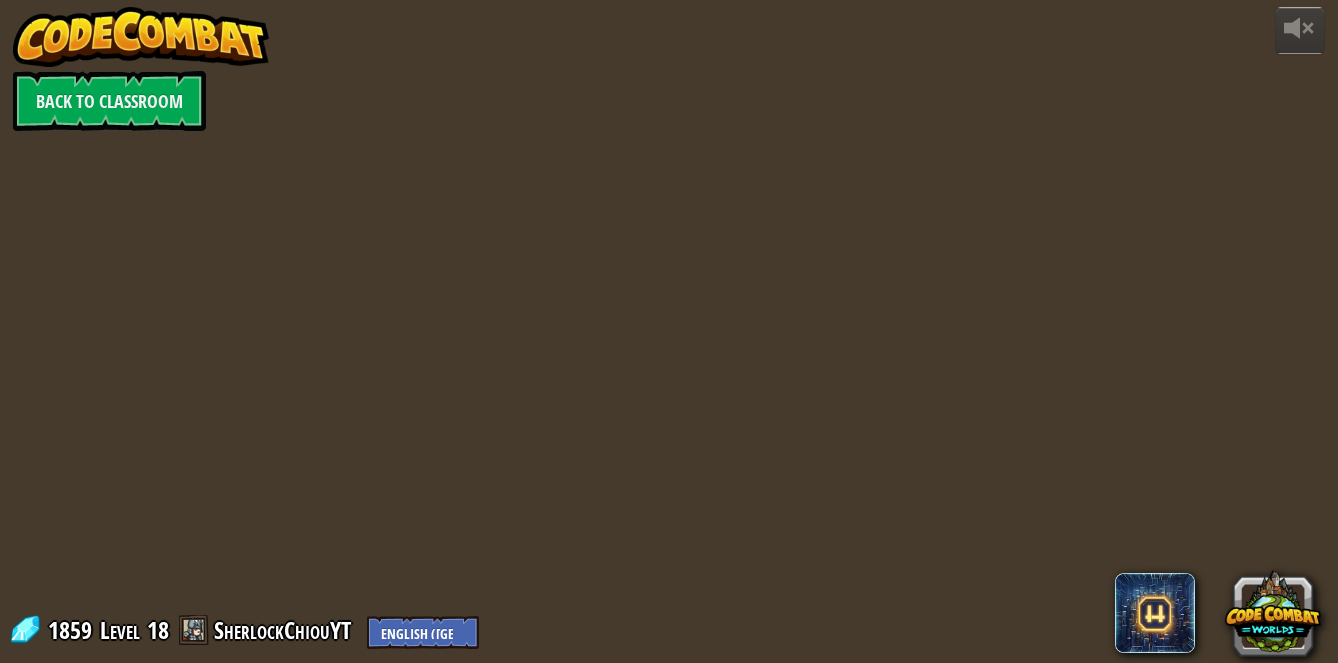 scroll, scrollTop: 0, scrollLeft: 0, axis: both 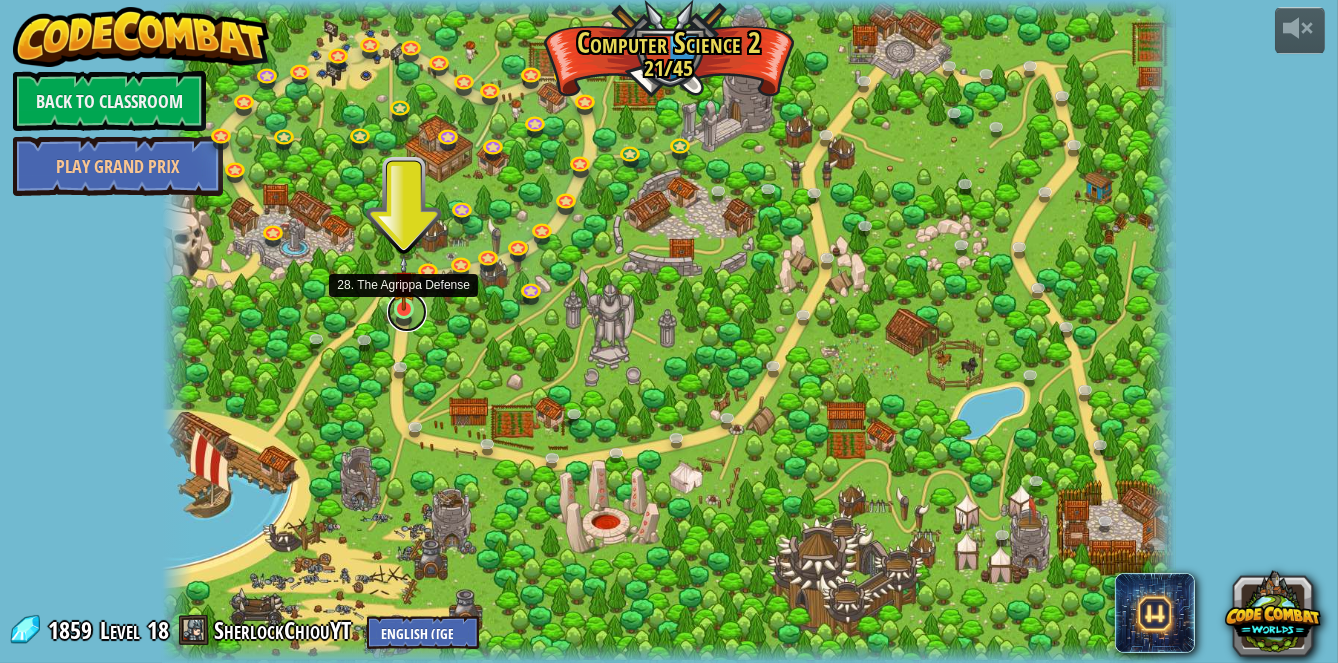 click at bounding box center (407, 312) 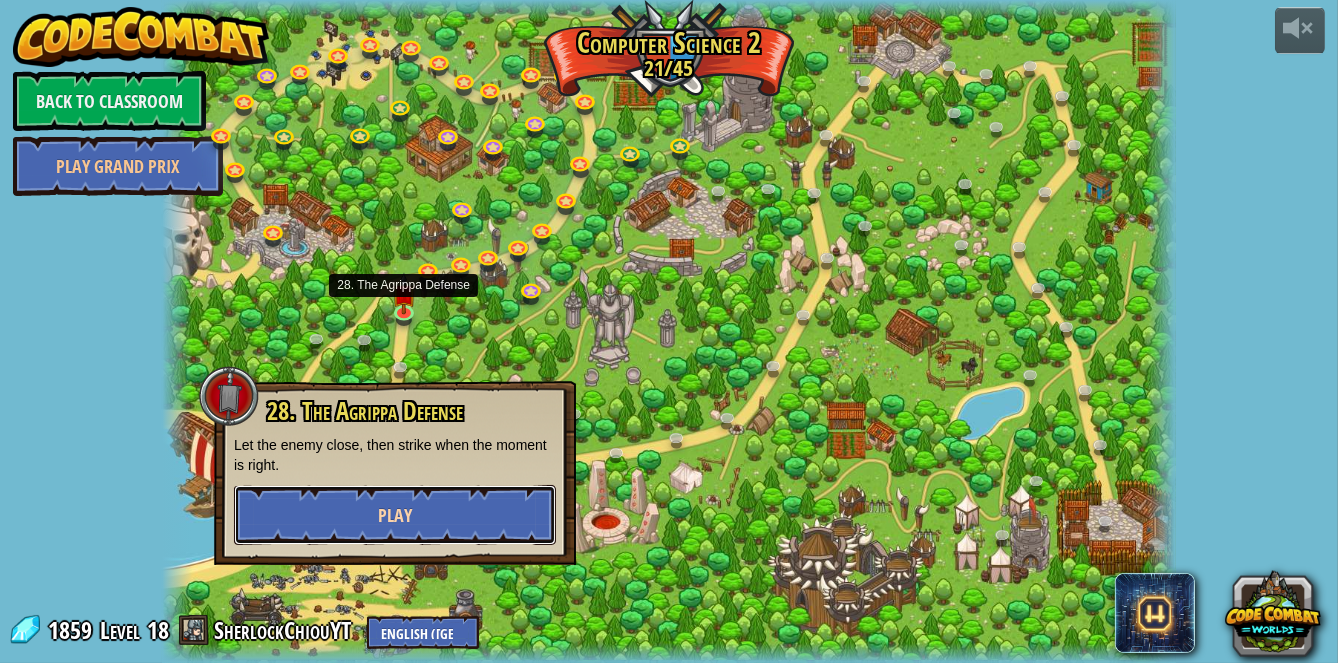 click on "Play" at bounding box center (395, 515) 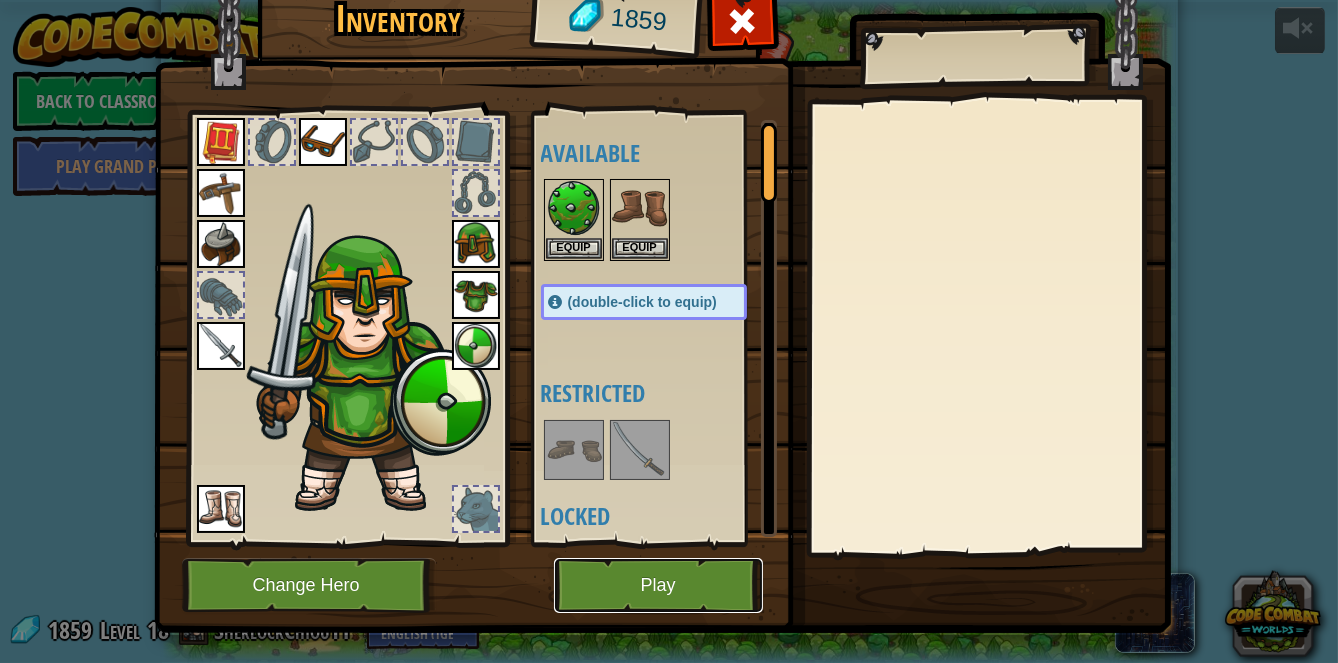 click on "Play" at bounding box center (658, 585) 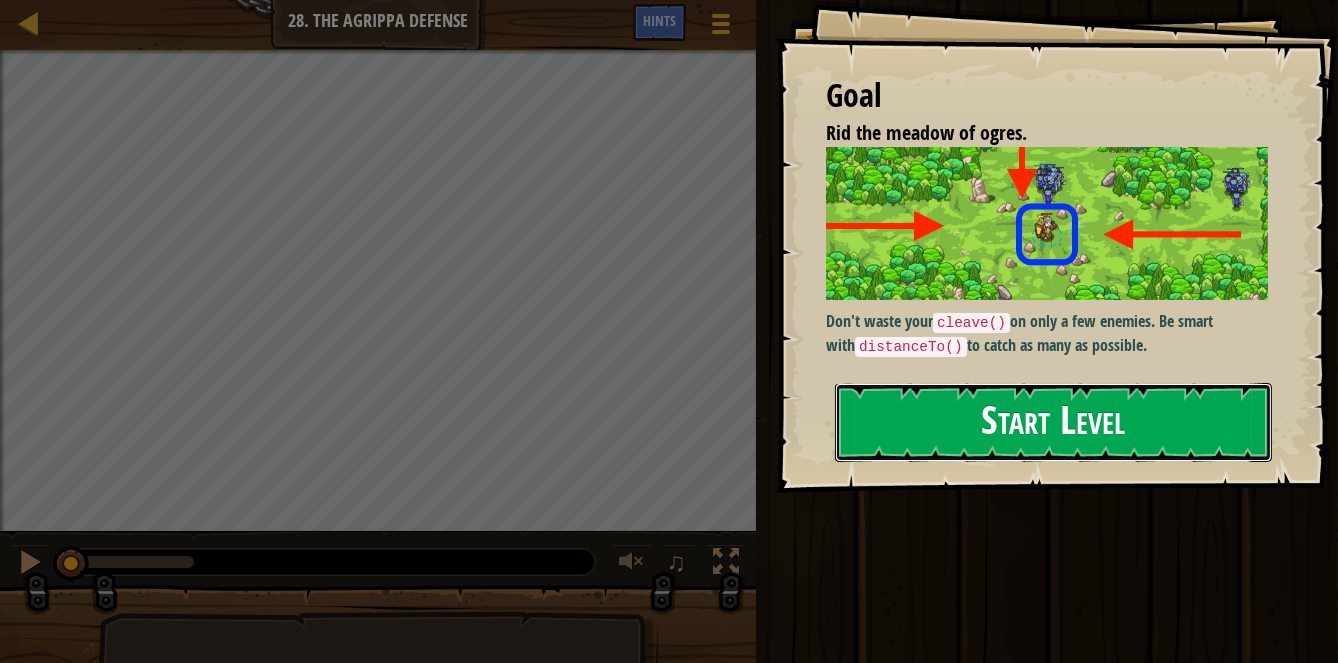 click on "Start Level" at bounding box center [1053, 422] 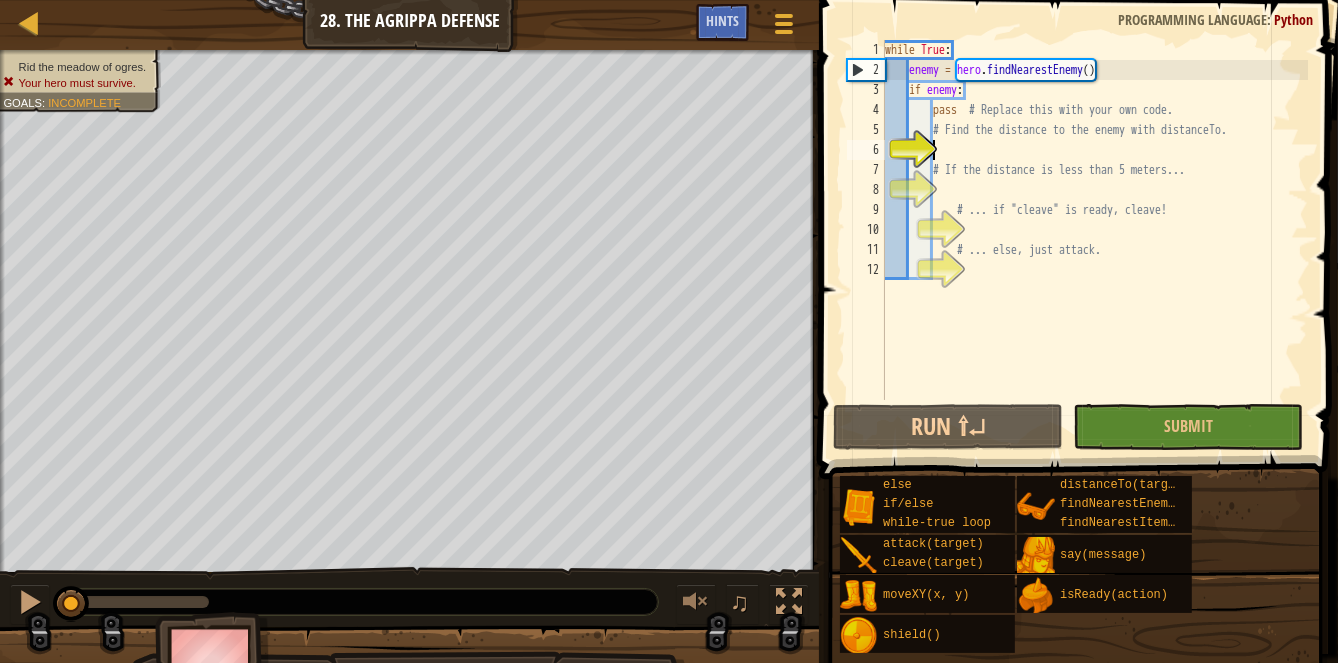 click on "while   True :      enemy   =   hero . findNearestEnemy ( )      if   enemy :          pass    # Replace this with your own code.          # Find the distance to the enemy with distanceTo.                   # If the distance is less than 5 meters...                       # ... if "cleave" is ready, cleave!                           # ... else, just attack." at bounding box center [1094, 240] 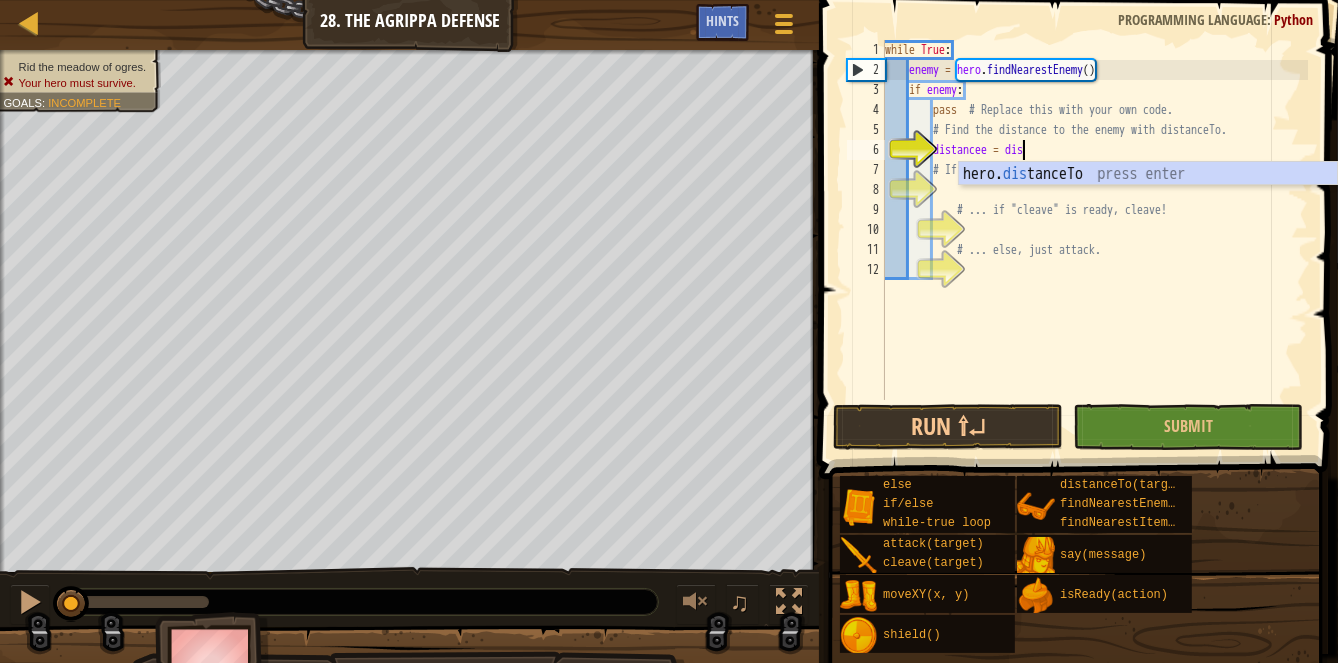 scroll, scrollTop: 9, scrollLeft: 10, axis: both 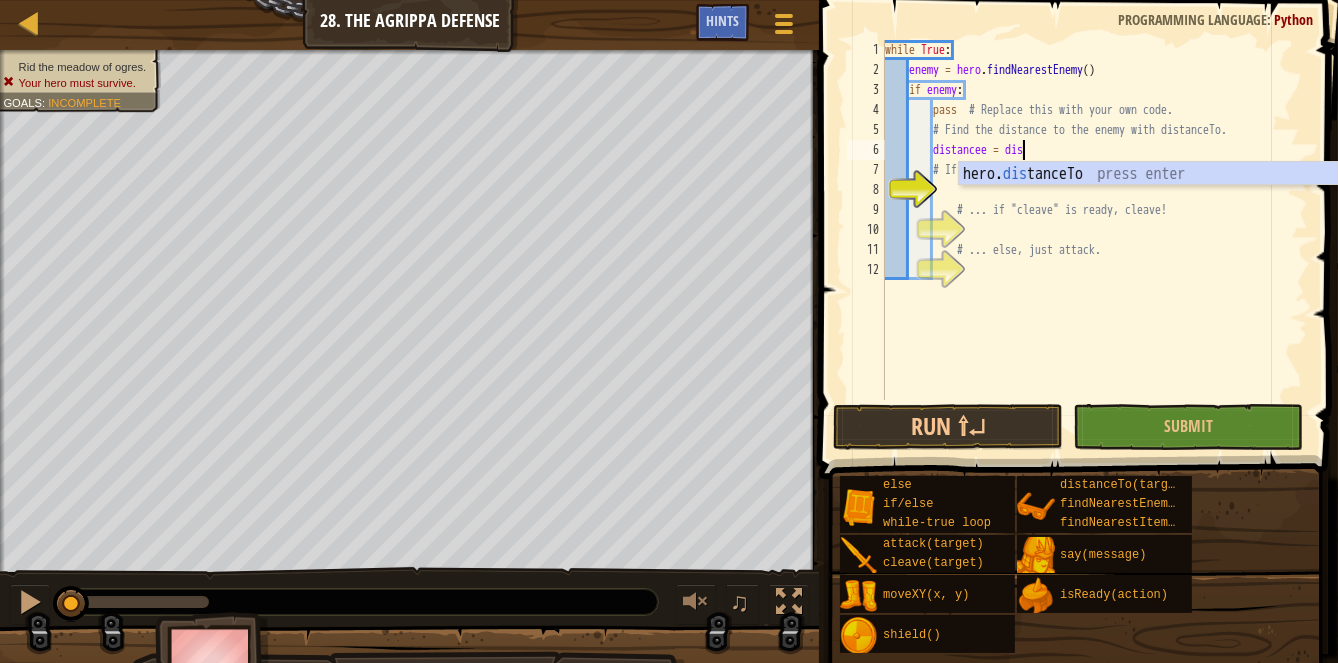 click on "while   True :      enemy   =   hero . findNearestEnemy ( )      if   enemy :          pass    # Replace this with your own code.          # Find the distance to the enemy with distanceTo.          distancee   =   dis          # If the distance is less than 5 meters...                       # ... if "cleave" is ready, cleave!                           # ... else, just attack." at bounding box center [1094, 240] 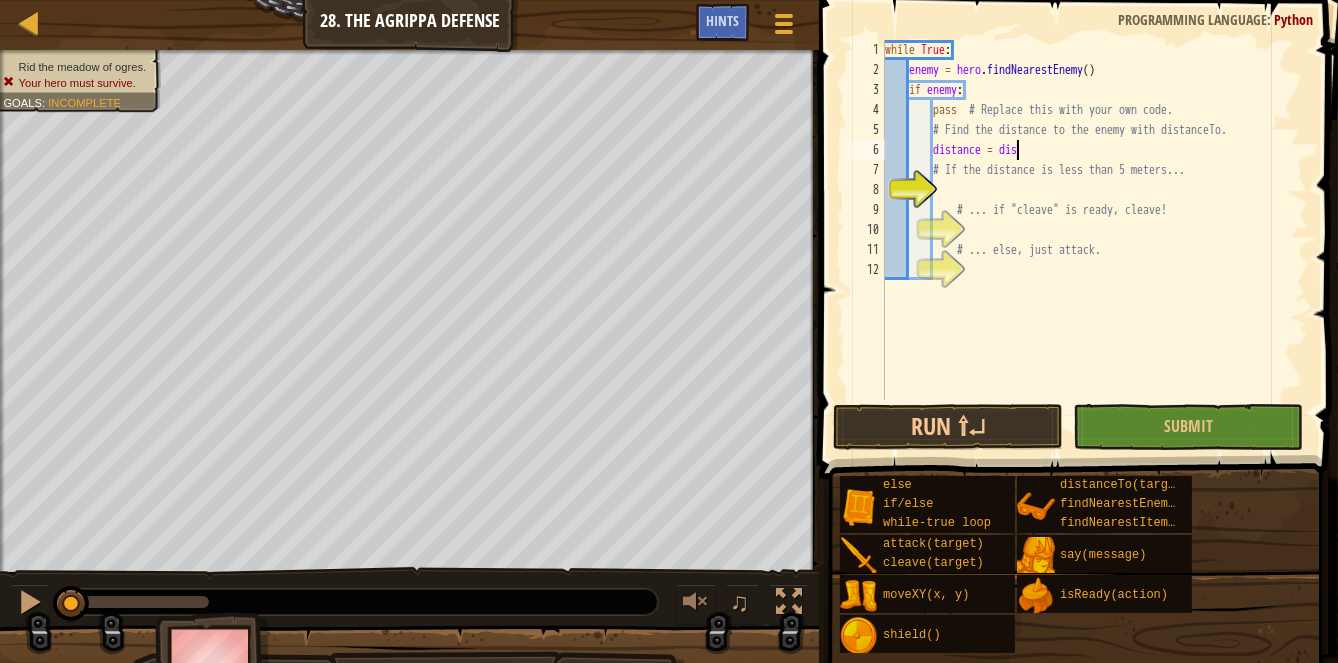 scroll, scrollTop: 9, scrollLeft: 10, axis: both 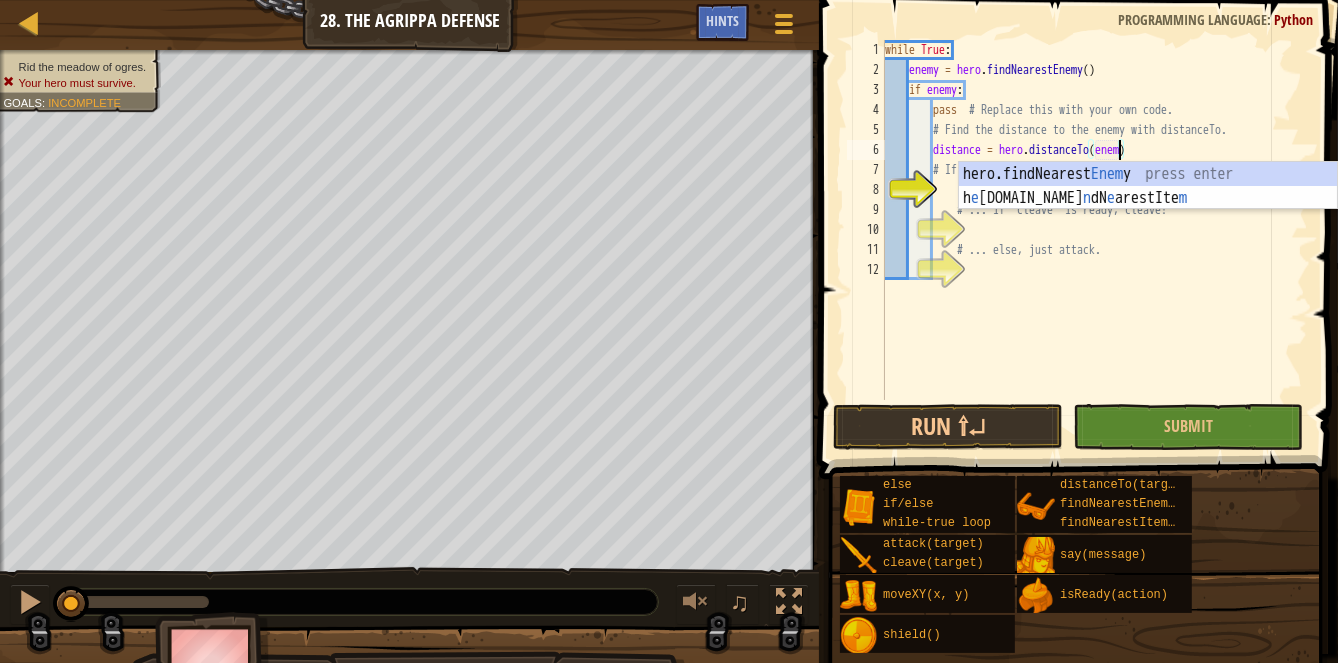 type on "distance = hero.distanceTo(enemy)" 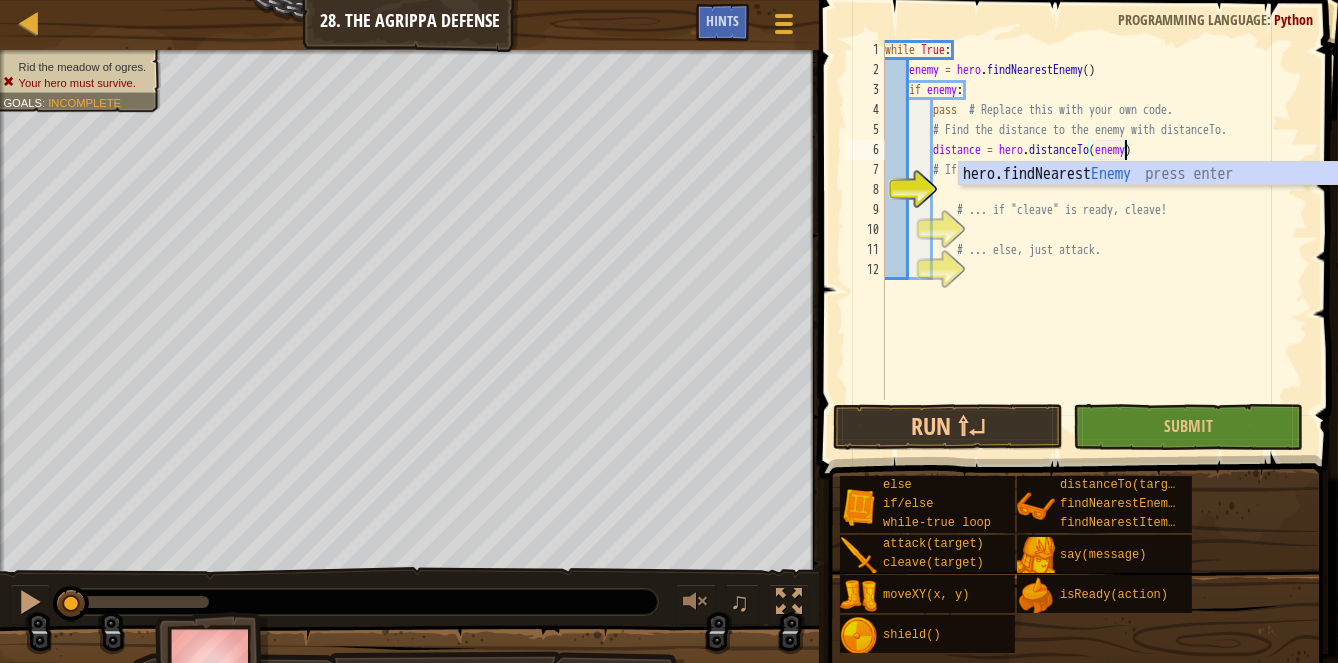 click on "while   True :      enemy   =   hero . findNearestEnemy ( )      if   enemy :          pass    # Replace this with your own code.          # Find the distance to the enemy with distanceTo.          distance   =   hero . distanceTo ( enemy )          # If the distance is less than 5 meters...                       # ... if "cleave" is ready, cleave!                           # ... else, just attack." at bounding box center (1094, 240) 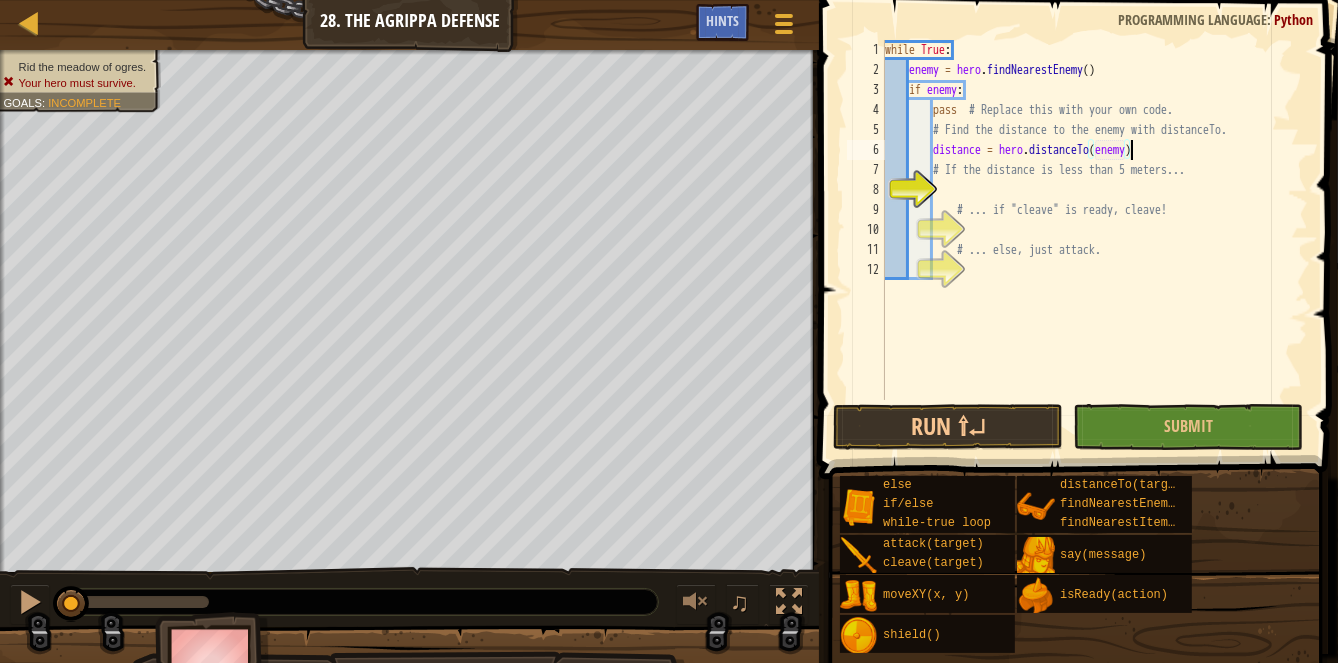 click on "while   True :      enemy   =   hero . findNearestEnemy ( )      if   enemy :          pass    # Replace this with your own code.          # Find the distance to the enemy with distanceTo.          distance   =   hero . distanceTo ( enemy )          # If the distance is less than 5 meters...                       # ... if "cleave" is ready, cleave!                           # ... else, just attack." at bounding box center [1094, 240] 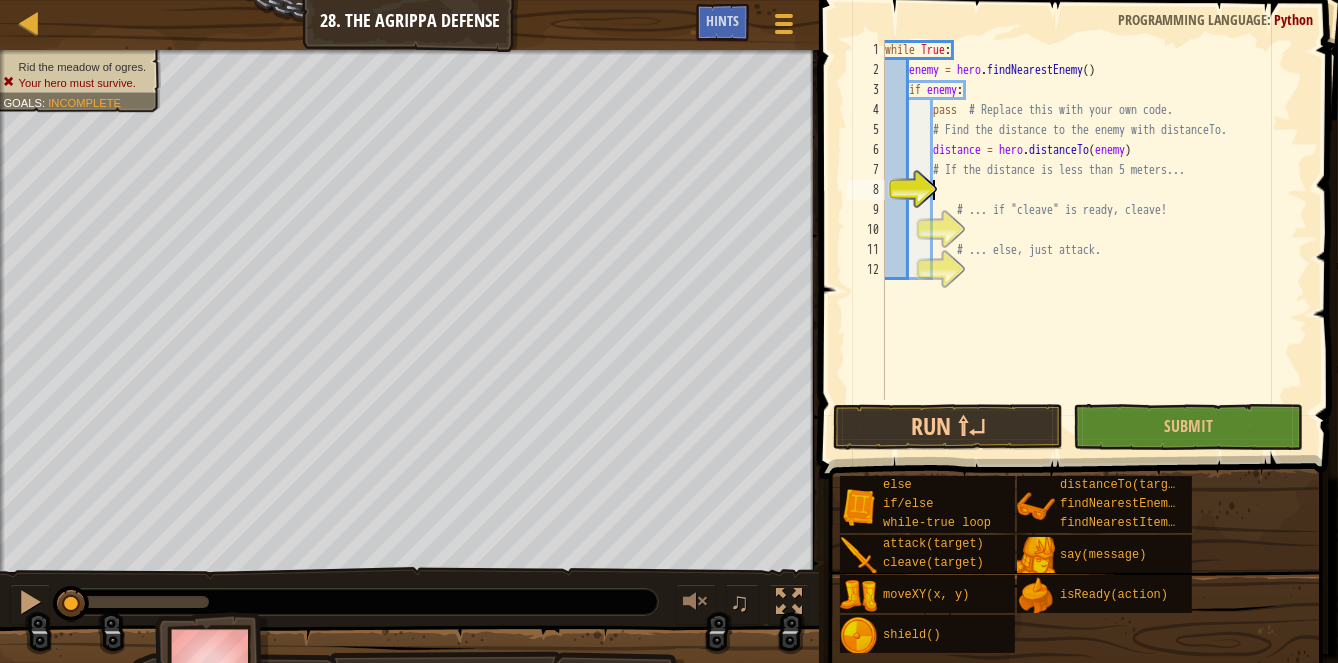scroll, scrollTop: 9, scrollLeft: 2, axis: both 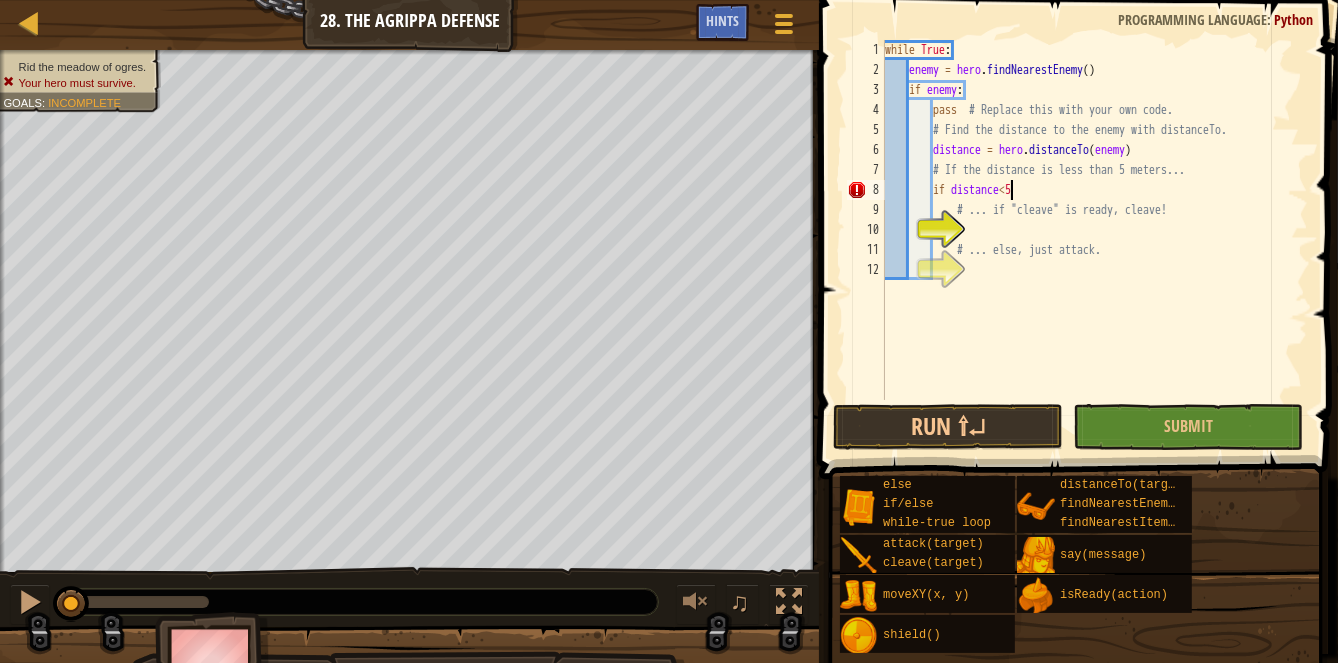type on "if distance<5:" 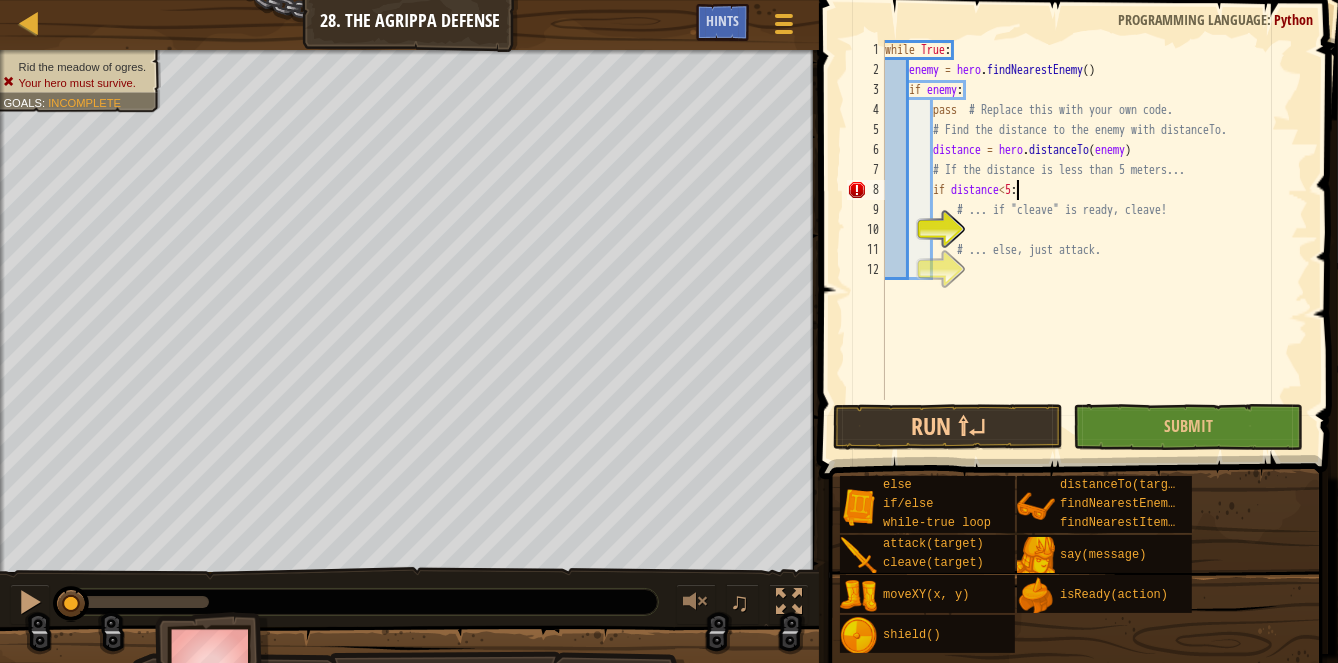 scroll, scrollTop: 9, scrollLeft: 4, axis: both 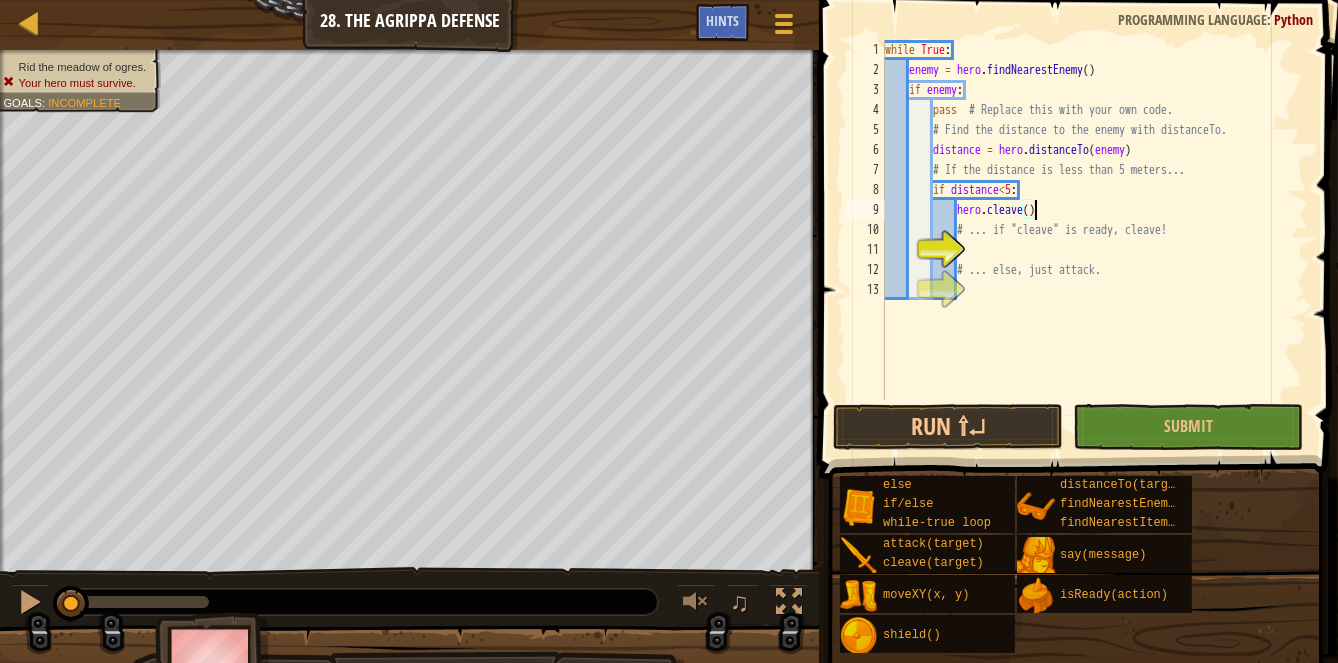 type on "# ... if "cleave" is ready, cleave!" 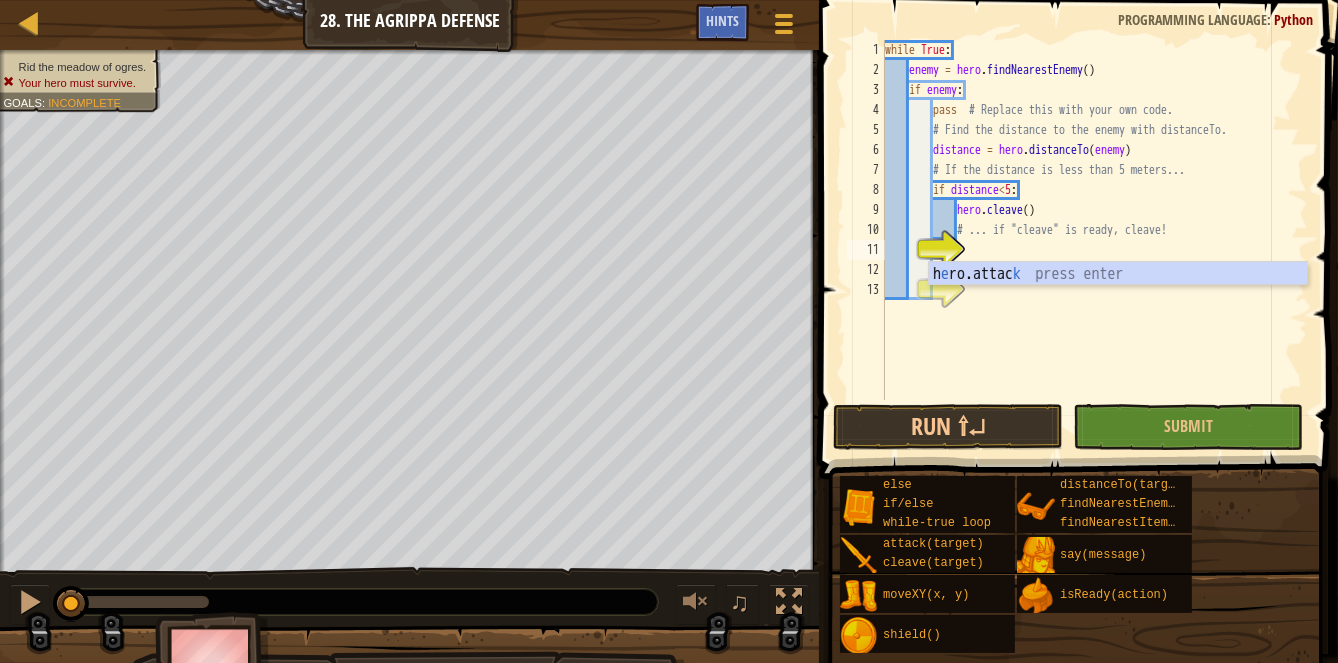 type on "ekse" 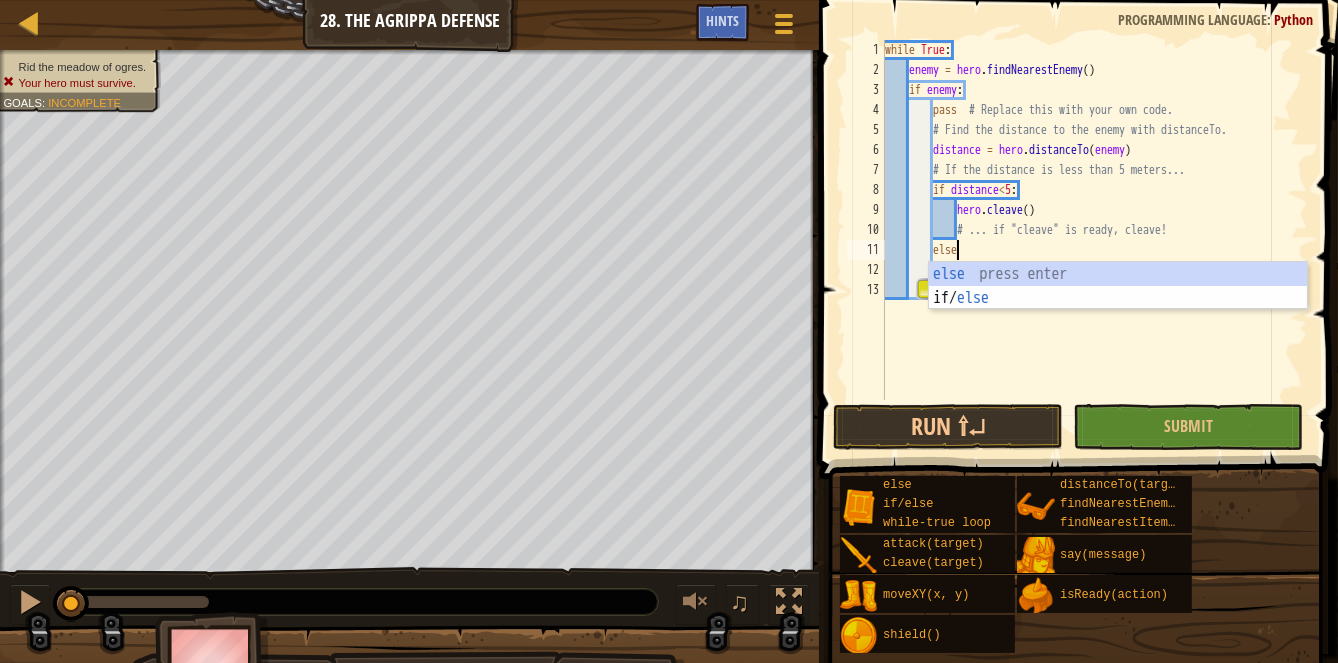 type on "else:" 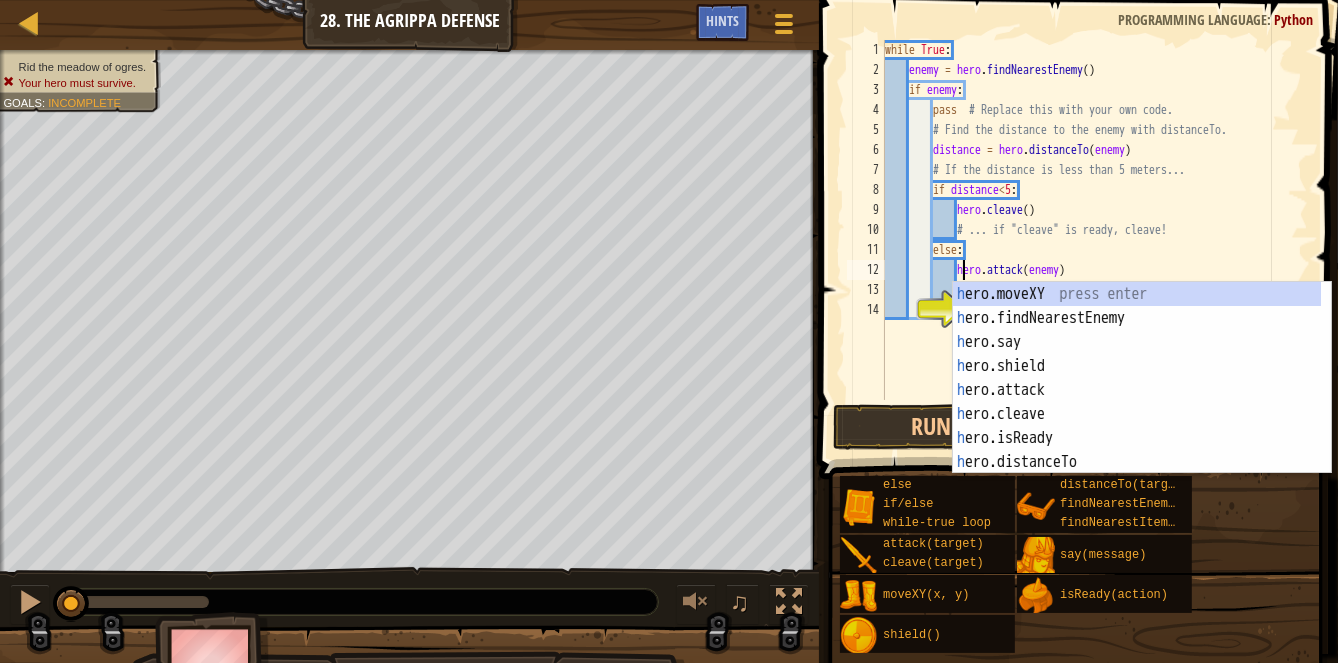 scroll, scrollTop: 9, scrollLeft: 13, axis: both 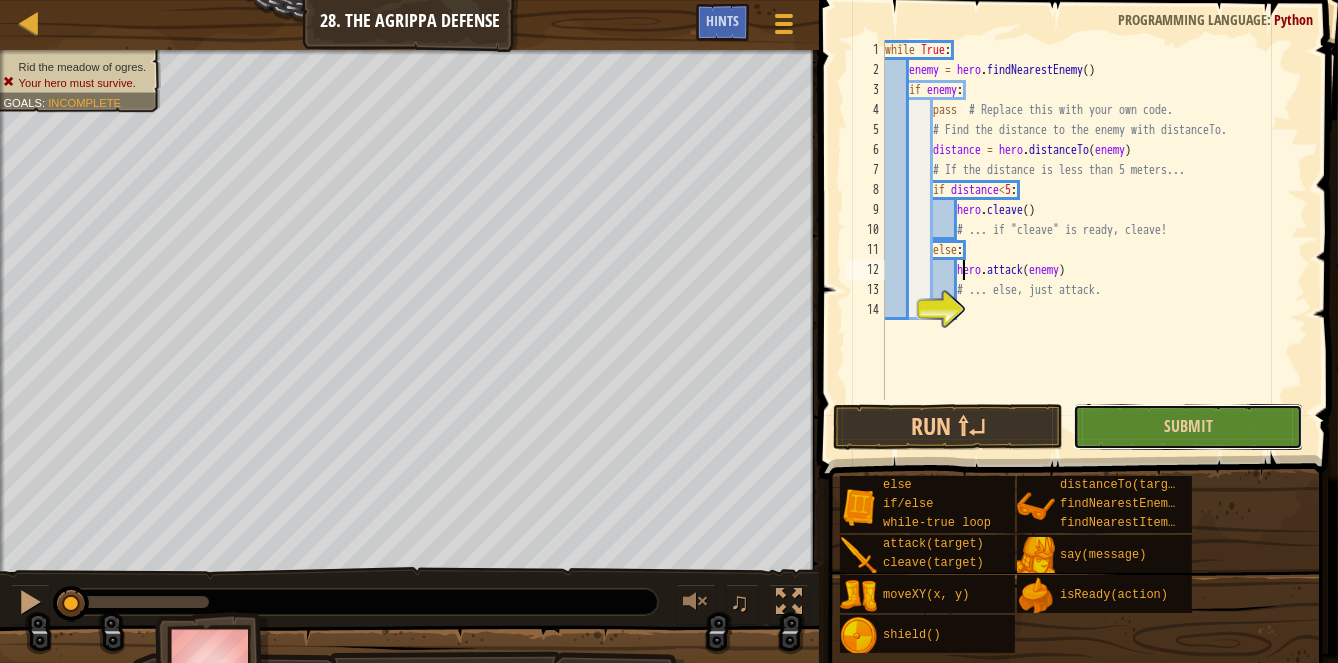 click on "Submit" at bounding box center [1188, 427] 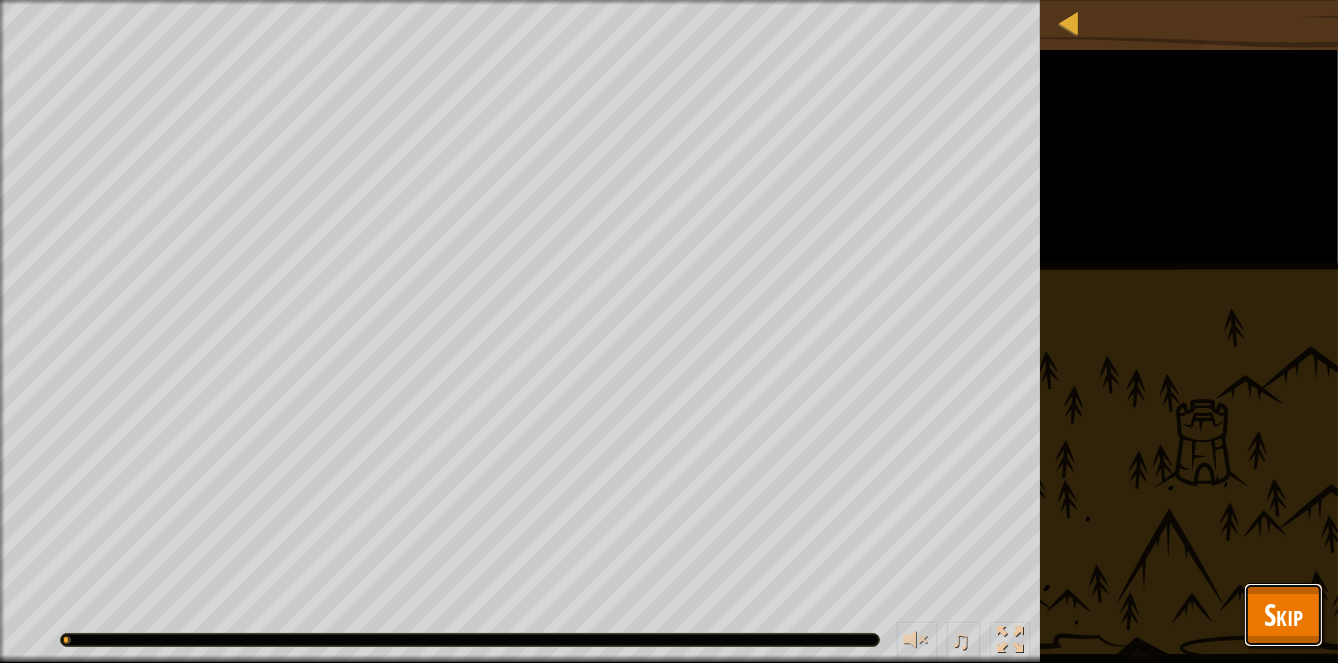 click on "Skip" at bounding box center (1283, 615) 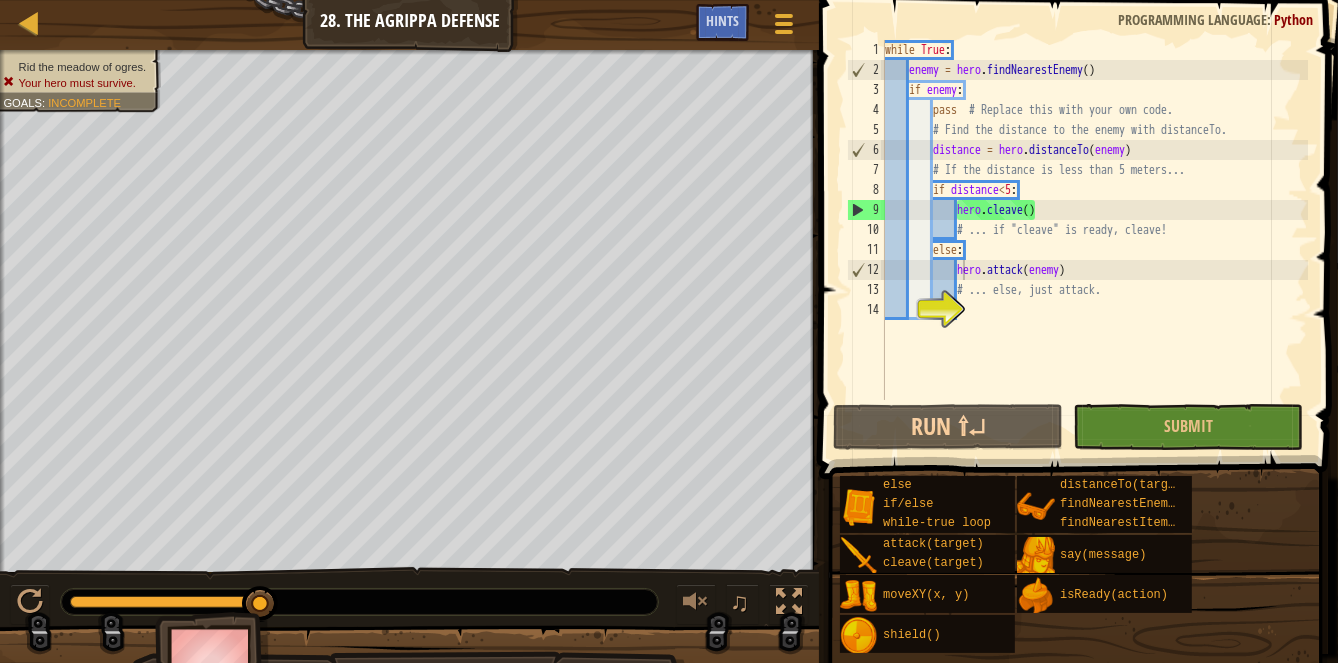 scroll, scrollTop: 9, scrollLeft: 4, axis: both 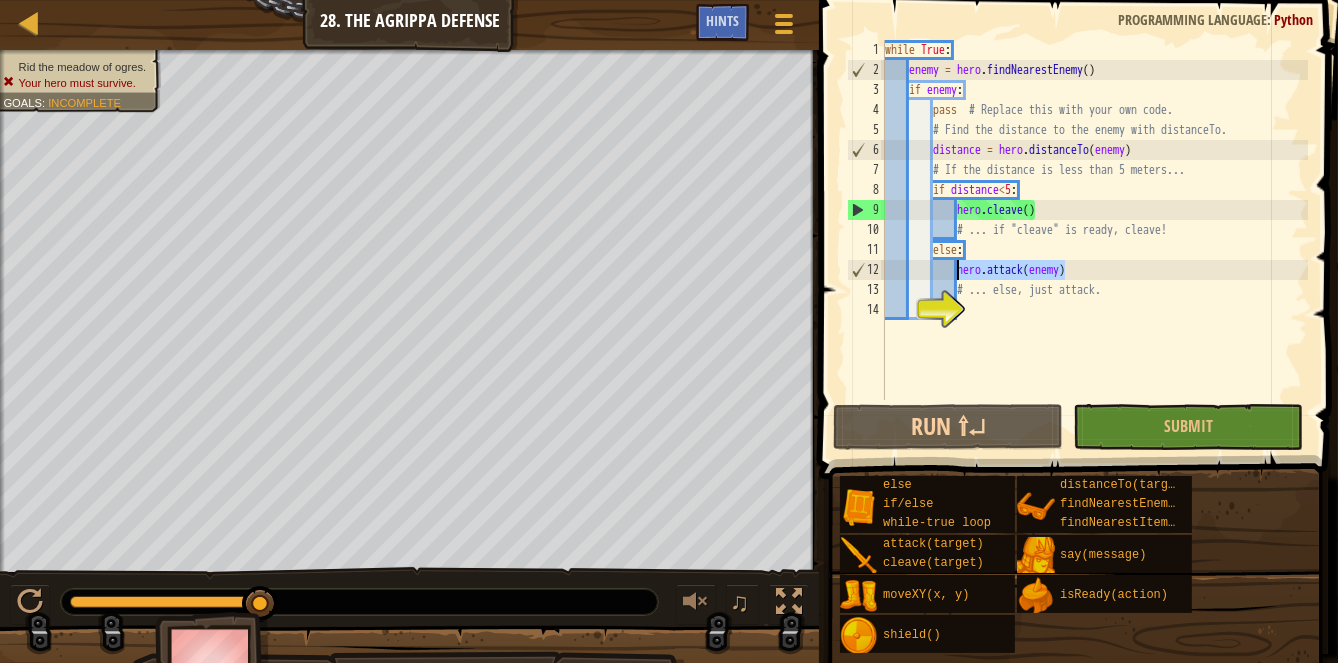 drag, startPoint x: 1077, startPoint y: 270, endPoint x: 960, endPoint y: 271, distance: 117.00427 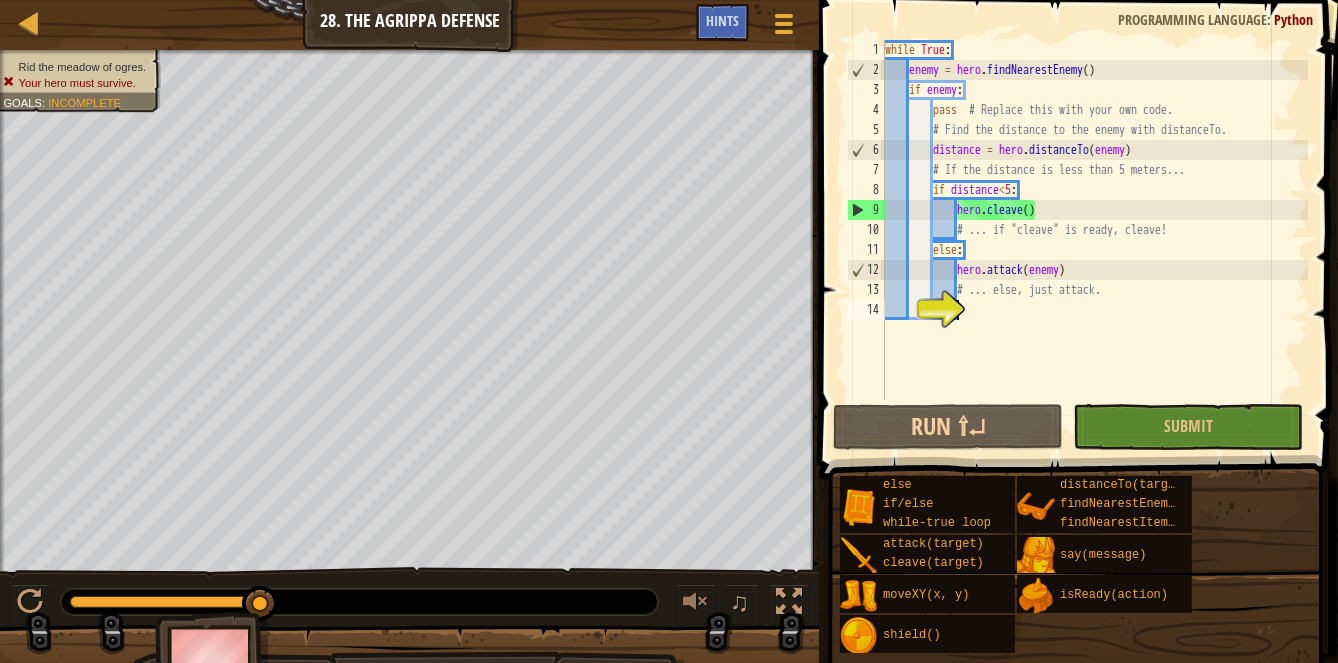 paste on "hero.attack(enemy)" 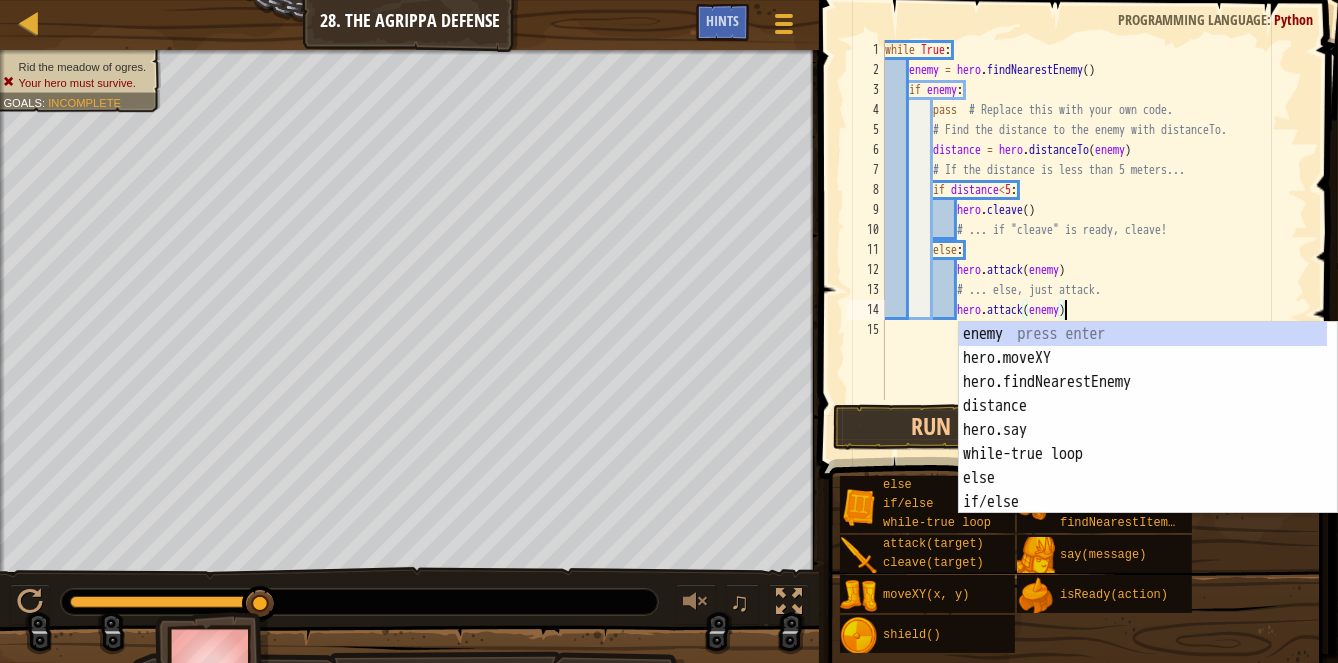 click on "while   True :      enemy   =   hero . findNearestEnemy ( )      if   enemy :          pass    # Replace this with your own code.          # Find the distance to the enemy with distanceTo.          distance   =   hero . distanceTo ( enemy )          # If the distance is less than 5 meters...          if   distance < 5 :              hero . cleave ( )              # ... if "cleave" is ready, cleave!          else :              hero . attack ( enemy )              # ... else, just attack.              hero . attack ( enemy )" at bounding box center (1094, 240) 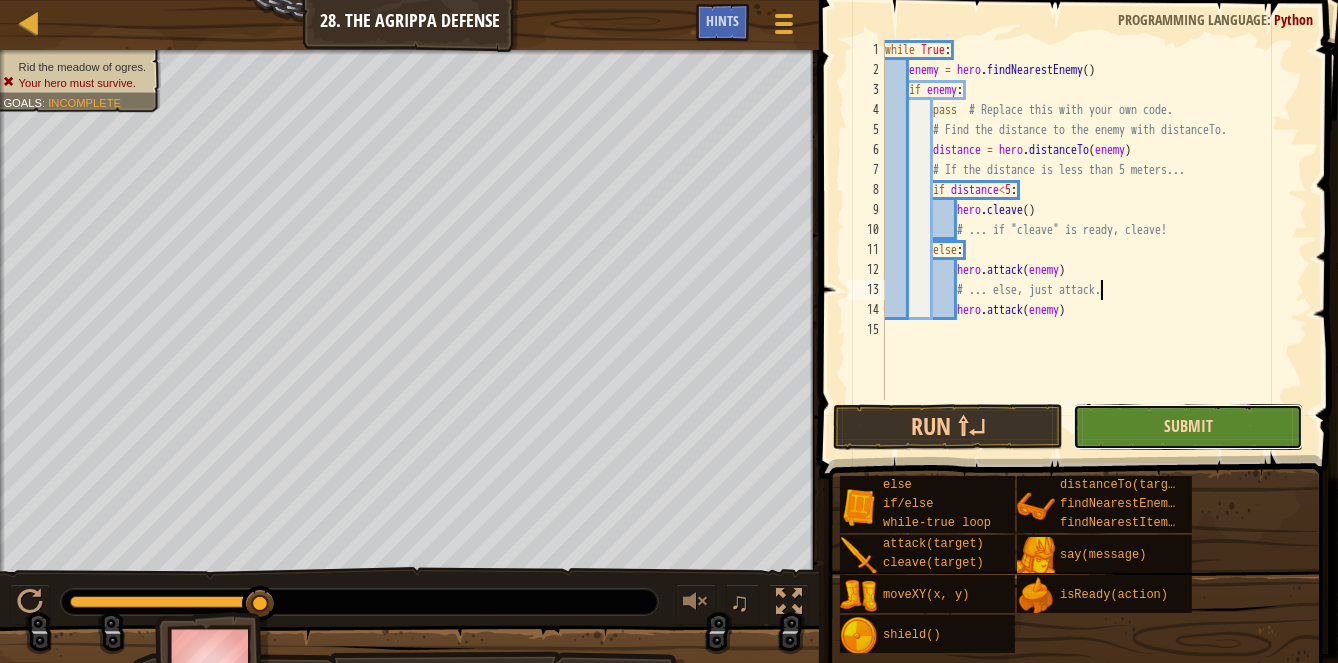 click on "Submit" at bounding box center (1188, 426) 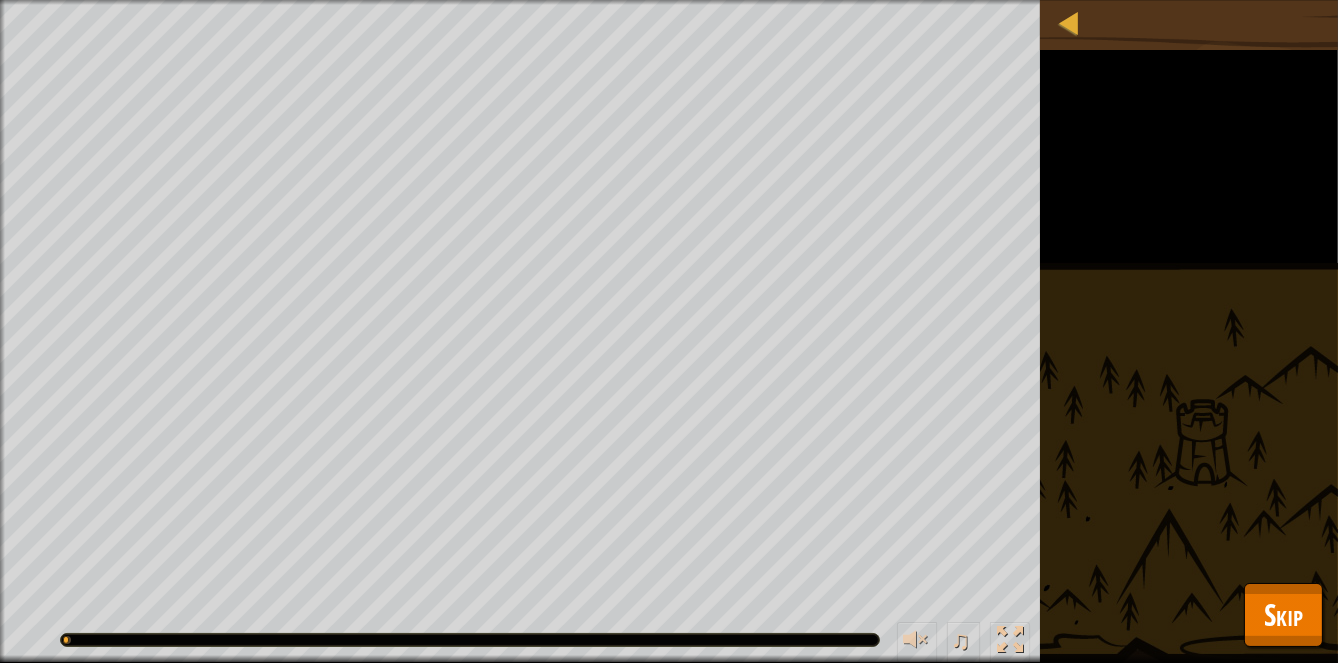 click on "Map Computer Science 2 28. The Agrippa Defense Game Menu Done Hints 1     הההההההההההההההההההההההההההההההההההההההההההההההההההההההההההההההההההההההההההההההההההההההההההההההההההההההההההההההההההההההההההההההההההההההההההההההההההההההההההההההההההההההההההההההההההההההההההההההההההההההההההההההההההההההההההההההההההההההההההההההההההההההההההההההה XXXXXXXXXXXXXXXXXXXXXXXXXXXXXXXXXXXXXXXXXXXXXXXXXXXXXXXXXXXXXXXXXXXXXXXXXXXXXXXXXXXXXXXXXXXXXXXXXXXXXXXXXXXXXXXXXXXXXXXXXXXXXXXXXXXXXXXXXXXXXXXXXXXXXXXXXXXXXXXXXXXXXXXXXXXXXXXXXXXXXXXXXXXXXXXXXXXXXXXXXXXXXXXXXXXXXXXXXXXXXXXXXXXXXXXXXXXXXXXXXXXXXXXXXXXXXXXX Solution × Hints # ... else, just attack. 1 2 3 4 5 6 7 8 9 10 11 12 13 14 15 while   True :      enemy   =   hero . findNearestEnemy ( )      if   enemy :          pass      =" at bounding box center [669, 331] 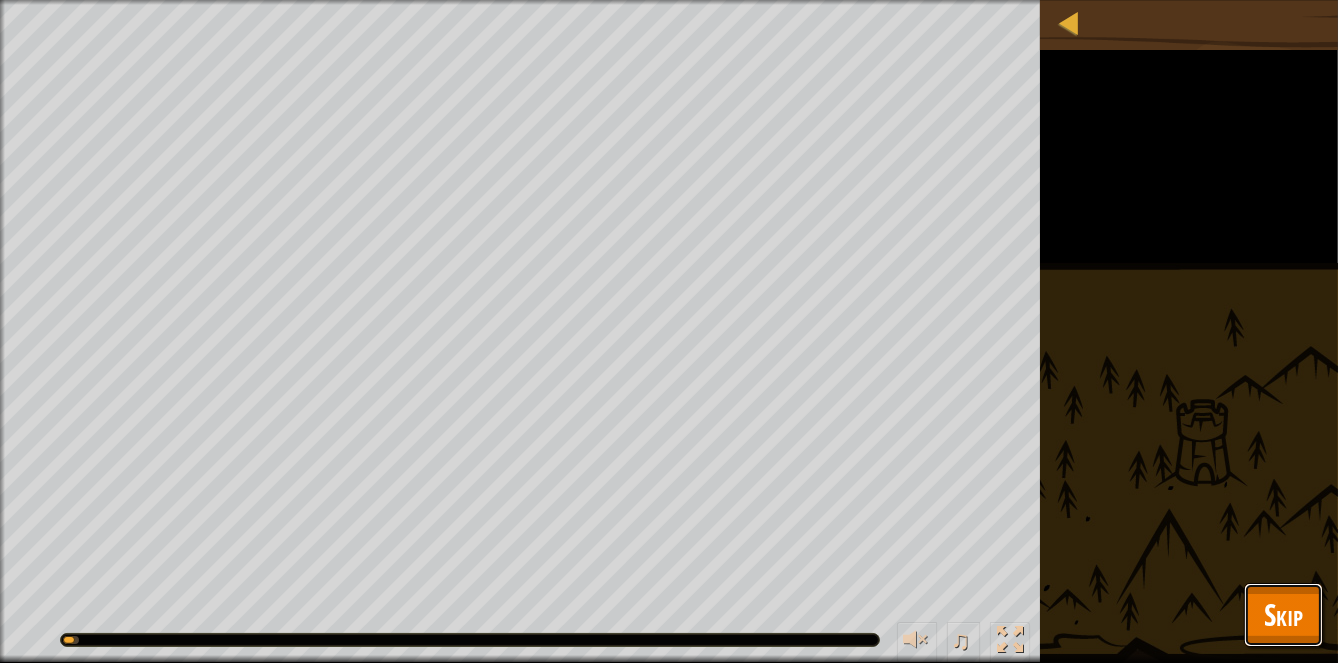 click on "Skip" at bounding box center (1283, 614) 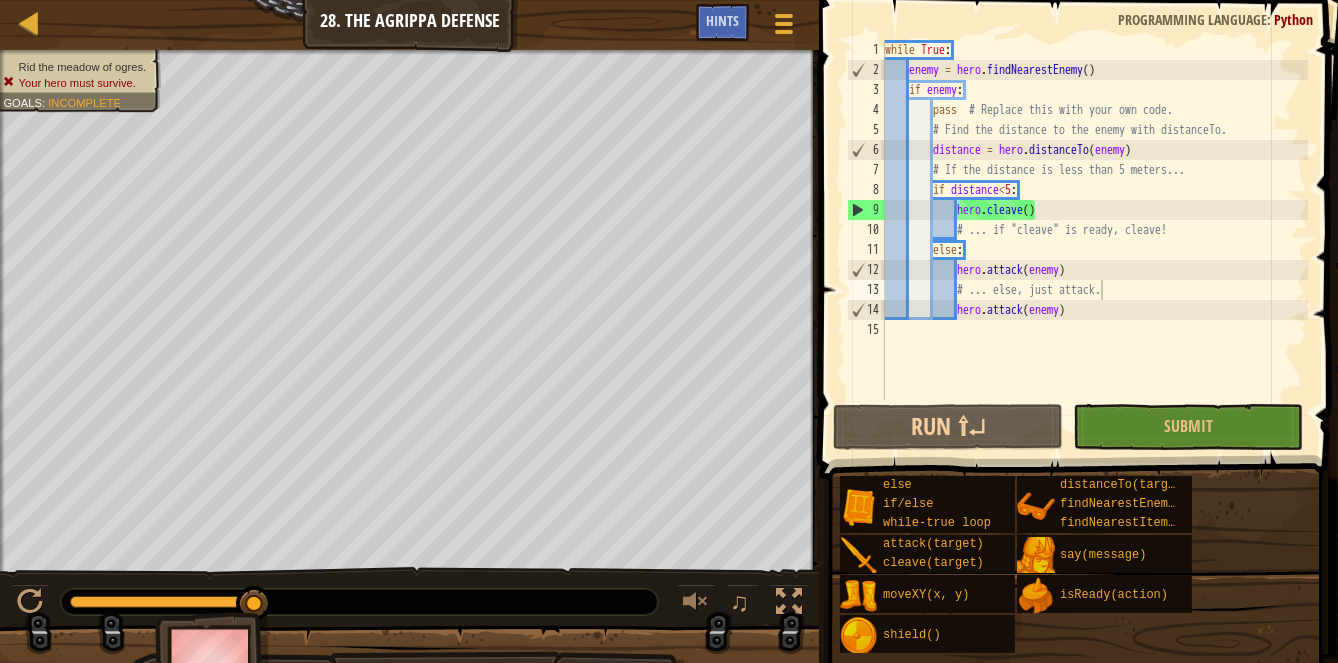 type on "hero.attack(enemy)" 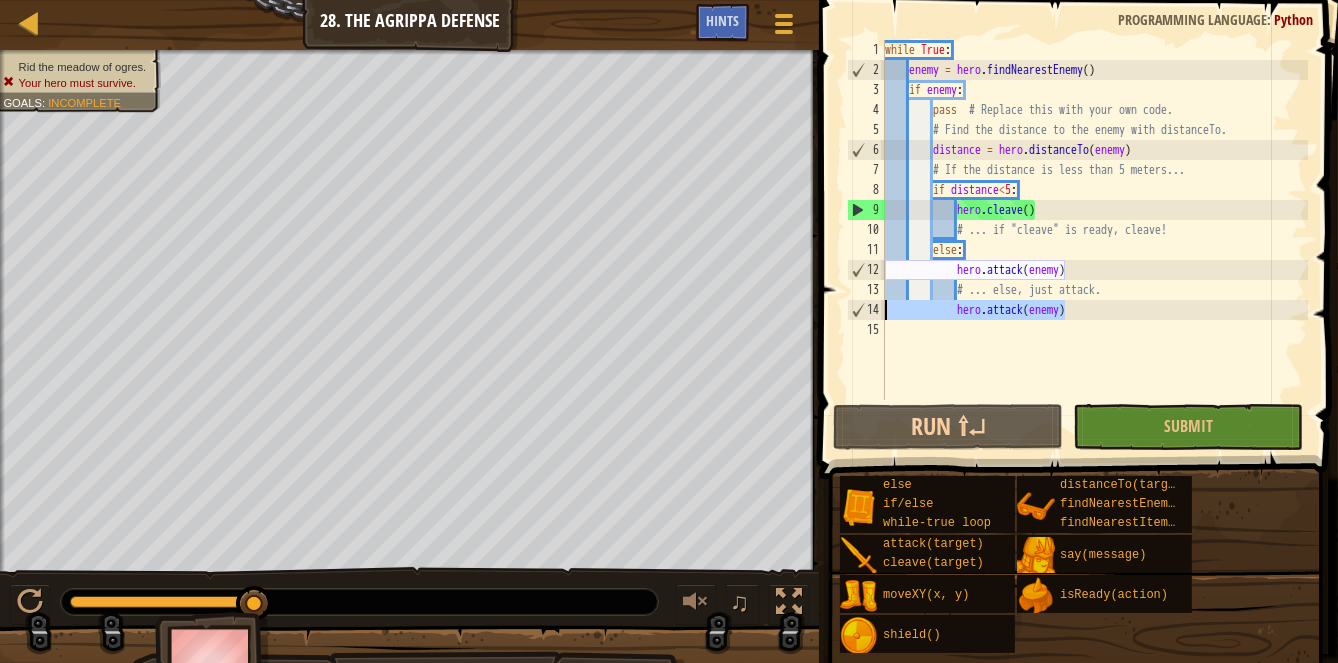 drag, startPoint x: 1085, startPoint y: 315, endPoint x: 869, endPoint y: 309, distance: 216.08331 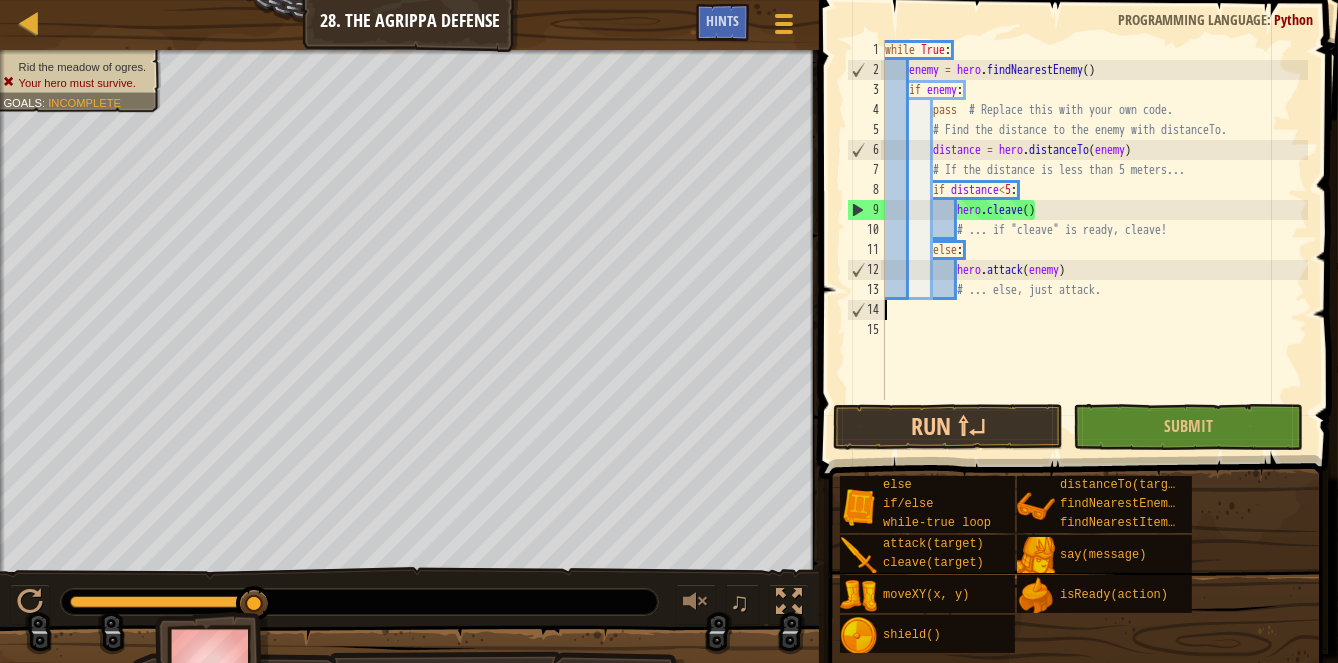 scroll, scrollTop: 9, scrollLeft: 0, axis: vertical 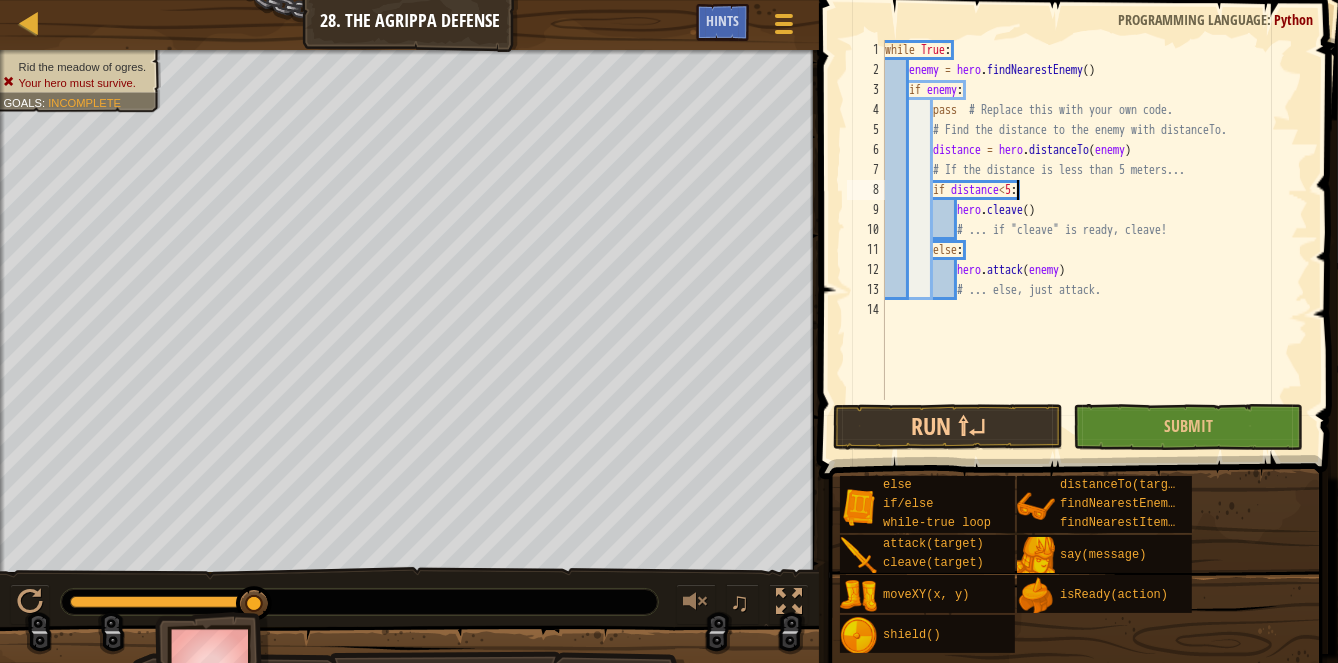 click on "while   True :      enemy   =   hero . findNearestEnemy ( )      if   enemy :          pass    # Replace this with your own code.          # Find the distance to the enemy with distanceTo.          distance   =   hero . distanceTo ( enemy )          # If the distance is less than 5 meters...          if   distance < 5 :              hero . cleave ( )              # ... if "cleave" is ready, cleave!          else :              hero . attack ( enemy )              # ... else, just attack." at bounding box center (1094, 240) 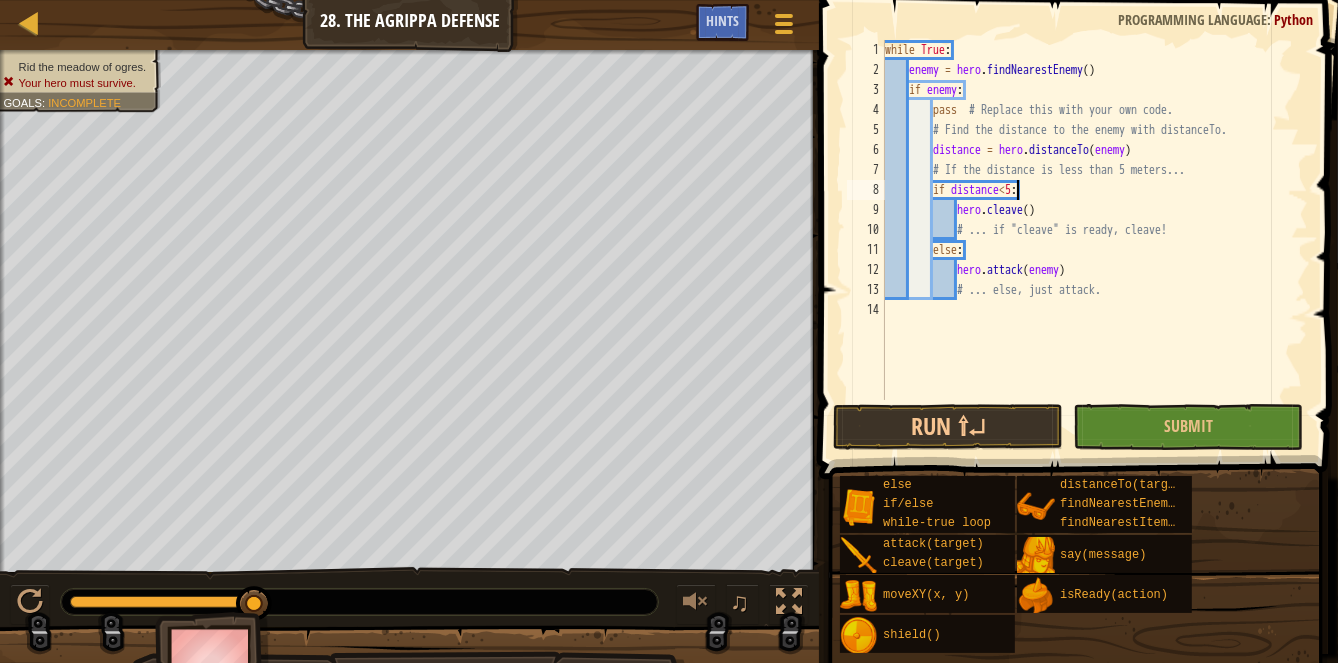 type on "if distance<5:" 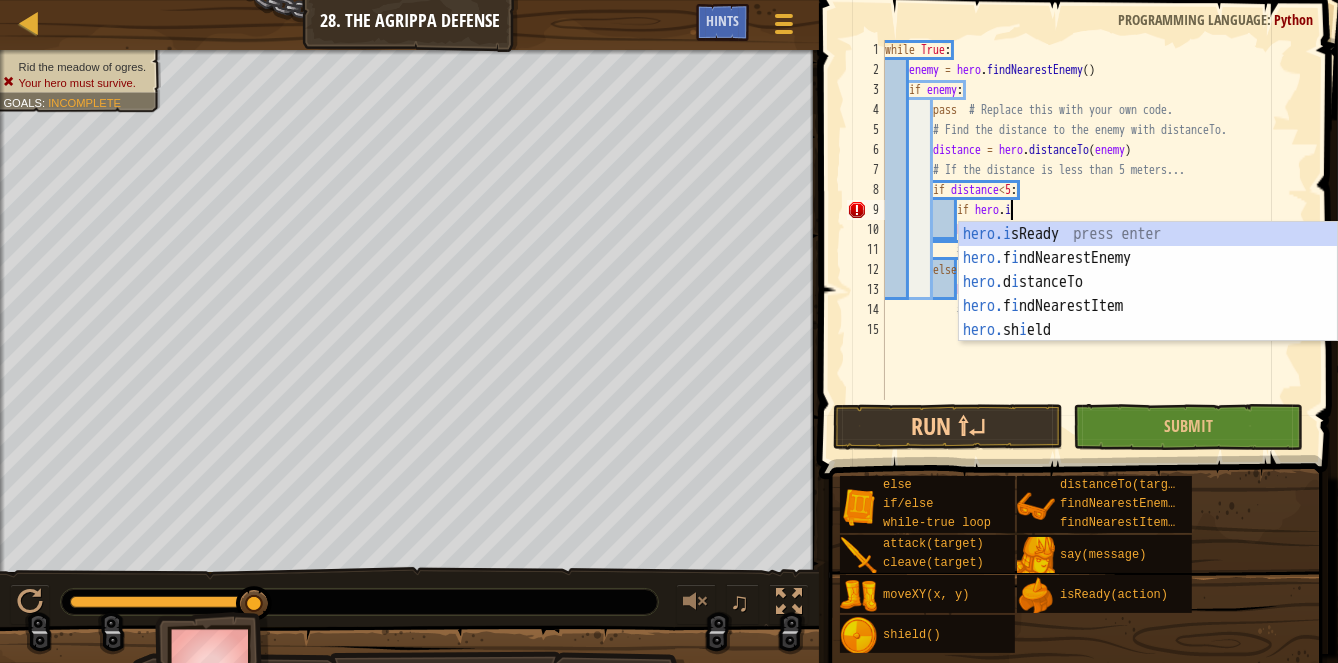 scroll, scrollTop: 9, scrollLeft: 9, axis: both 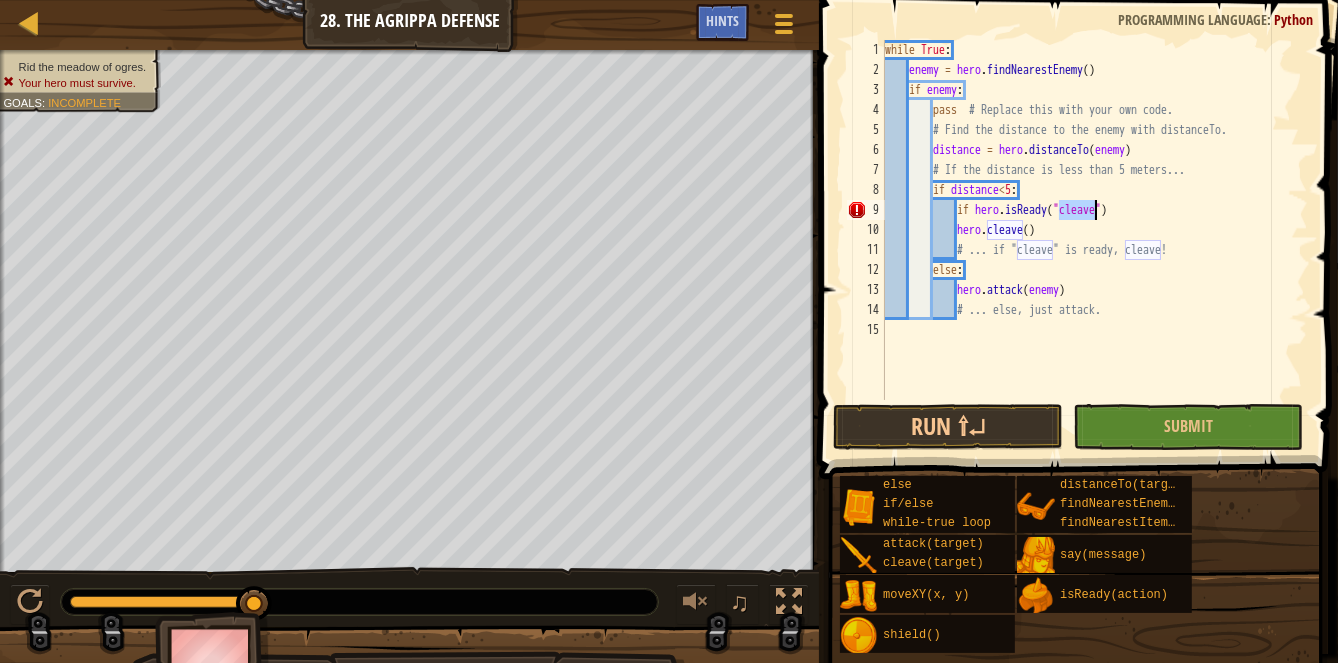 click on "while   True :      enemy   =   hero . findNearestEnemy ( )      if   enemy :          pass    # Replace this with your own code.          # Find the distance to the enemy with distanceTo.          distance   =   hero . distanceTo ( enemy )          # If the distance is less than 5 meters...          if   distance < 5 :              if   hero . isReady ( "cleave" )              hero . cleave ( )              # ... if "cleave" is ready, cleave!          else :              hero . attack ( enemy )              # ... else, just attack." at bounding box center [1094, 240] 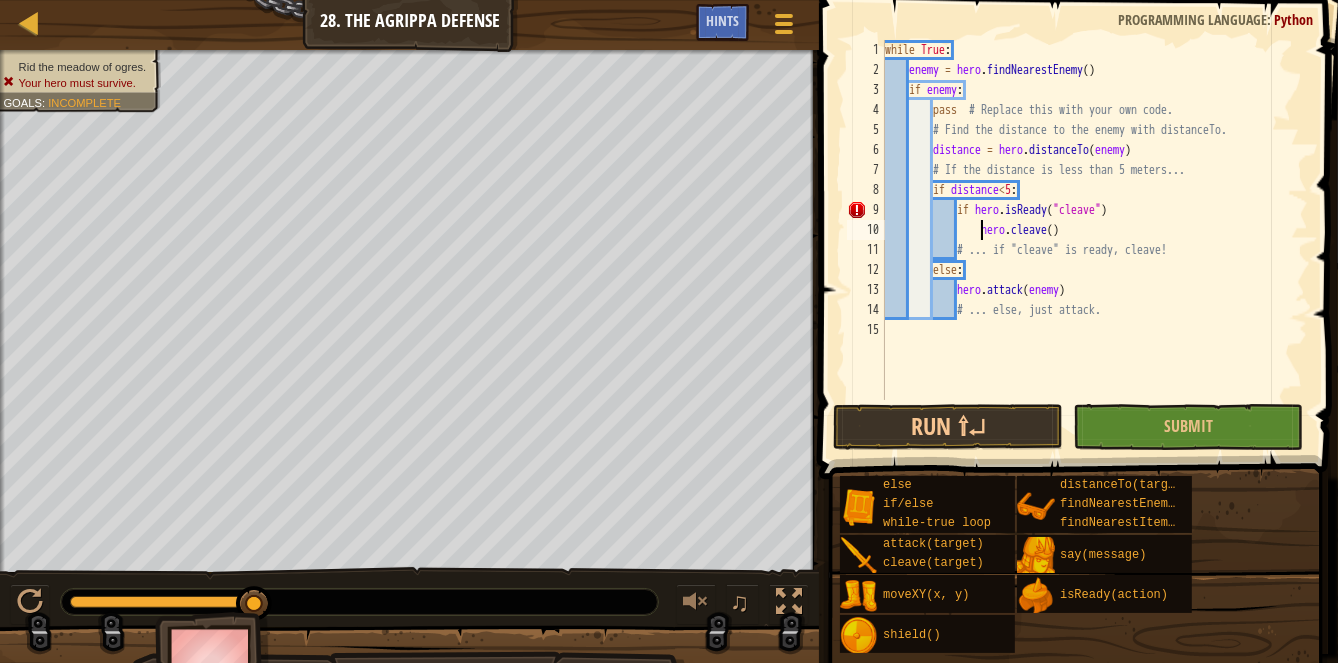 click on "while   True :      enemy   =   hero . findNearestEnemy ( )      if   enemy :          pass    # Replace this with your own code.          # Find the distance to the enemy with distanceTo.          distance   =   hero . distanceTo ( enemy )          # If the distance is less than 5 meters...          if   distance < 5 :              if   hero . isReady ( "cleave" )                  hero . cleave ( )              # ... if "cleave" is ready, cleave!          else :              hero . attack ( enemy )              # ... else, just attack." at bounding box center (1094, 240) 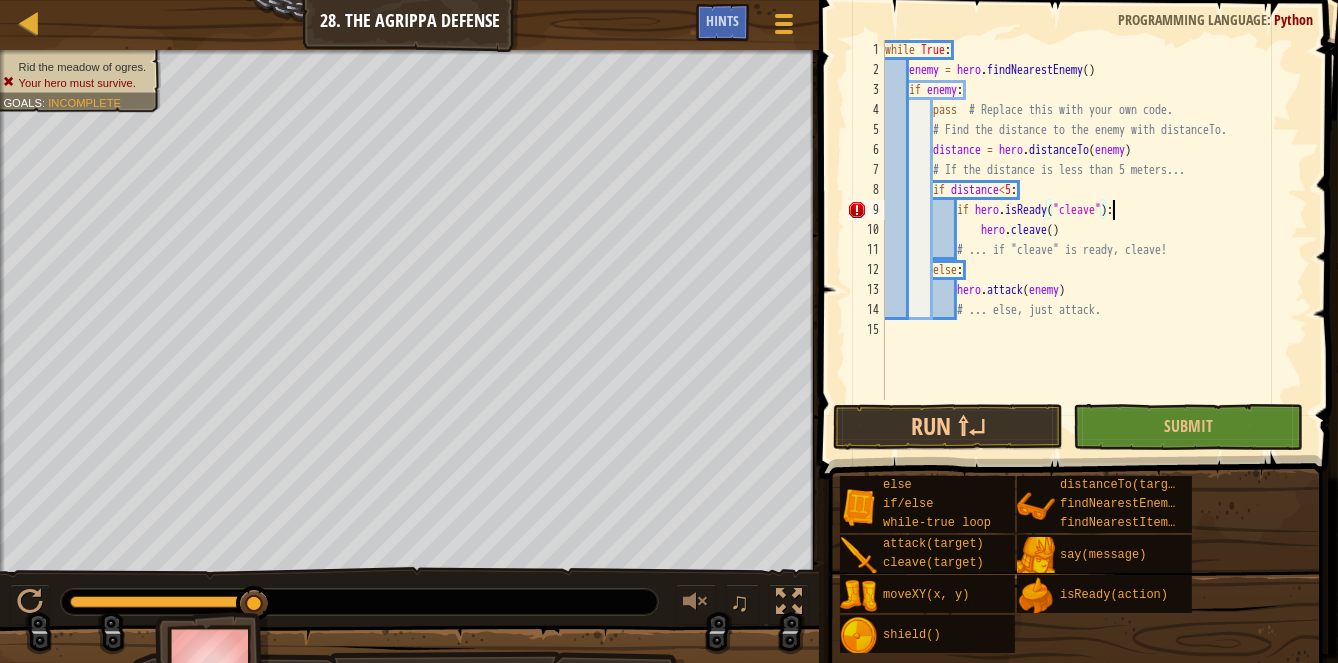 scroll, scrollTop: 9, scrollLeft: 17, axis: both 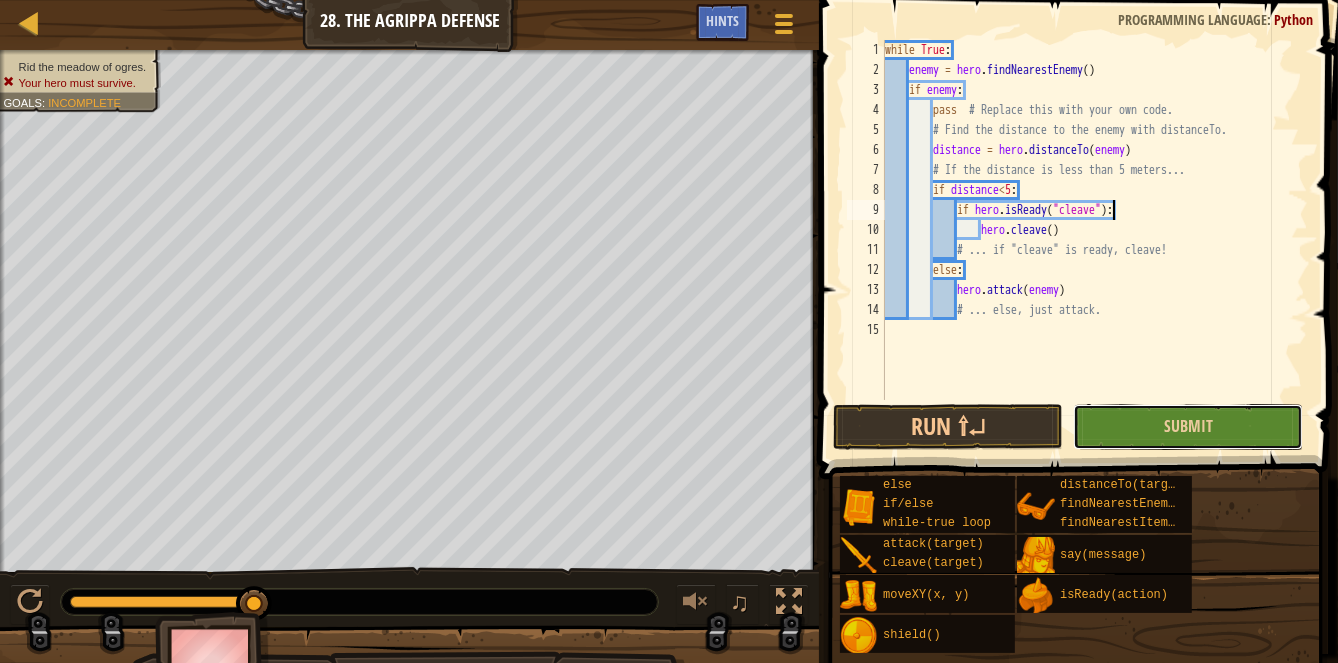 click on "Submit" at bounding box center (1188, 427) 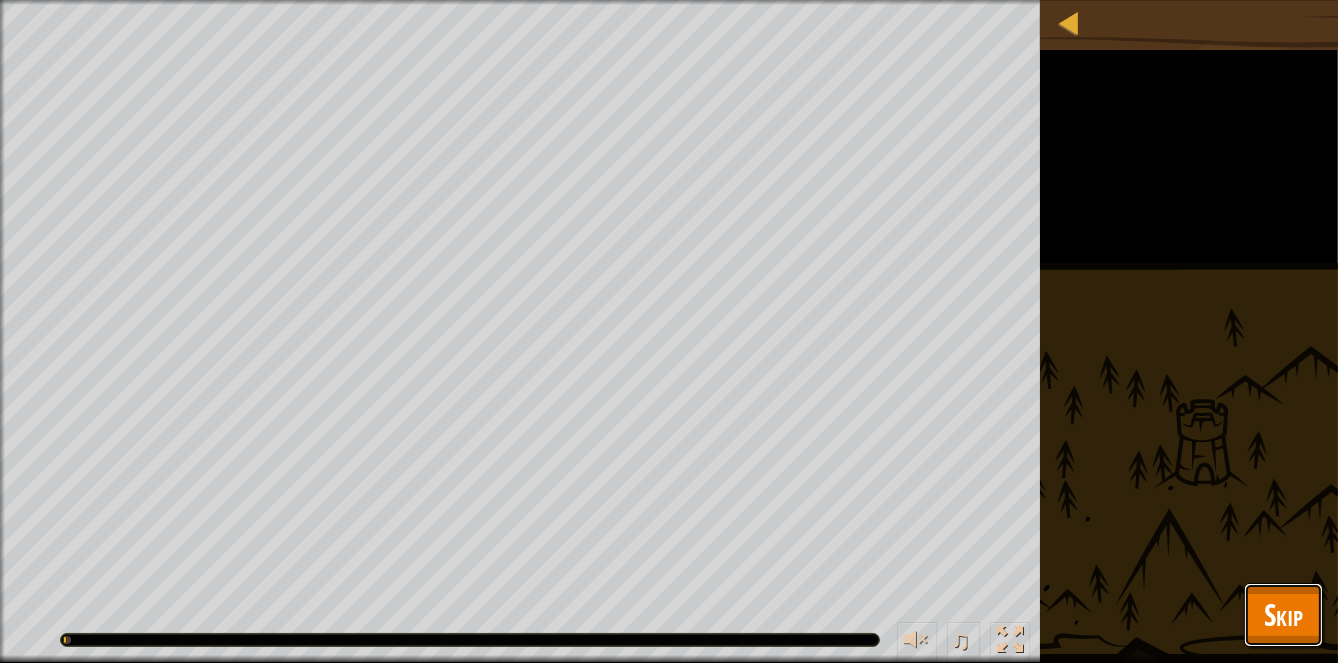 click on "Skip" at bounding box center (1283, 614) 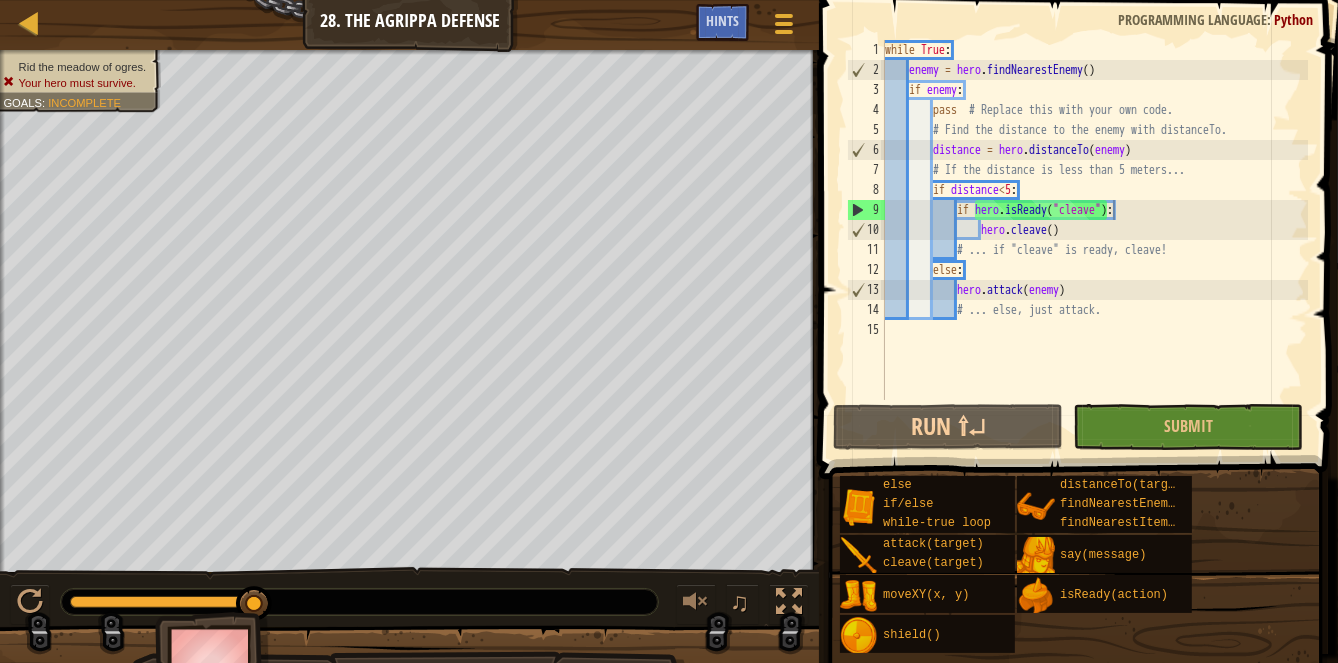 click on "while   True :      enemy   =   hero . findNearestEnemy ( )      if   enemy :          pass    # Replace this with your own code.          # Find the distance to the enemy with distanceTo.          distance   =   hero . distanceTo ( enemy )          # If the distance is less than 5 meters...          if   distance < 5 :              if   hero . isReady ( "cleave" ) :                  hero . cleave ( )              # ... if "cleave" is ready, cleave!          else :              hero . attack ( enemy )              # ... else, just attack." at bounding box center [1094, 240] 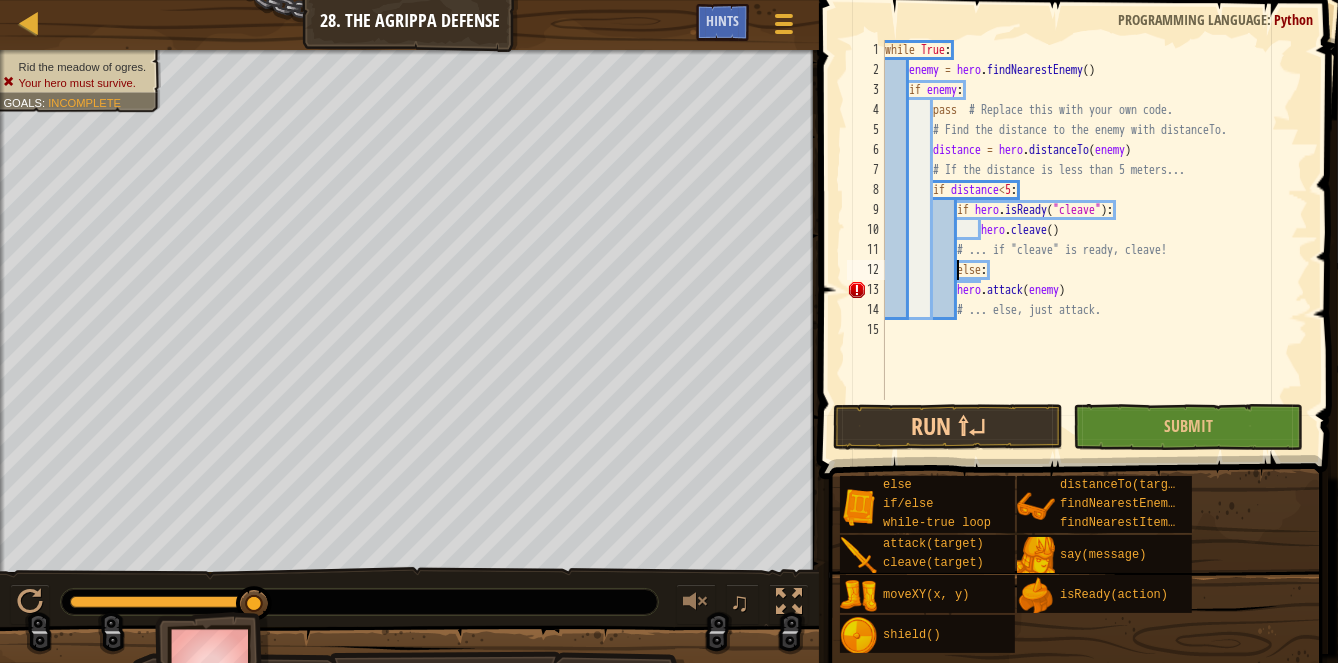 click on "while   True :      enemy   =   hero . findNearestEnemy ( )      if   enemy :          pass    # Replace this with your own code.          # Find the distance to the enemy with distanceTo.          distance   =   hero . distanceTo ( enemy )          # If the distance is less than 5 meters...          if   distance < 5 :              if   hero . isReady ( "cleave" ) :                  hero . cleave ( )              # ... if "cleave" is ready, cleave!              else :              hero . attack ( enemy )              # ... else, just attack." at bounding box center [1094, 240] 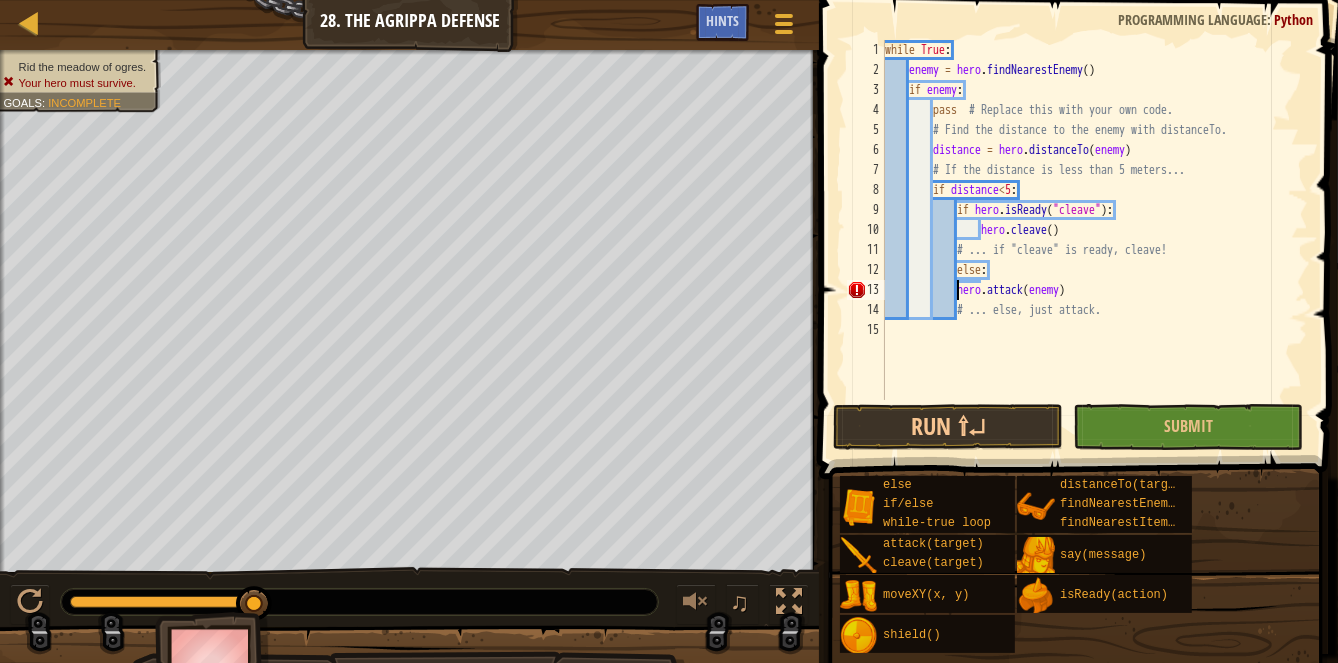 type on "hero.attack(enemy)" 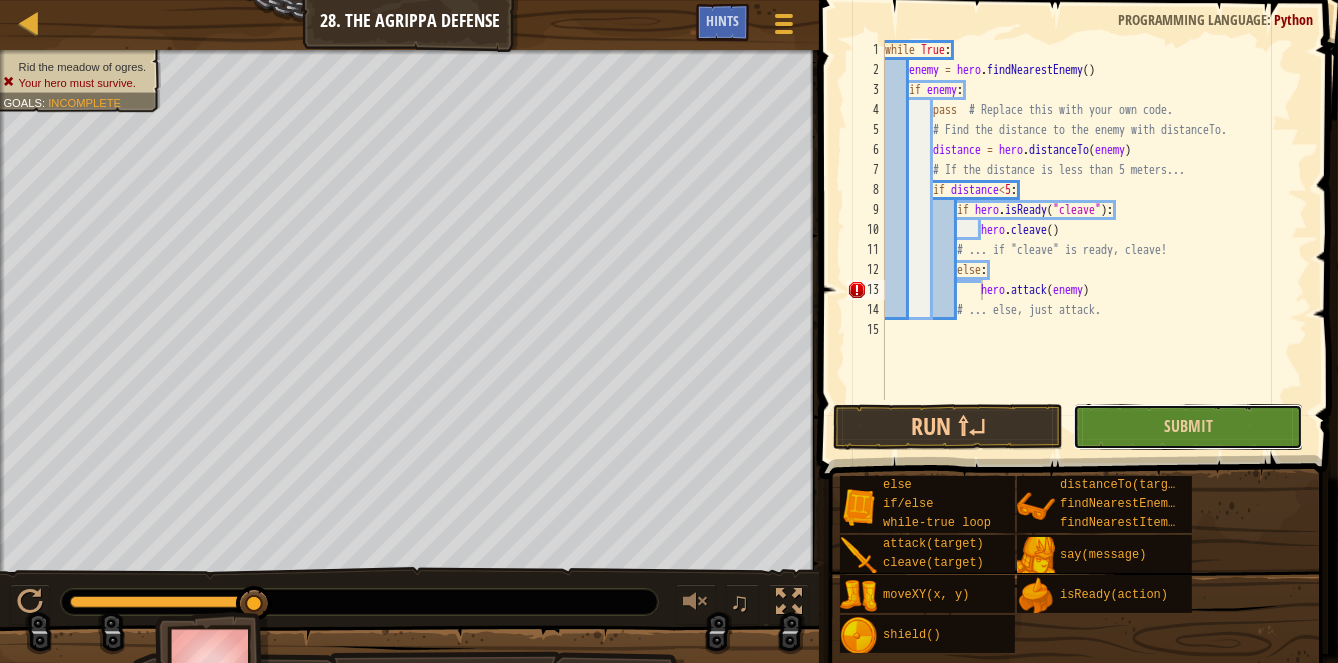 click on "Submit" at bounding box center [1188, 427] 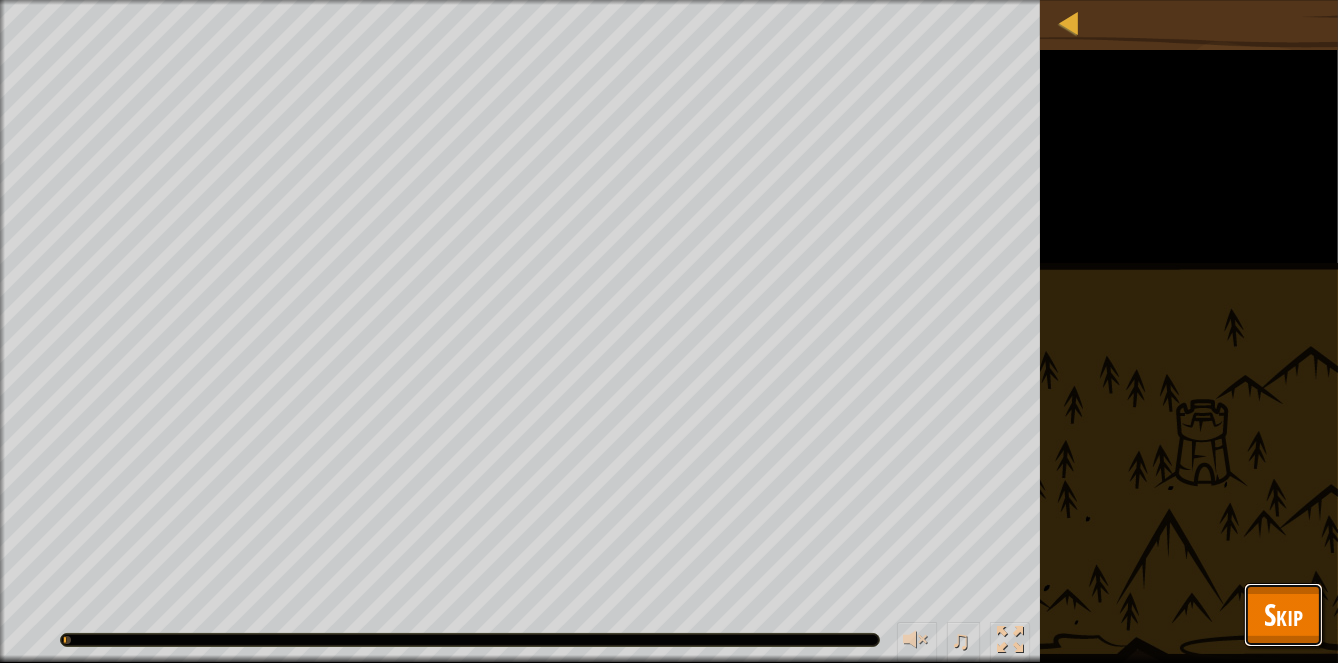 click on "Skip" at bounding box center [1283, 614] 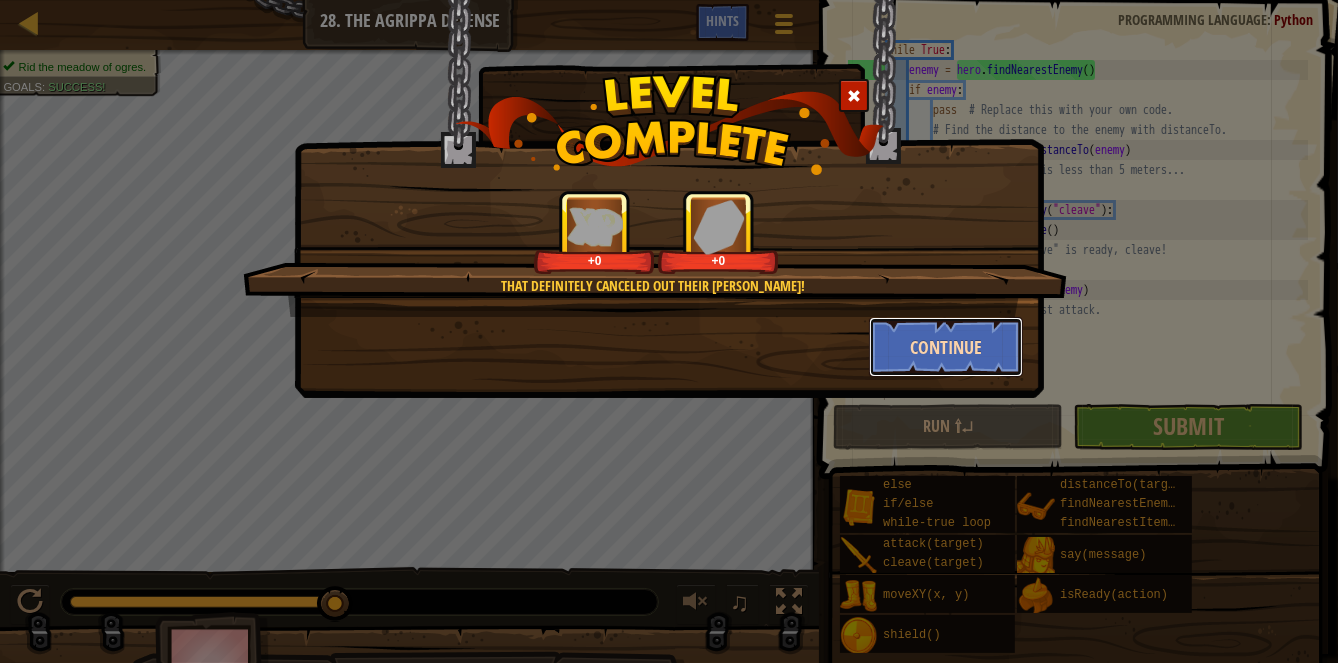 click on "Continue" at bounding box center (946, 347) 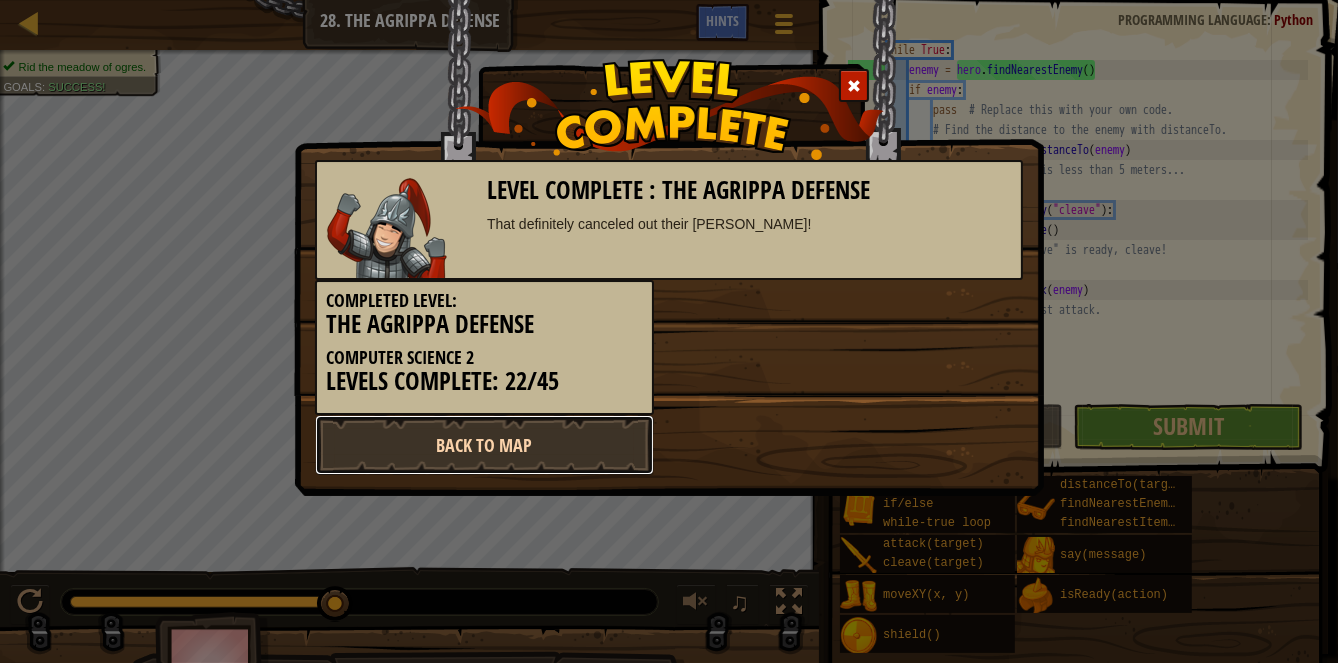 click on "Back to Map" at bounding box center (484, 445) 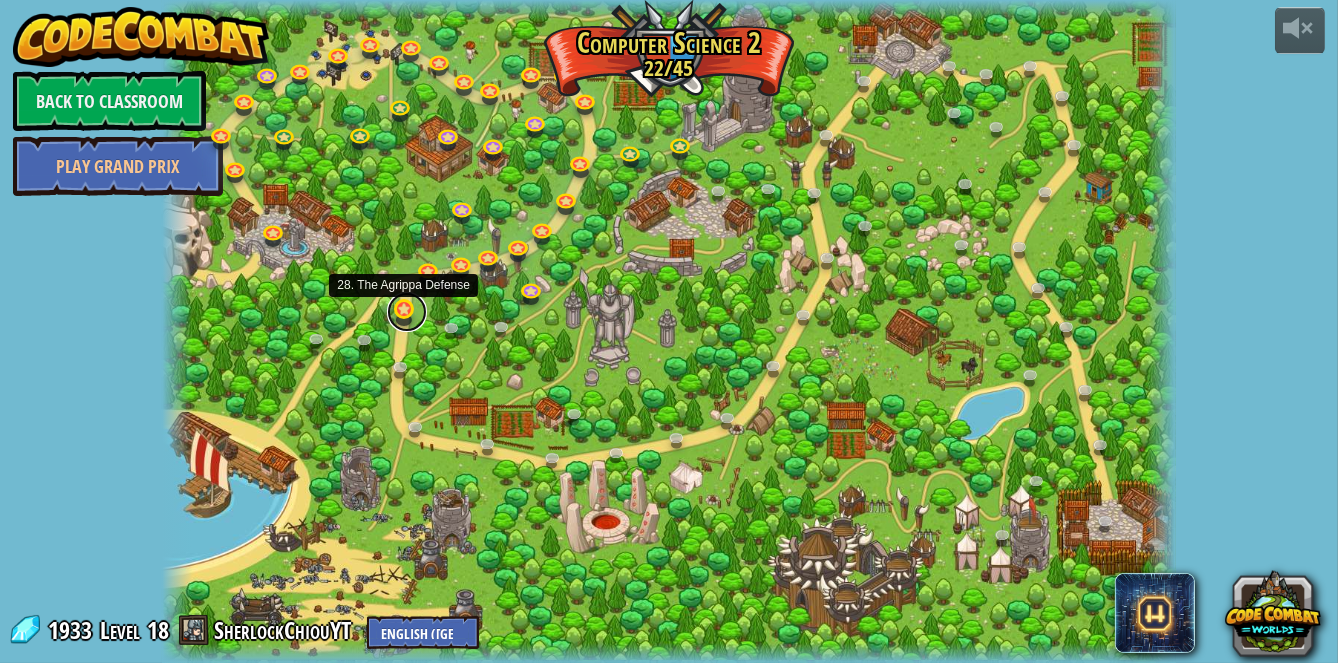 click at bounding box center (407, 312) 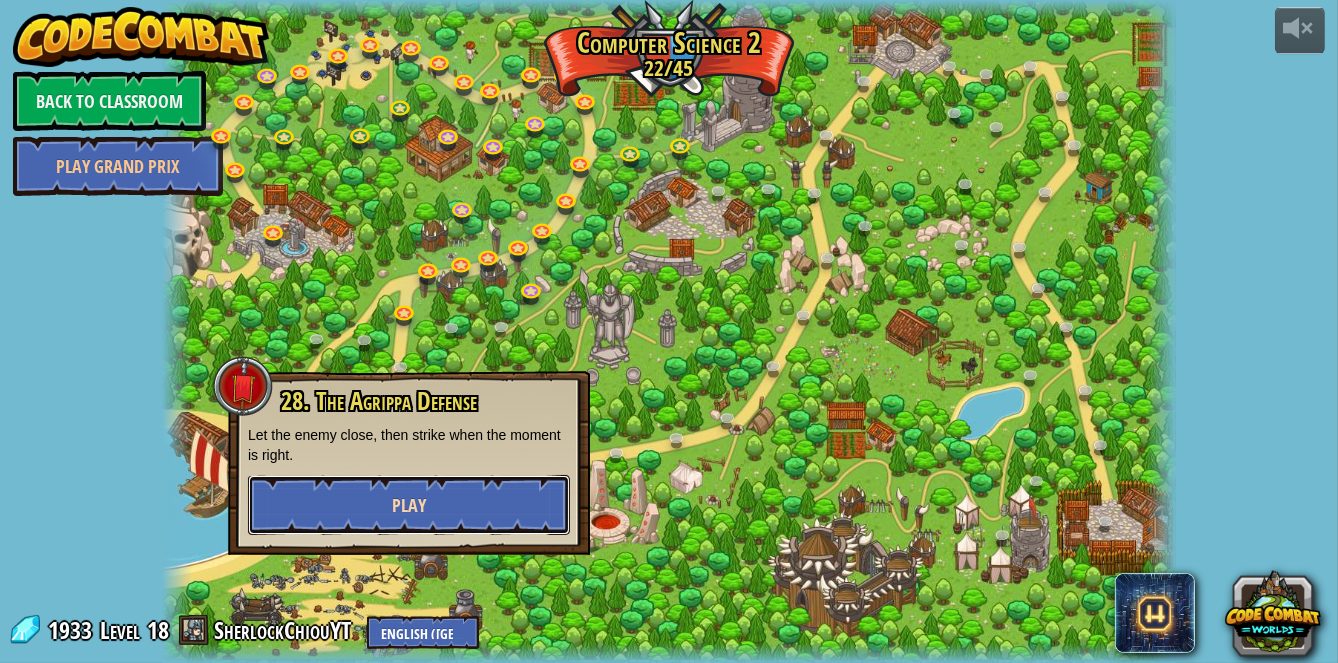 click on "Play" at bounding box center (409, 505) 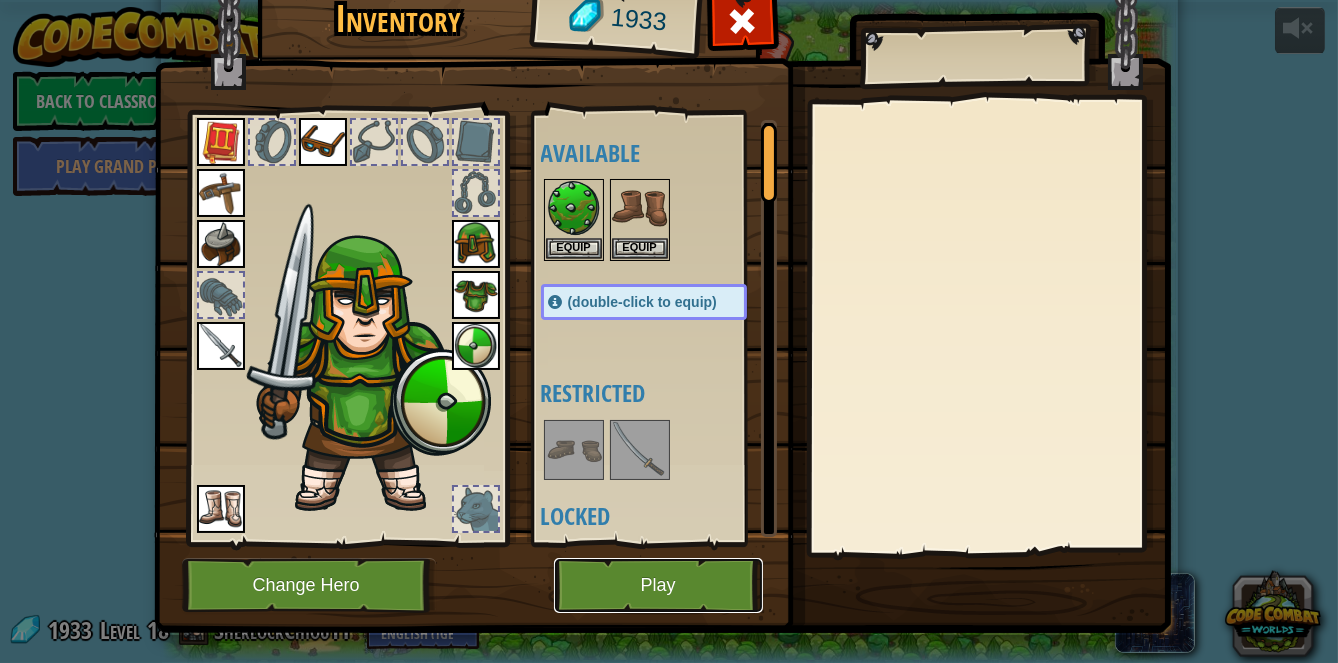 click on "Play" at bounding box center (658, 585) 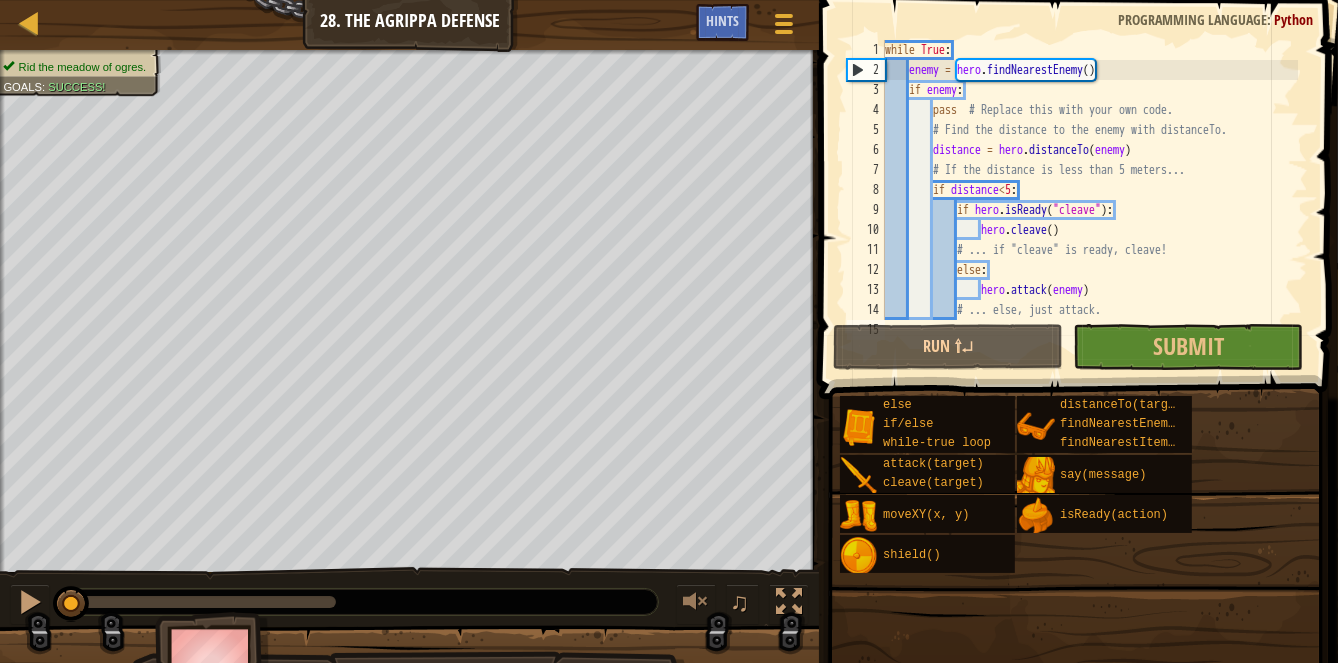 scroll, scrollTop: 0, scrollLeft: 0, axis: both 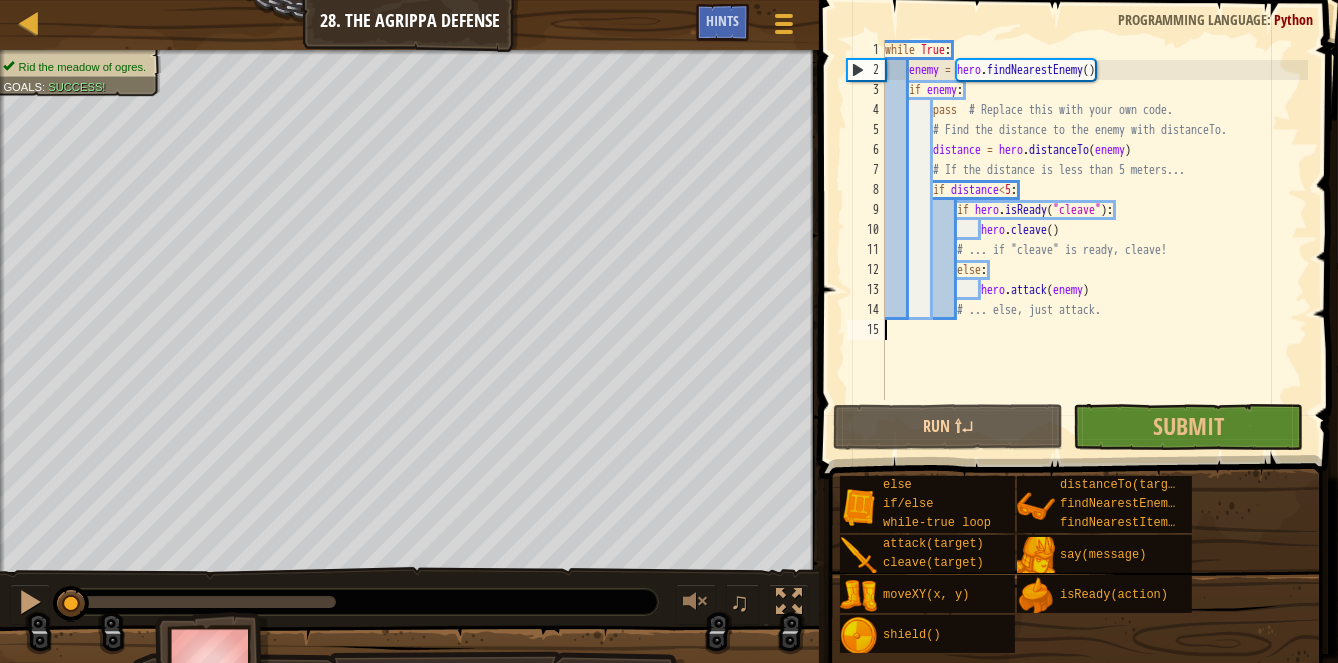 click on "while   True :      enemy   =   hero . findNearestEnemy ( )      if   enemy :          pass    # Replace this with your own code.          # Find the distance to the enemy with distanceTo.          distance   =   hero . distanceTo ( enemy )          # If the distance is less than 5 meters...          if   distance < 5 :              if   hero . isReady ( "cleave" ) :                  hero . cleave ( )              # ... if "cleave" is ready, cleave!              else :                  hero . attack ( enemy )              # ... else, just attack." at bounding box center (1094, 240) 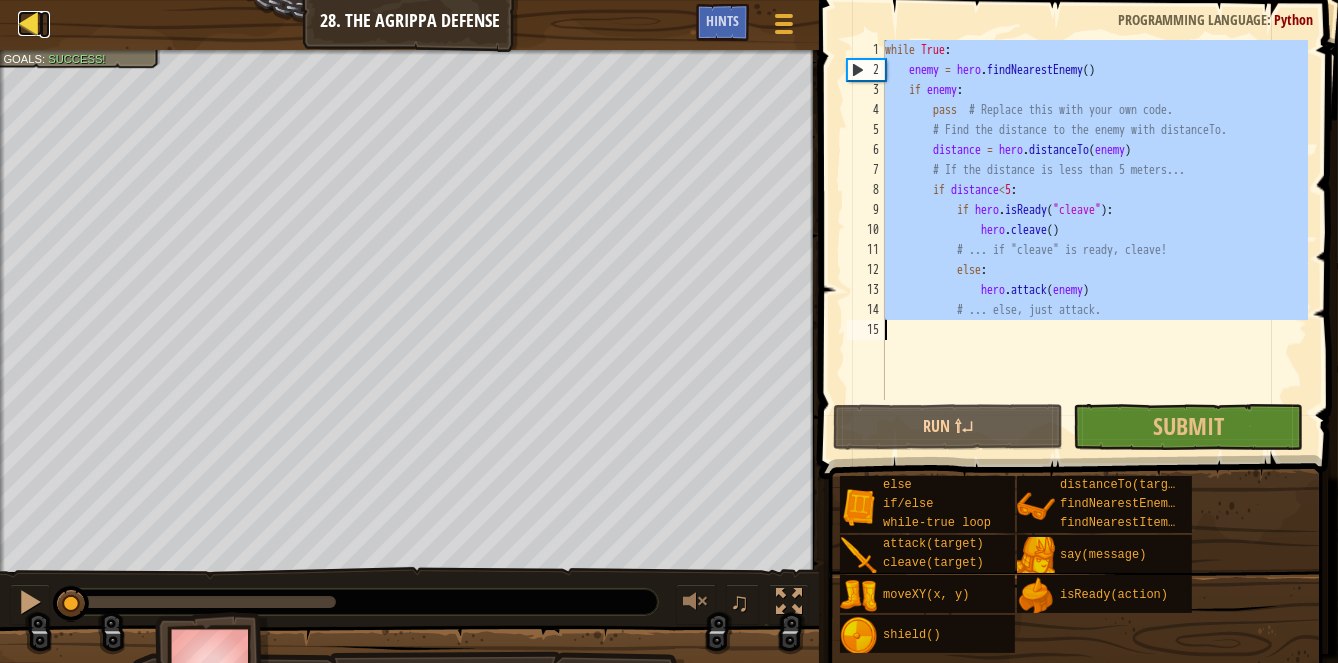 click at bounding box center [30, 23] 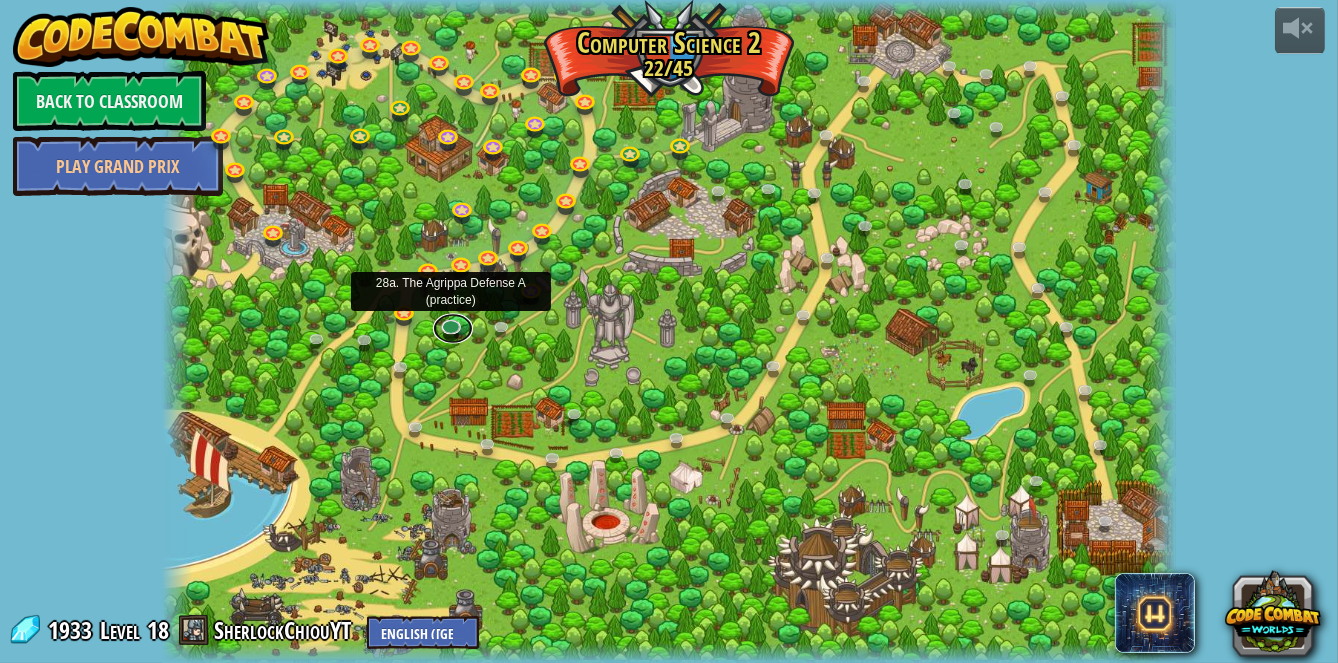 click at bounding box center (453, 329) 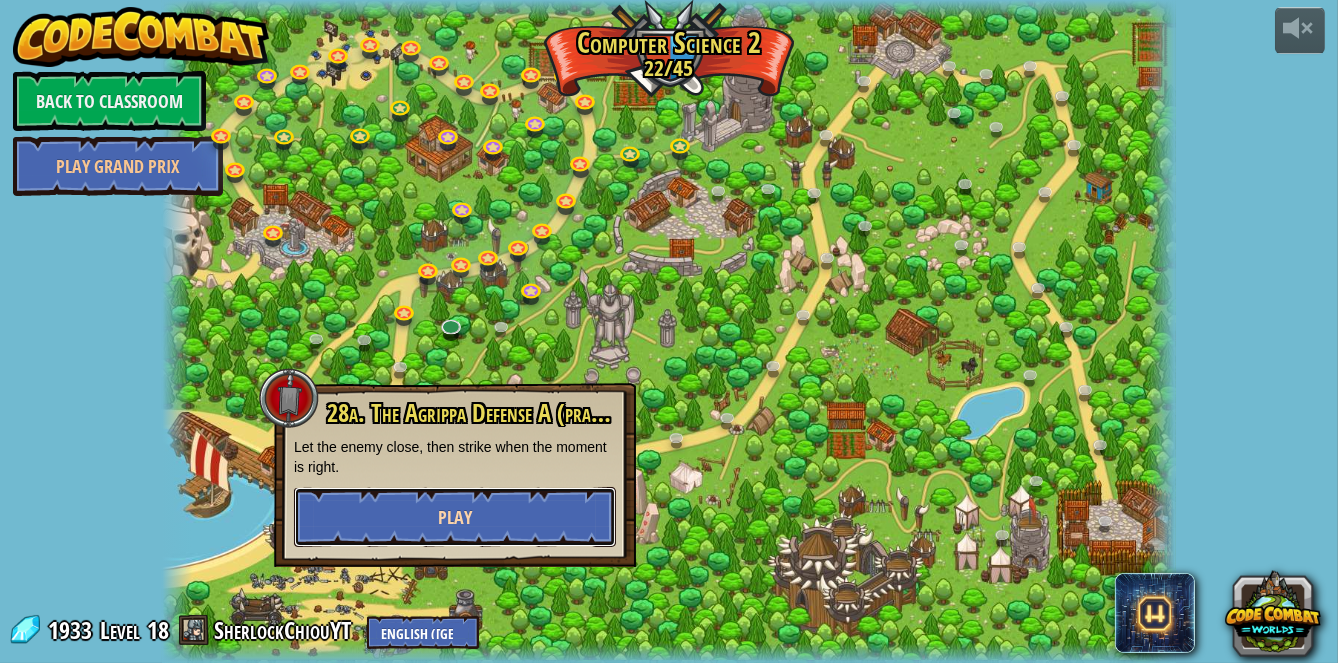 click on "Play" at bounding box center (455, 517) 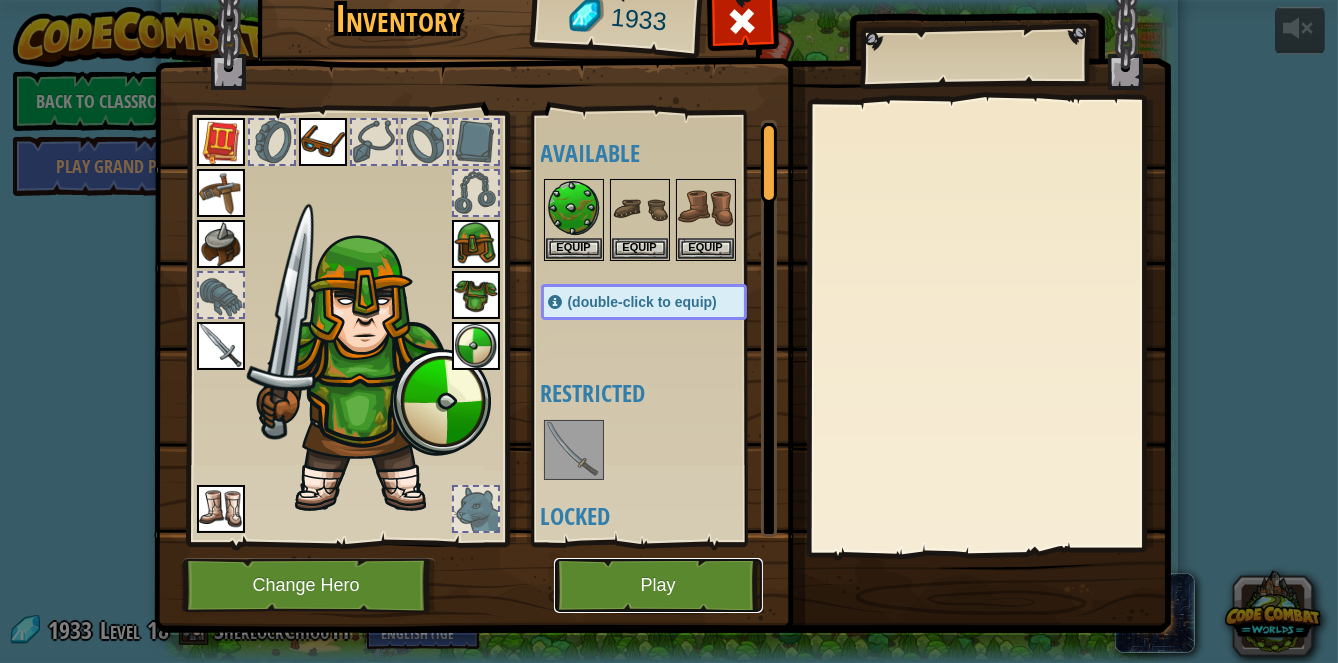 click on "Play" at bounding box center [658, 585] 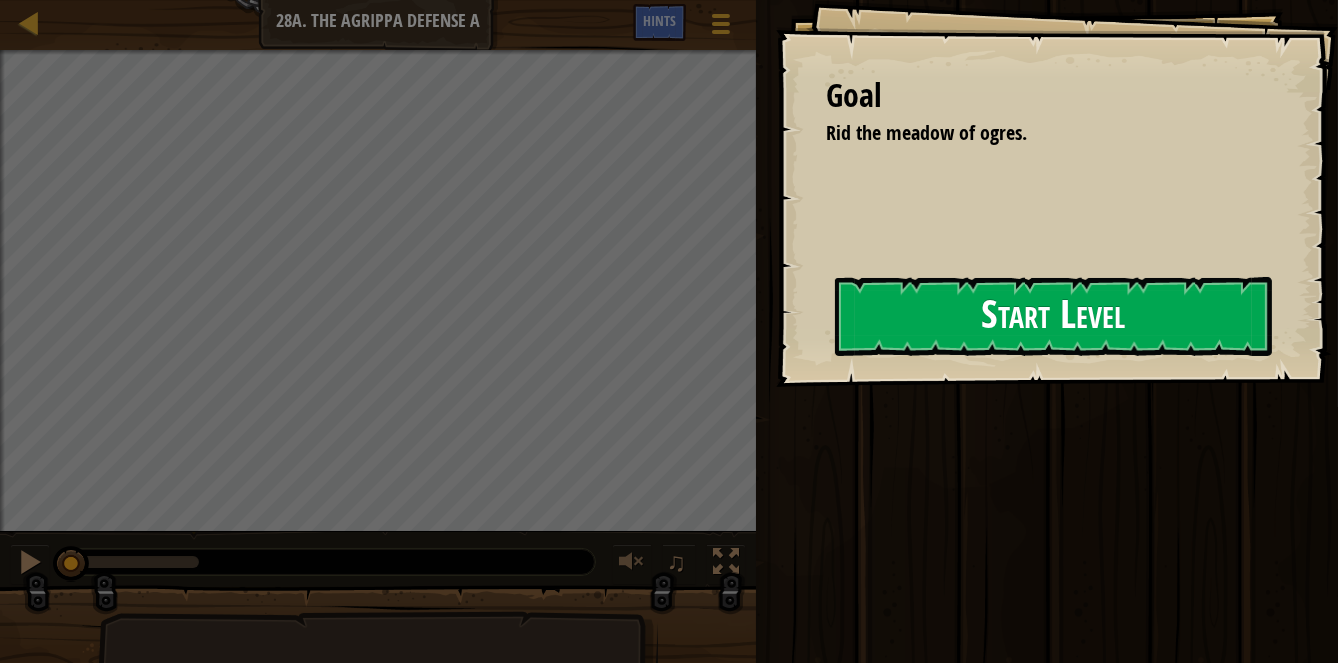 click on "Start Level" at bounding box center (1053, 316) 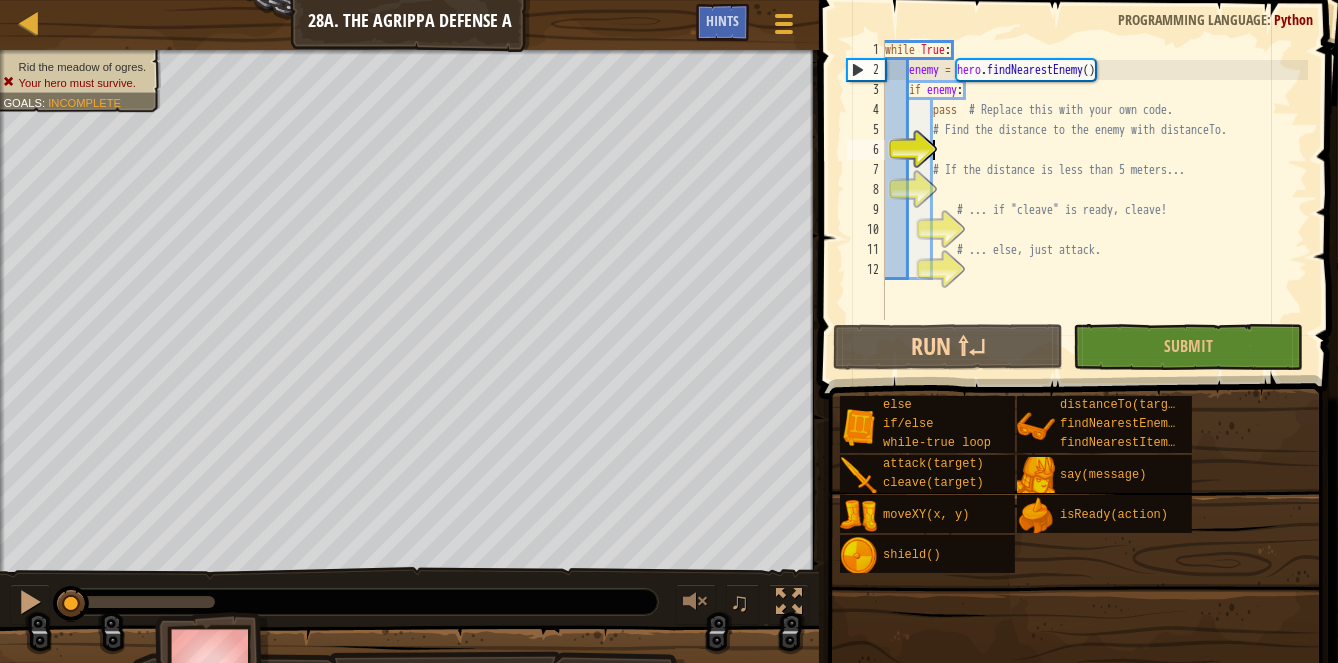 click on "while   True :      enemy   =   hero . findNearestEnemy ( )      if   enemy :          pass    # Replace this with your own code.          # Find the distance to the enemy with distanceTo.                   # If the distance is less than 5 meters...                       # ... if "cleave" is ready, cleave!                           # ... else, just attack." at bounding box center [1126, 200] 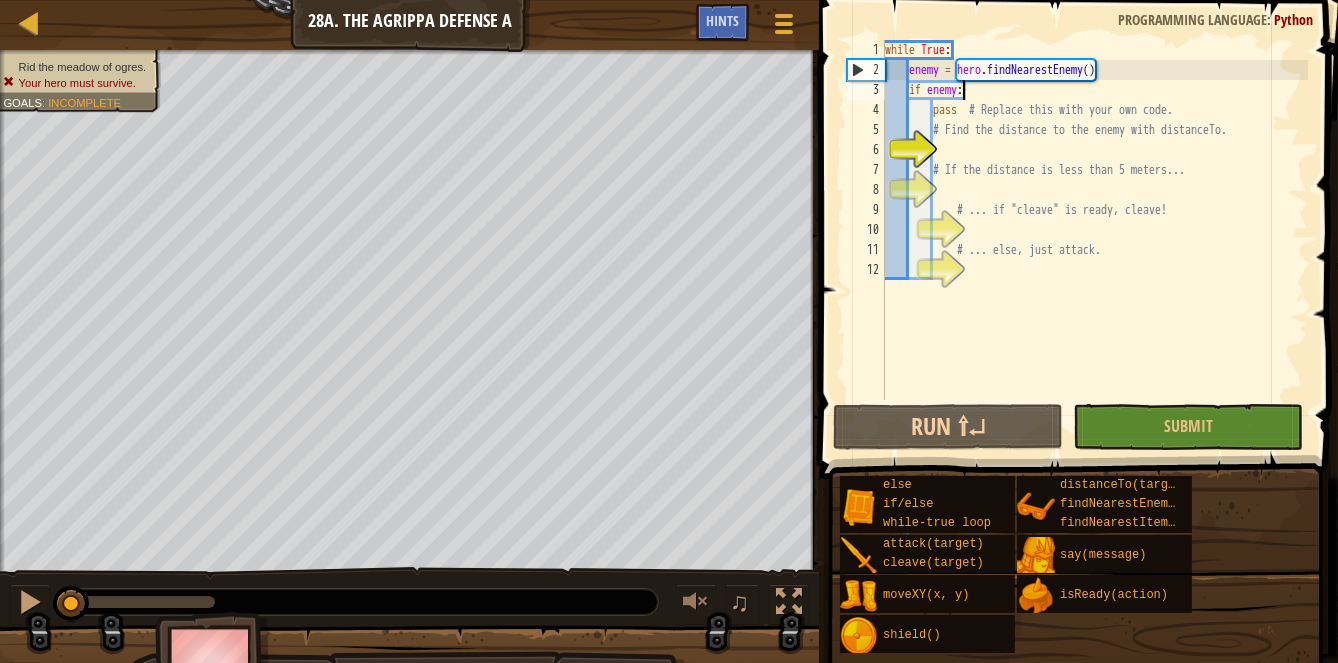 click on "while   True :      enemy   =   hero . findNearestEnemy ( )      if   enemy :          pass    # Replace this with your own code.          # Find the distance to the enemy with distanceTo.                   # If the distance is less than 5 meters...                       # ... if "cleave" is ready, cleave!                           # ... else, just attack." at bounding box center (1094, 240) 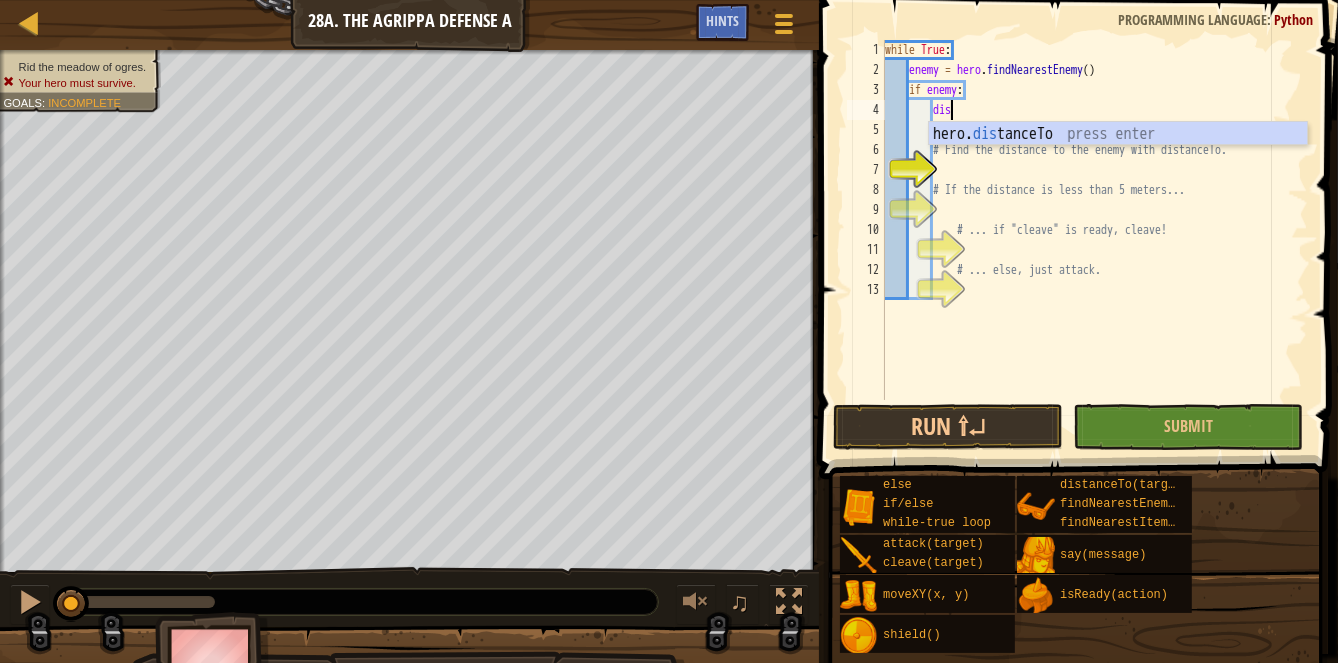 scroll, scrollTop: 9, scrollLeft: 4, axis: both 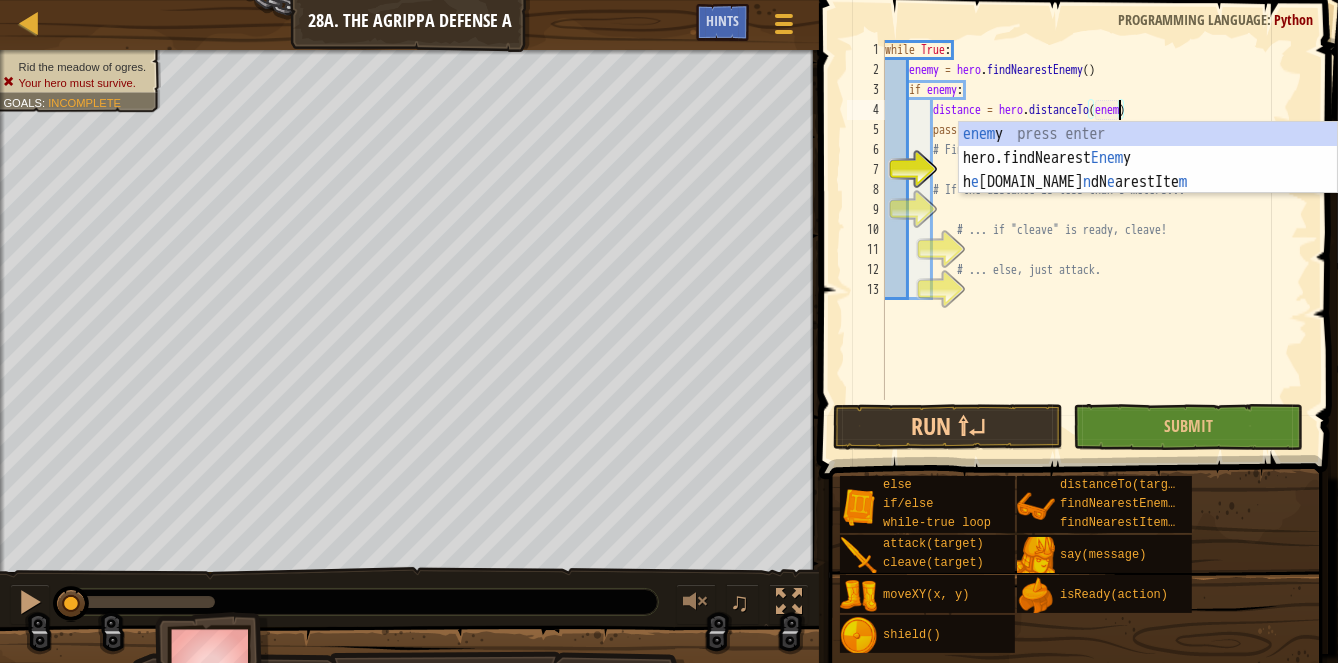 type on "distance = hero.distanceTo(enemy)" 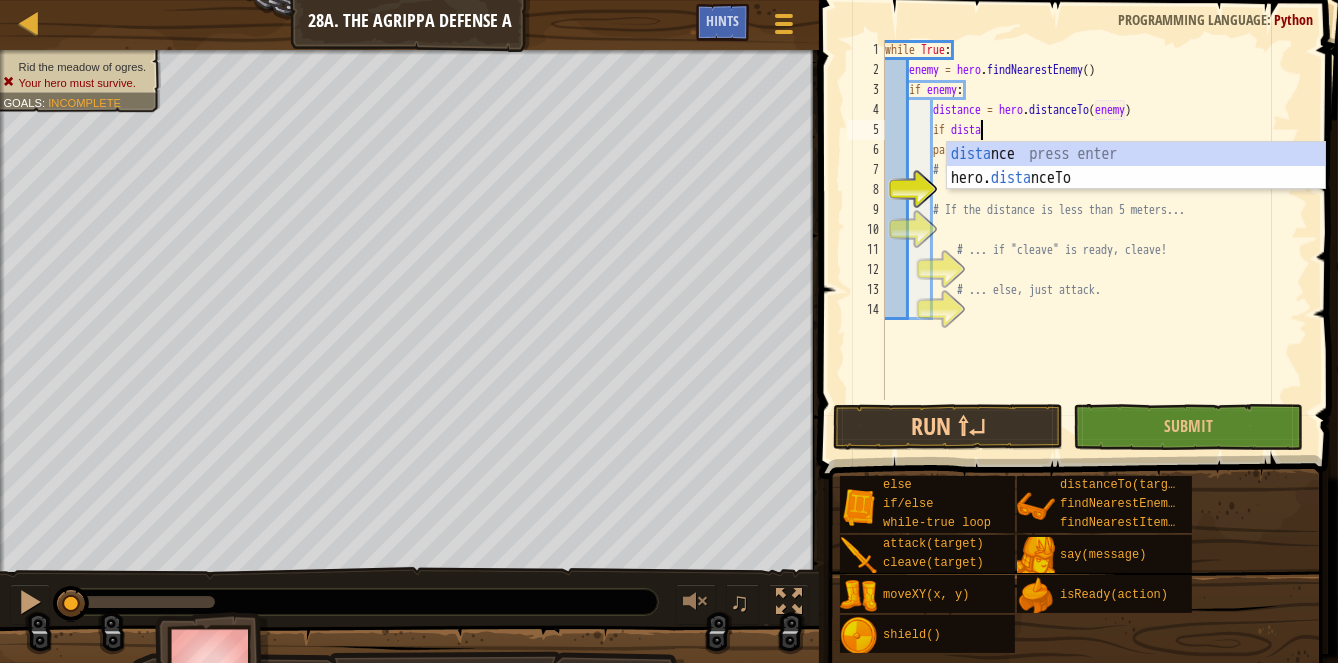 scroll, scrollTop: 9, scrollLeft: 8, axis: both 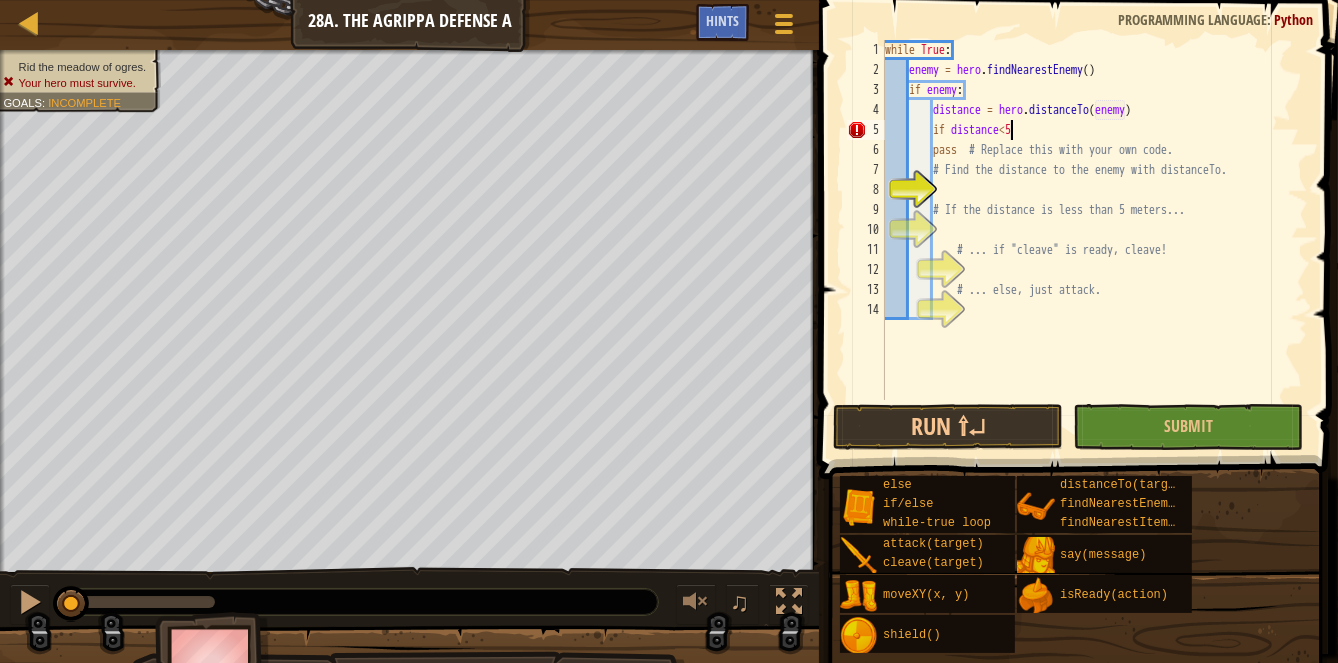 type on "if distance<5:" 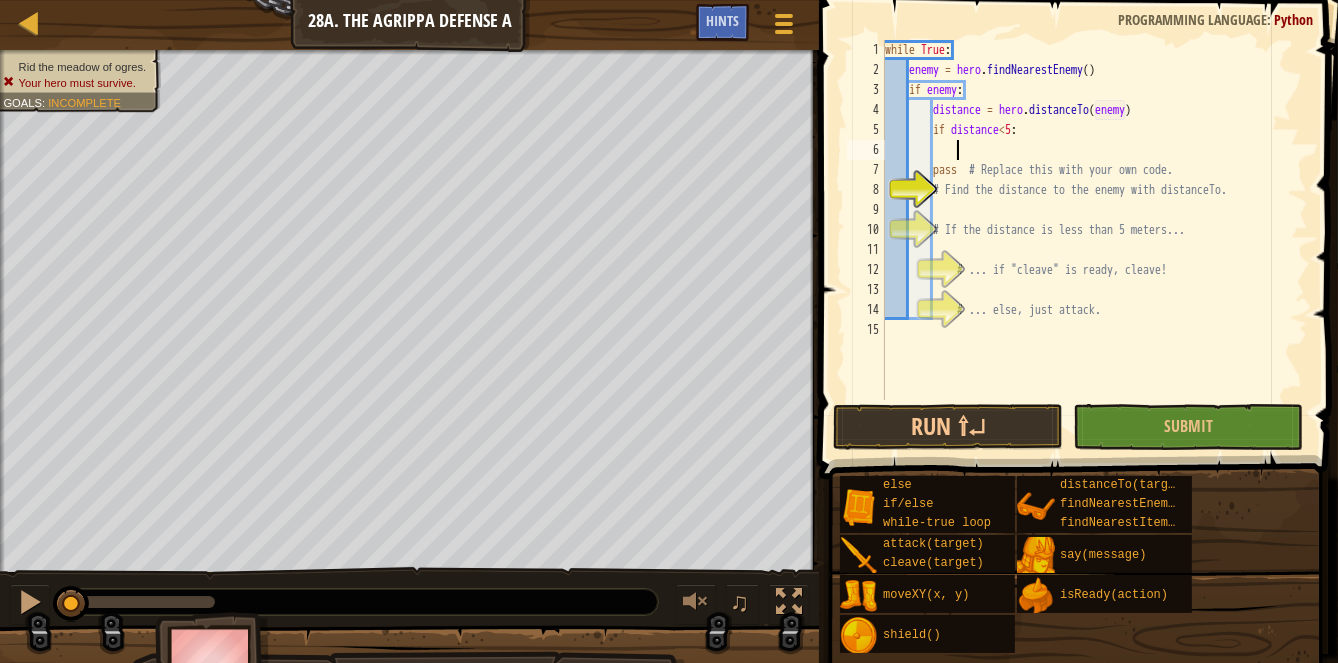 scroll, scrollTop: 9, scrollLeft: 4, axis: both 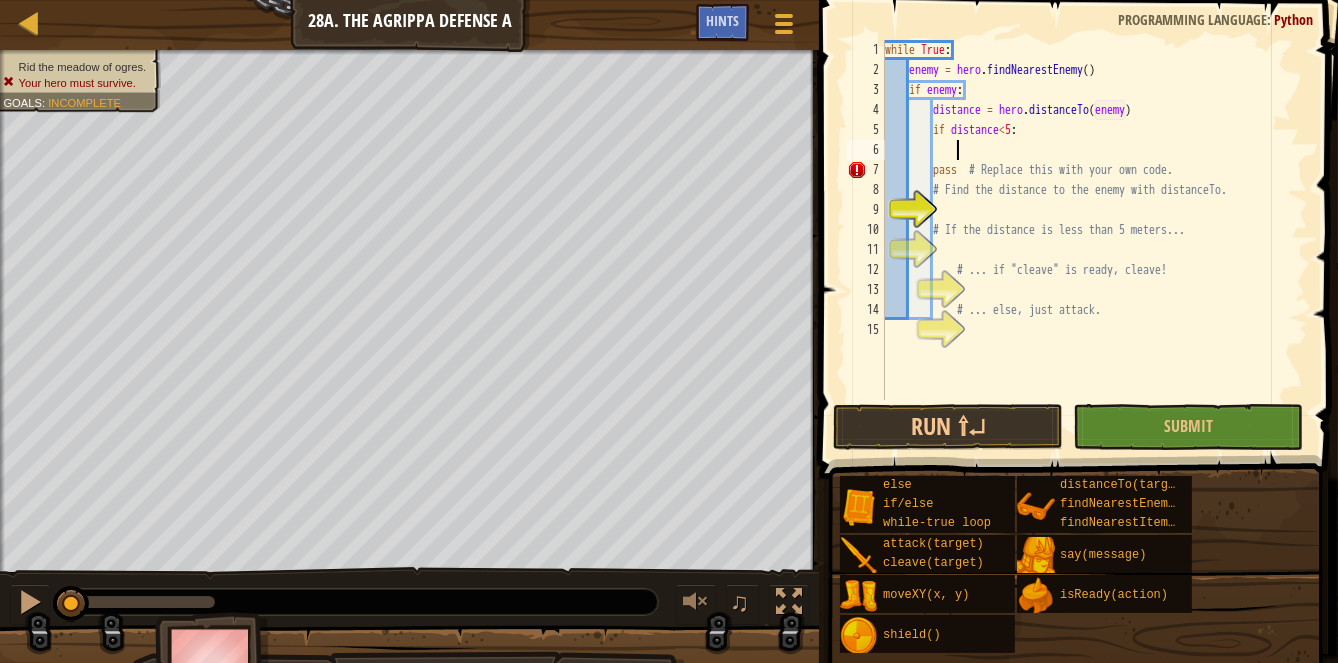 type on "h" 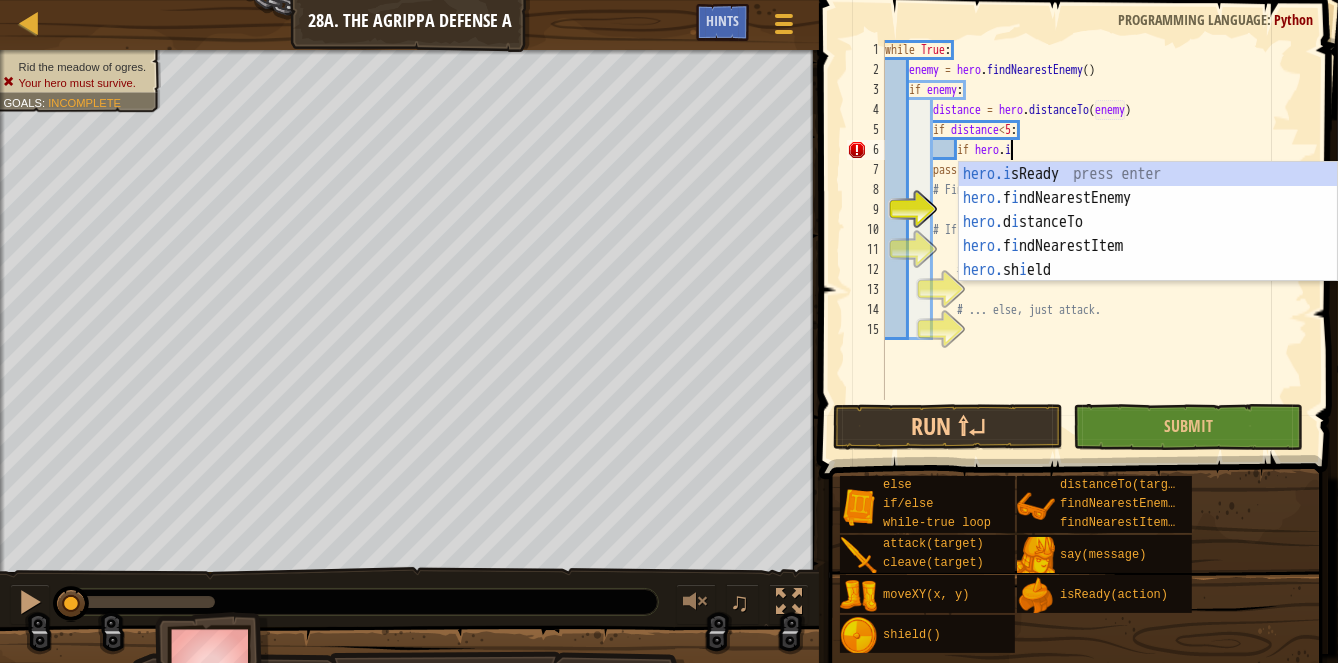 scroll, scrollTop: 9, scrollLeft: 9, axis: both 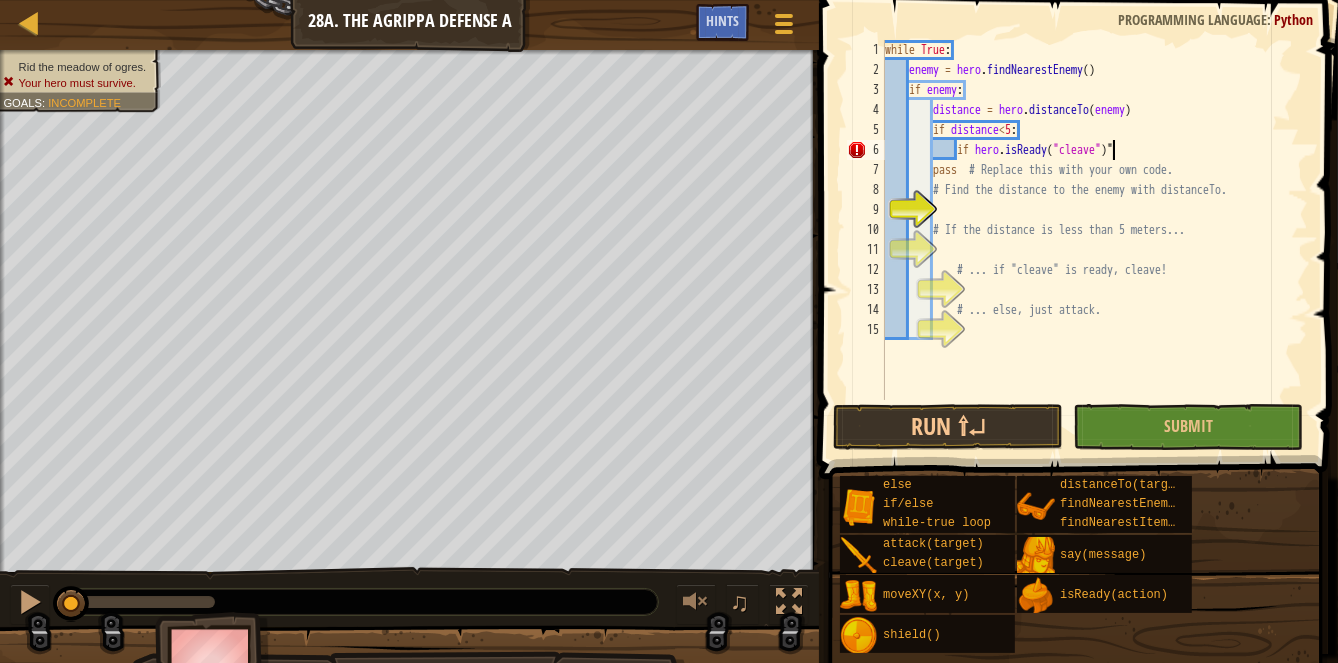 type on "if distance<5:" 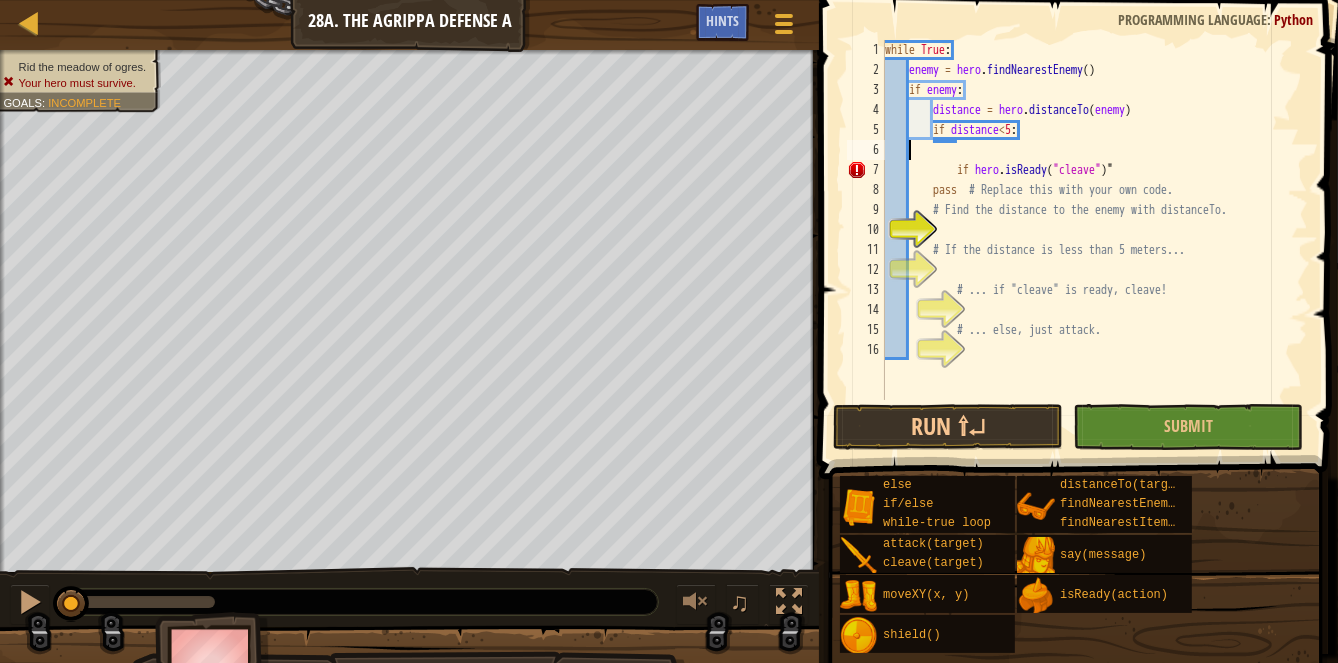 scroll, scrollTop: 9, scrollLeft: 0, axis: vertical 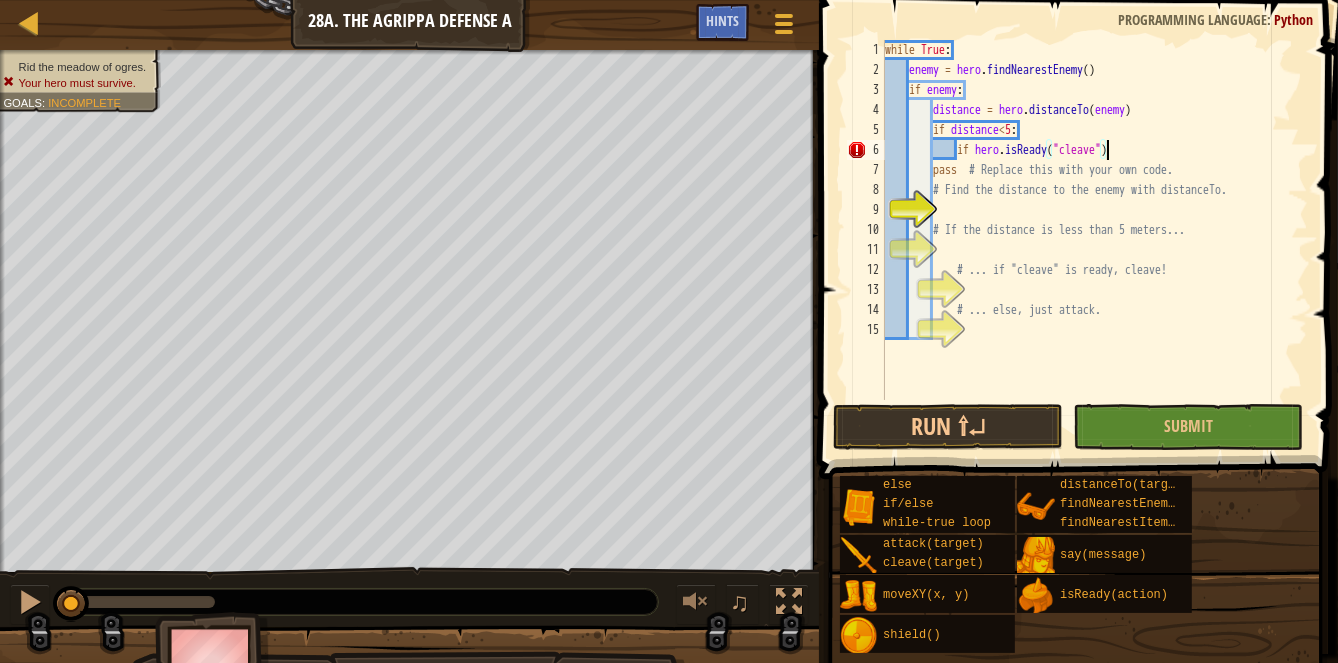 type on "if hero.isReady("cleave"):" 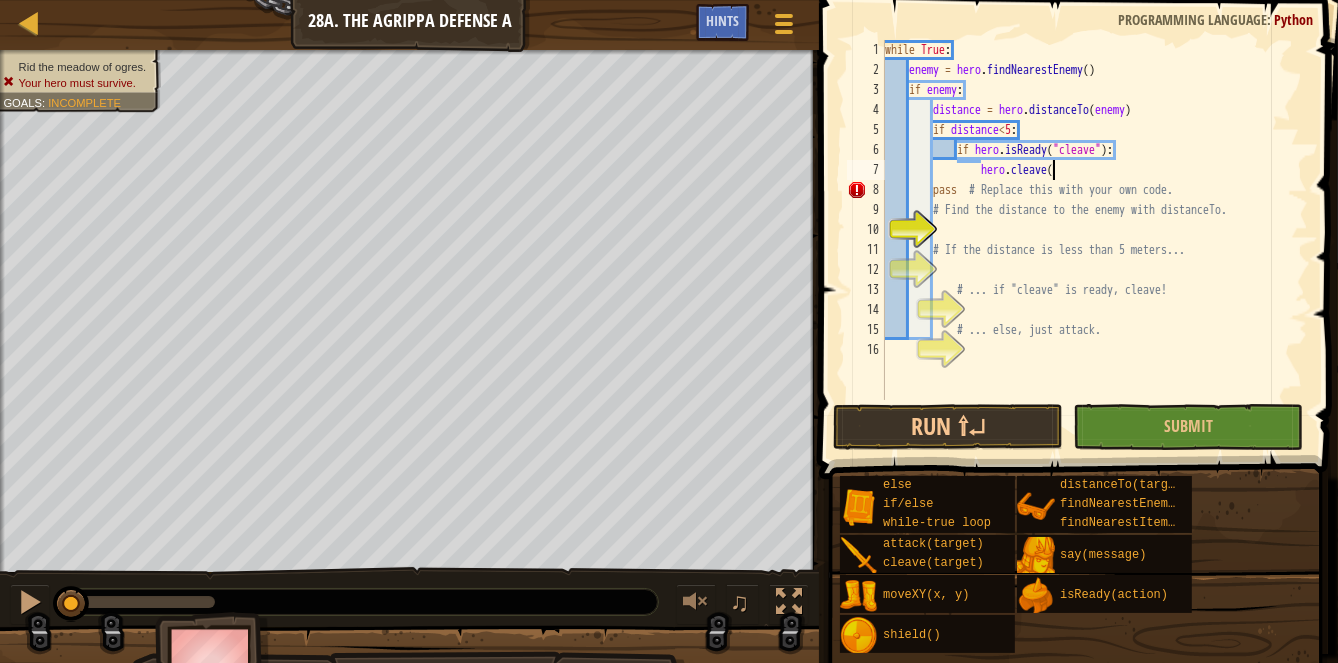 scroll, scrollTop: 9, scrollLeft: 13, axis: both 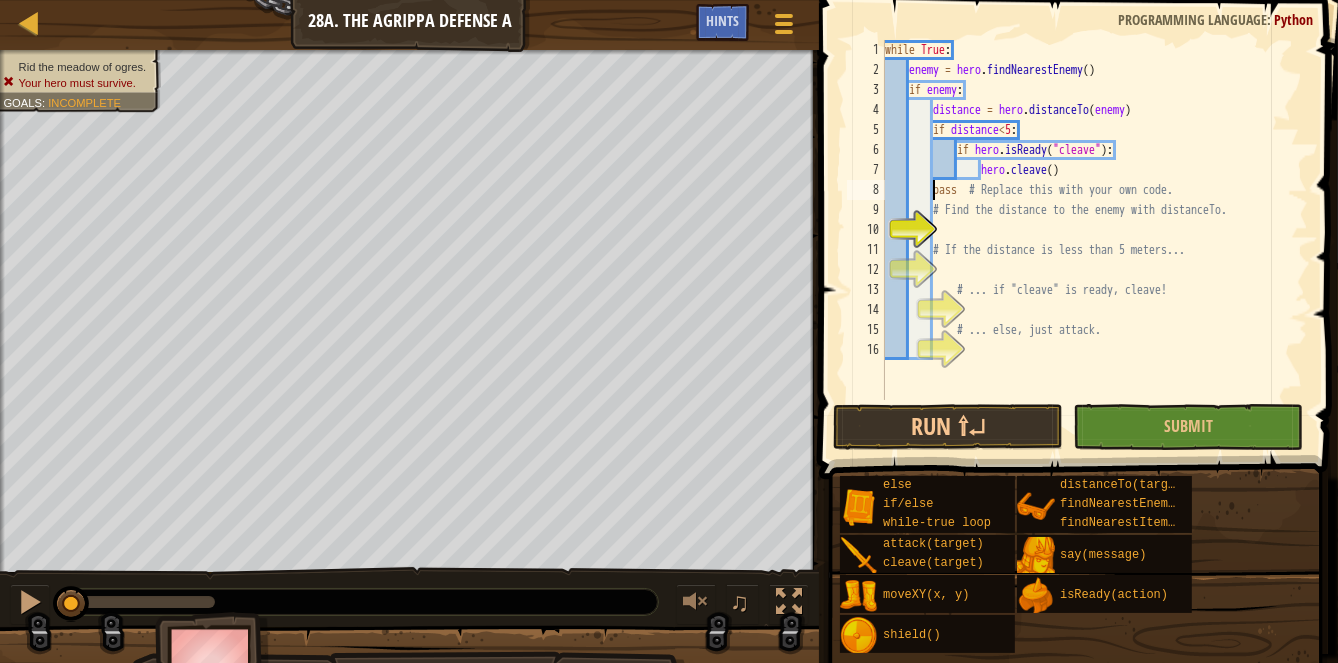 type on "hero.cleave()" 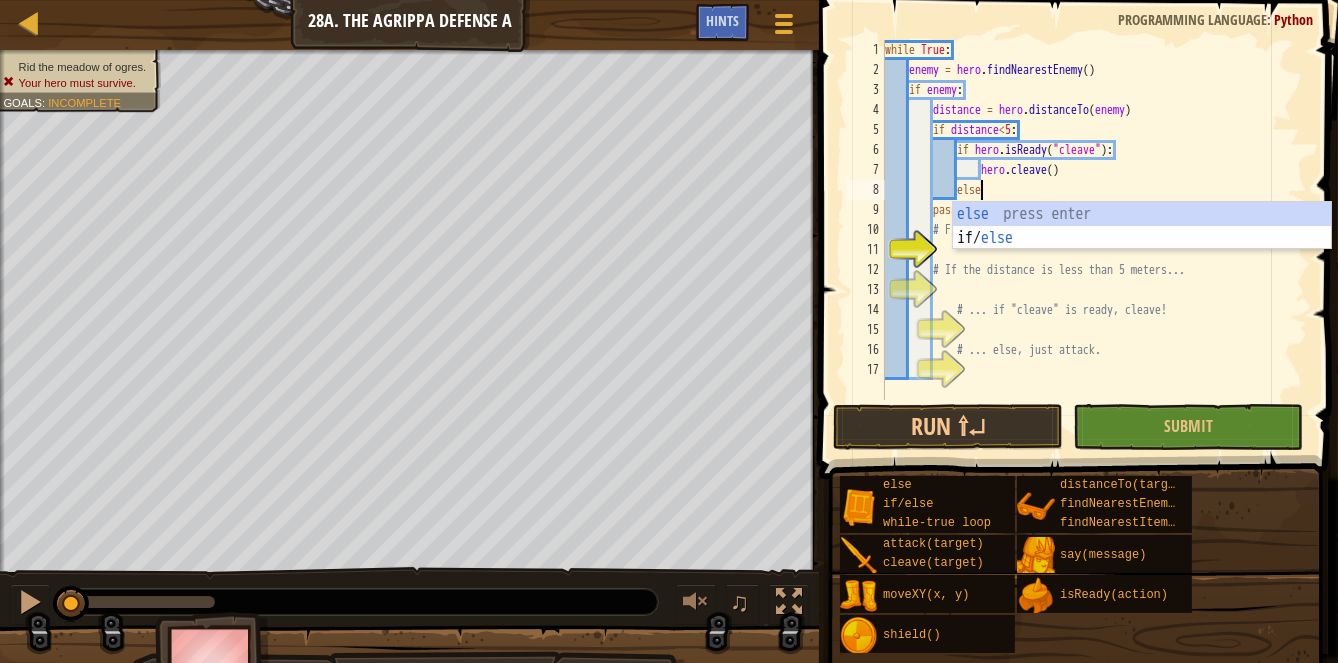 type on "else:" 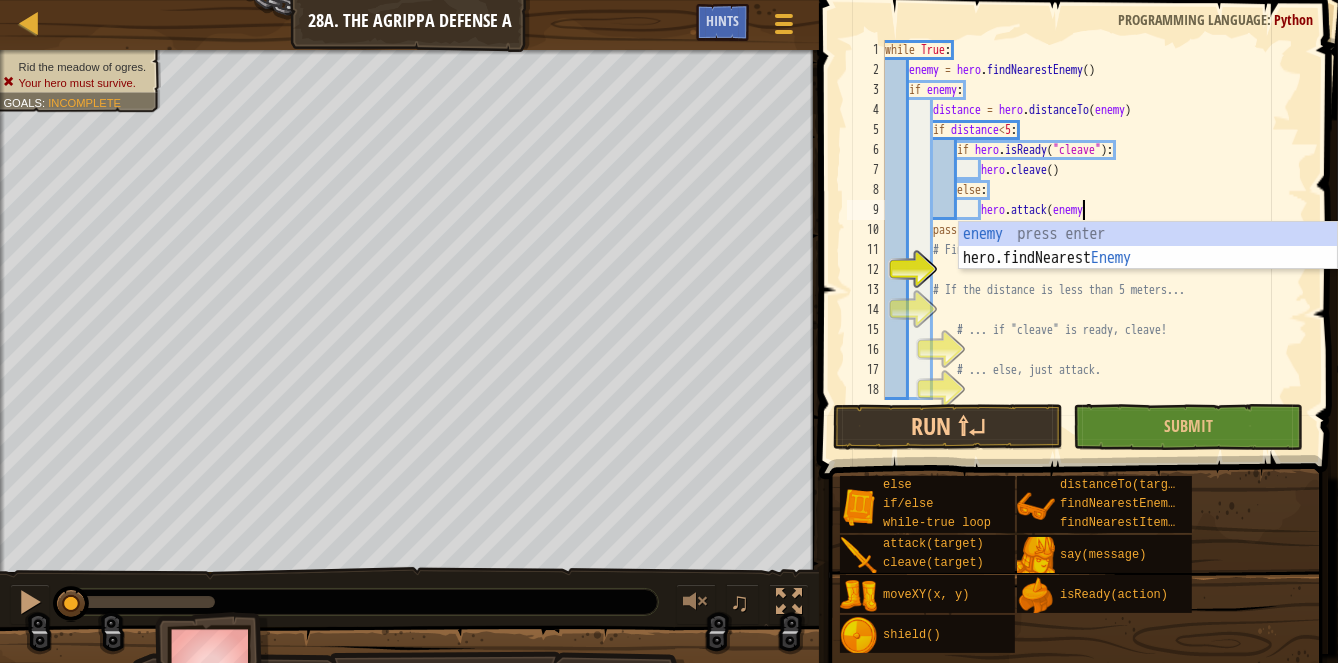 scroll, scrollTop: 9, scrollLeft: 16, axis: both 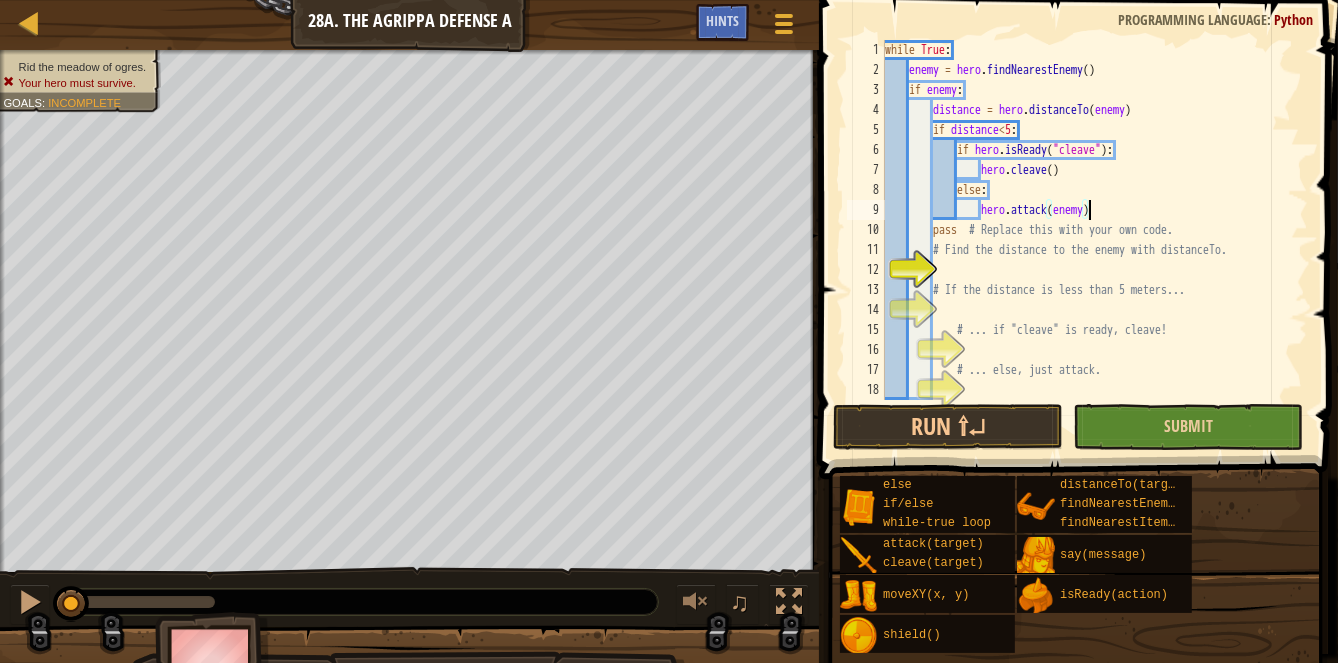 type on "hero.attack(enemy)" 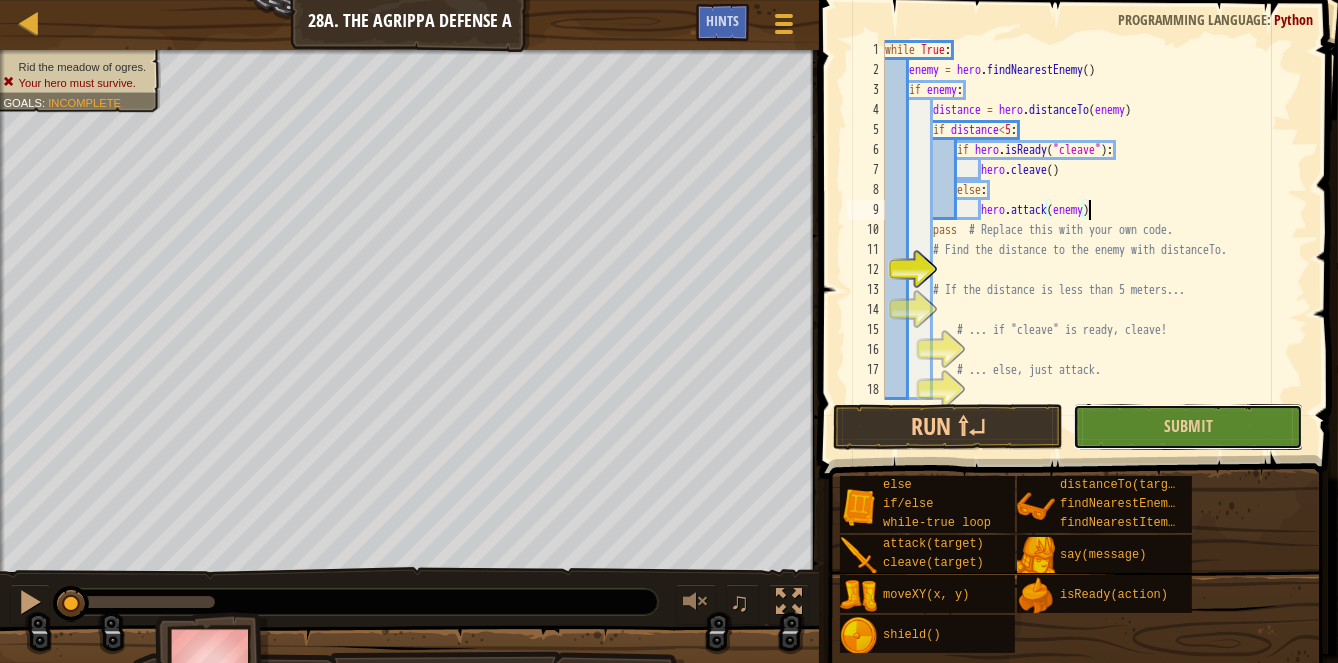 click on "Submit" at bounding box center [1188, 427] 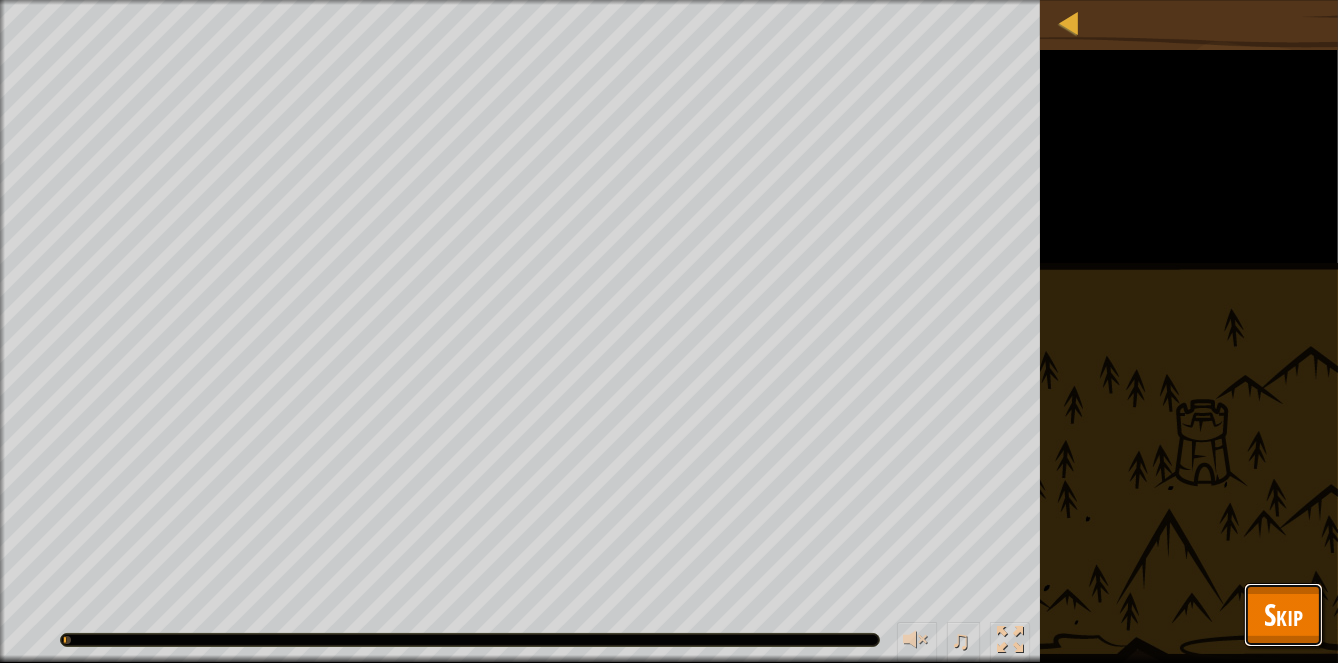 click on "Skip" at bounding box center (1283, 615) 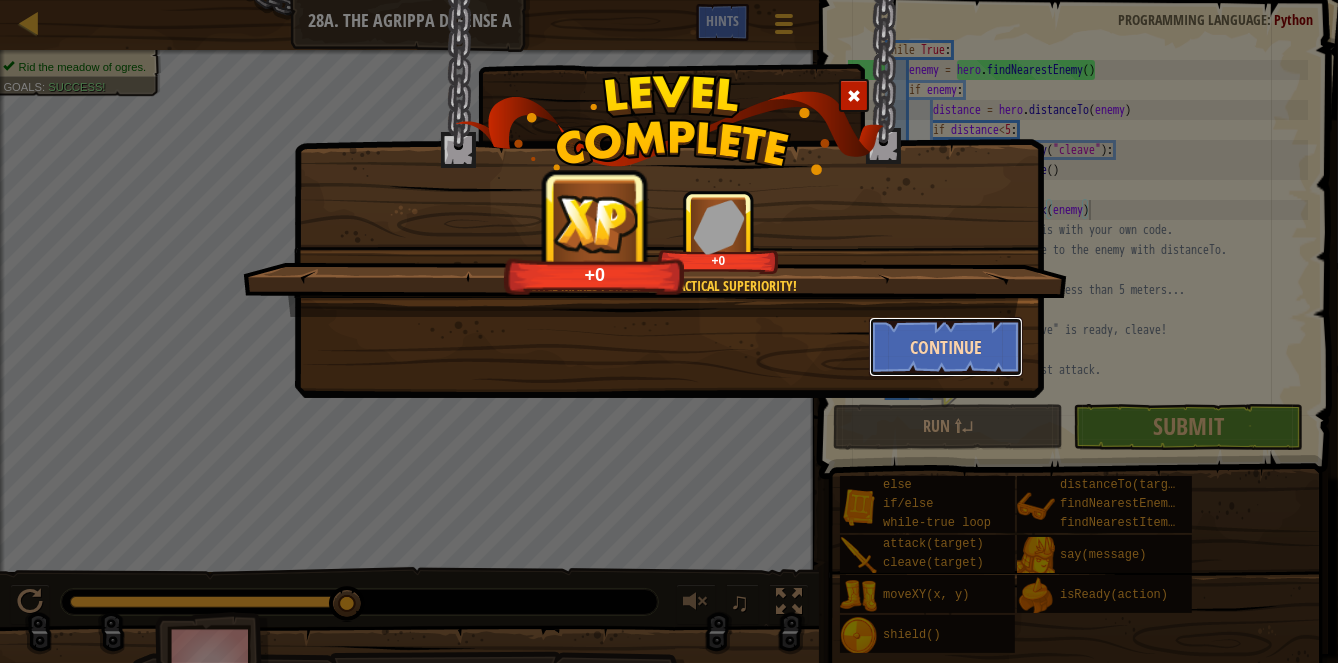 click on "Continue" at bounding box center [946, 347] 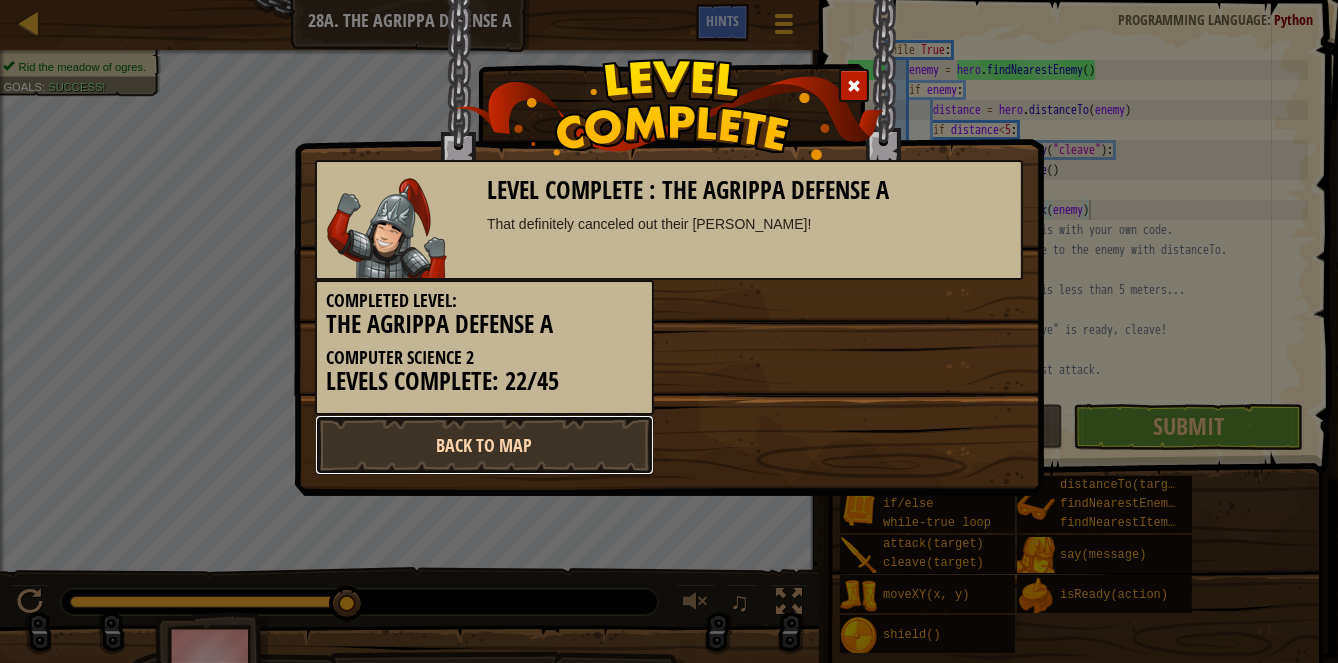 click on "Back to Map" at bounding box center (484, 445) 